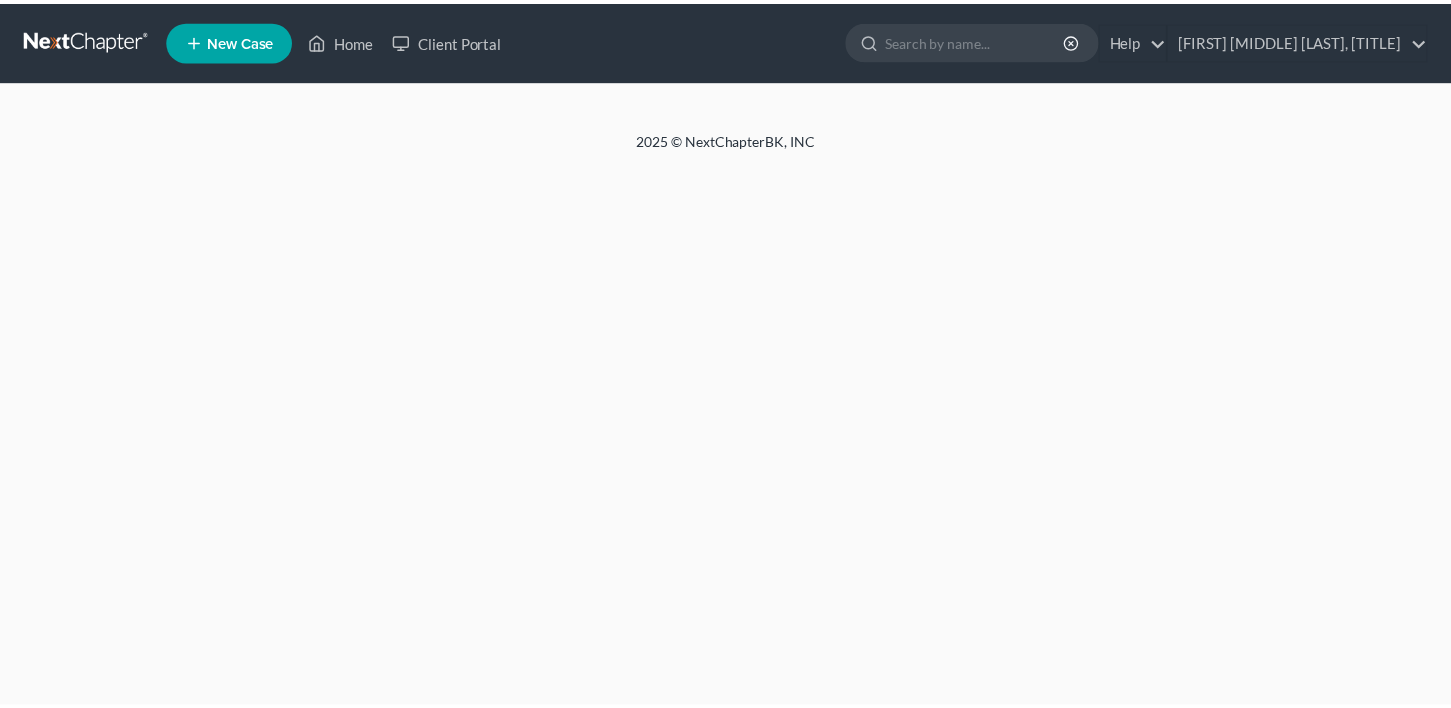 scroll, scrollTop: 0, scrollLeft: 0, axis: both 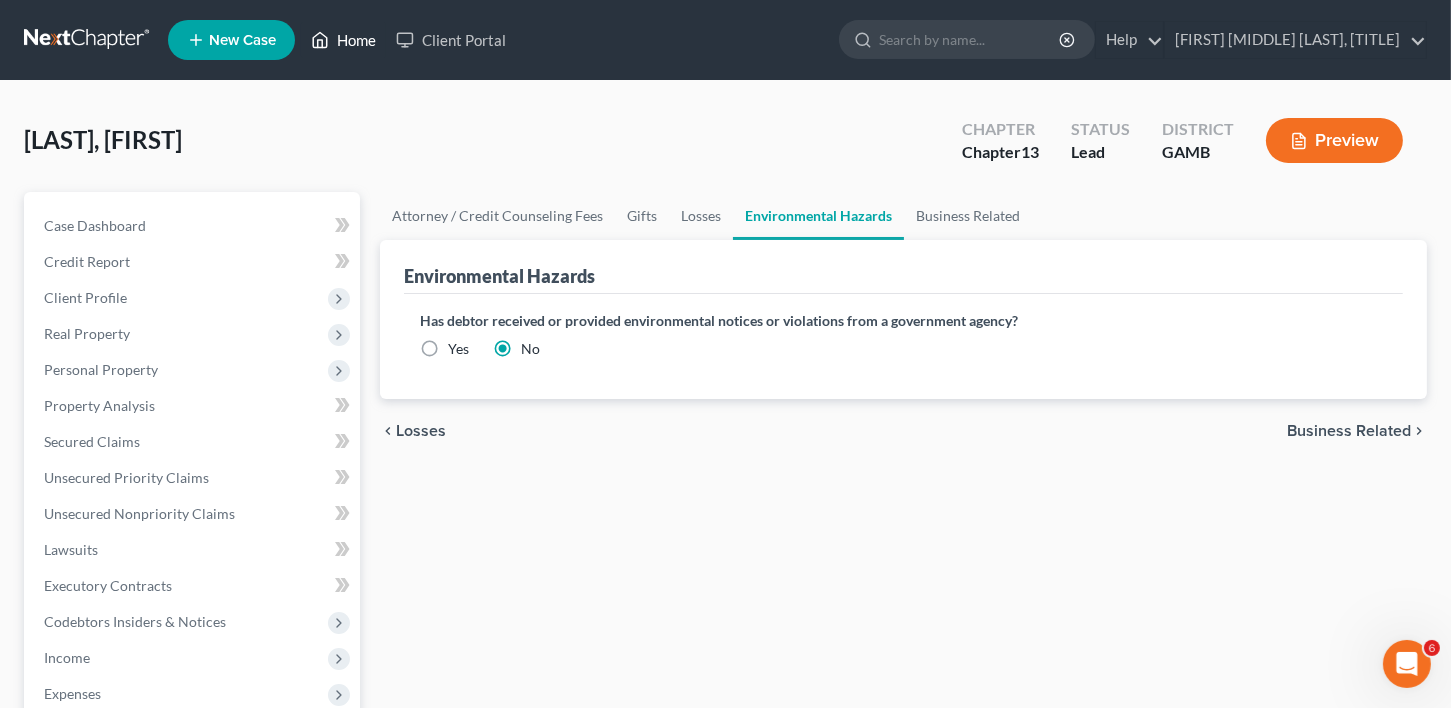 click on "Home" at bounding box center [343, 40] 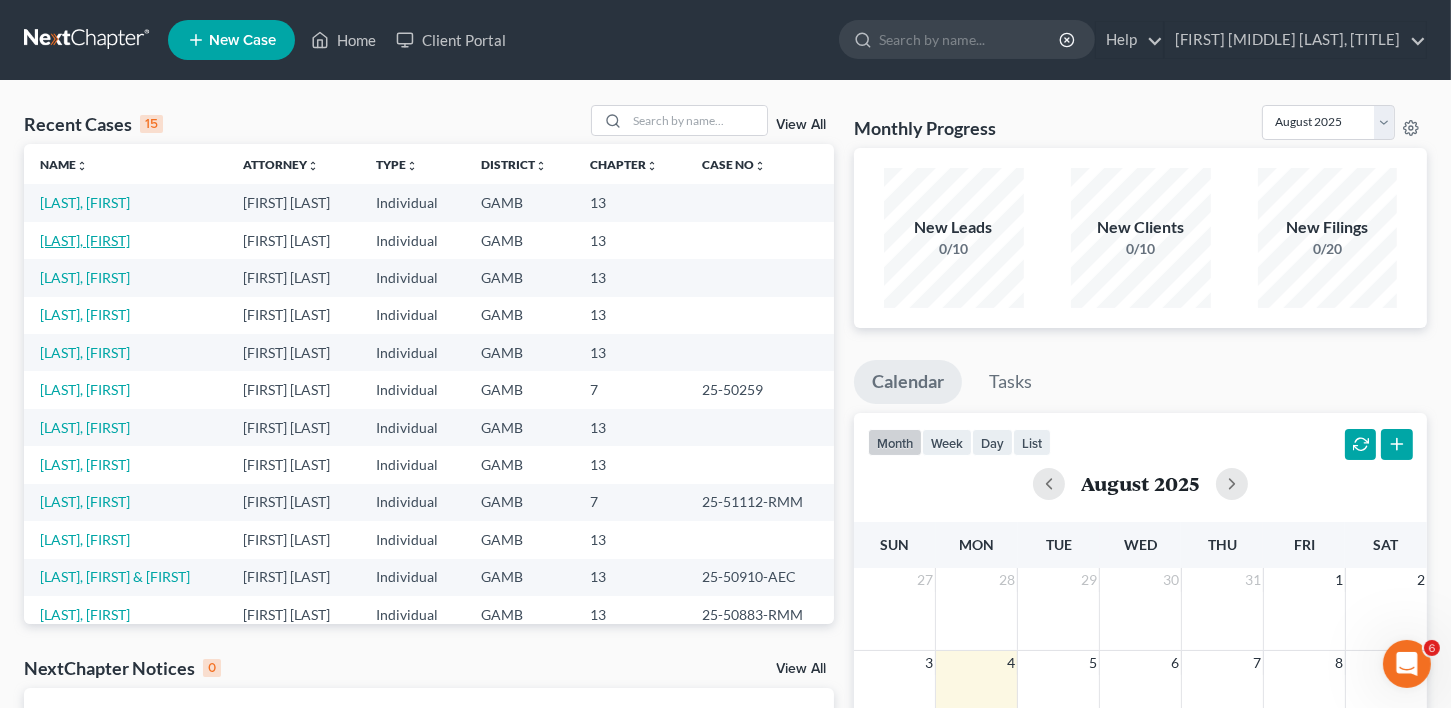 click on "[LAST], [FIRST]" at bounding box center (85, 240) 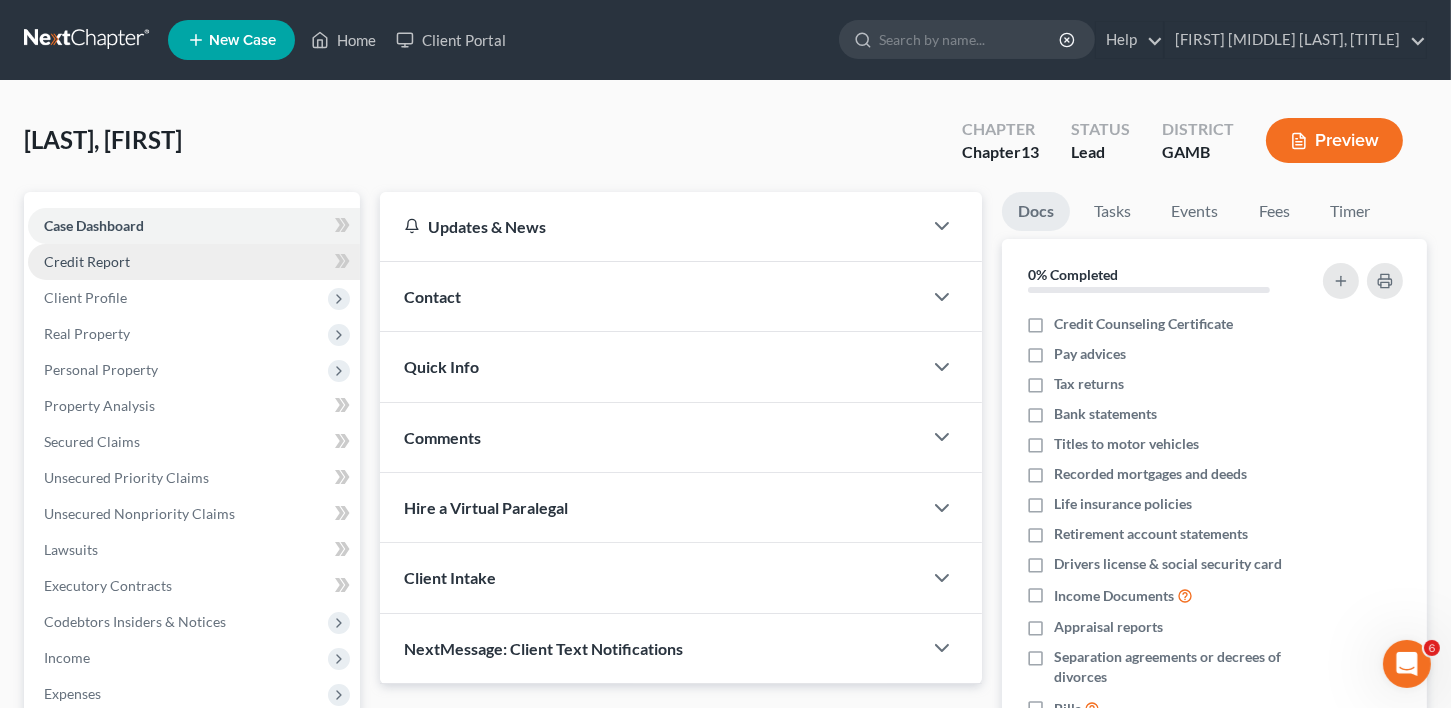 click on "Credit Report" at bounding box center [87, 261] 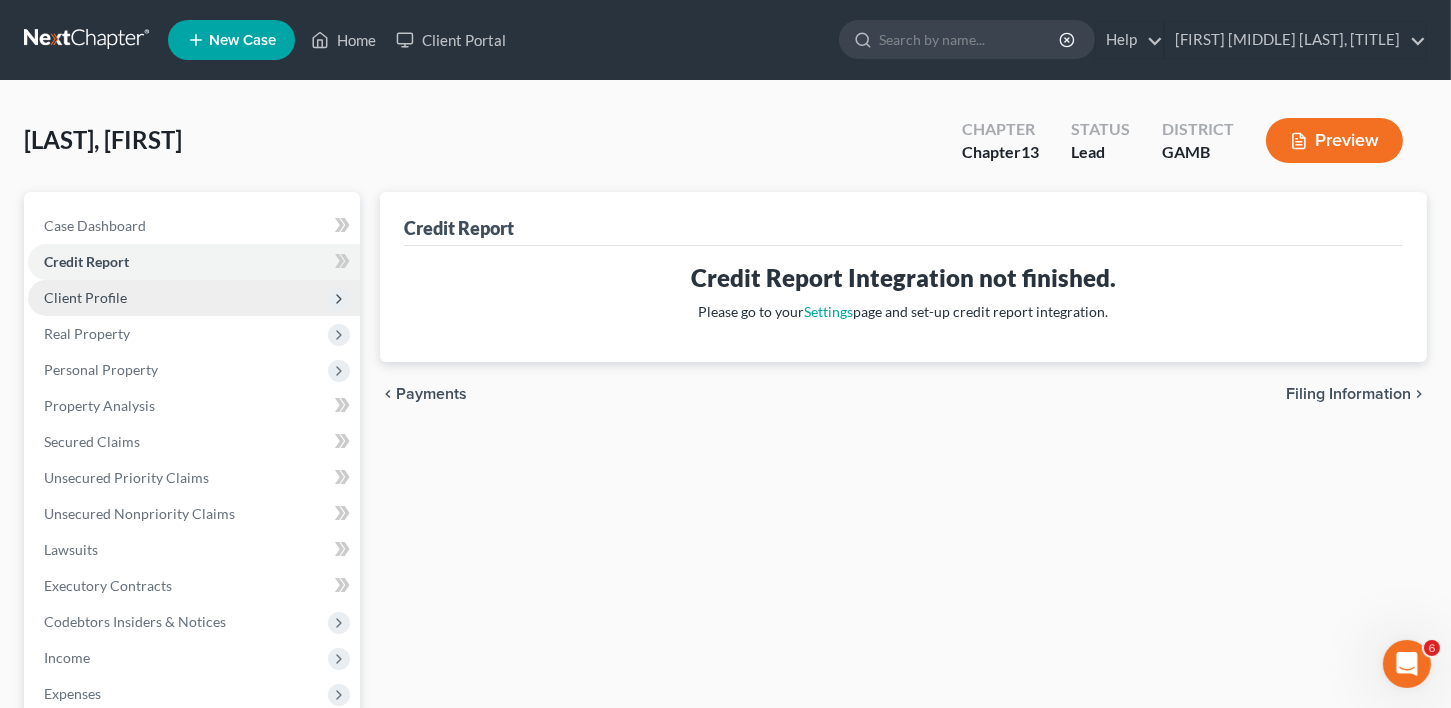 click on "Client Profile" at bounding box center (85, 297) 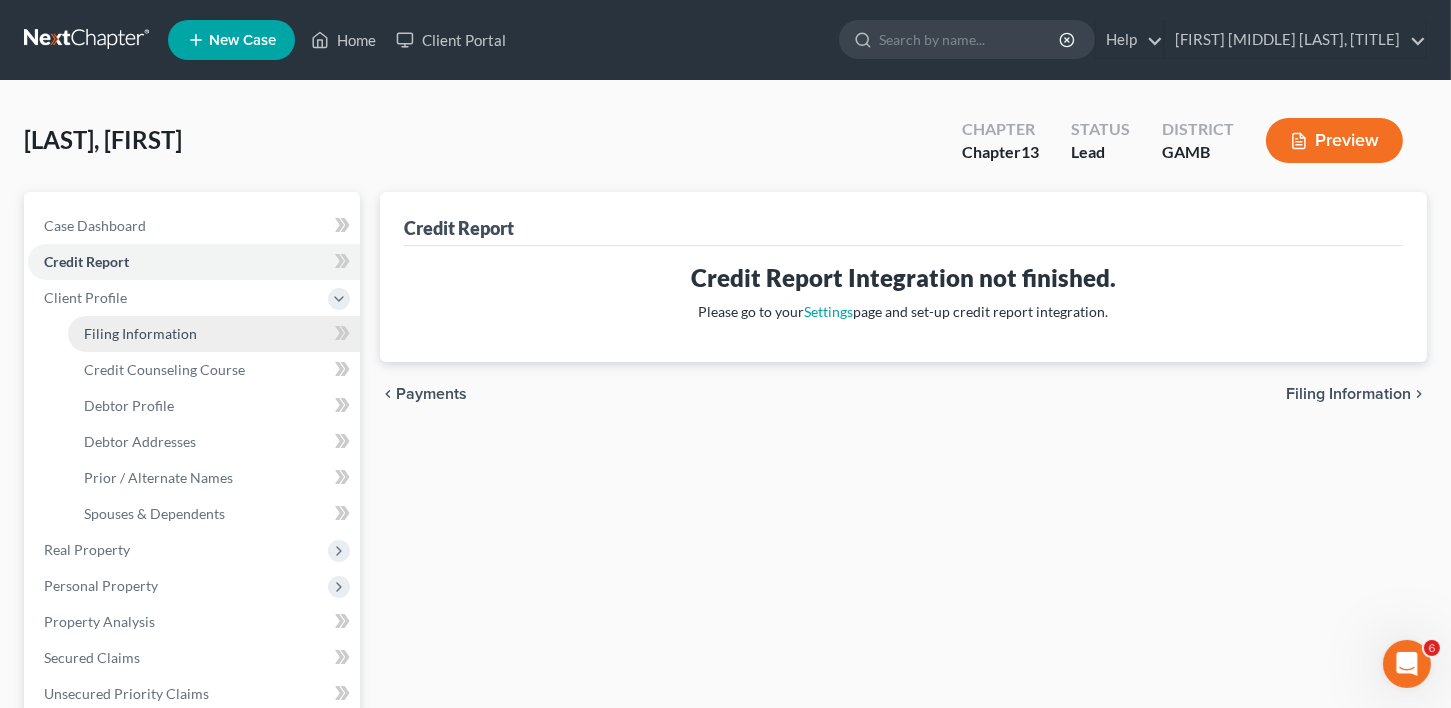 click on "Filing Information" at bounding box center [140, 333] 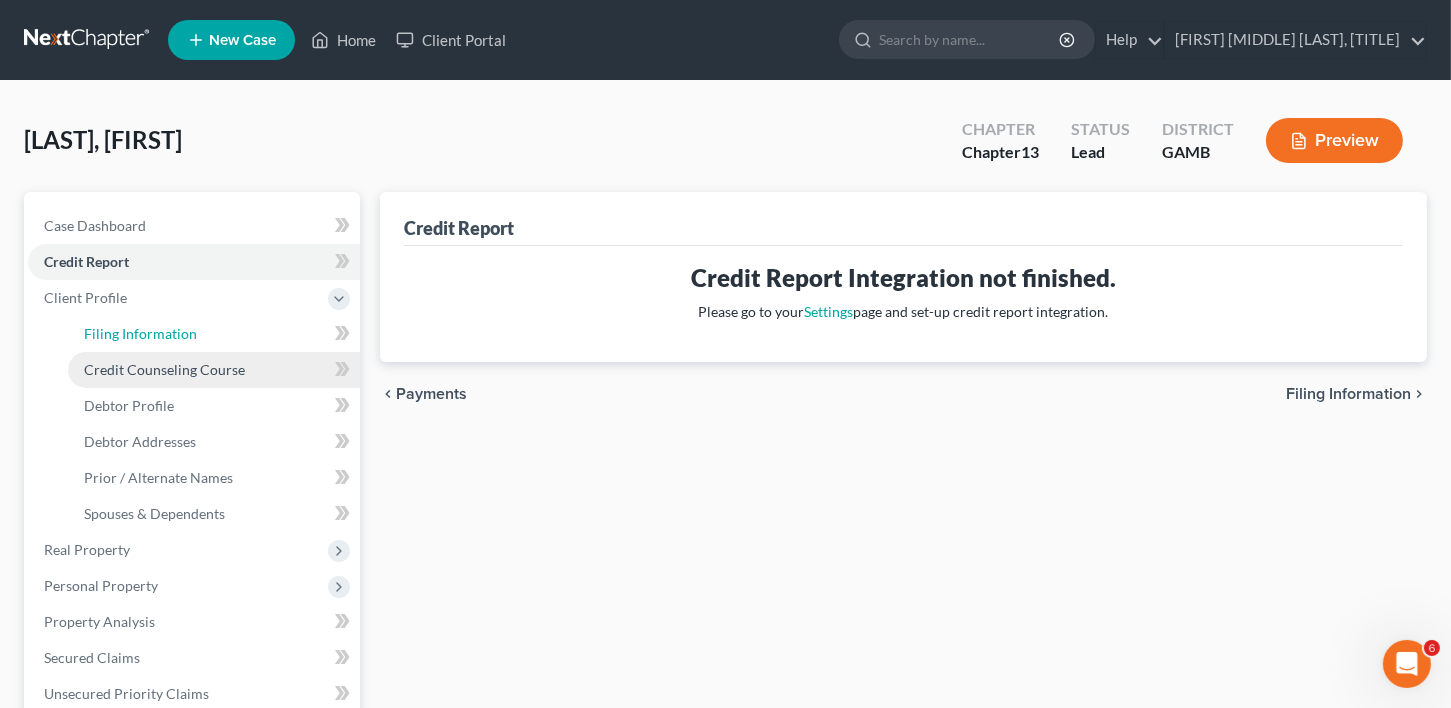 select on "1" 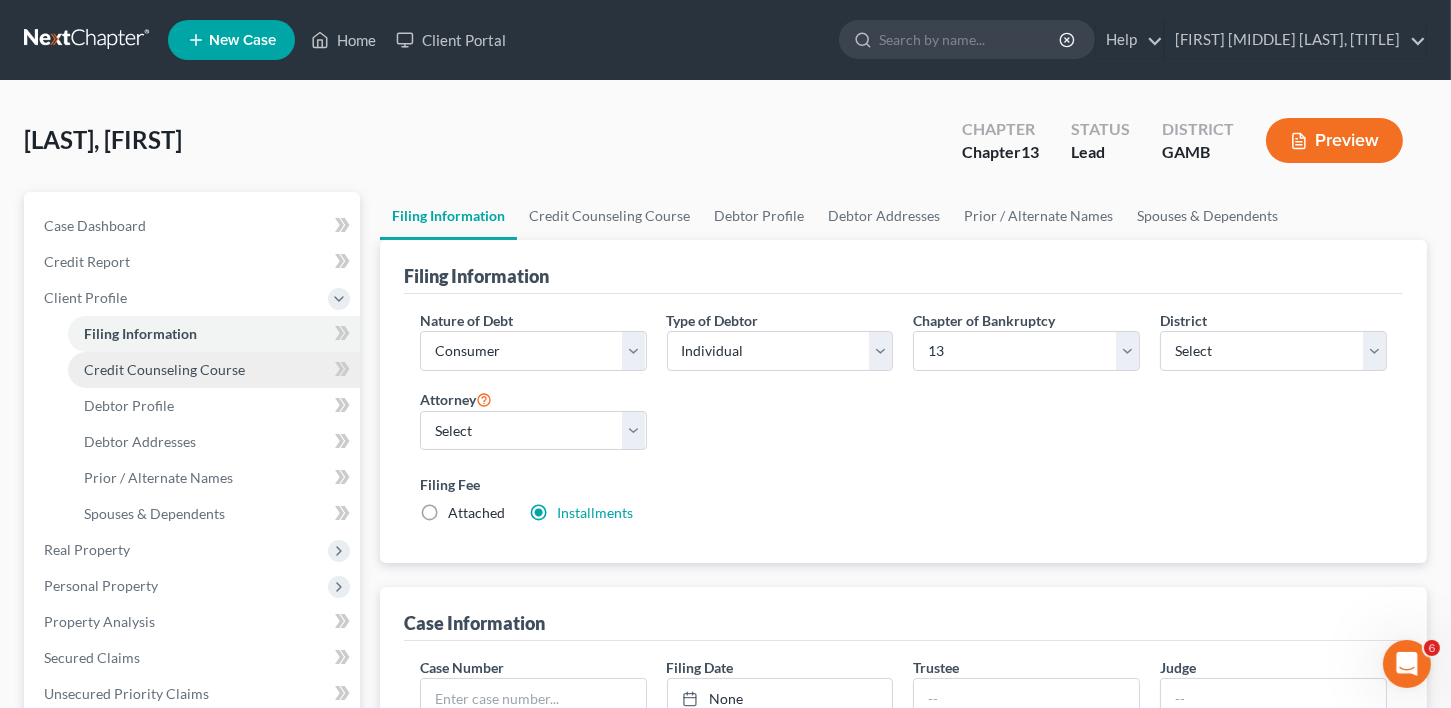 click on "Credit Counseling Course" at bounding box center (164, 369) 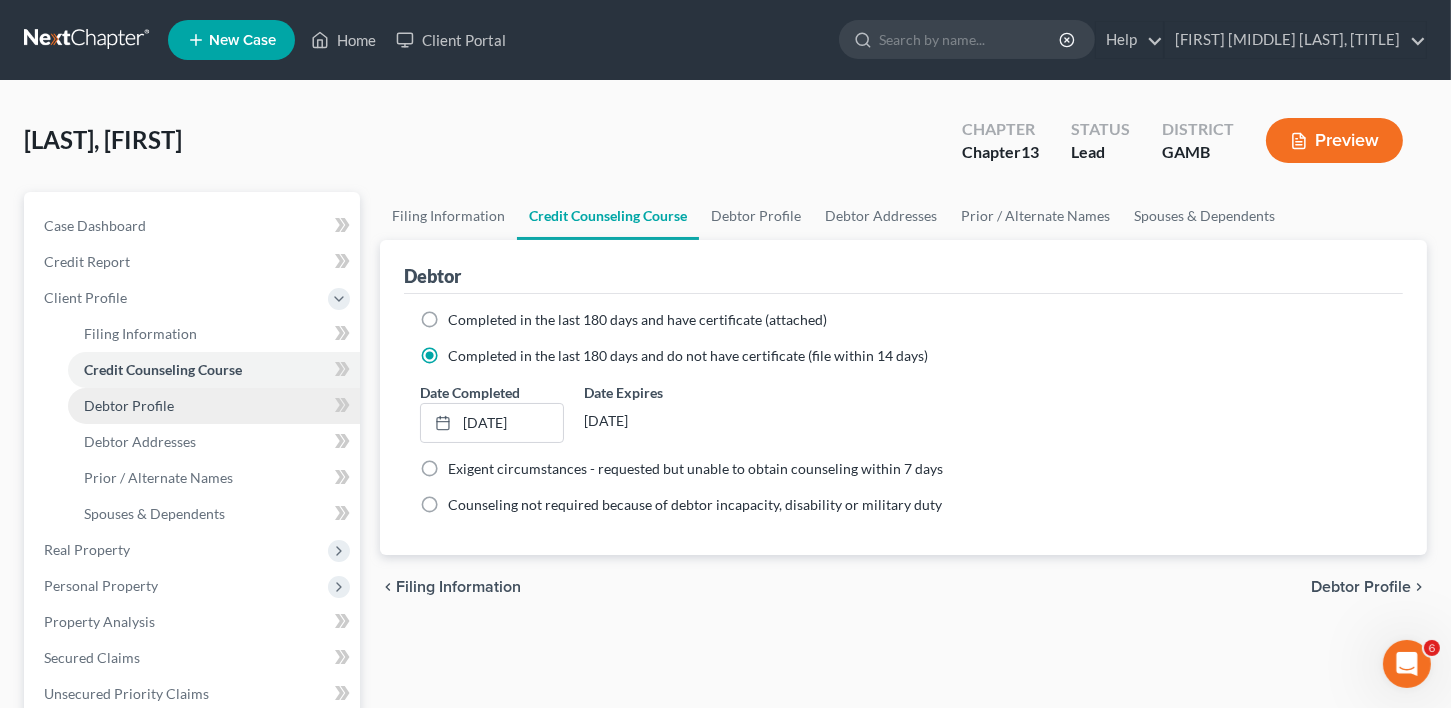 click on "Debtor Profile" at bounding box center (129, 405) 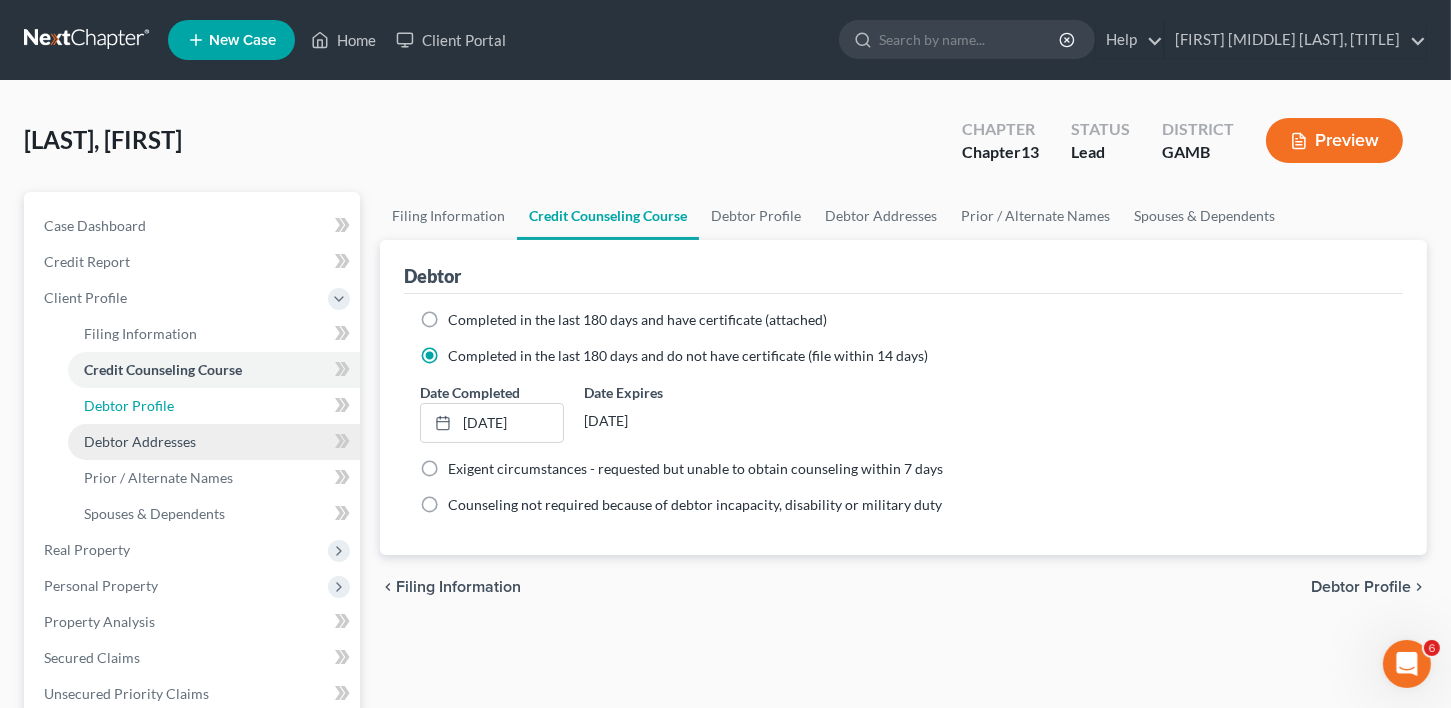 select on "3" 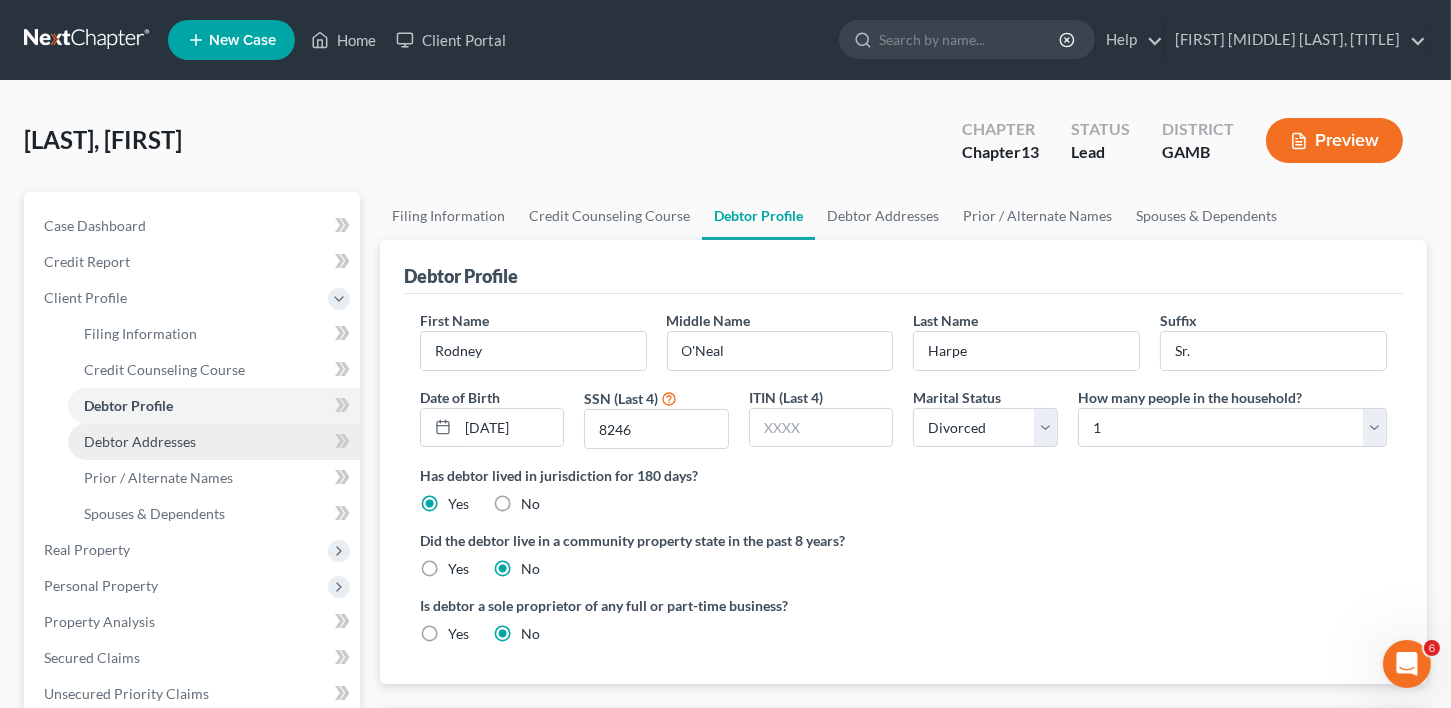 click on "Debtor Addresses" at bounding box center [140, 441] 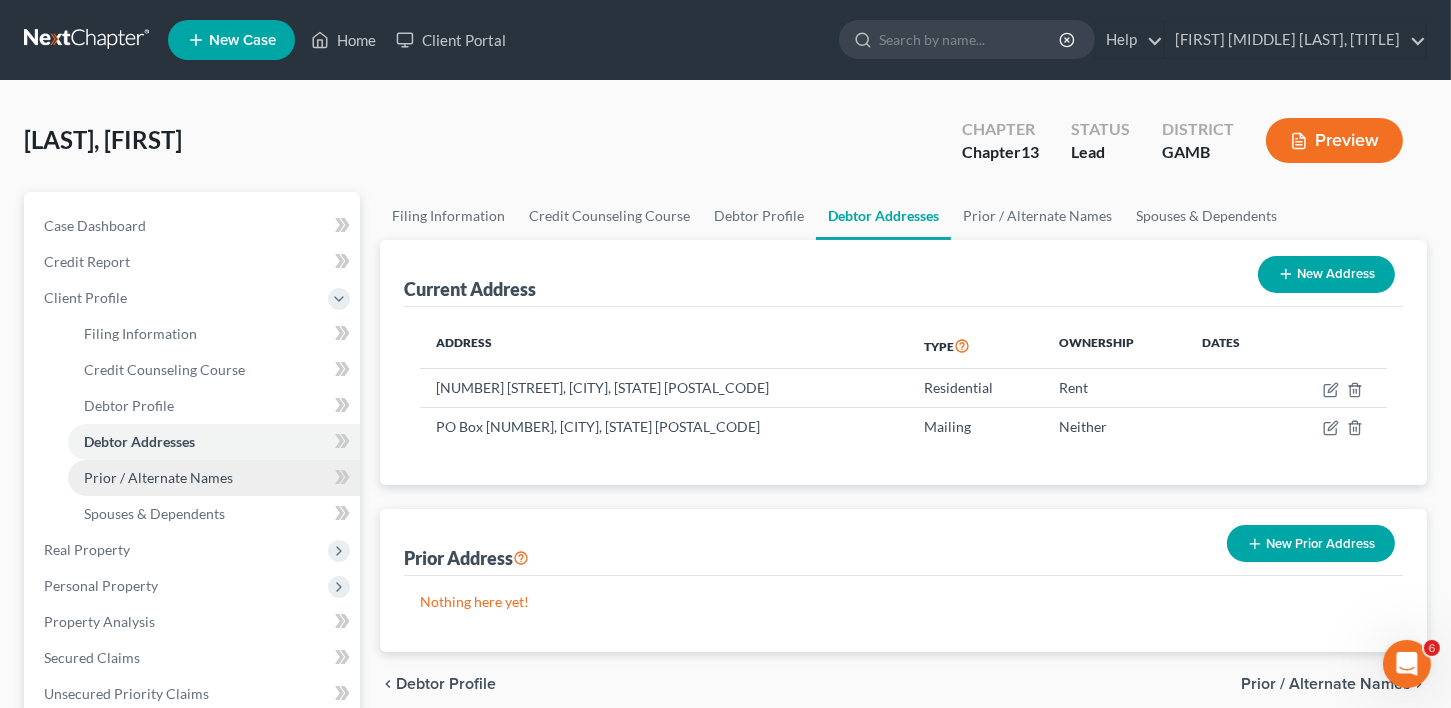 click on "Prior / Alternate Names" at bounding box center (158, 477) 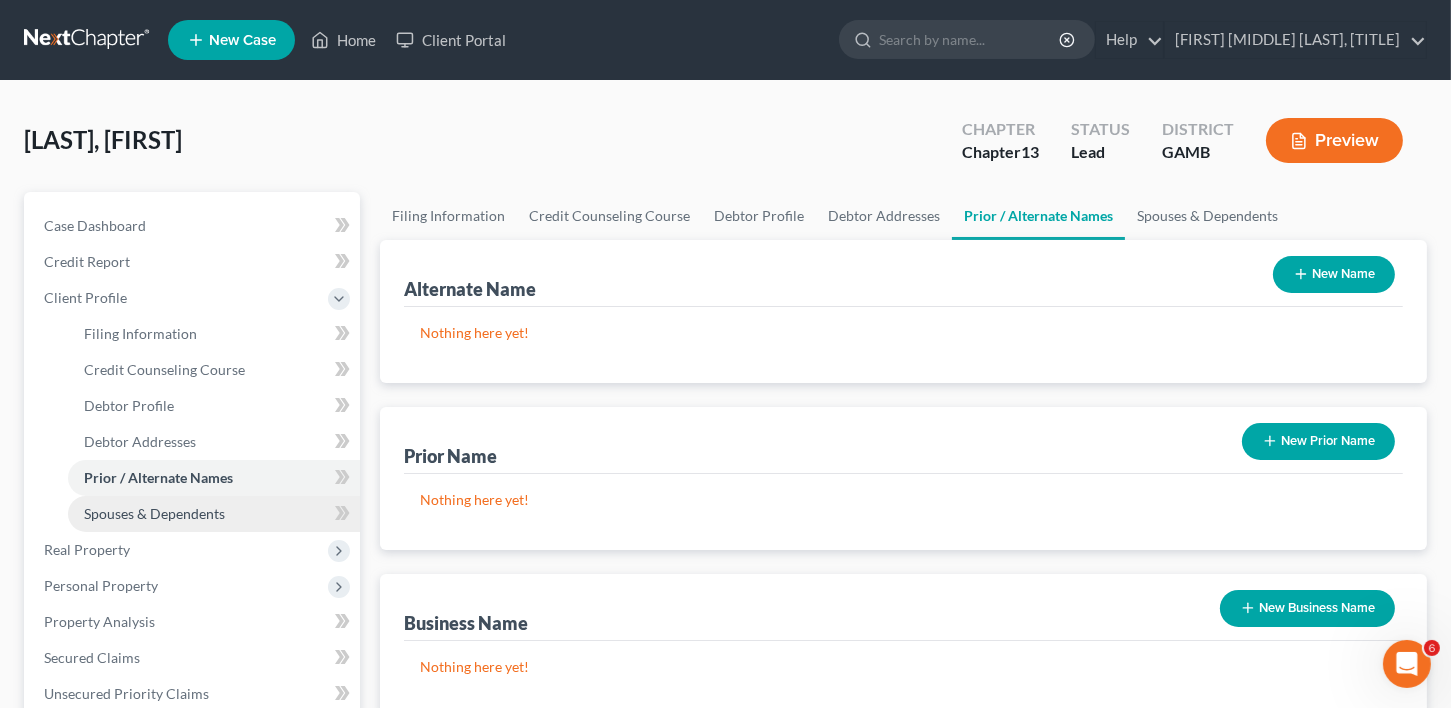 click on "Spouses & Dependents" at bounding box center (154, 513) 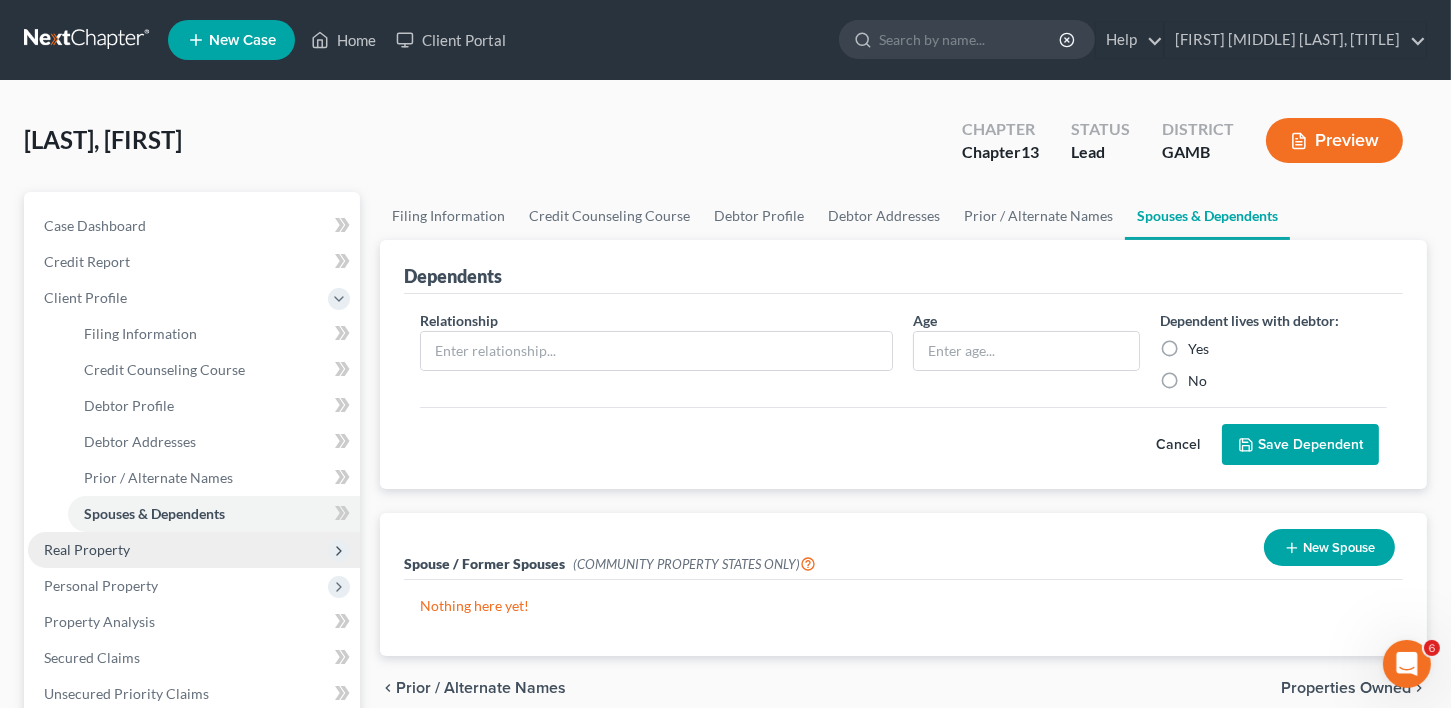 click on "Real Property" at bounding box center [87, 549] 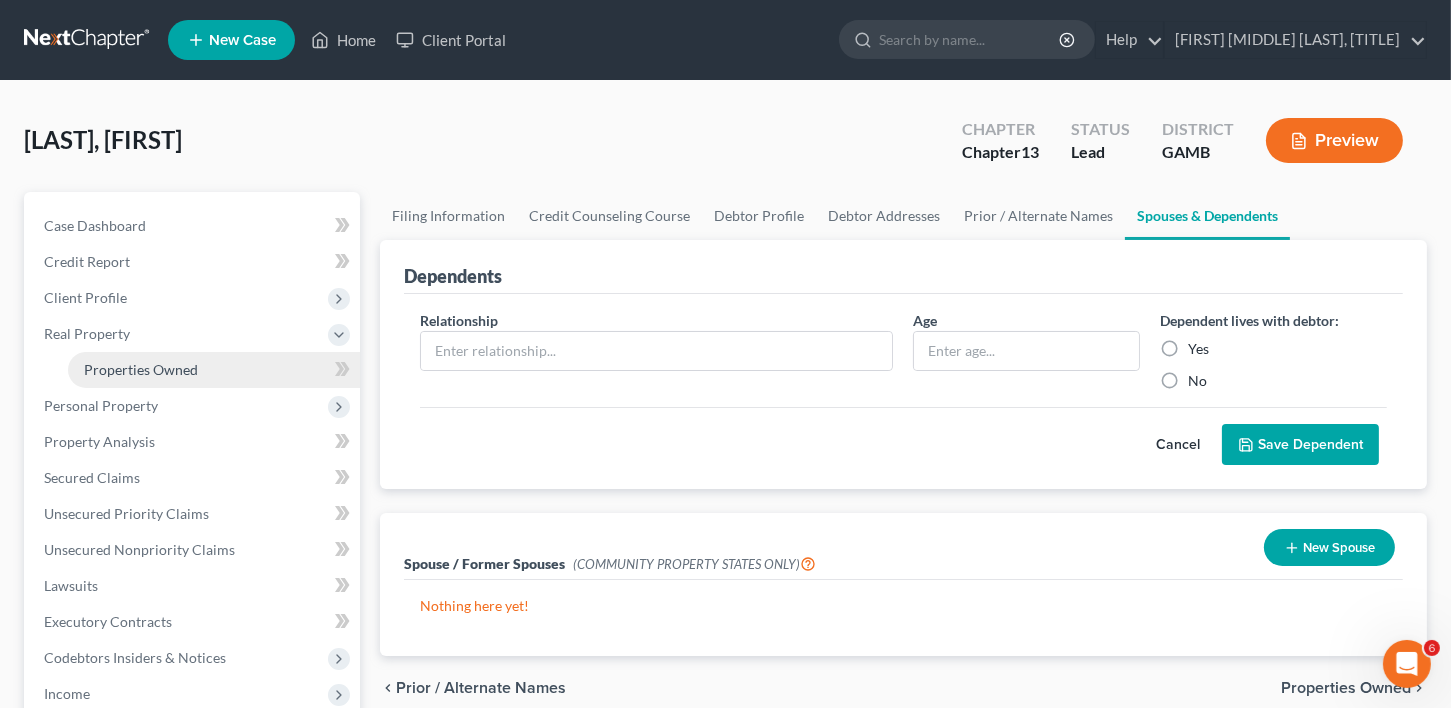click on "Properties Owned" at bounding box center [141, 369] 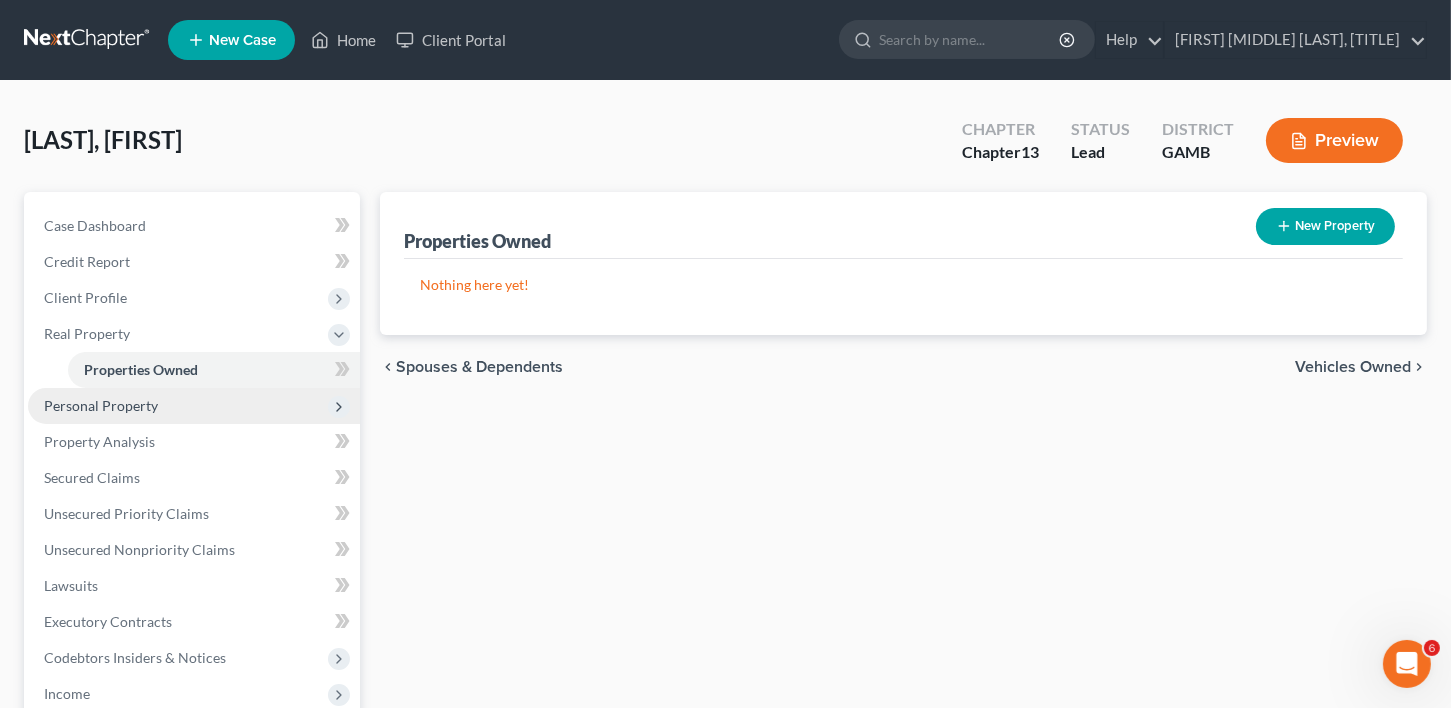 click on "Personal Property" at bounding box center [101, 405] 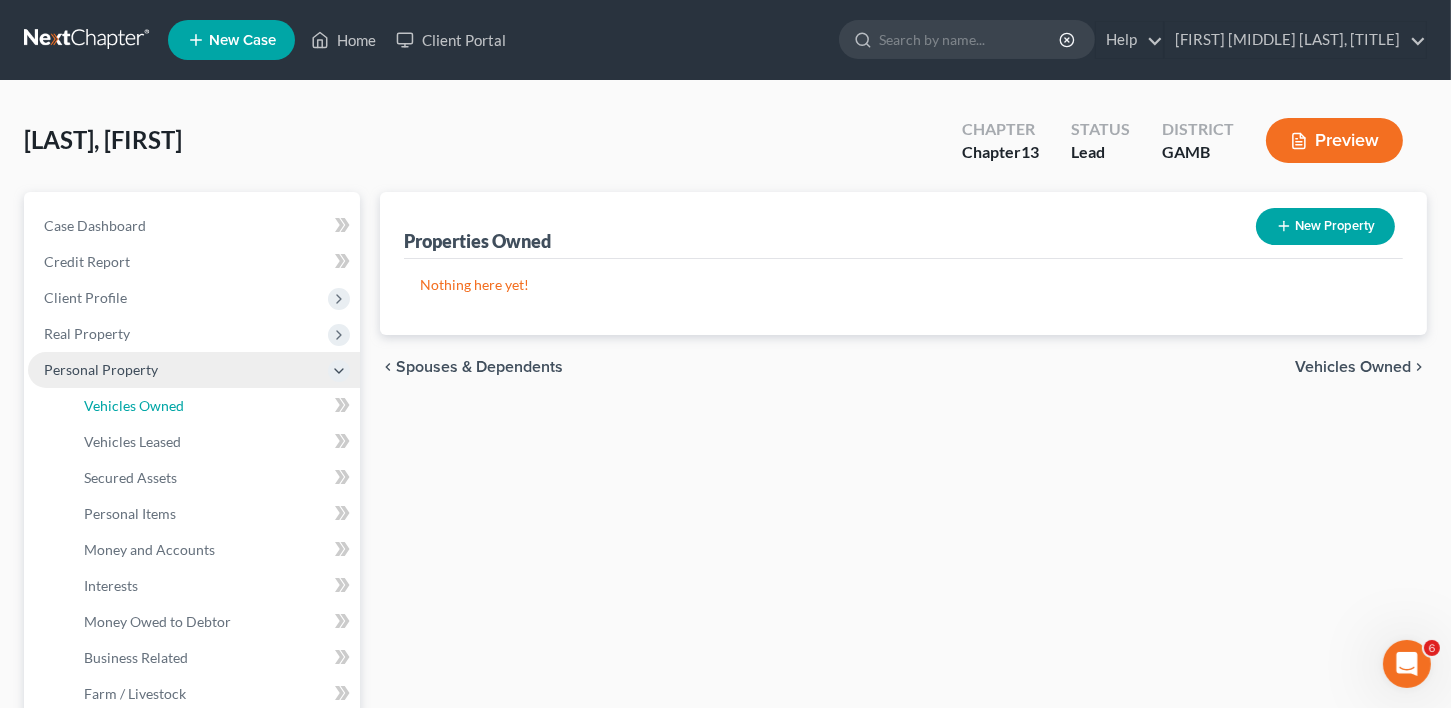 click on "Vehicles Owned" at bounding box center [134, 405] 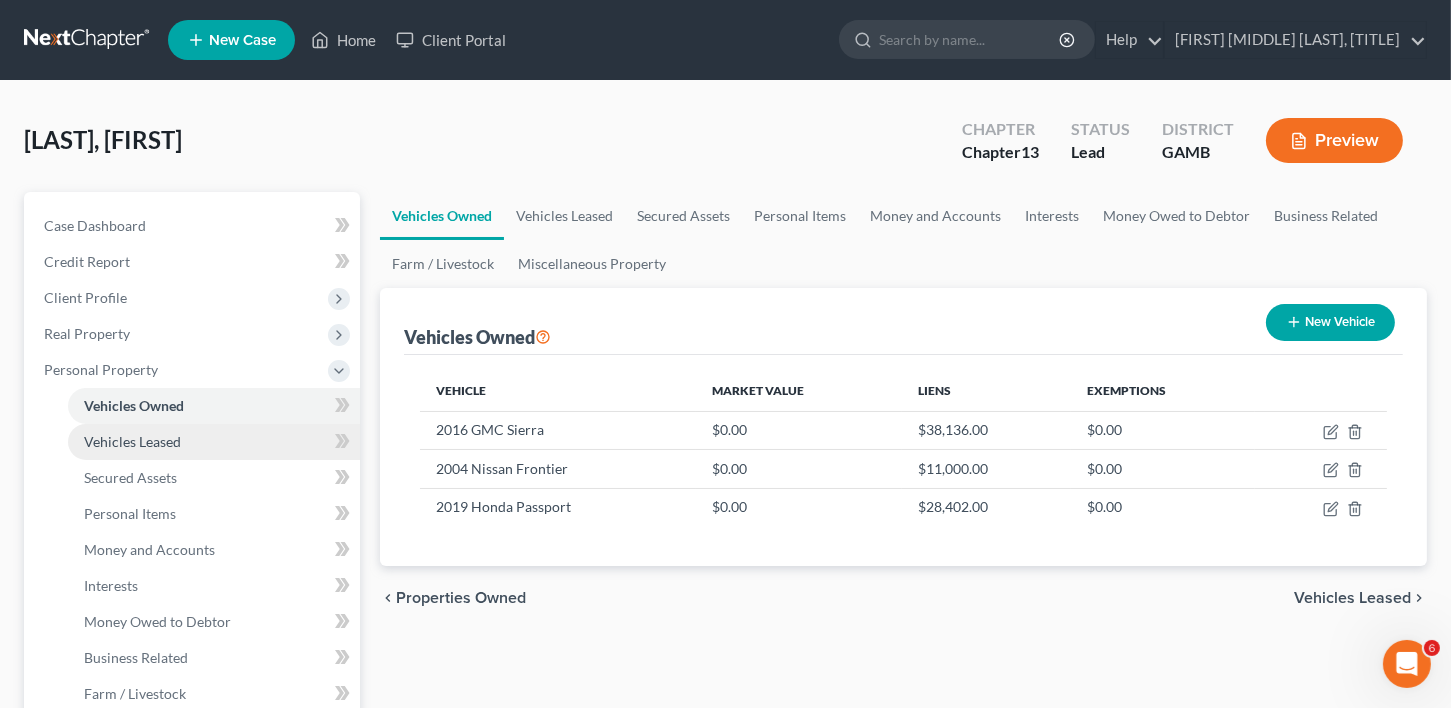 click on "Vehicles Leased" at bounding box center [132, 441] 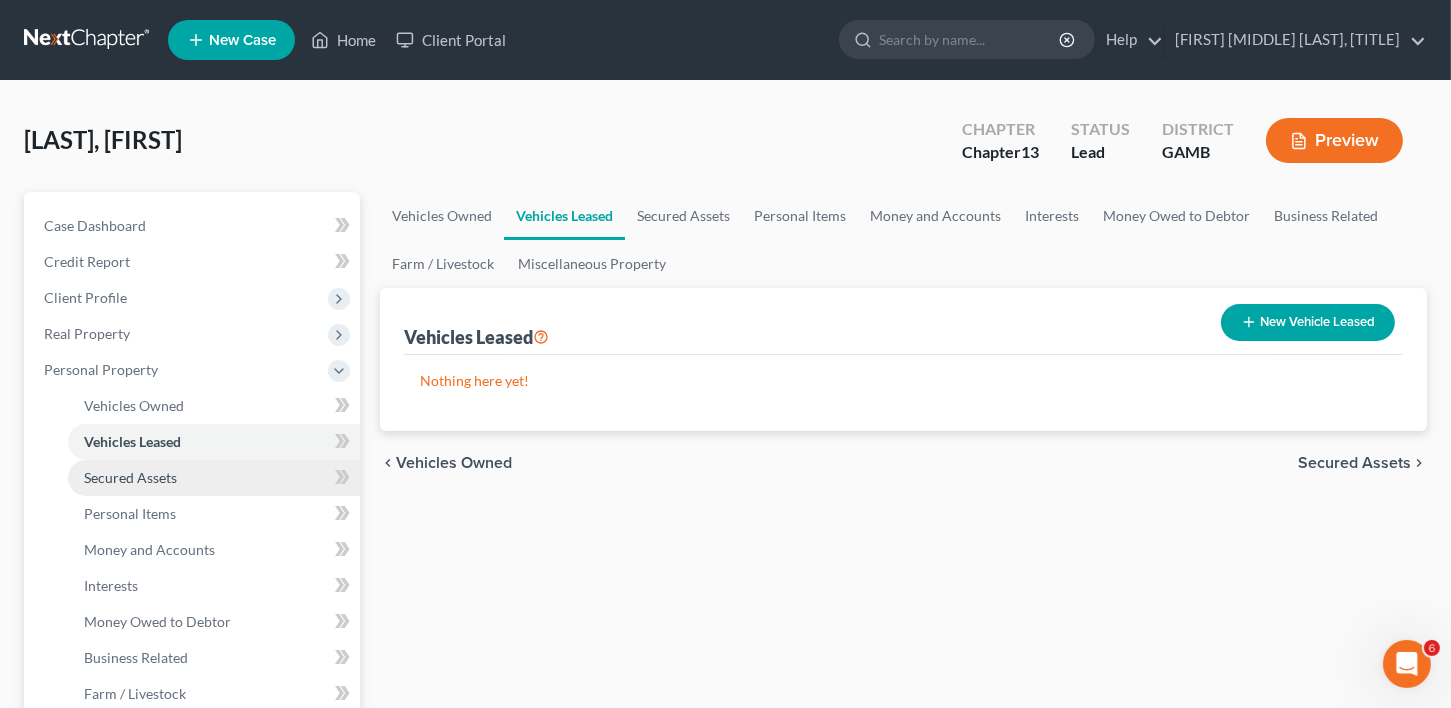 click on "Secured Assets" at bounding box center (130, 477) 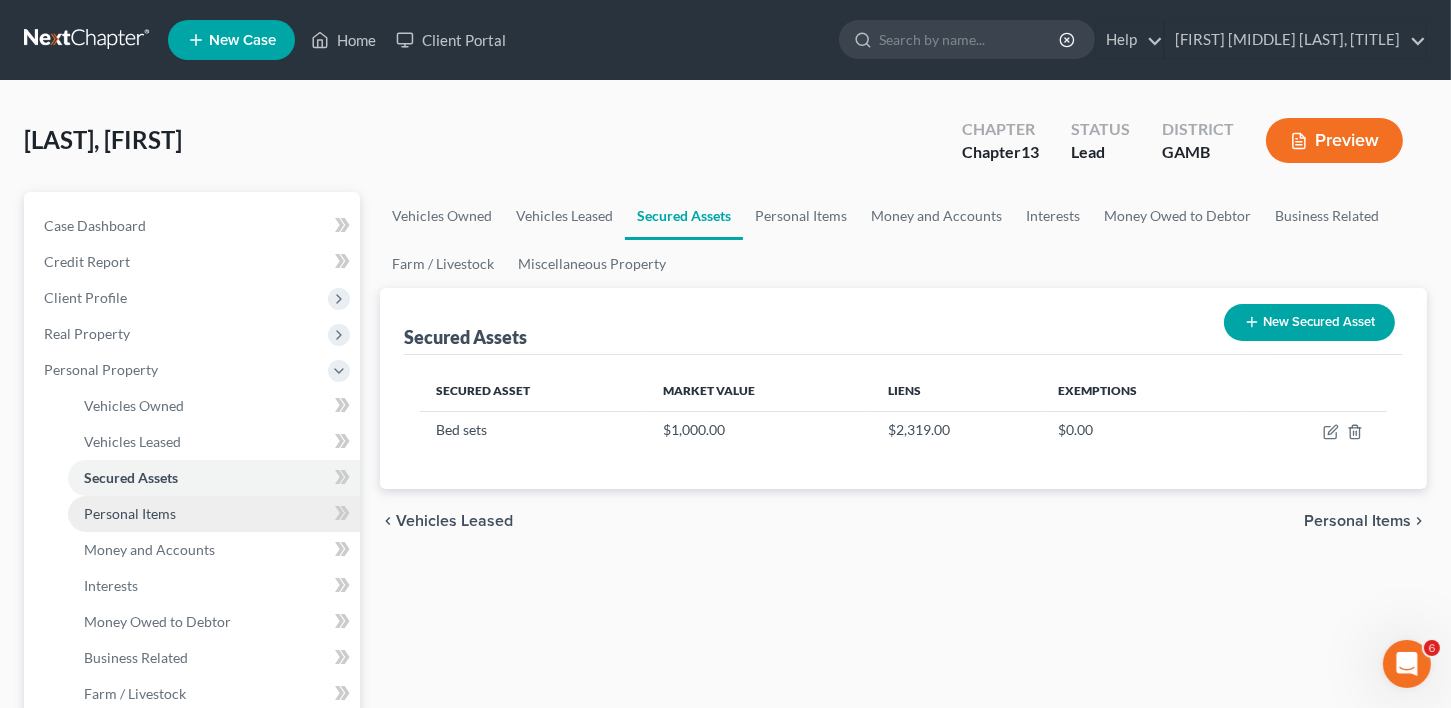 click on "Personal Items" at bounding box center (130, 513) 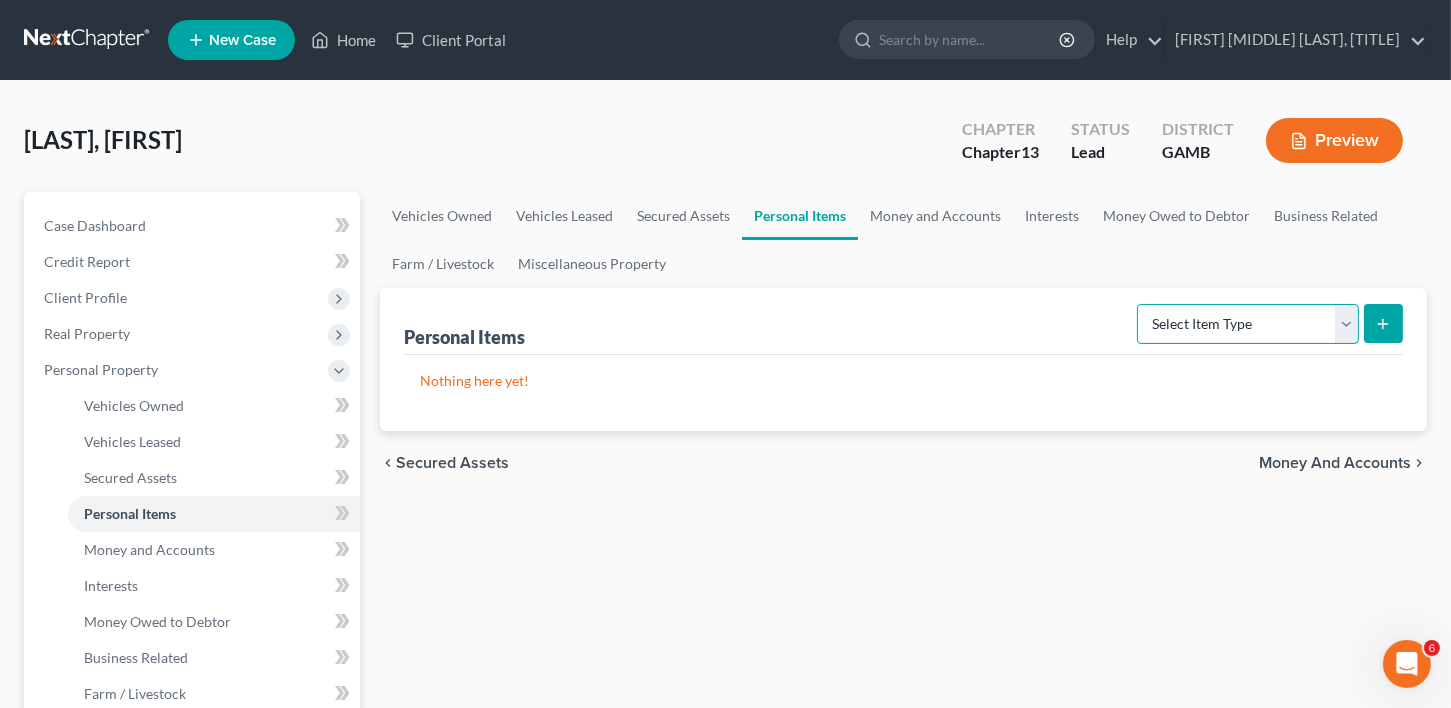 click on "Select Item Type Clothing Collectibles Of Value Electronics Firearms Household Goods Jewelry Other Pet(s) Sports & Hobby Equipment" at bounding box center [1248, 324] 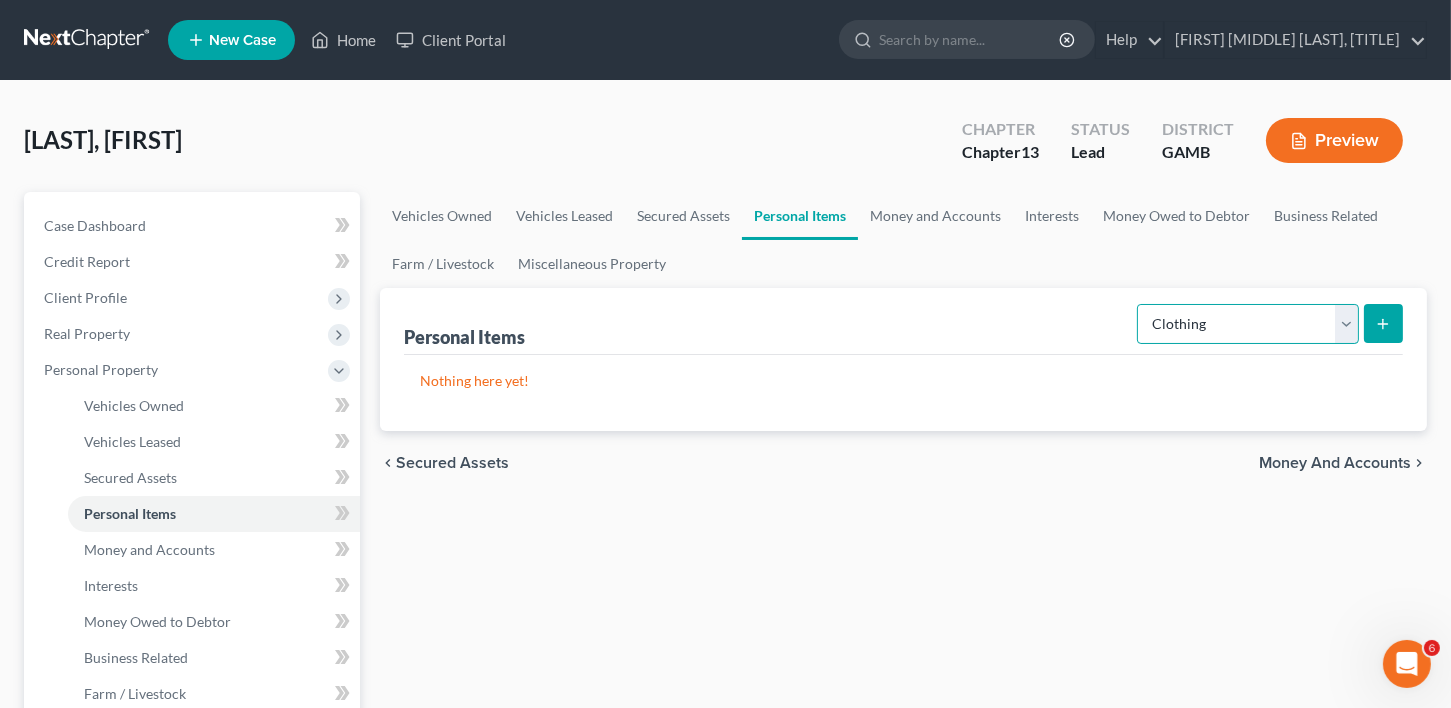 click on "Select Item Type Clothing Collectibles Of Value Electronics Firearms Household Goods Jewelry Other Pet(s) Sports & Hobby Equipment" at bounding box center (1248, 324) 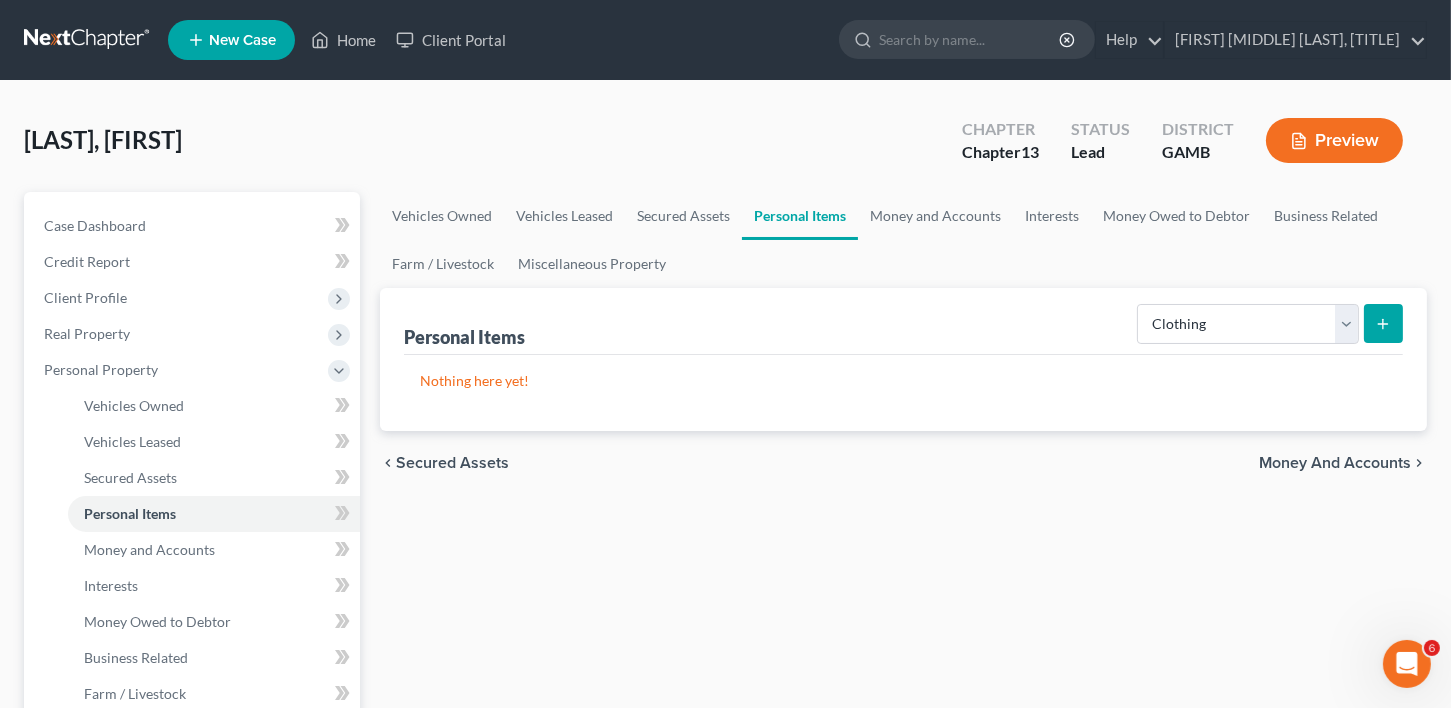 click 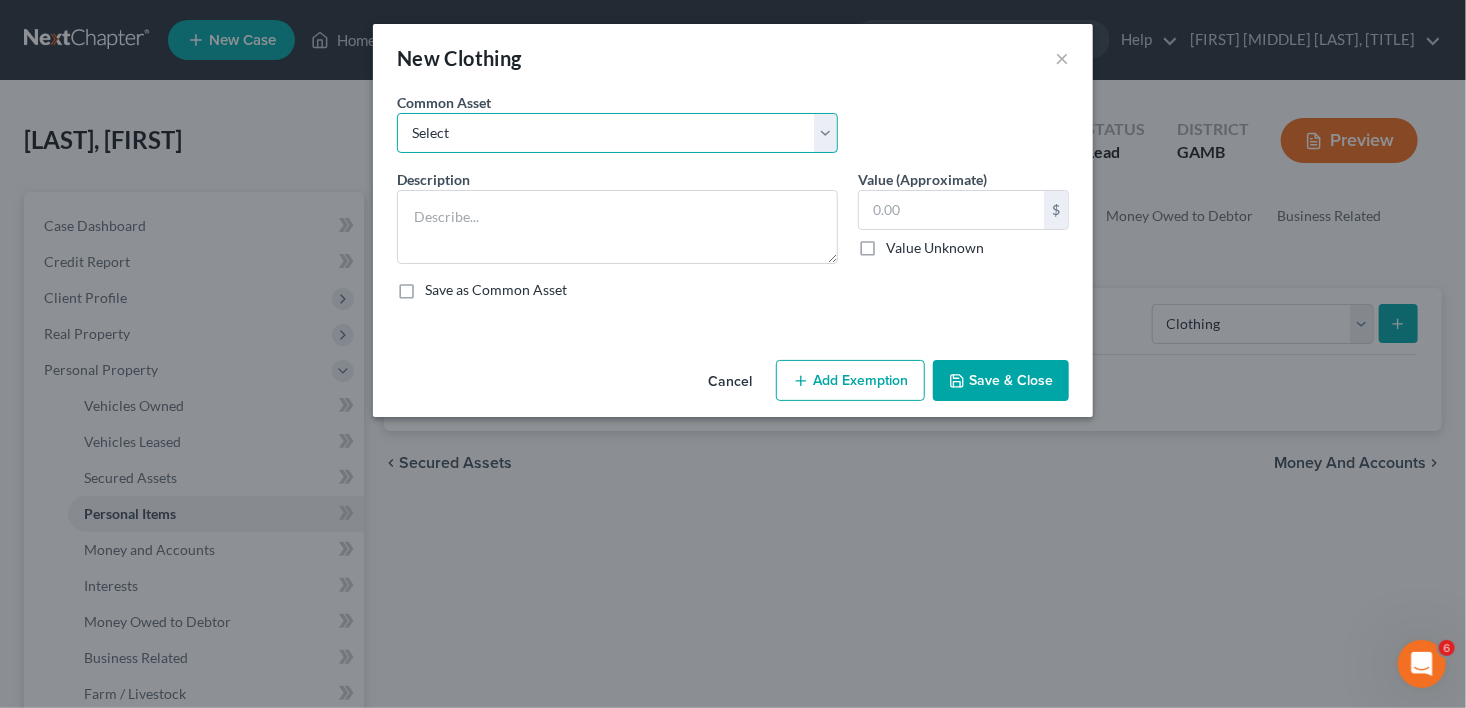 click on "Select Clothing" at bounding box center [617, 133] 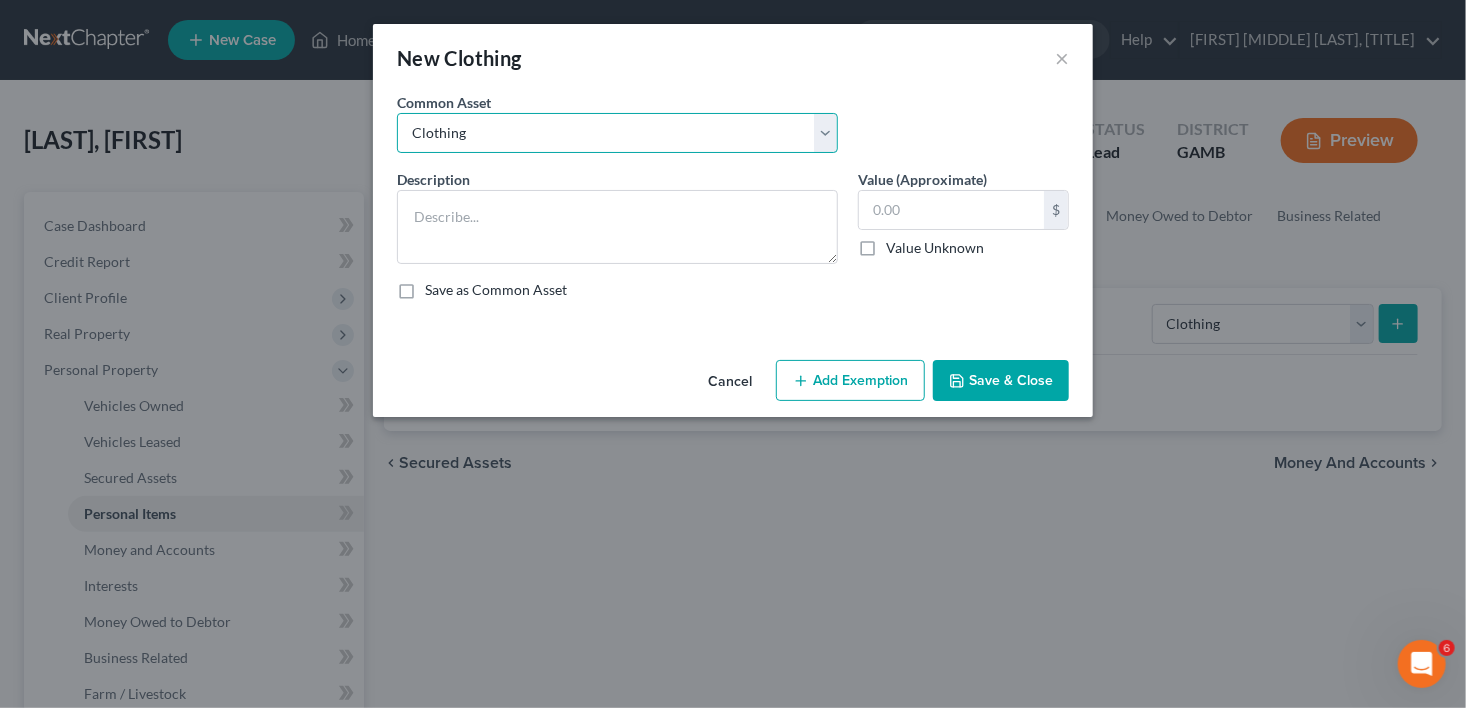 click on "Select Clothing" at bounding box center [617, 133] 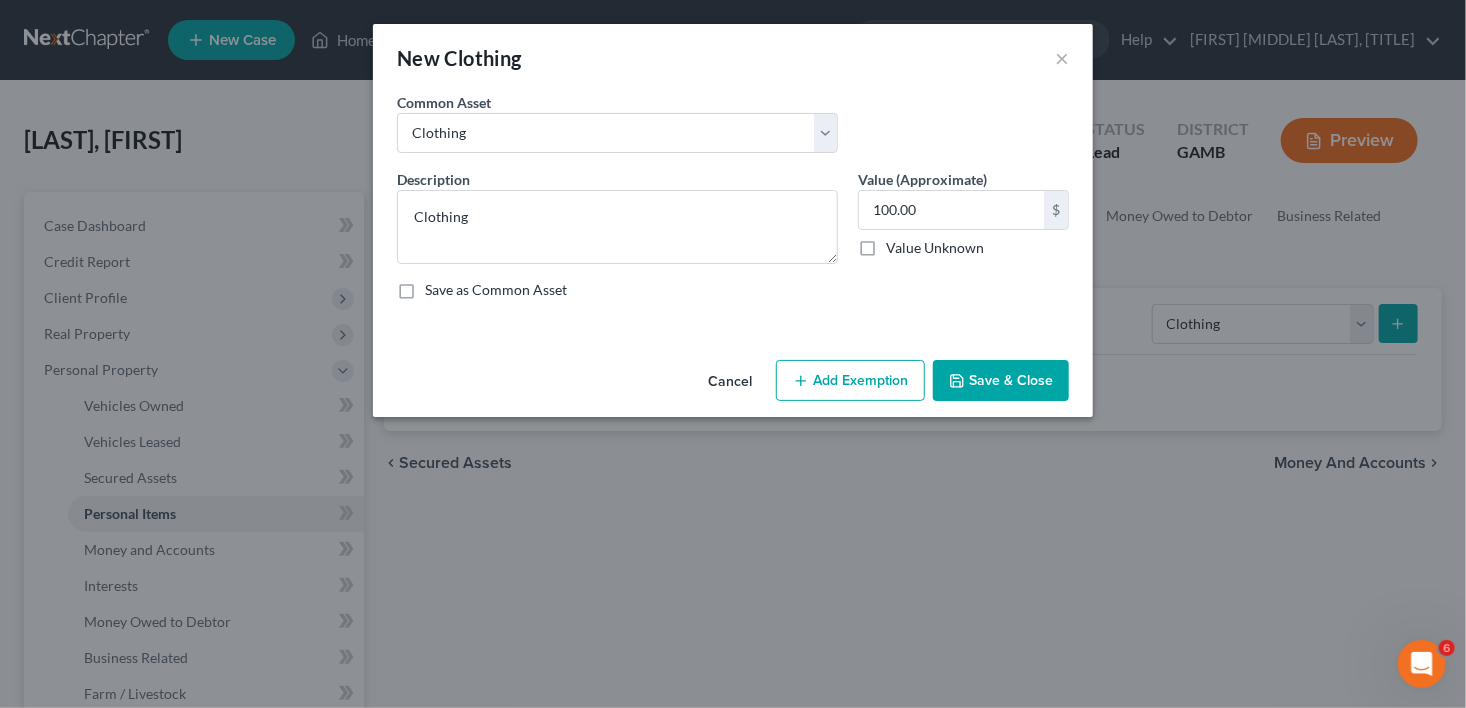 click on "Save & Close" at bounding box center (1001, 381) 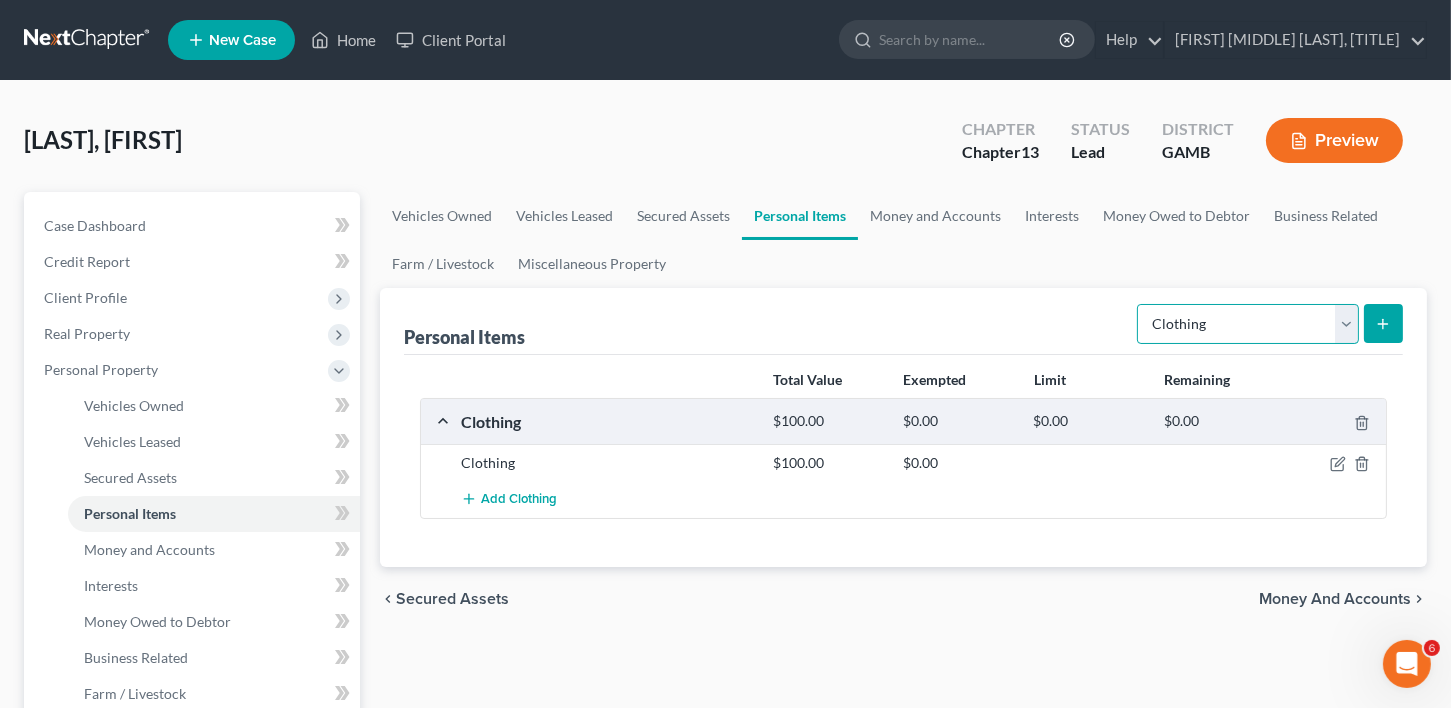 click on "Select Item Type Clothing Collectibles Of Value Electronics Firearms Household Goods Jewelry Other Pet(s) Sports & Hobby Equipment" at bounding box center [1248, 324] 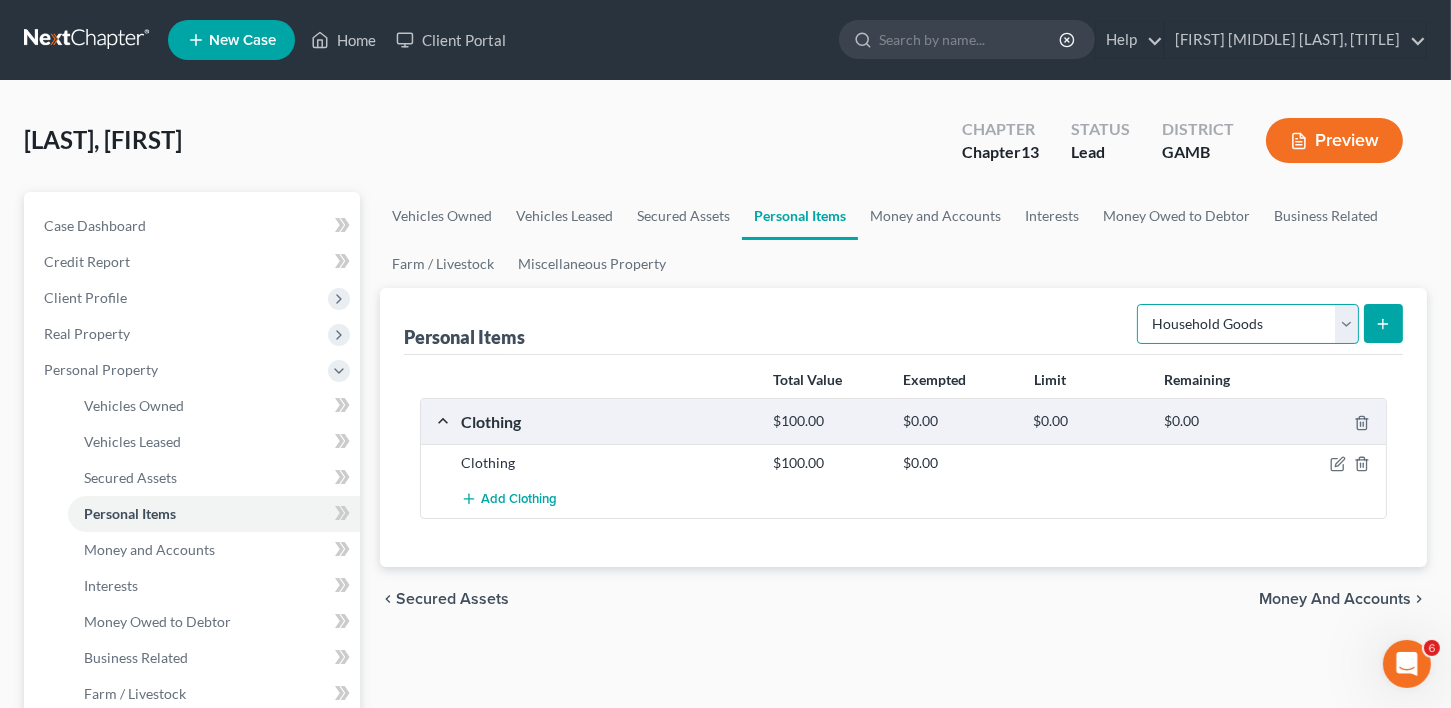 click on "Select Item Type Clothing Collectibles Of Value Electronics Firearms Household Goods Jewelry Other Pet(s) Sports & Hobby Equipment" at bounding box center [1248, 324] 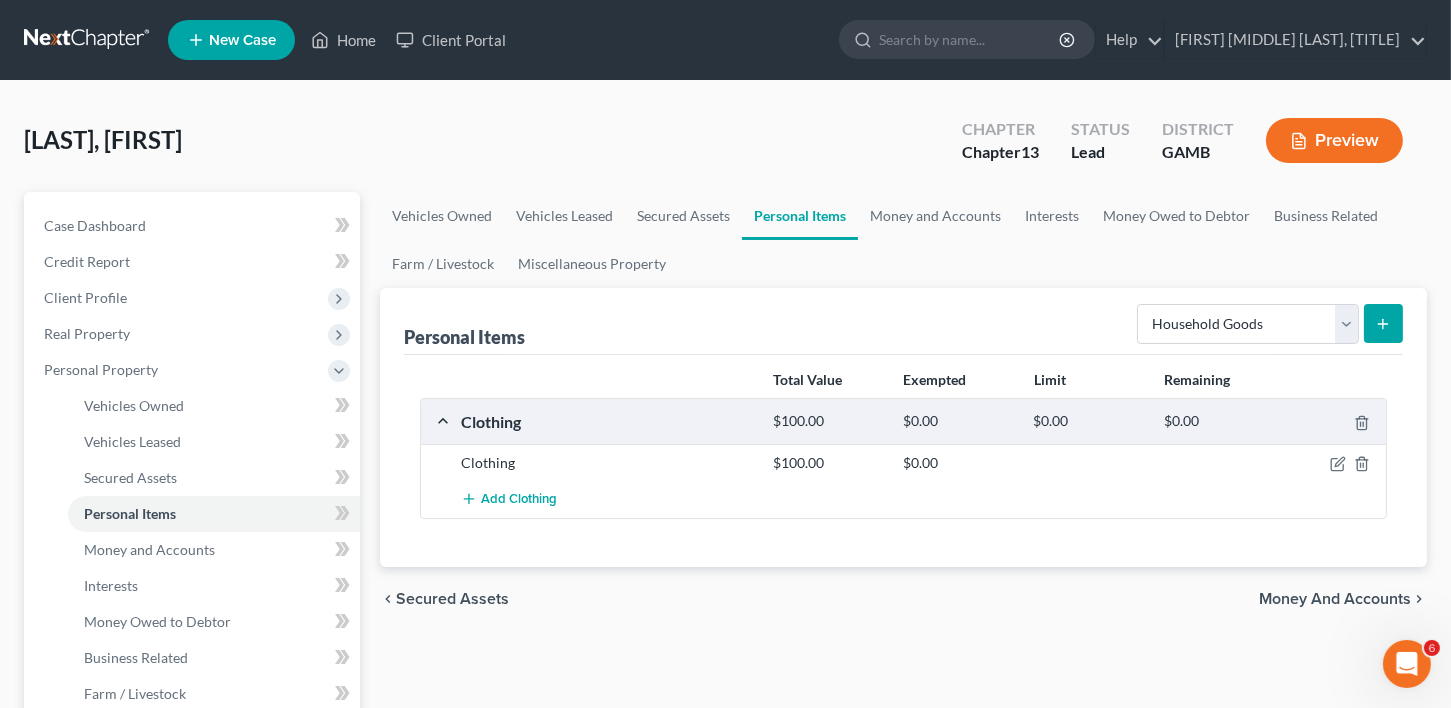 click 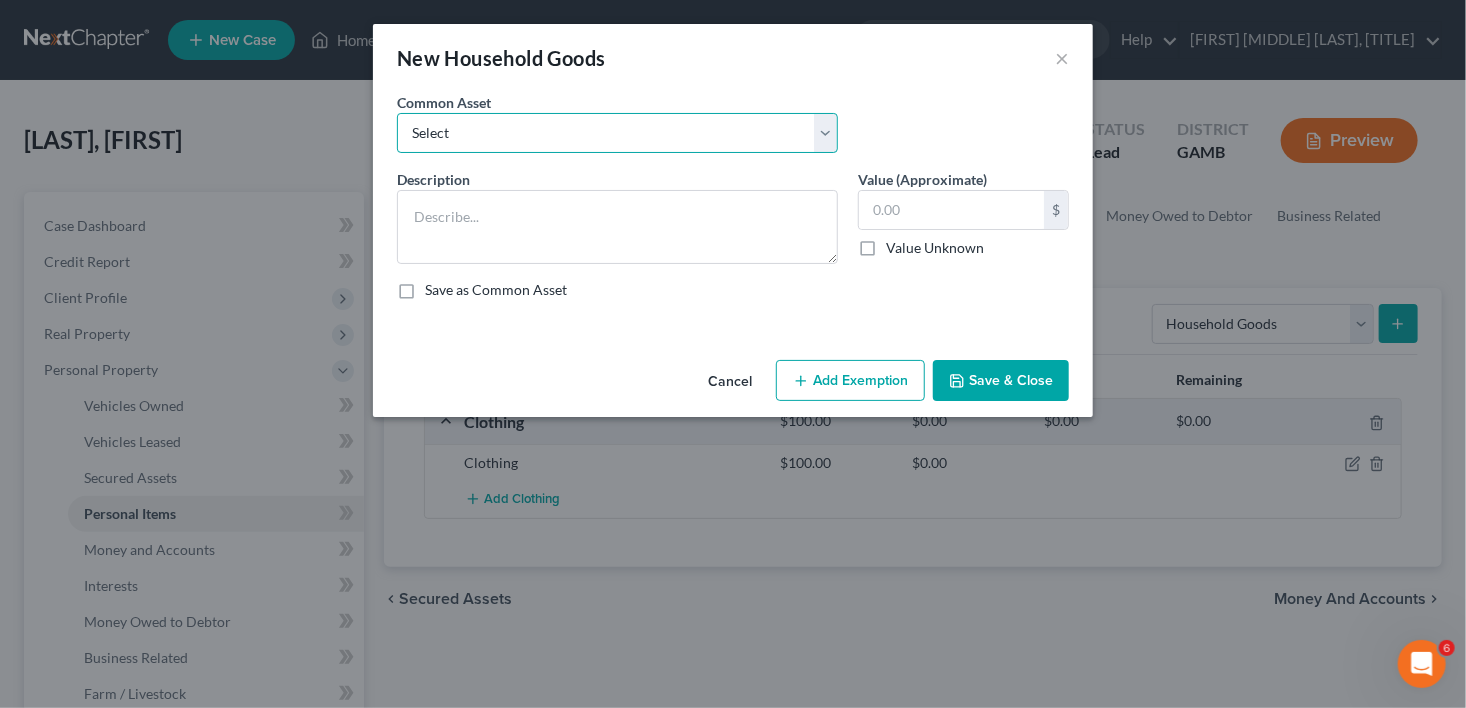 click on "Select Household goods Household goods Household goods and furniture Household goods" at bounding box center [617, 133] 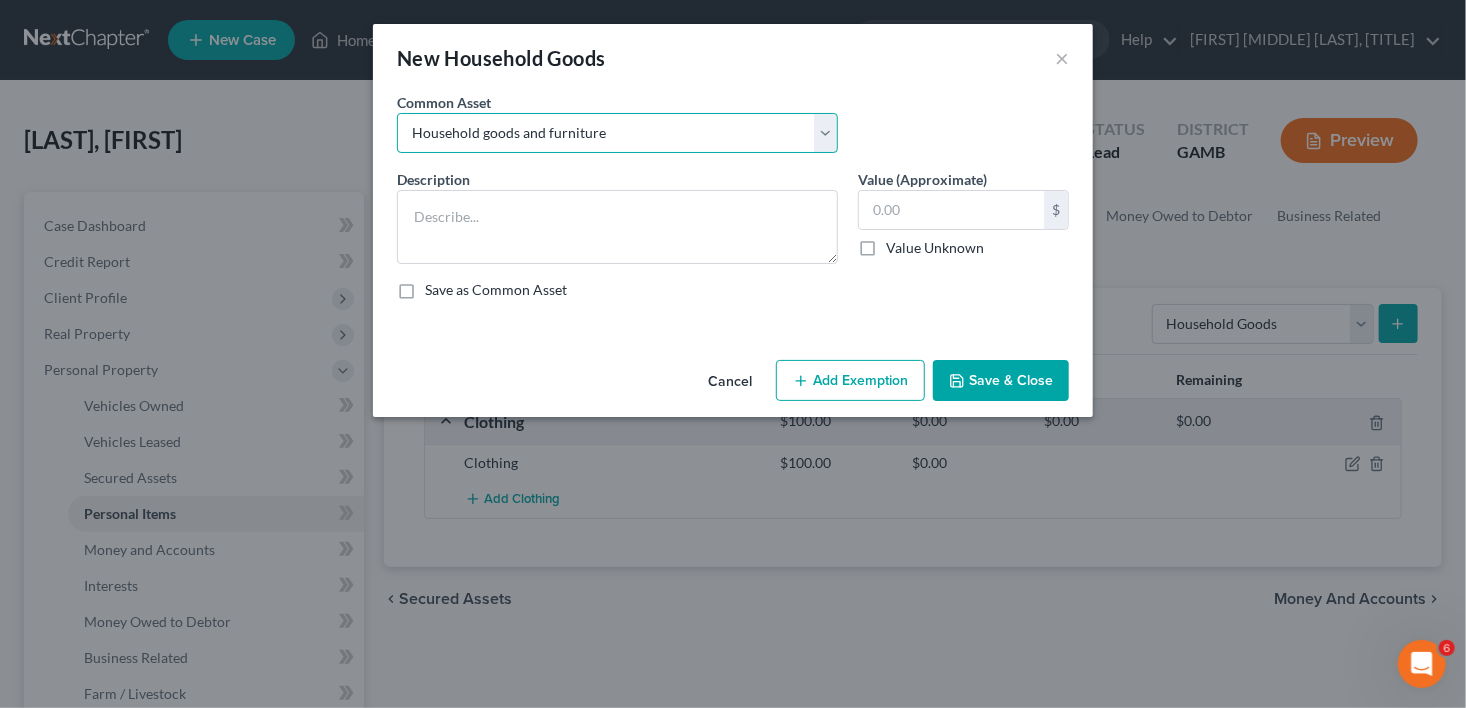 click on "Select Household goods Household goods Household goods and furniture Household goods" at bounding box center (617, 133) 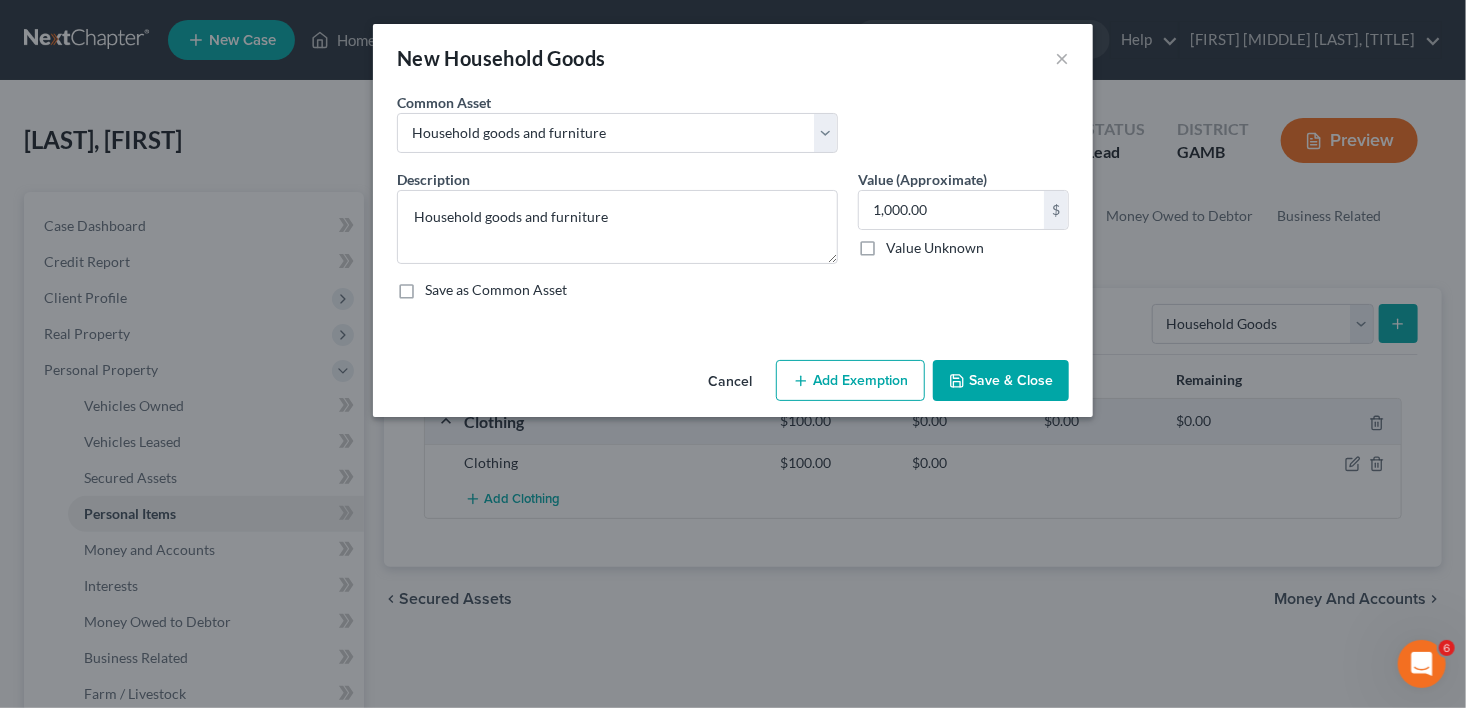 click on "Save & Close" at bounding box center (1001, 381) 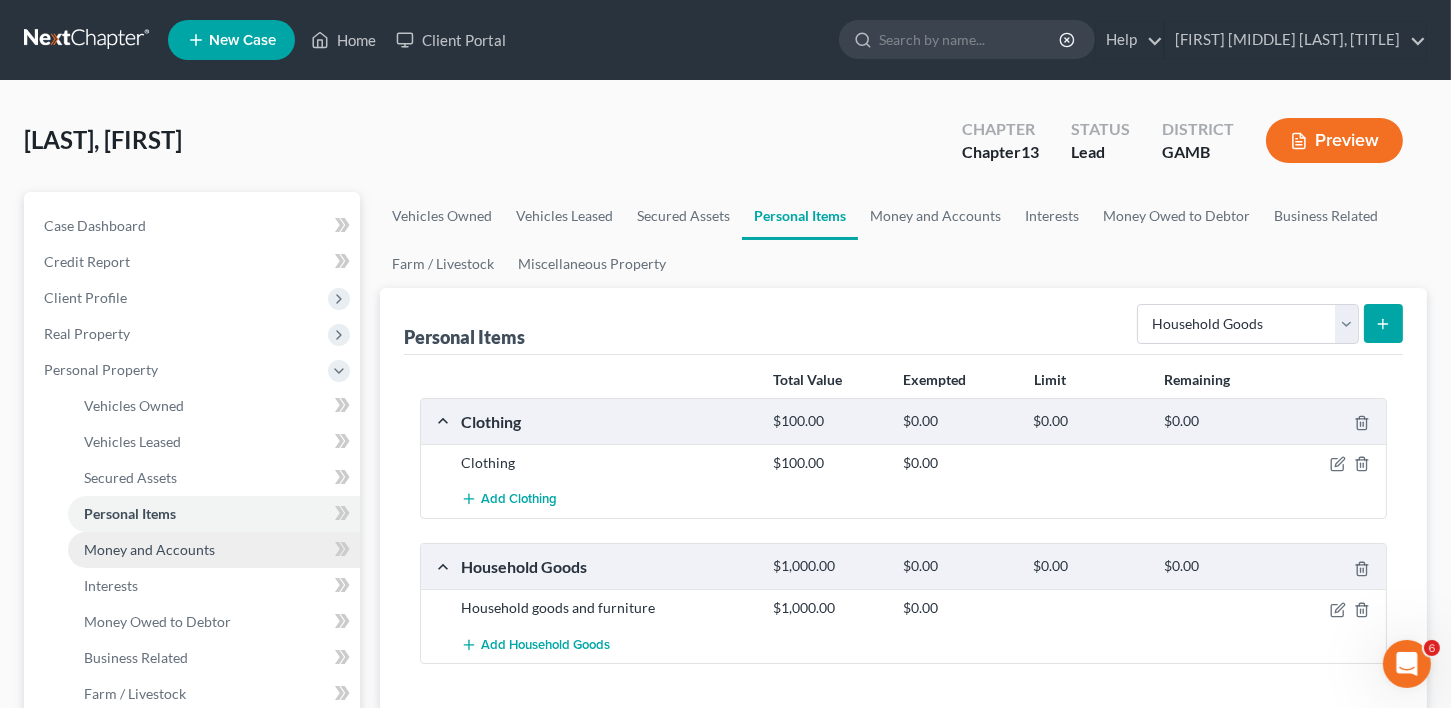 click on "Money and Accounts" at bounding box center [149, 549] 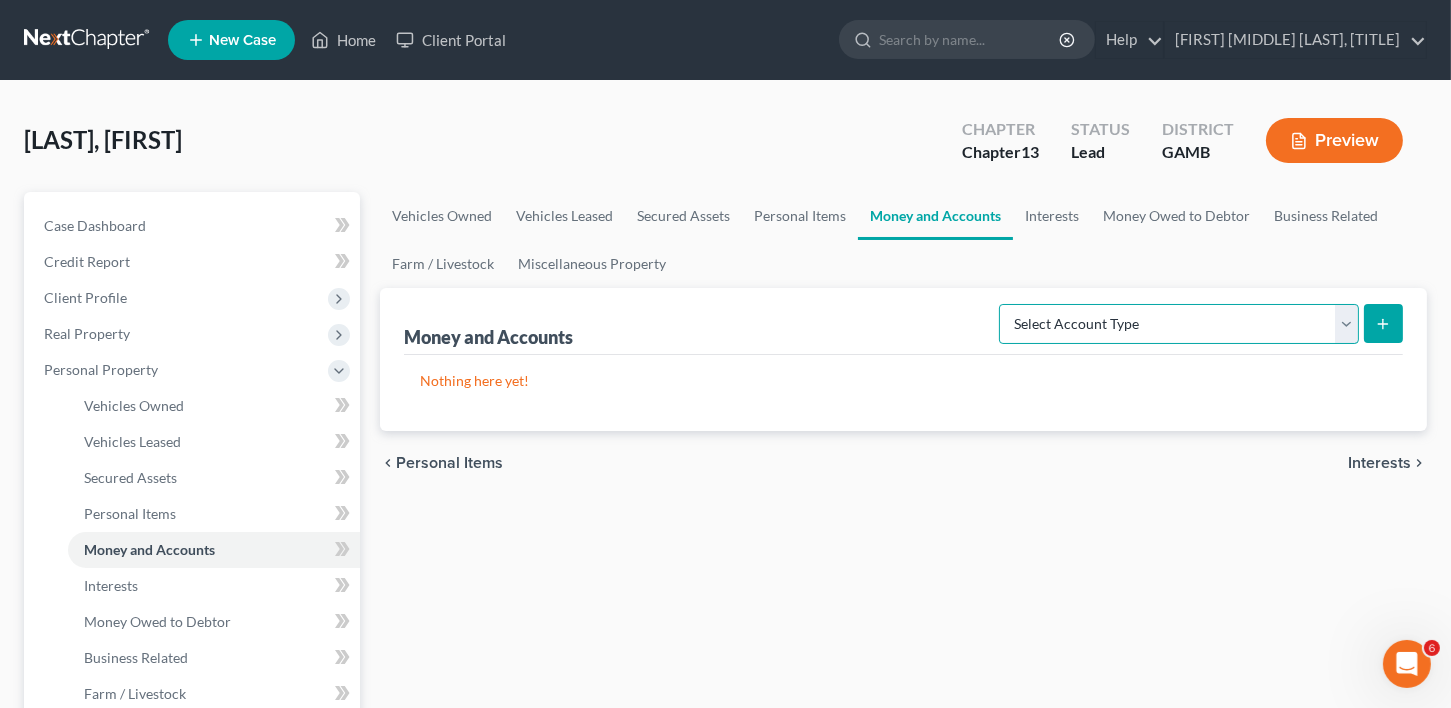 click on "Select Account Type Brokerage Cash on Hand Certificates of Deposit Checking Account Money Market Other (Credit Union, Health Savings Account, etc) Safe Deposit Box Savings Account Security Deposits or Prepayments" at bounding box center [1179, 324] 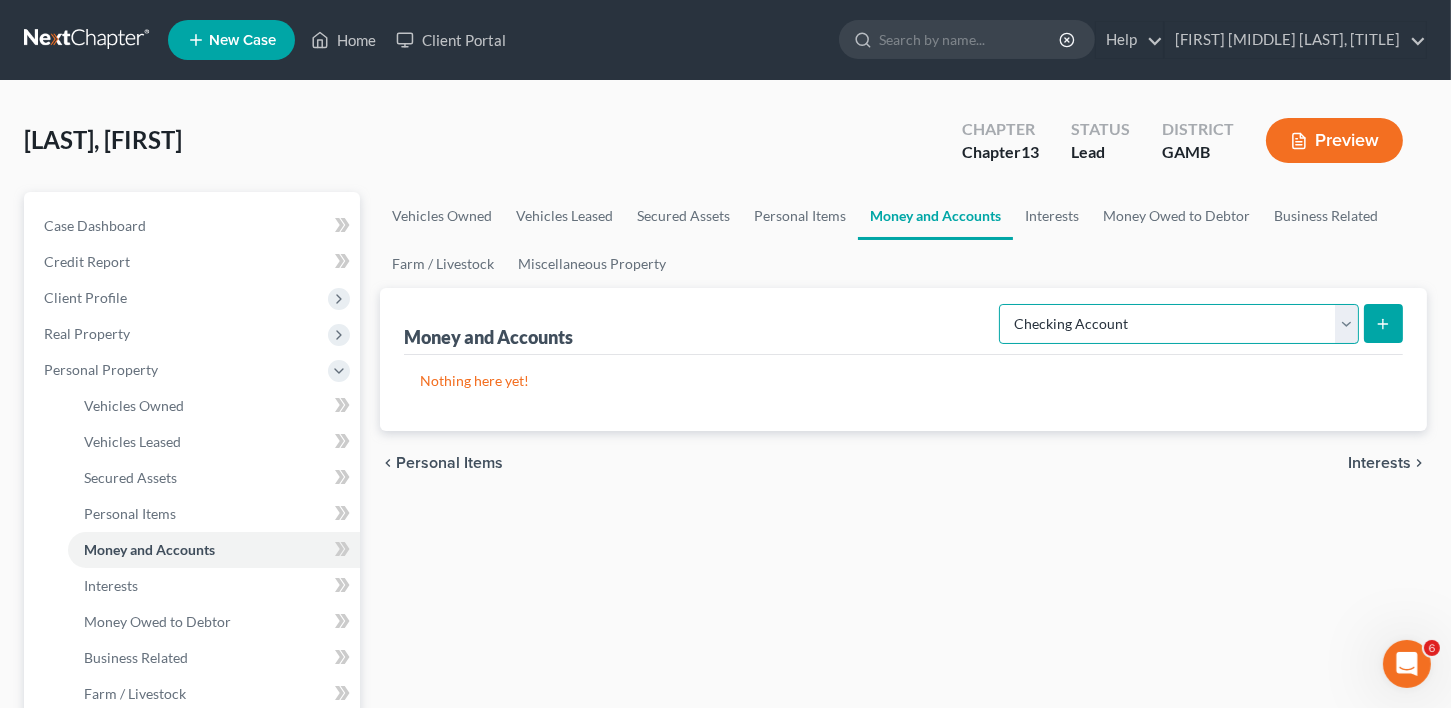 click on "Select Account Type Brokerage Cash on Hand Certificates of Deposit Checking Account Money Market Other (Credit Union, Health Savings Account, etc) Safe Deposit Box Savings Account Security Deposits or Prepayments" at bounding box center [1179, 324] 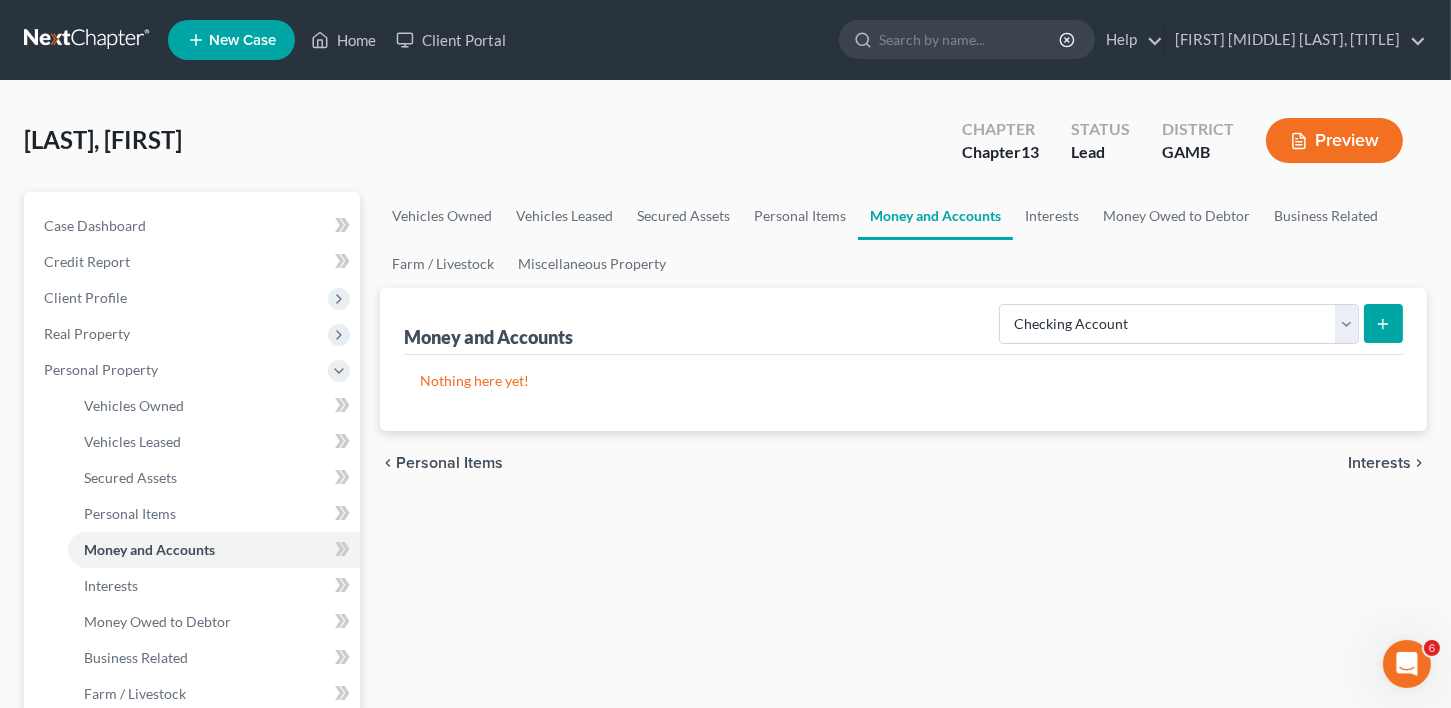 click at bounding box center [1383, 323] 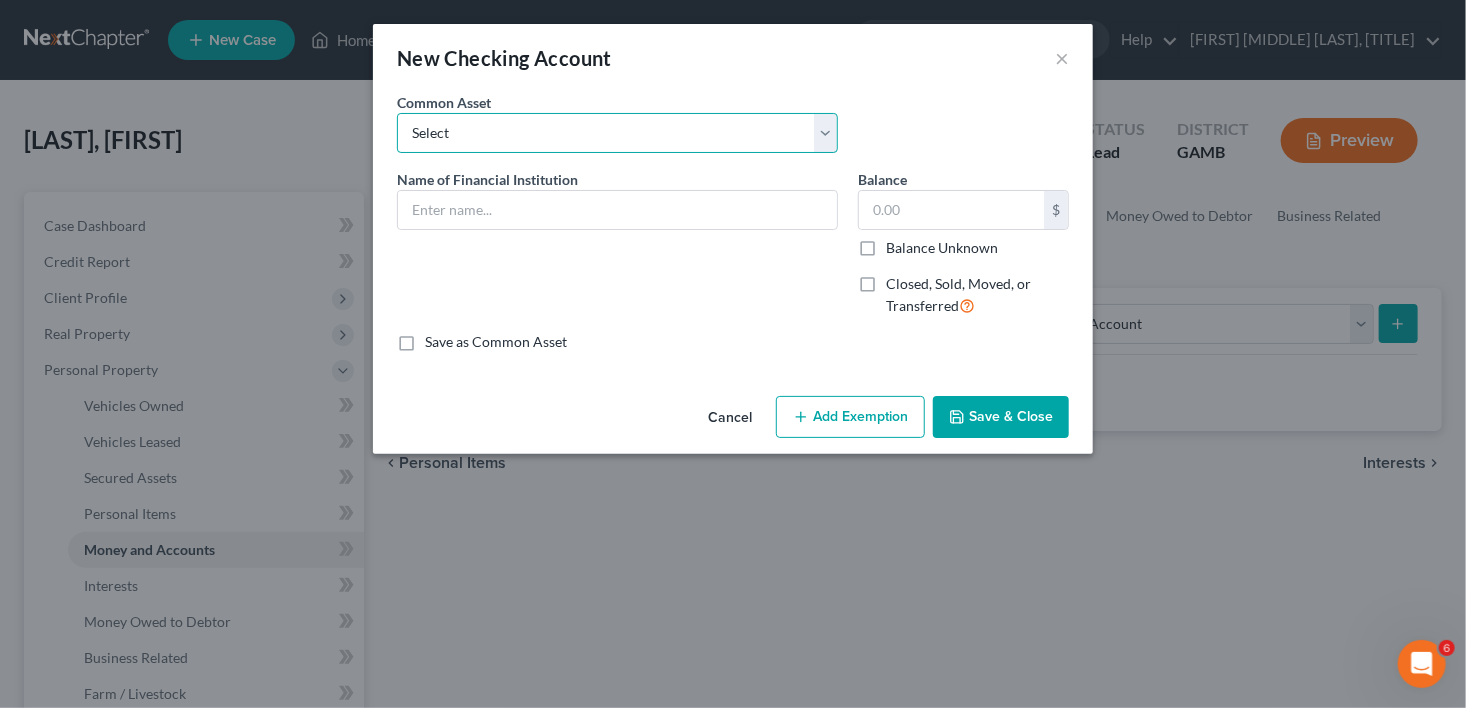 click on "Select US Bank Navy Federal Credit Union Midsouth Federal Credit Union Chime Bank Wells Fargo Bank Bank of America Cadence Bank Robins Financial Credit Union PNC Bank Chase Bank Robins Financial Credit Union Chase Bank National Bank By Mail B.C.U. Forum Credit Union Combined Employees Credit Union Planter's First Bank Credit Union of Georgia Georgia United Credit Union USAA" at bounding box center (617, 133) 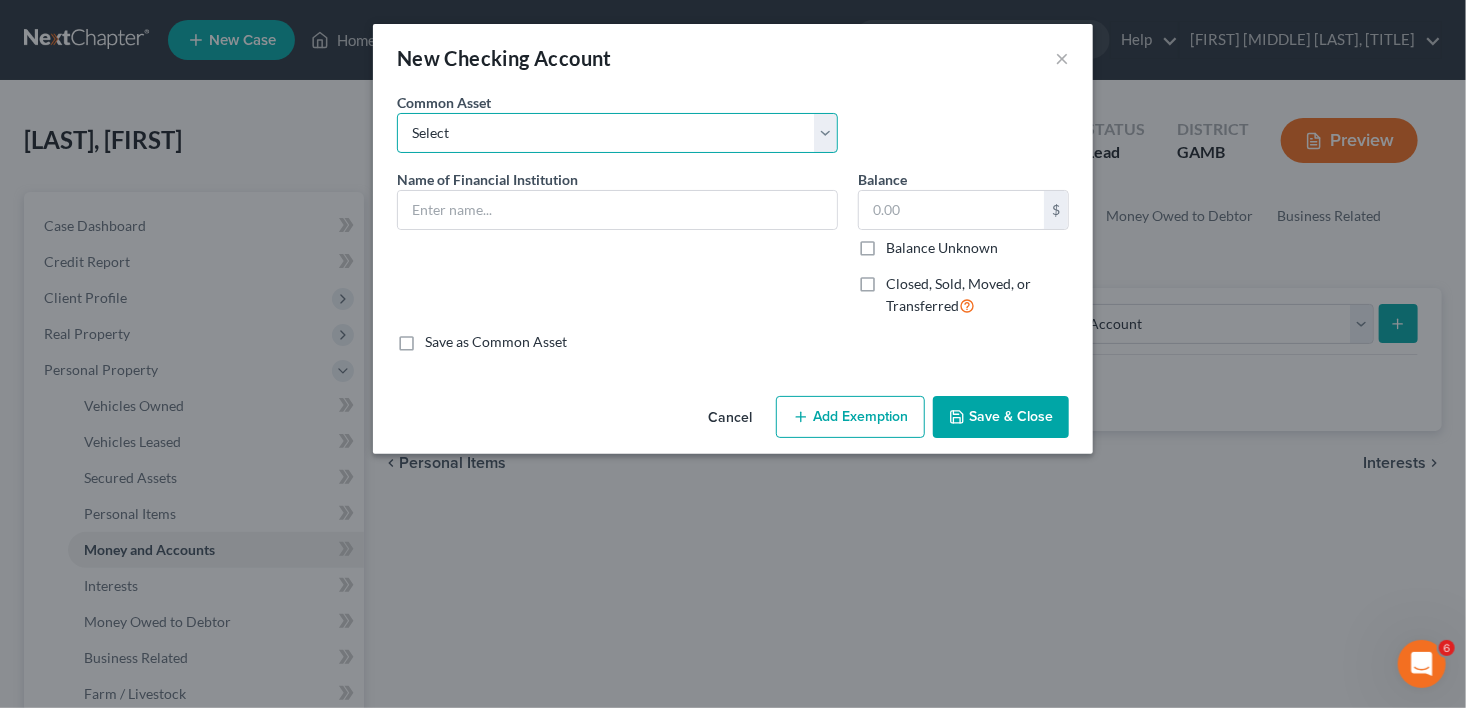 select on "18" 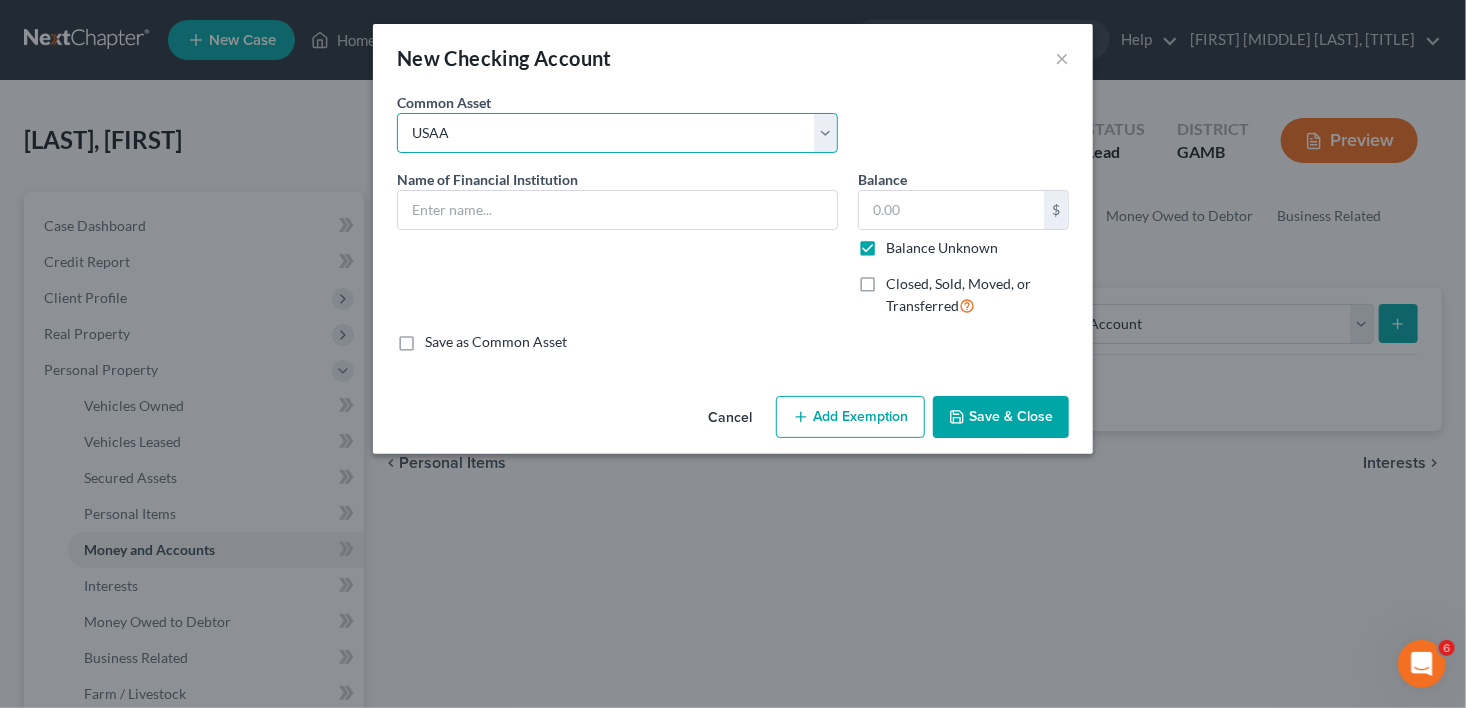 click on "Select US Bank Navy Federal Credit Union Midsouth Federal Credit Union Chime Bank Wells Fargo Bank Bank of America Cadence Bank Robins Financial Credit Union PNC Bank Chase Bank Robins Financial Credit Union Chase Bank National Bank By Mail B.C.U. Forum Credit Union Combined Employees Credit Union Planter's First Bank Credit Union of Georgia Georgia United Credit Union USAA" at bounding box center [617, 133] 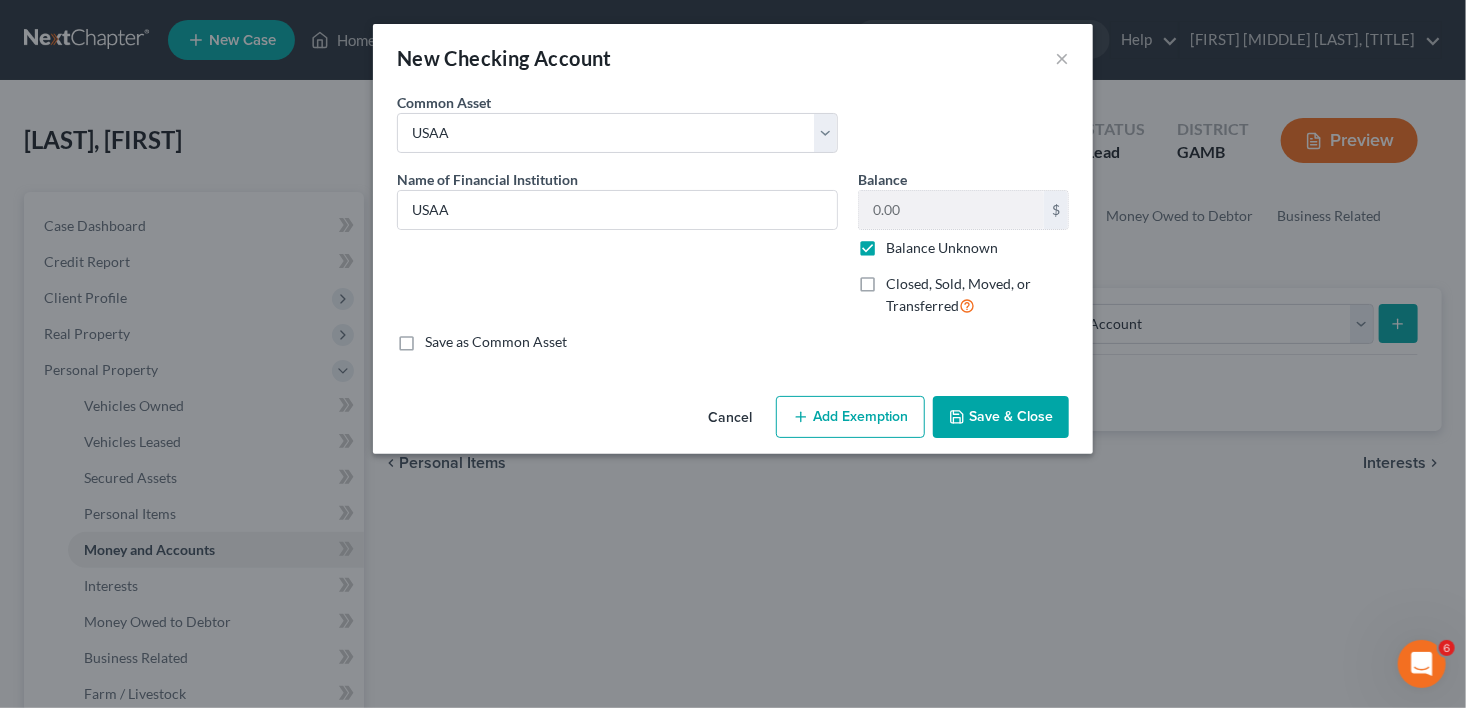 click on "Balance Unknown" at bounding box center (942, 248) 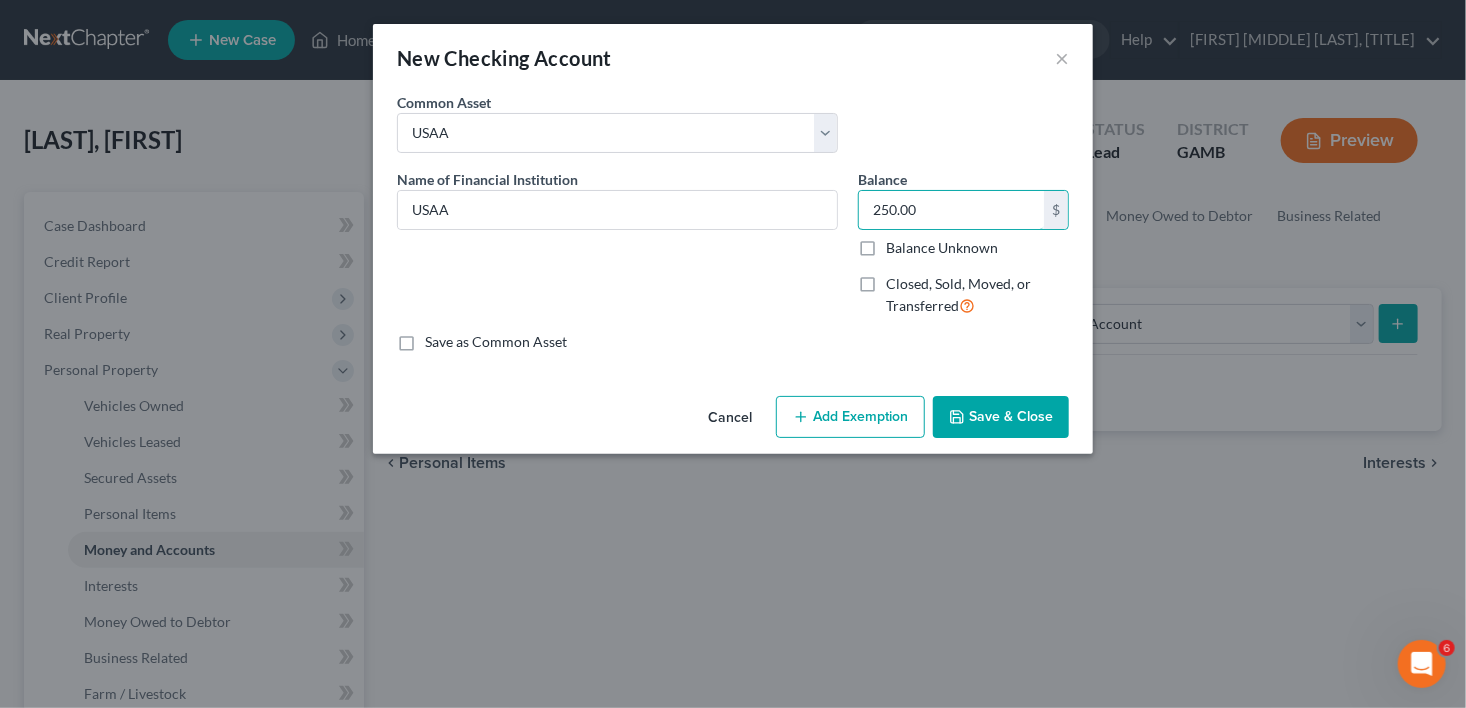 type on "250.00" 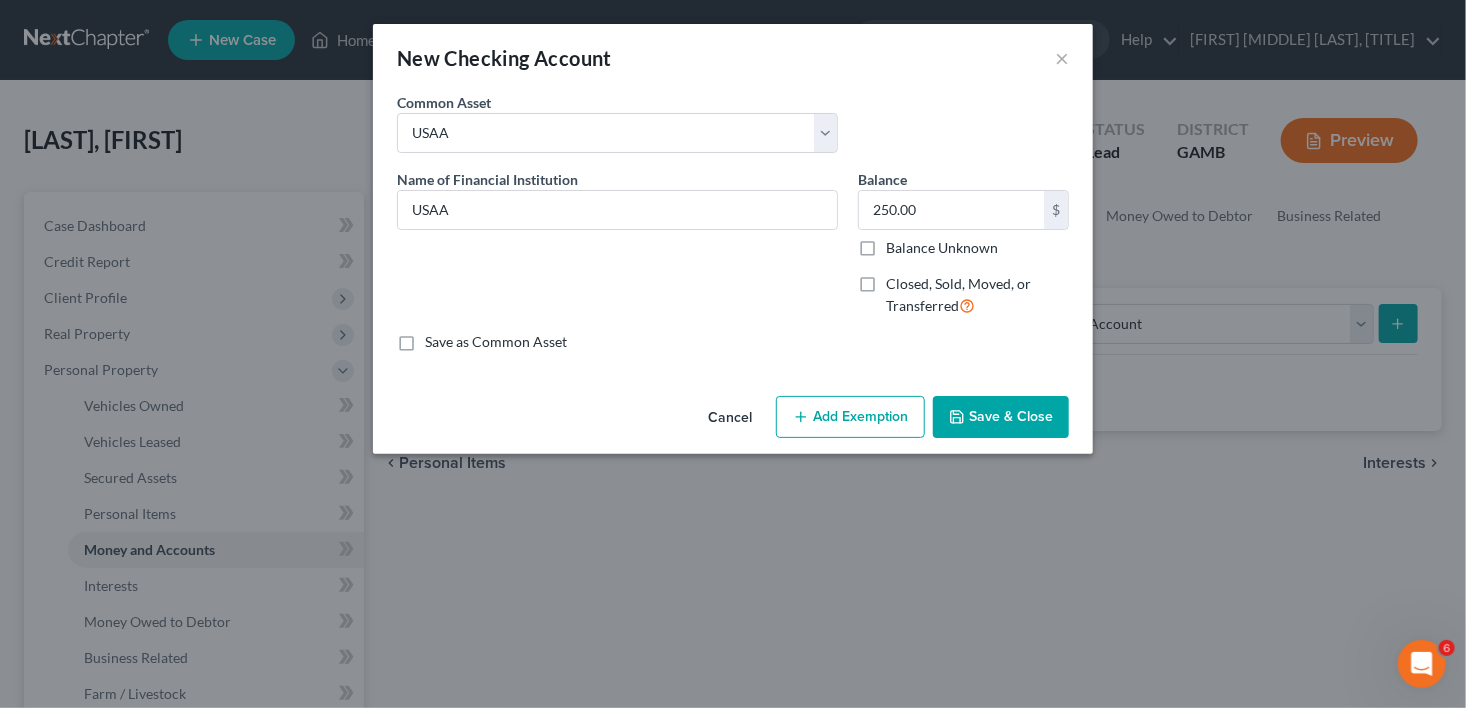 click on "Save & Close" at bounding box center (1001, 417) 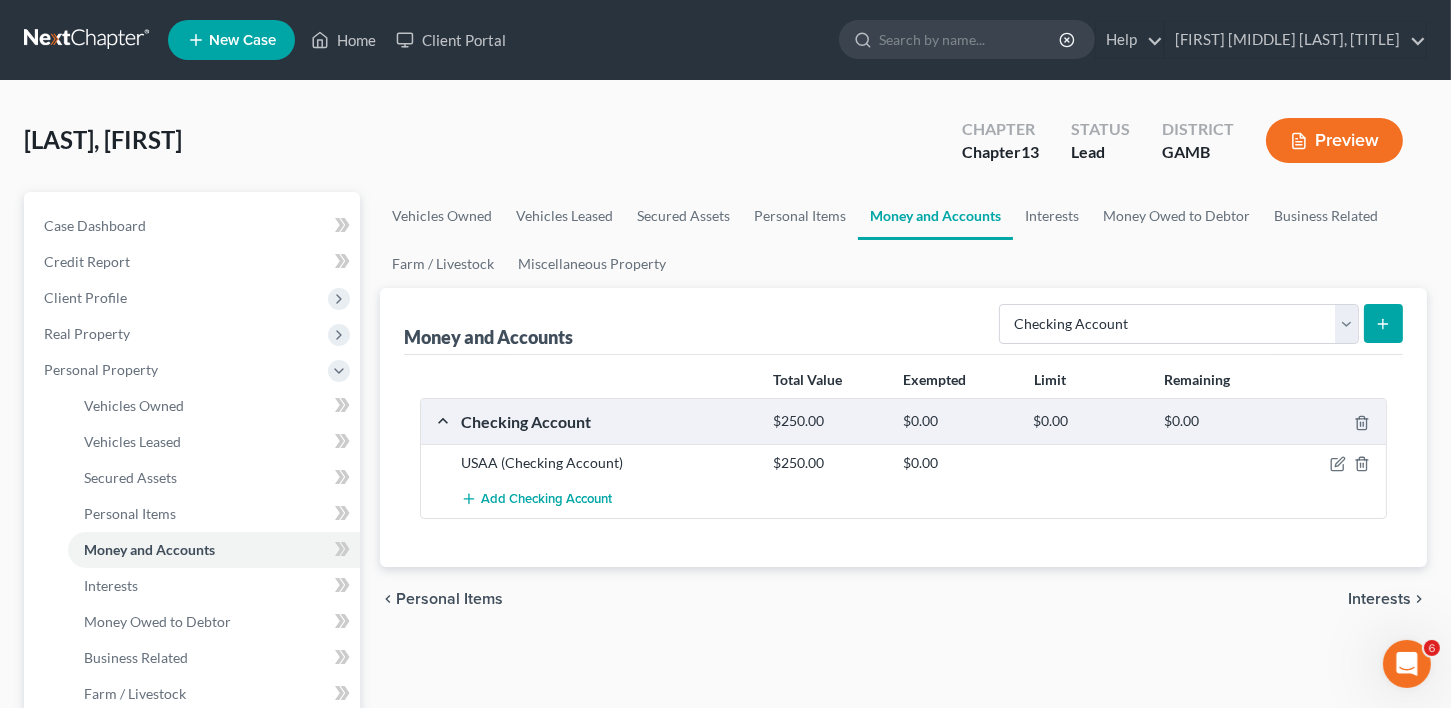 drag, startPoint x: 1380, startPoint y: 580, endPoint x: 1382, endPoint y: 593, distance: 13.152946 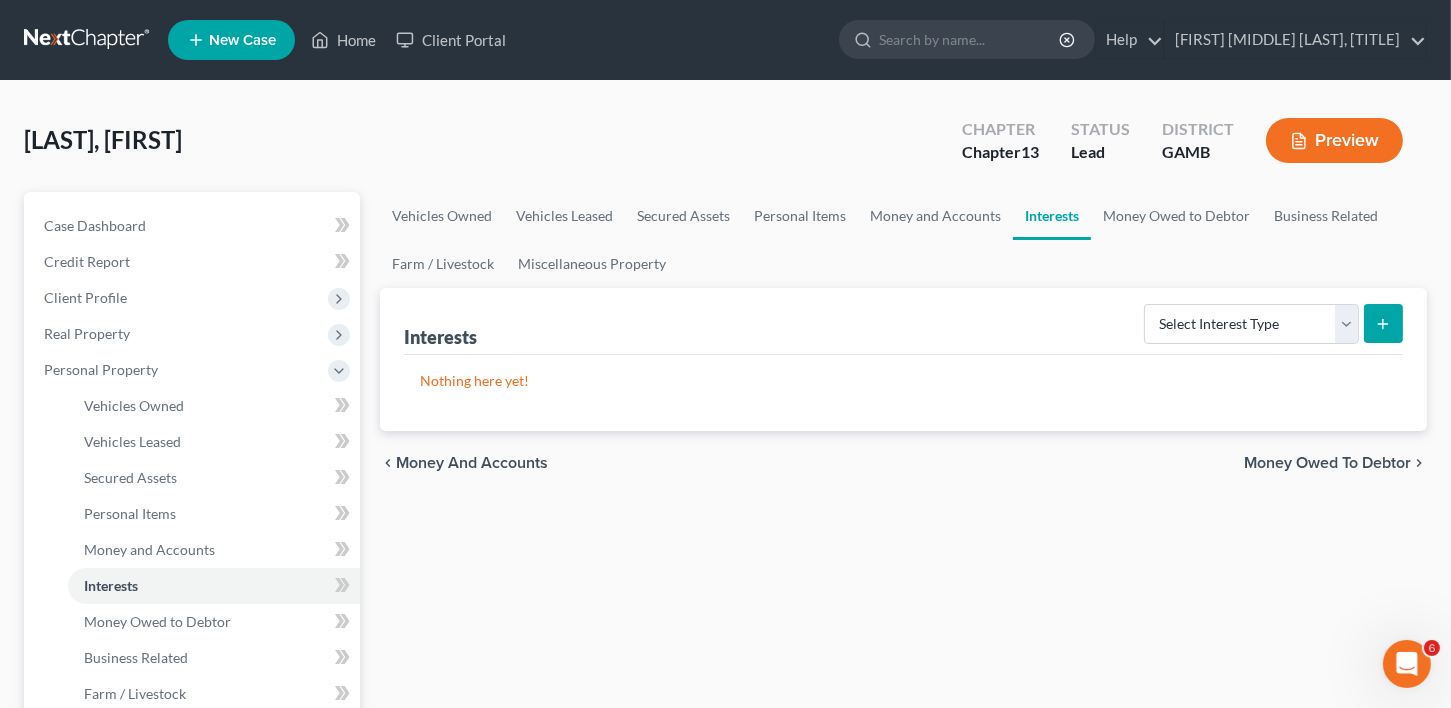 click on "Vehicles Owned
Vehicles Leased
Secured Assets
Personal Items
Money and Accounts
Interests
Money Owed to Debtor
Business Related
Farm / Livestock
Miscellaneous Property
Interests Select Interest Type 401K Annuity Bond Education IRA Government Bond Government Pension Plan Incorporated Business IRA Joint Venture (Active) Joint Venture (Inactive) Keogh Mutual Fund Other Retirement Plan Partnership (Active) Partnership (Inactive) Pension Plan Stock Term Life Insurance Unincorporated Business Whole Life Insurance
Nothing here yet!
chevron_left
Money and Accounts
Money Owed to Debtor
chevron_right" at bounding box center (903, 787) 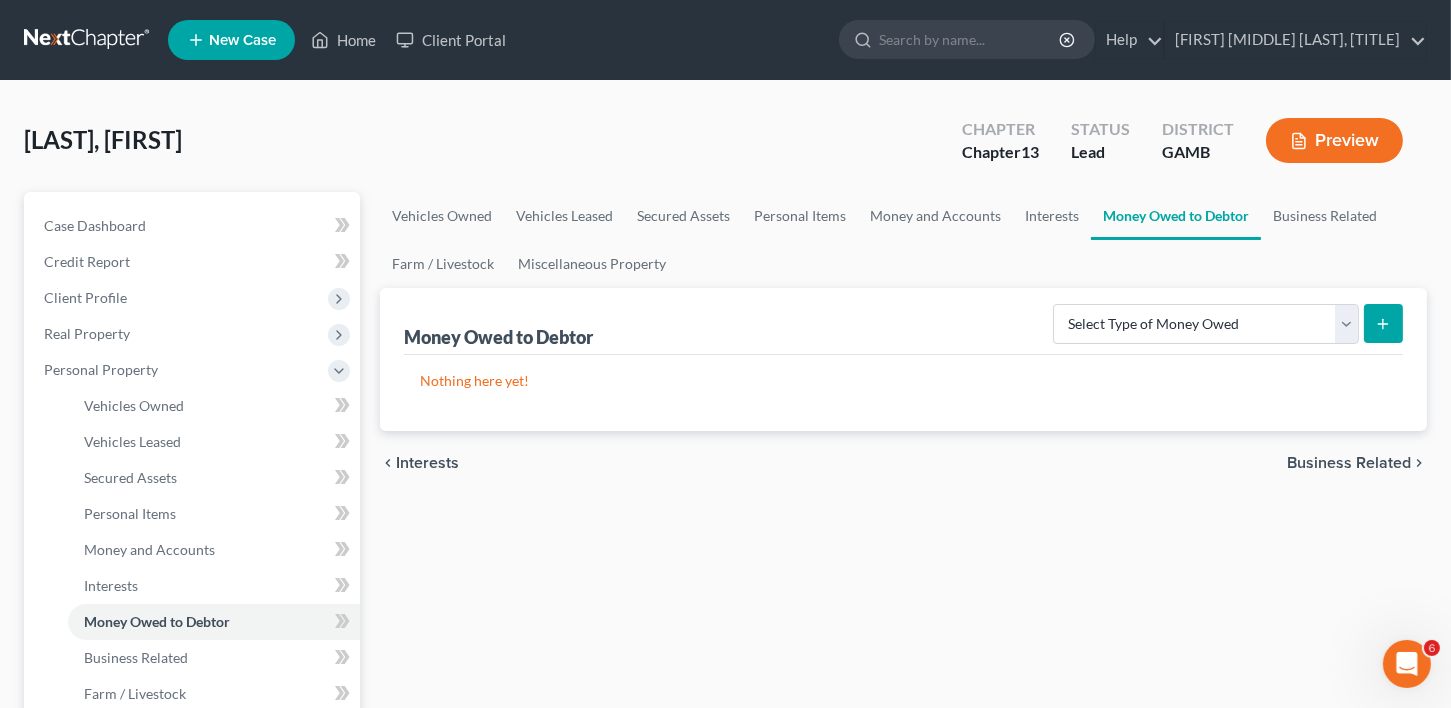 click on "Business Related" at bounding box center [1349, 463] 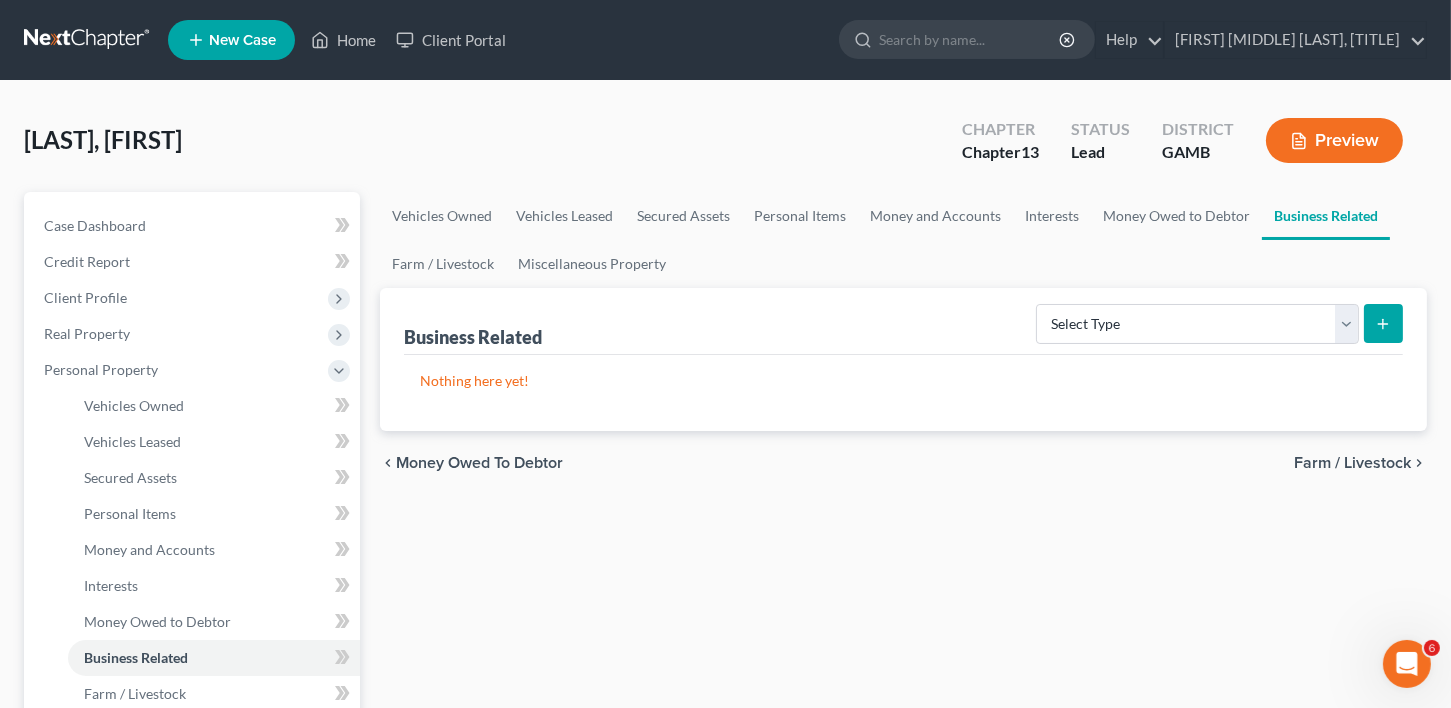 click on "Farm / Livestock" at bounding box center [1352, 463] 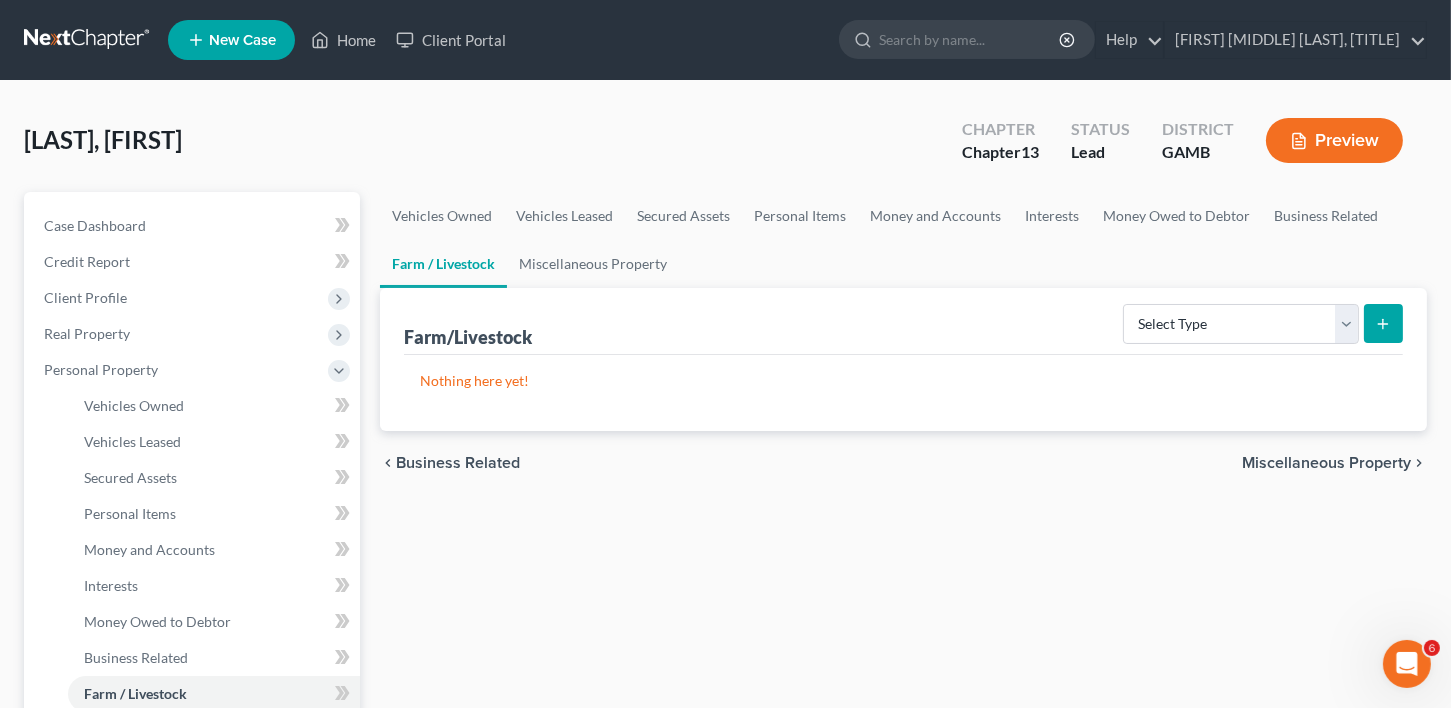 click on "Miscellaneous Property" at bounding box center (1326, 463) 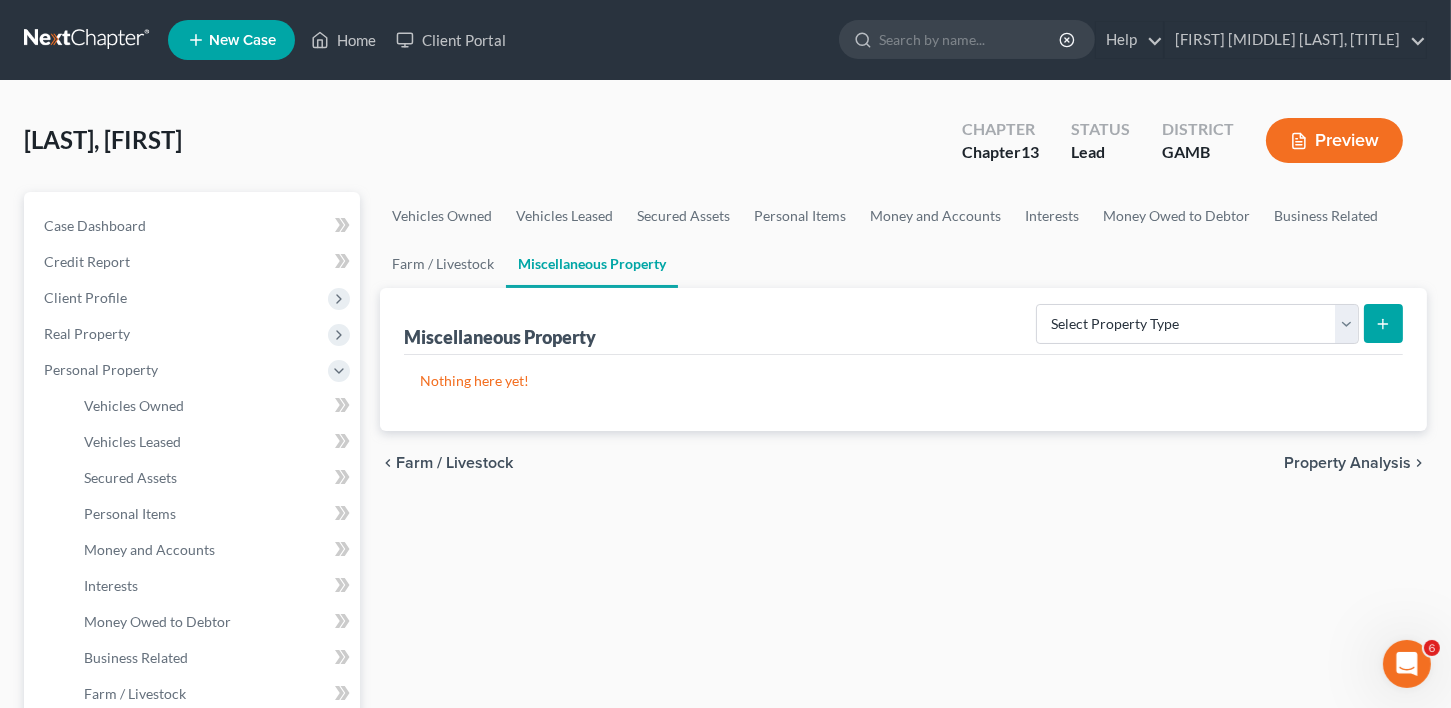 click on "Property Analysis" at bounding box center [1347, 463] 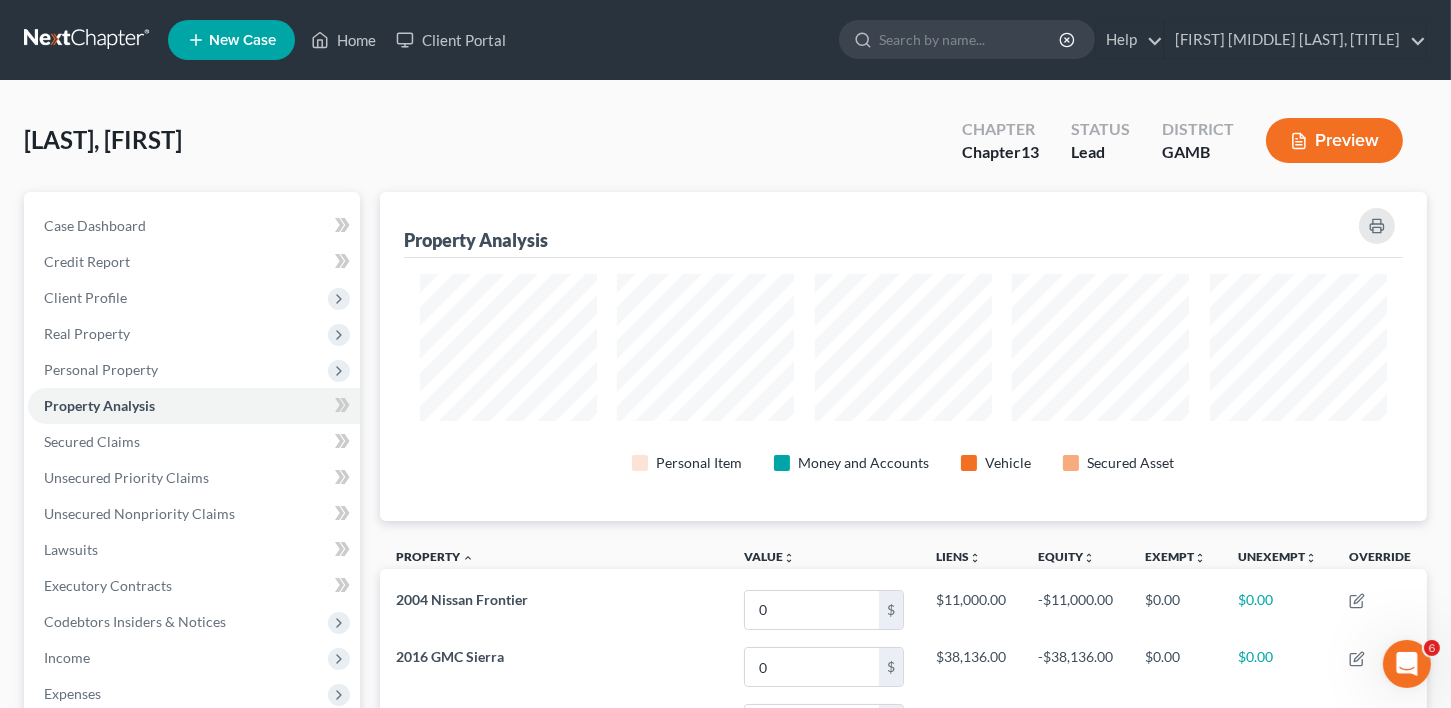 scroll, scrollTop: 999671, scrollLeft: 998952, axis: both 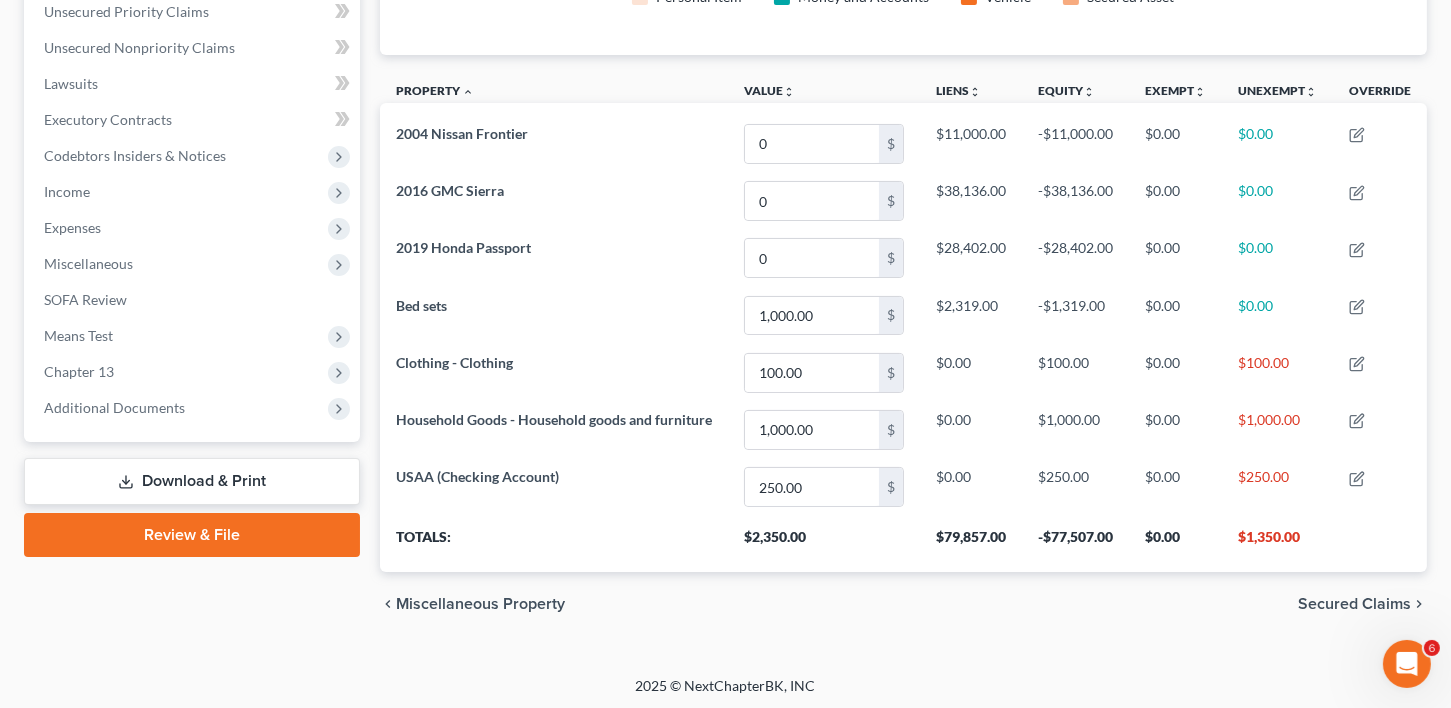 click on "Secured Claims" at bounding box center (1354, 604) 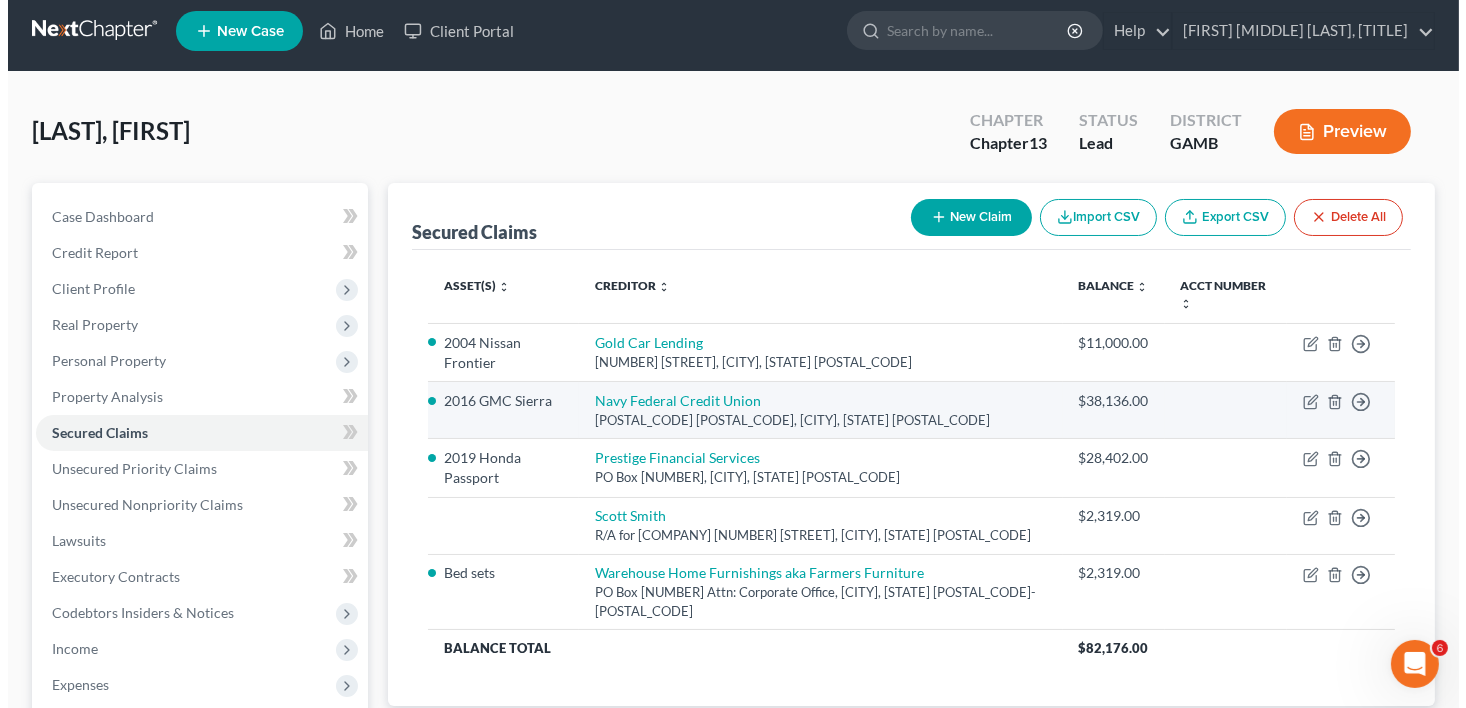 scroll, scrollTop: 0, scrollLeft: 0, axis: both 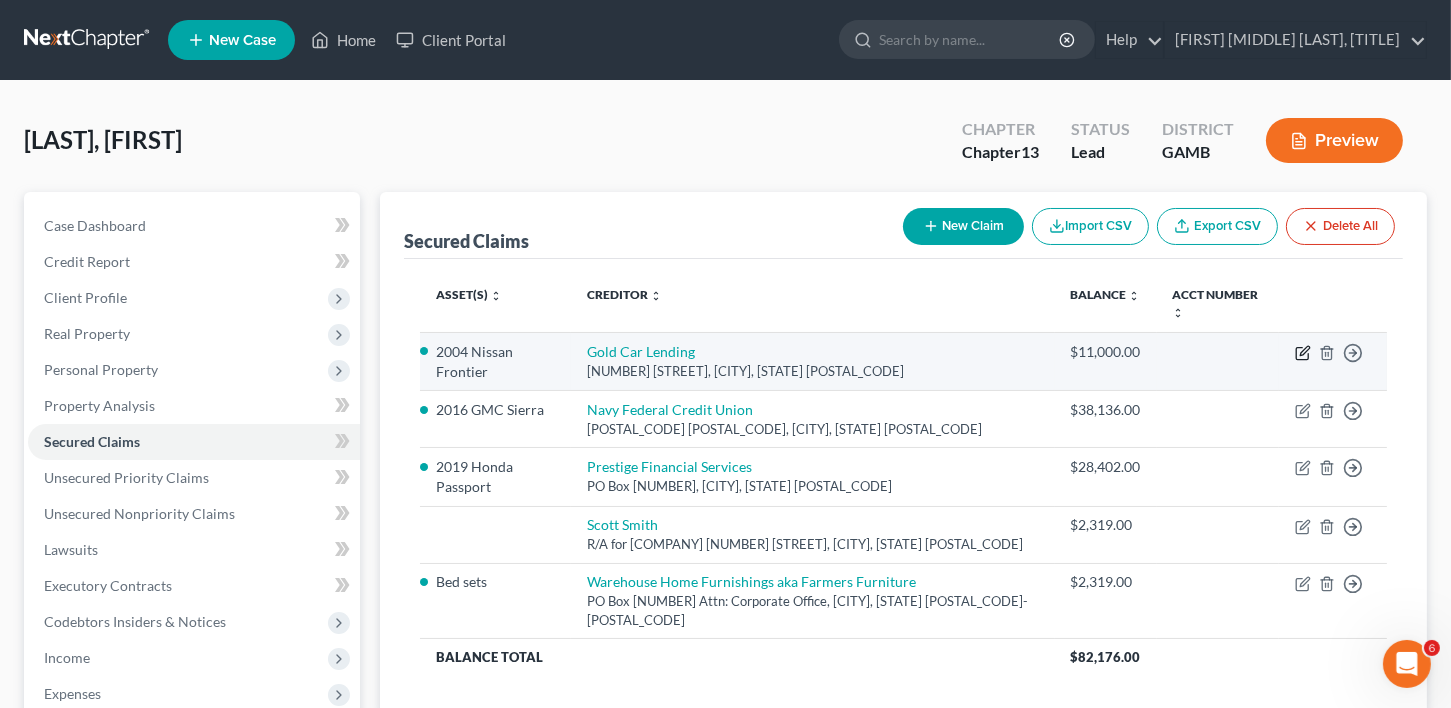 click 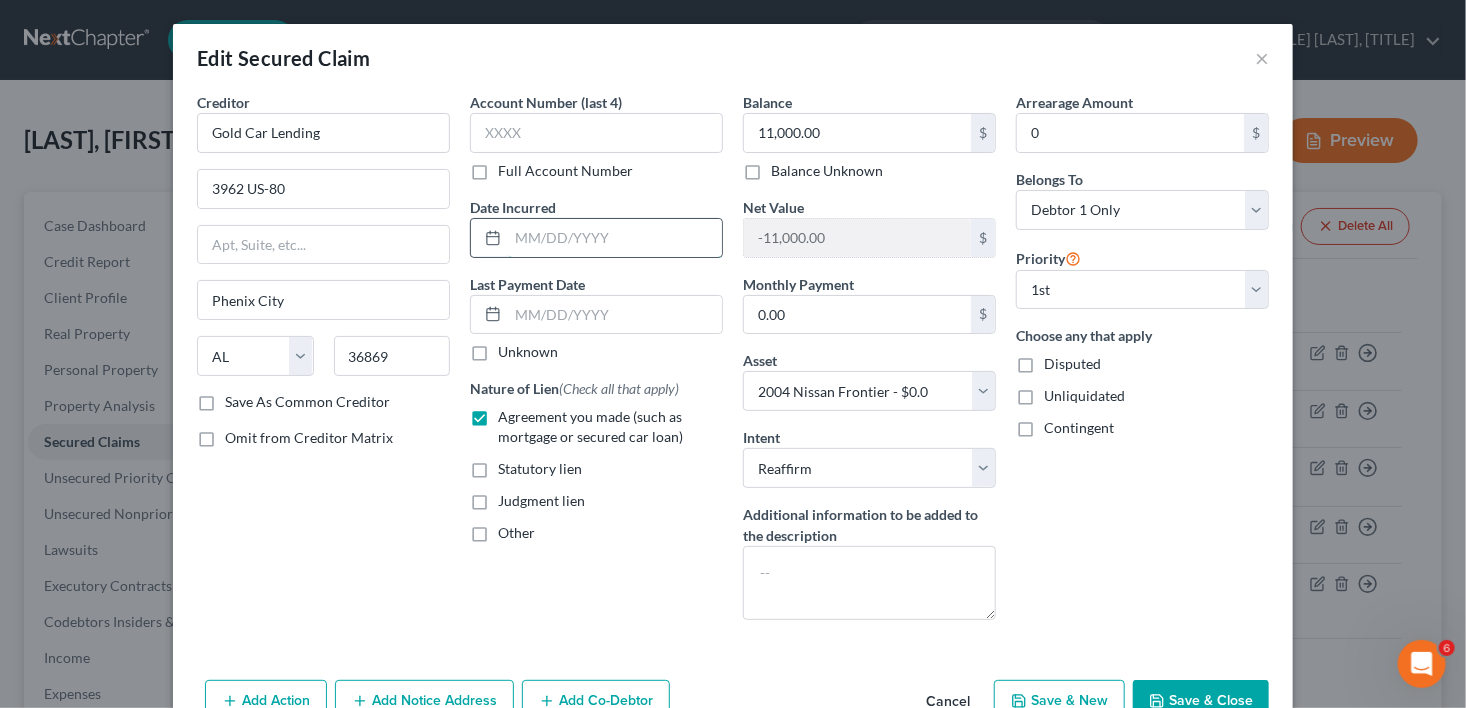 click at bounding box center [615, 238] 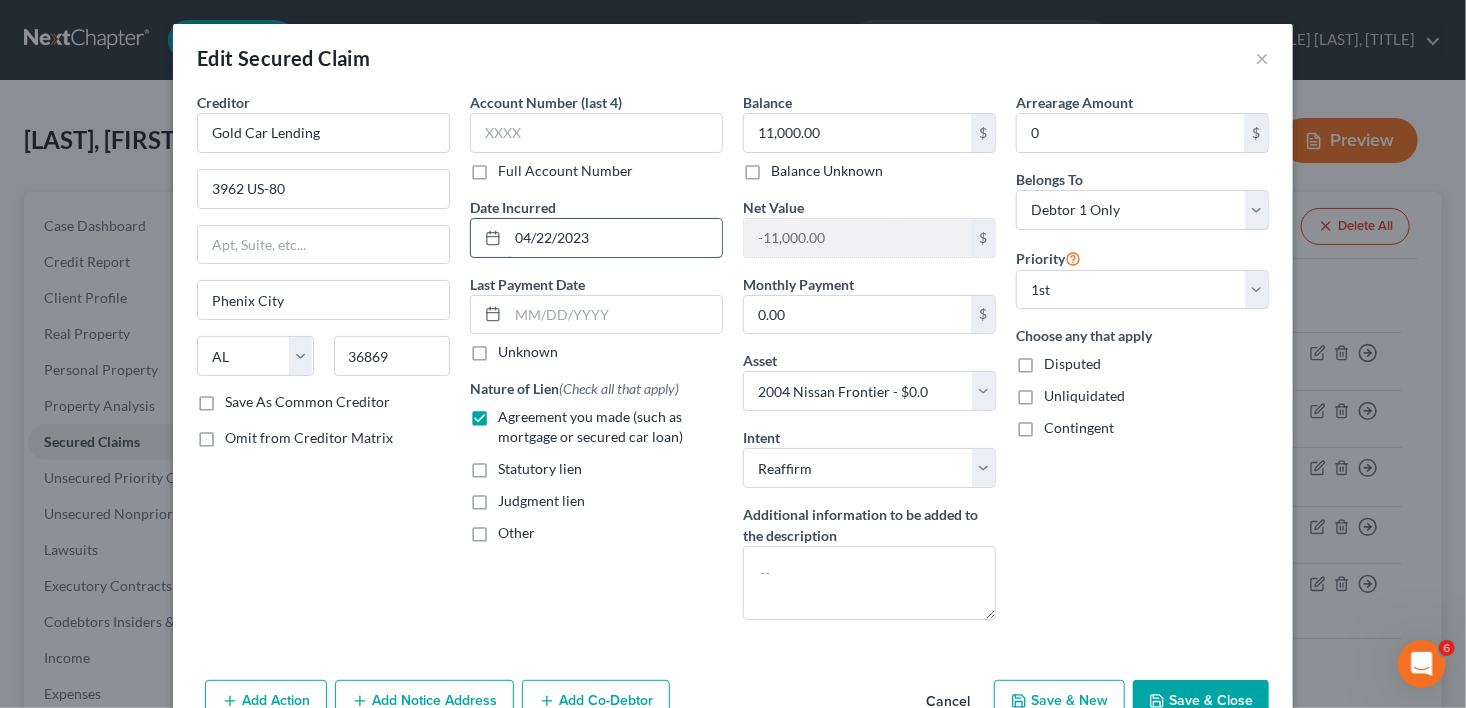drag, startPoint x: 600, startPoint y: 230, endPoint x: 578, endPoint y: 232, distance: 22.090721 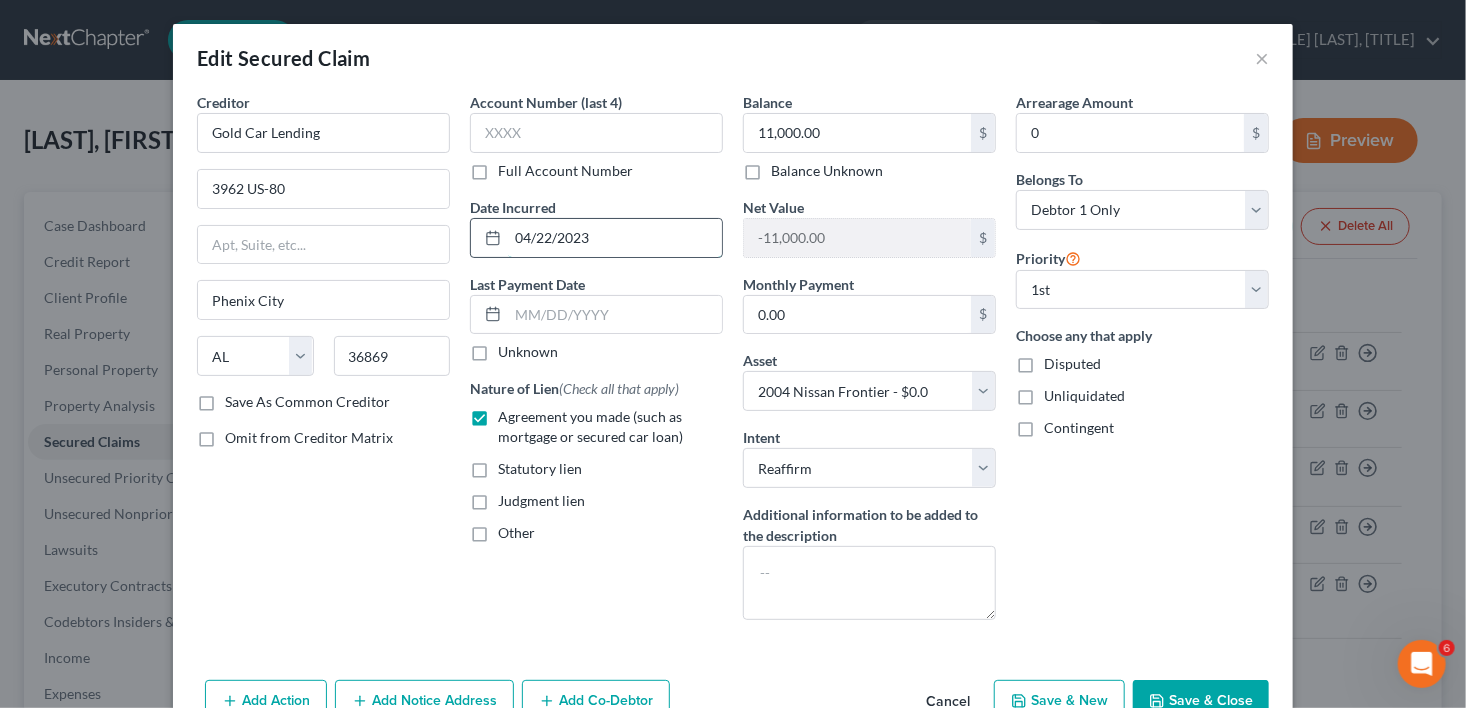 click on "04/22/2023" at bounding box center [615, 238] 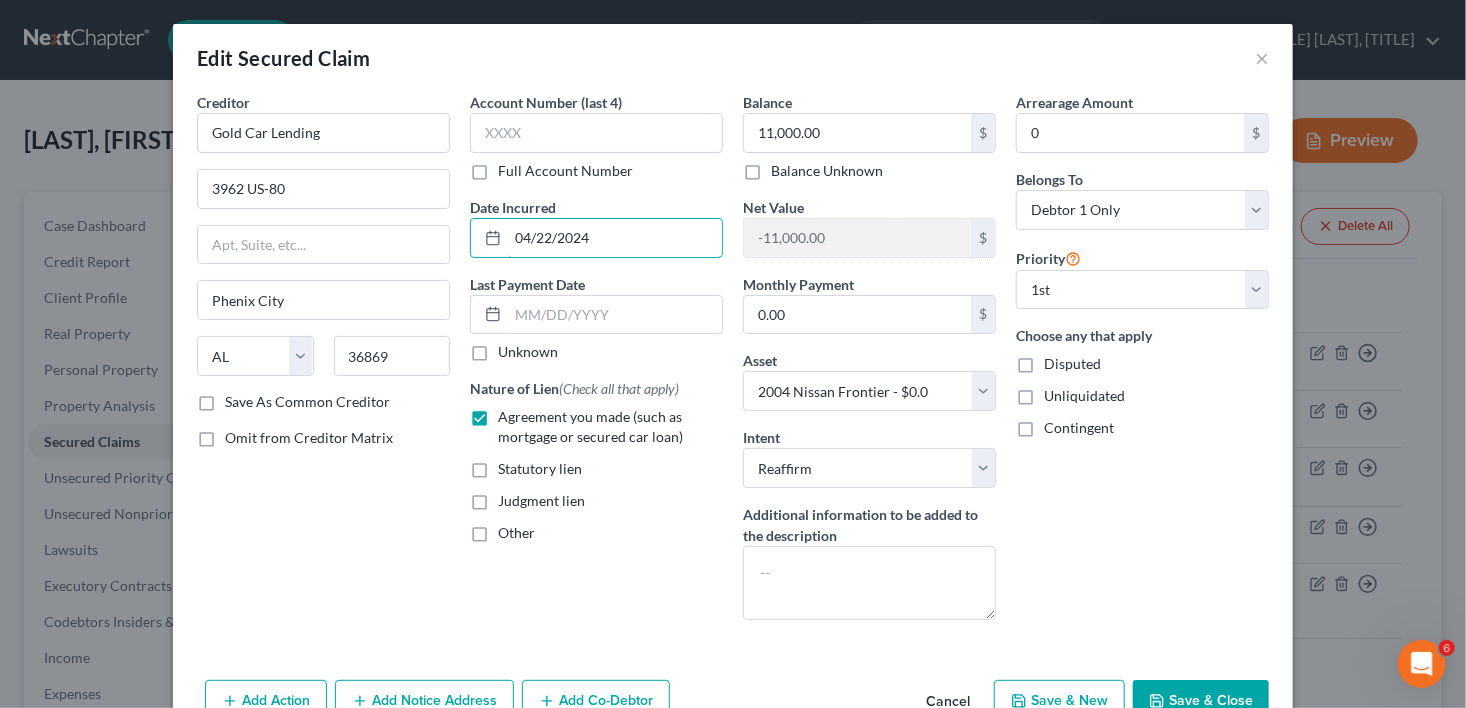 type on "04/22/2024" 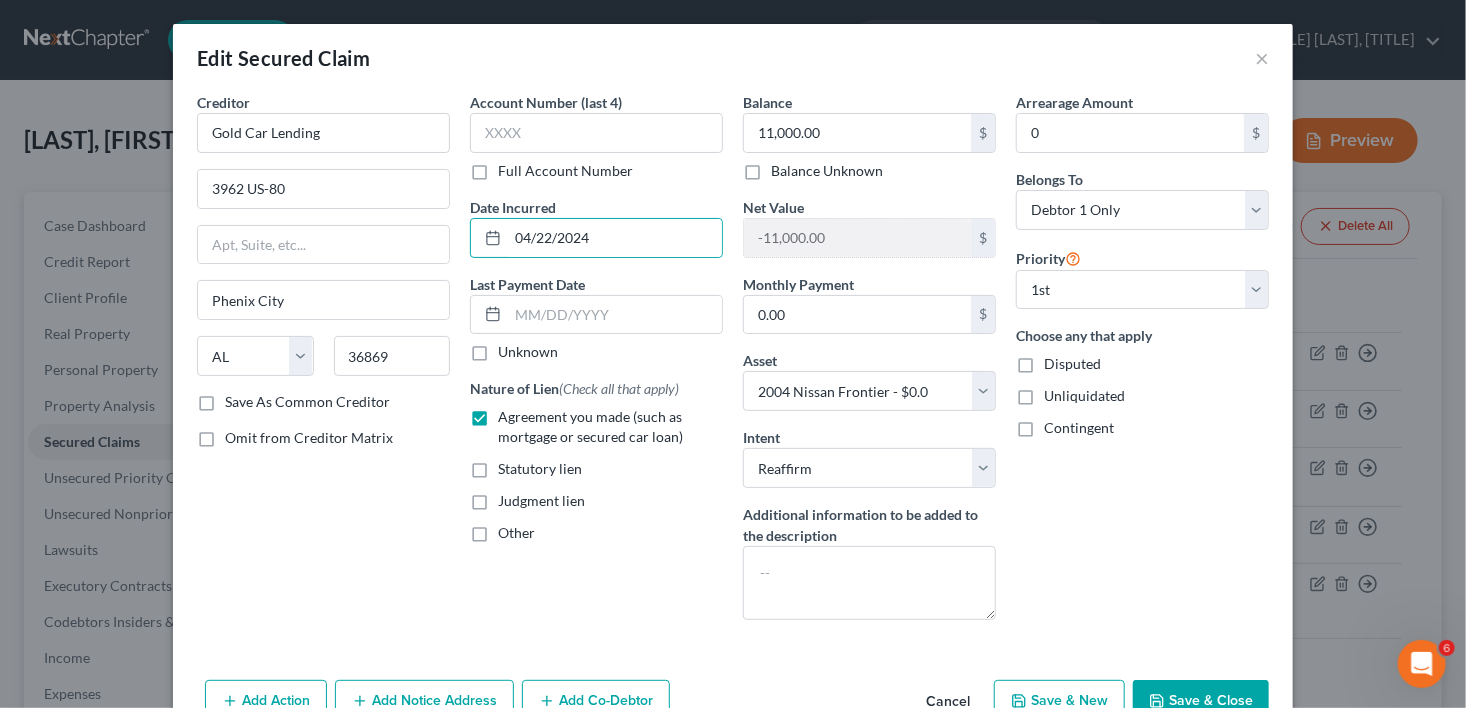 click on "Save & Close" at bounding box center (1201, 701) 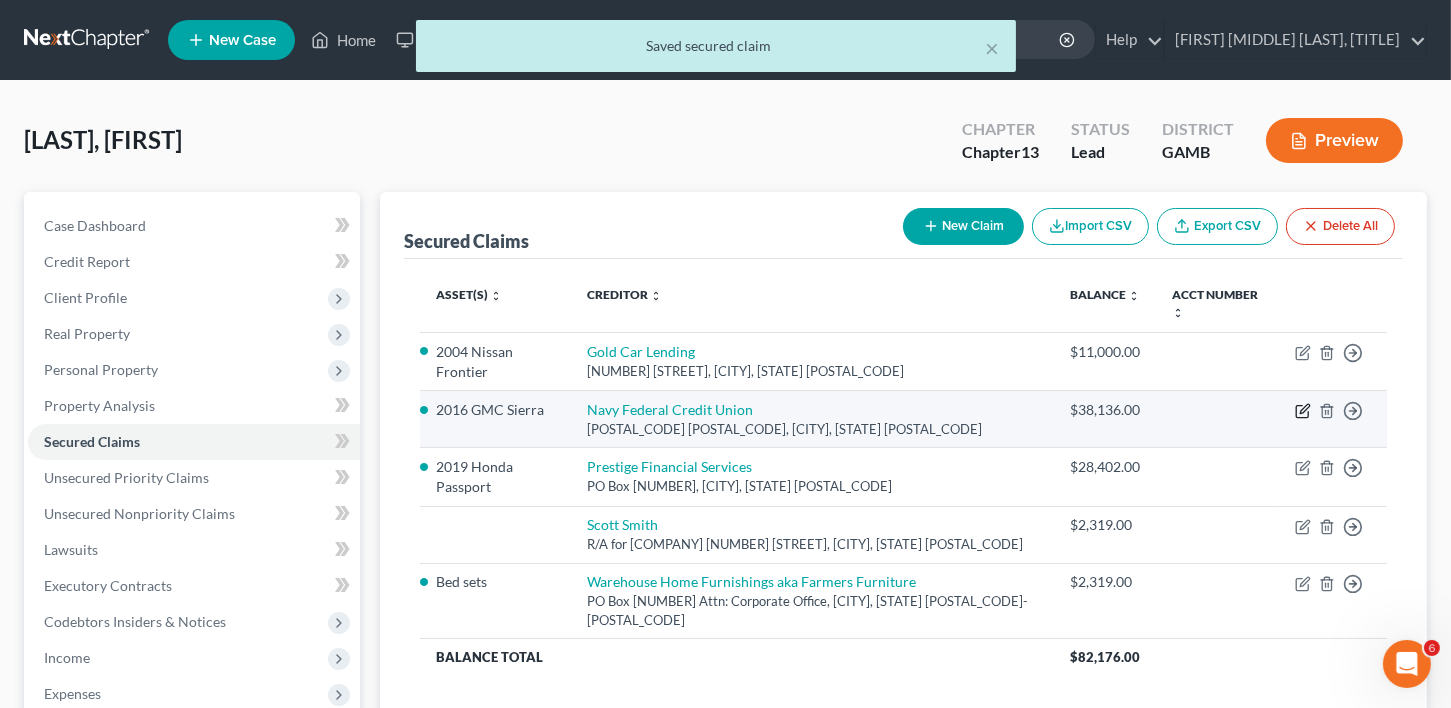 click 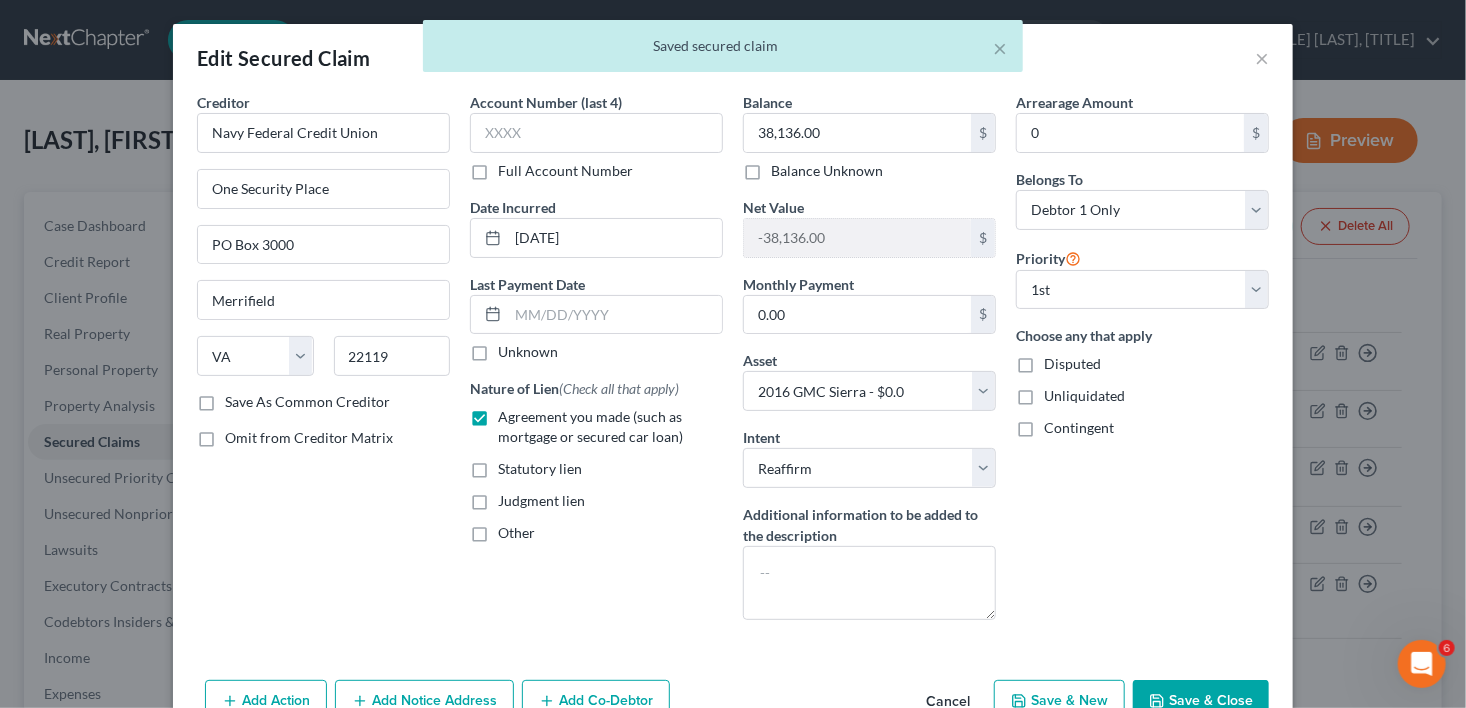 click on "Save & Close" at bounding box center (1201, 701) 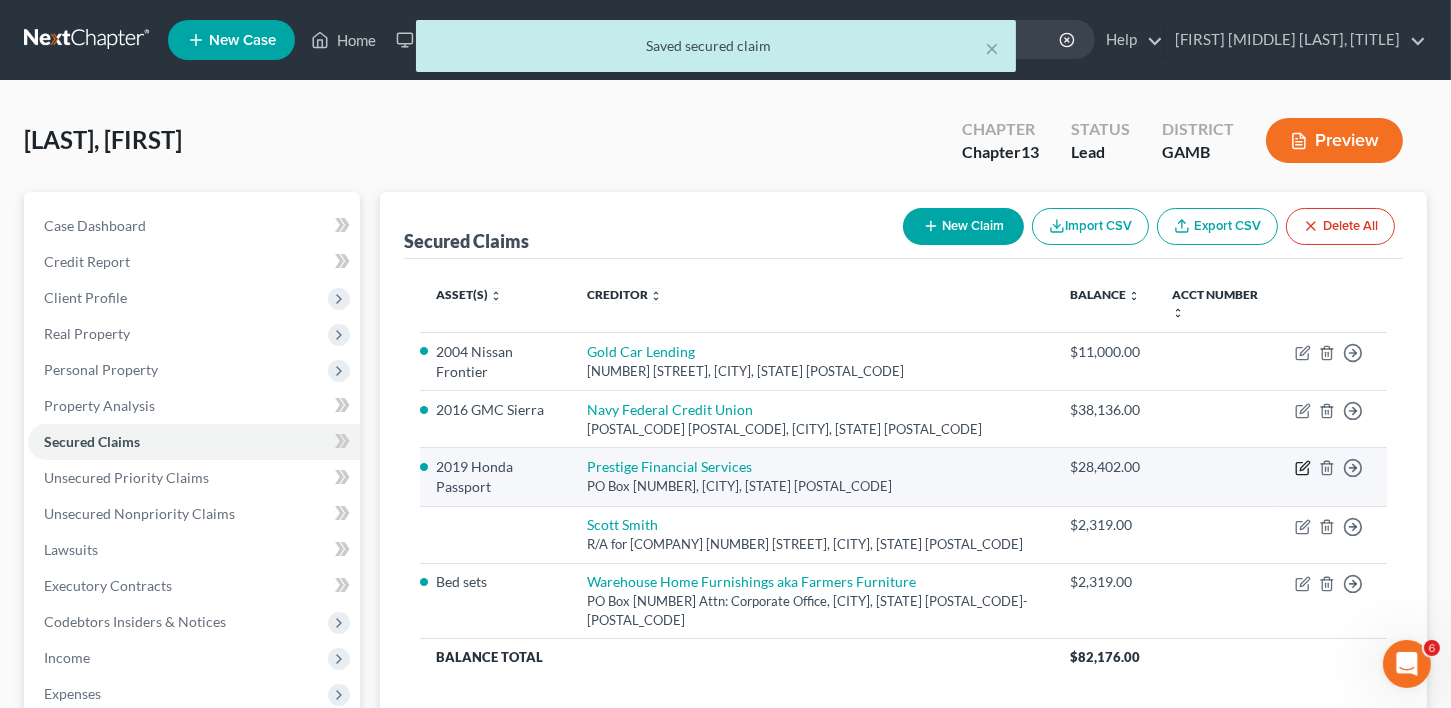 click 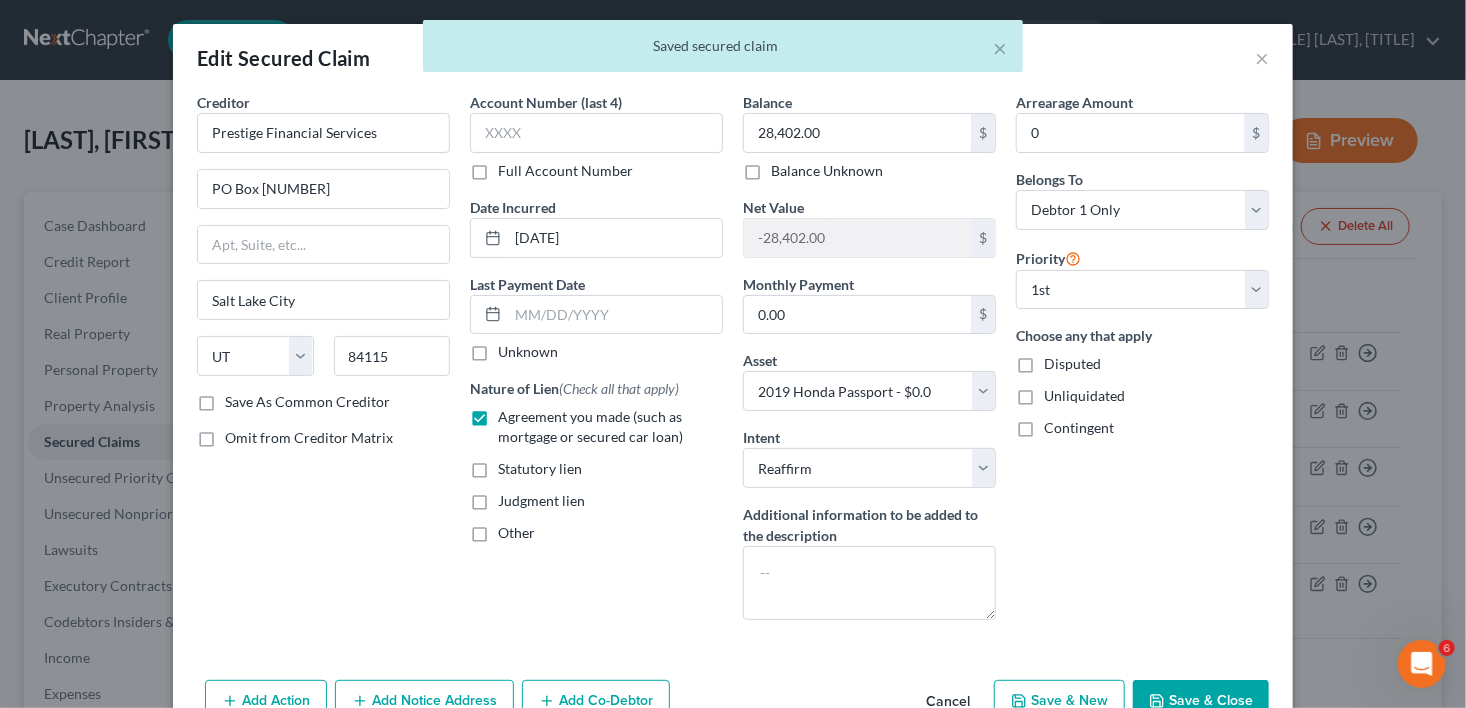 click on "Save & Close" at bounding box center [1201, 701] 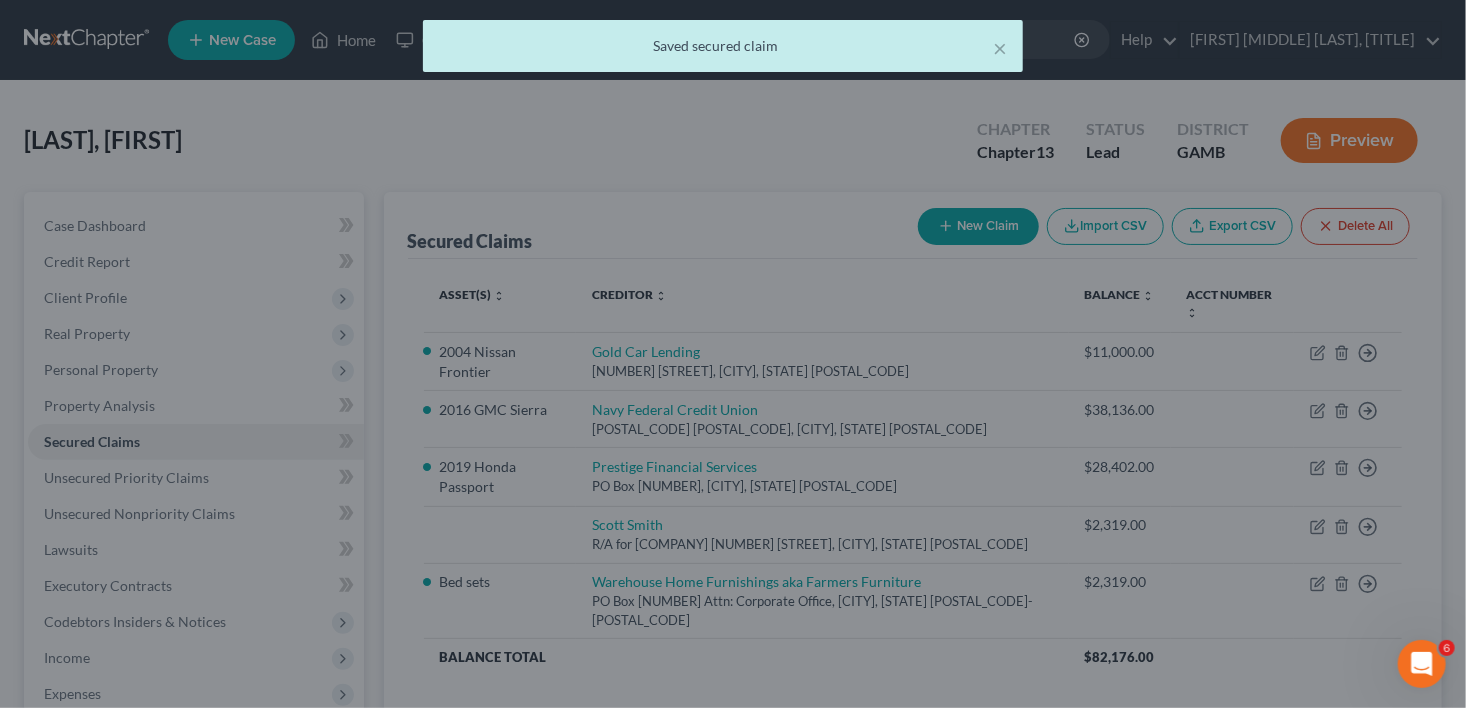 select on "7" 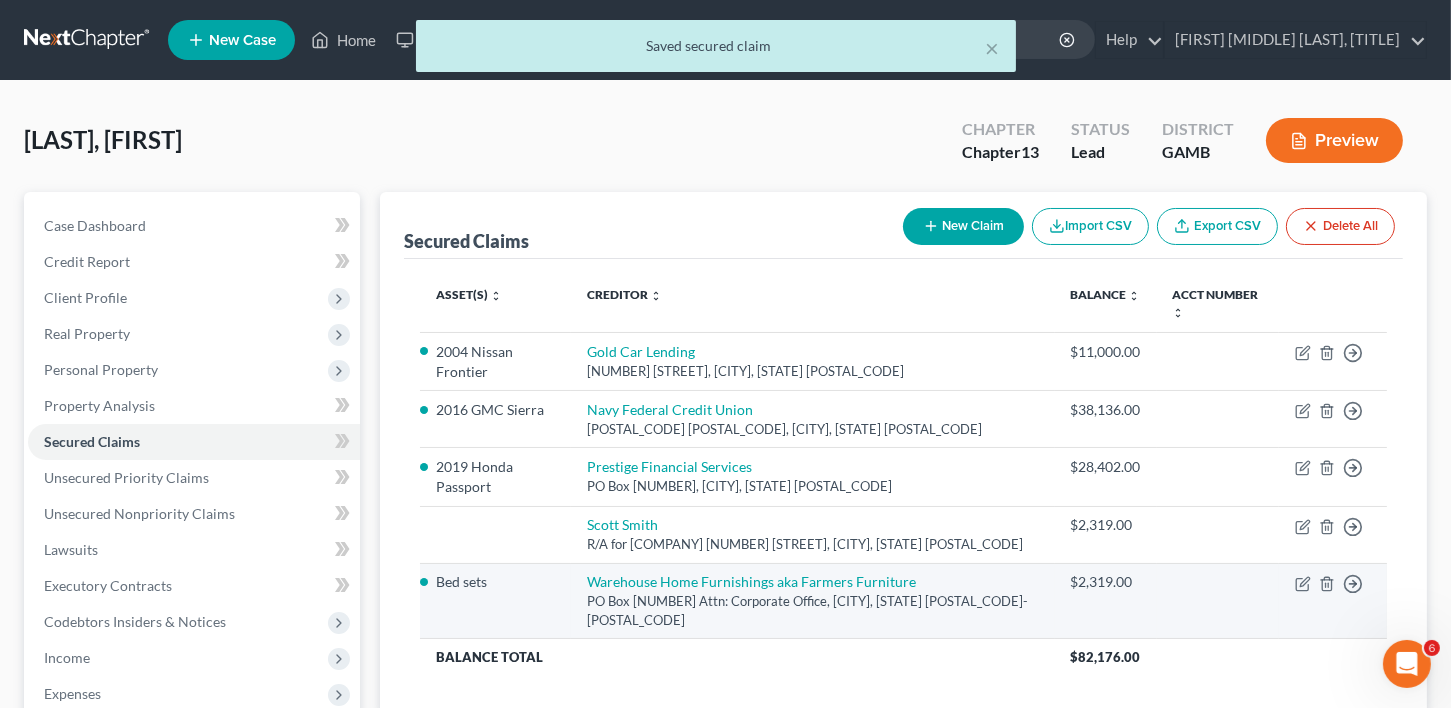 click on "Move to E Move to F Move to G Move to Notice Only" at bounding box center (1333, 601) 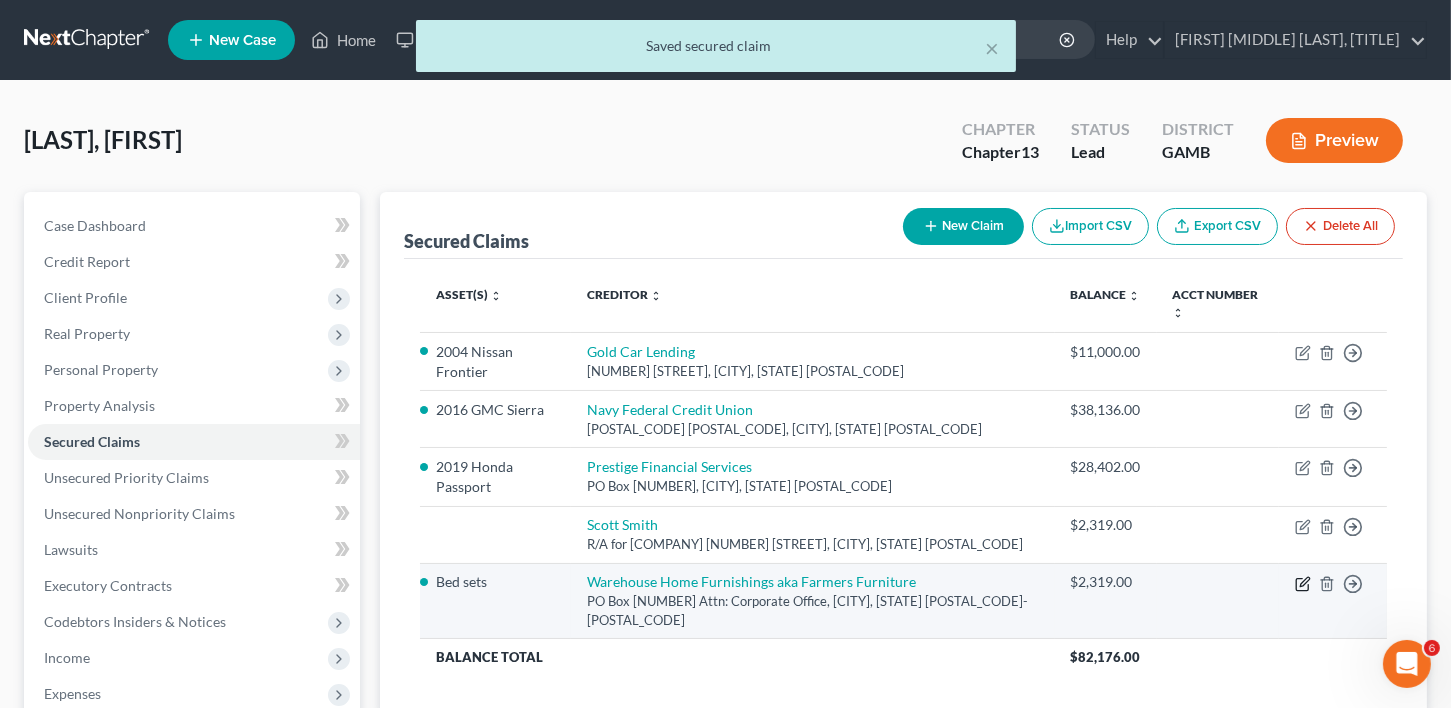 click 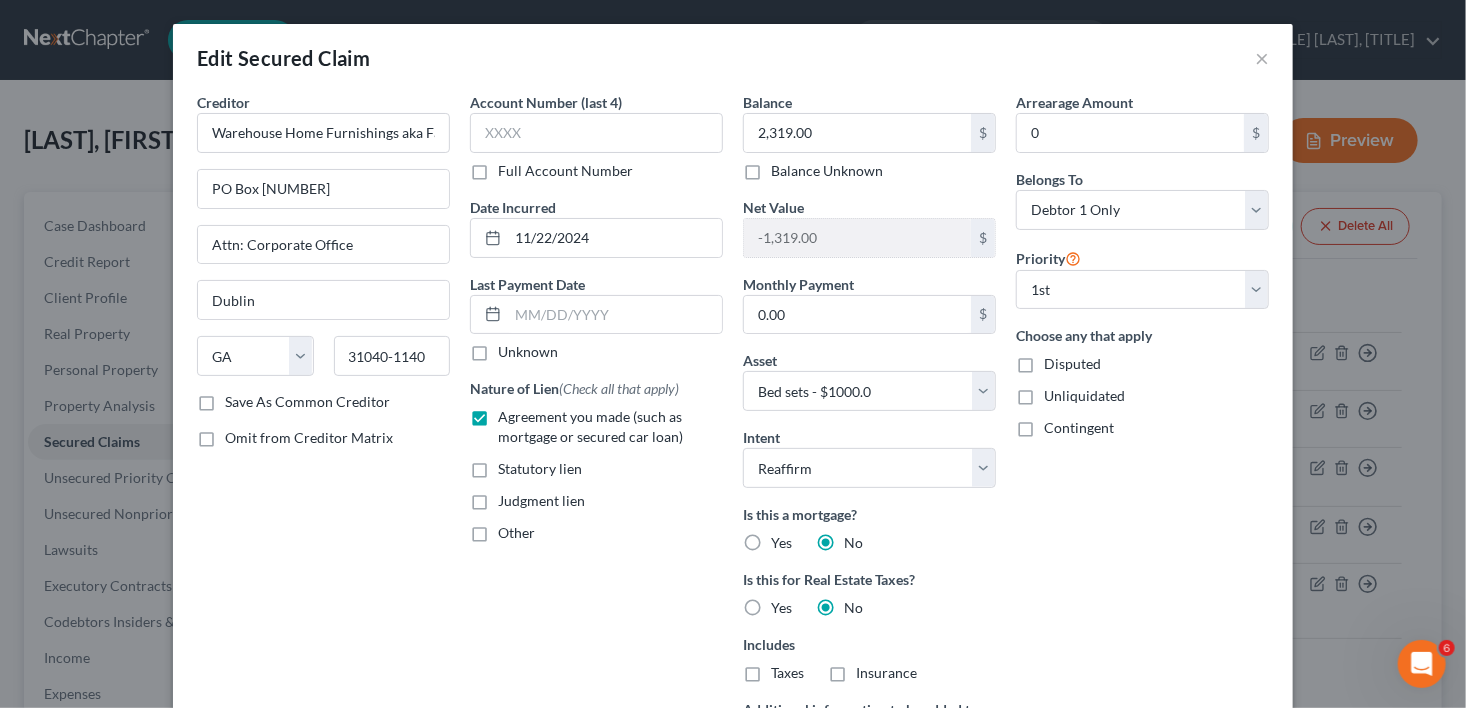 drag, startPoint x: 1448, startPoint y: 442, endPoint x: 1460, endPoint y: 535, distance: 93.770996 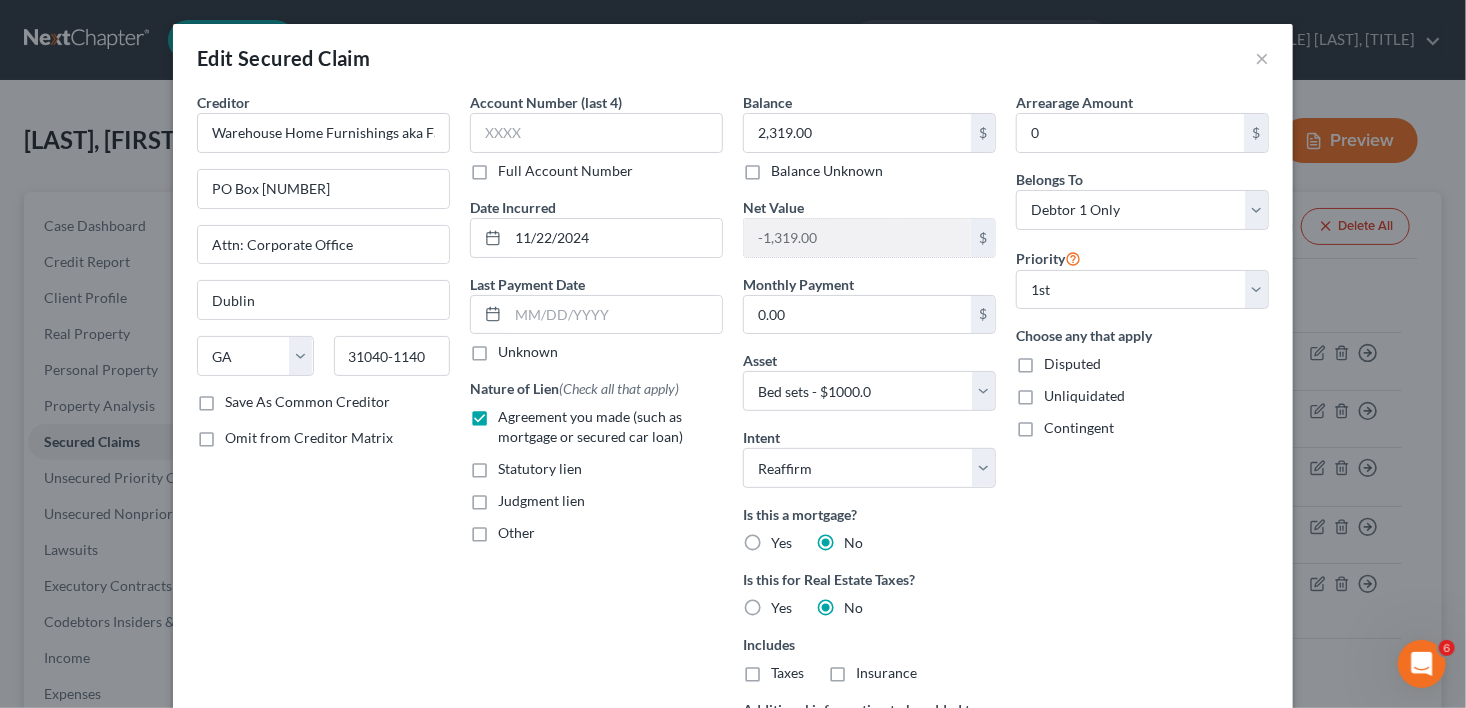 click on "Edit Secured Claim  × Creditor *    [COMPANY] aka [COMPANY]                      PO Box [NUMBER] Attn: Corporate Office [CITY] [POSTAL_CODE]-[POSTAL_CODE] Save As Common Creditor Omit from Creditor Matrix
Account Number (last 4)
Full Account Number
Date Incurred         [DATE] Last Payment Date         Unknown Nature of Lien  (Check all that apply) Agreement you made (such as mortgage or secured car loan) Statutory lien Judgment lien Other Balance
[AMOUNT] $
Balance Unknown
Balance Undetermined
[AMOUNT] $
Balance Unknown
Net Value -[AMOUNT] $ Monthly Payment [AMOUNT] $
Asset
*
Select Other Multiple Assets Household Goods - Household goods and furniture - [AMOUNT]" at bounding box center [733, 354] 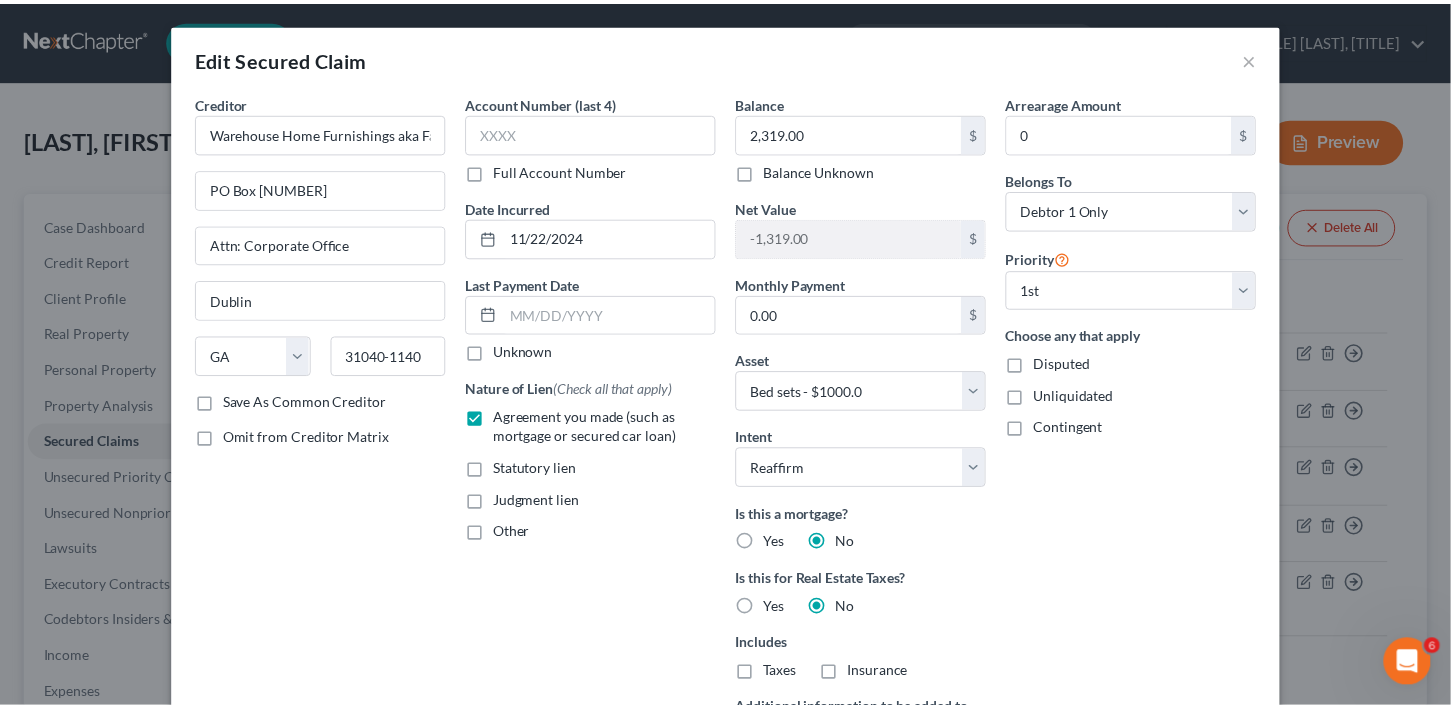 scroll, scrollTop: 272, scrollLeft: 0, axis: vertical 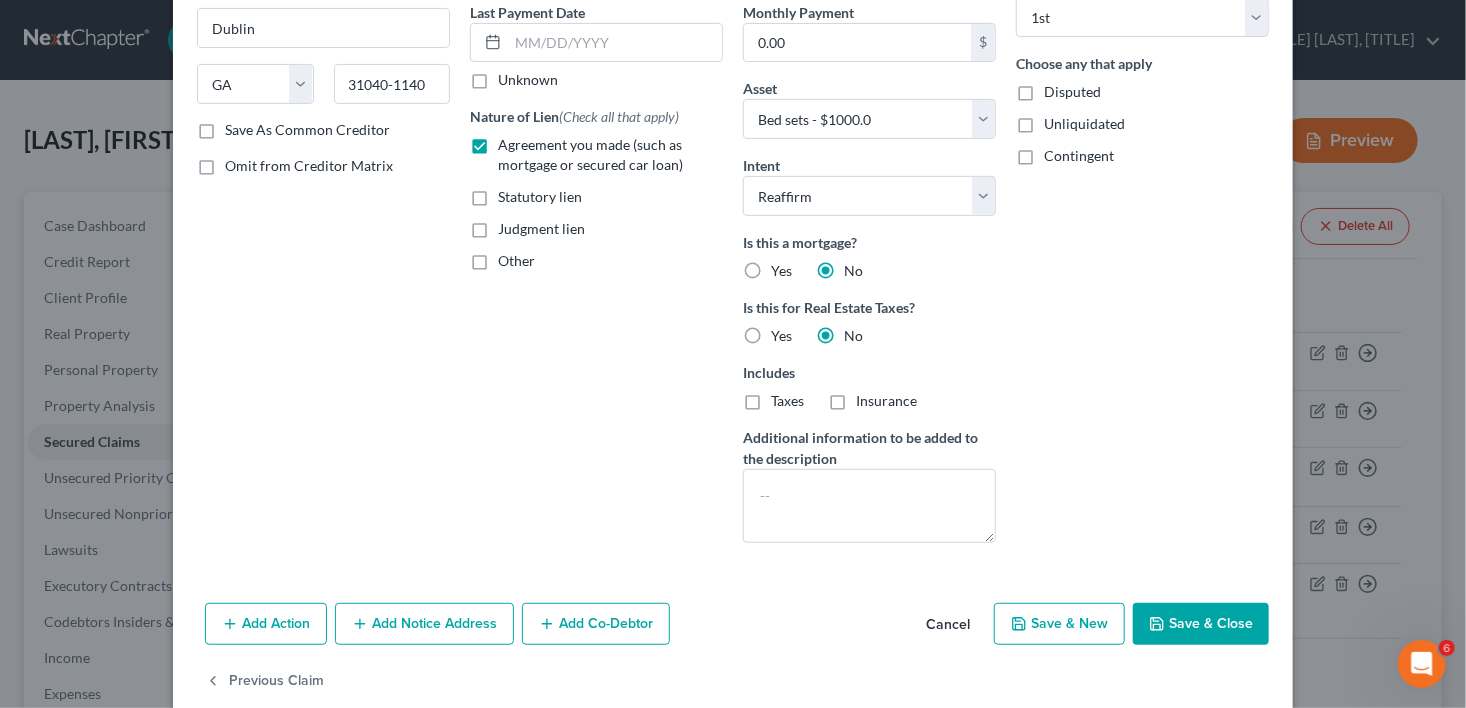 click on "Save & Close" at bounding box center (1201, 624) 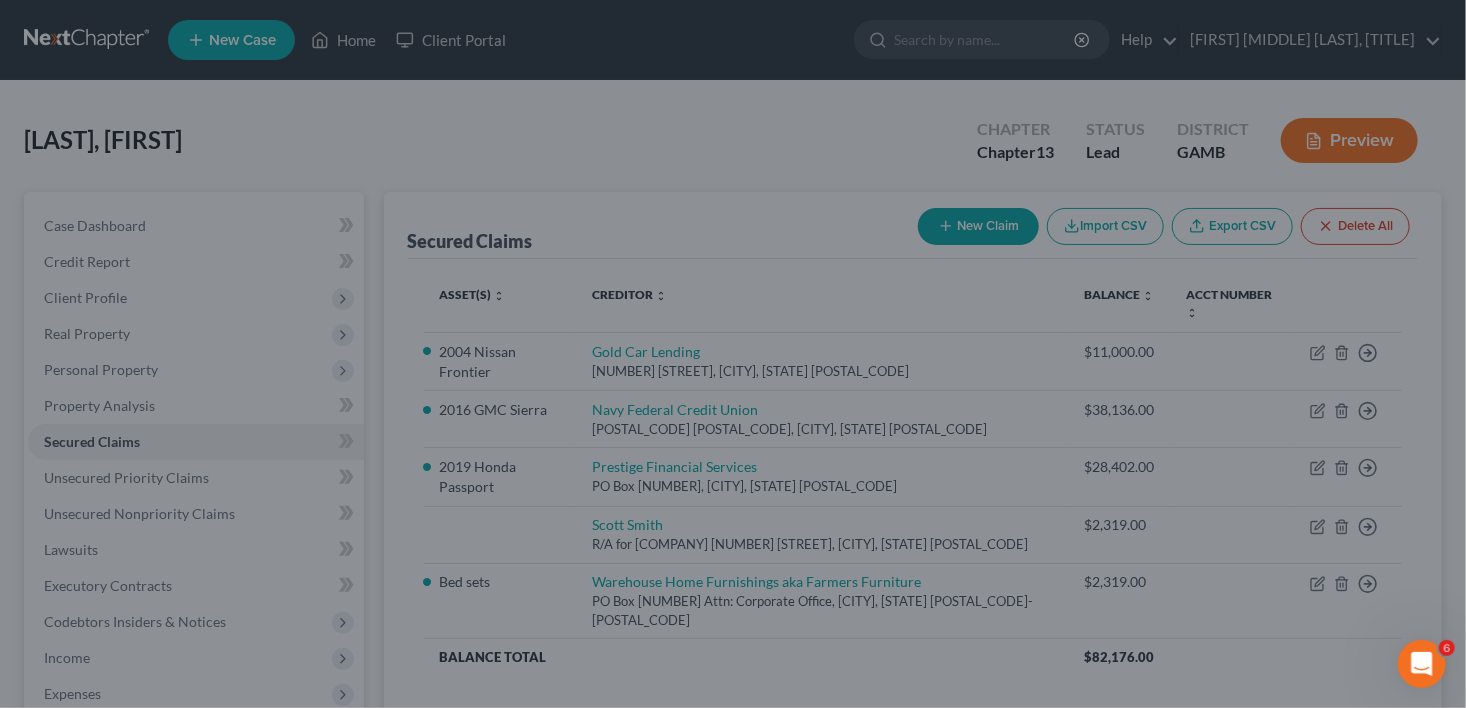 select on "6" 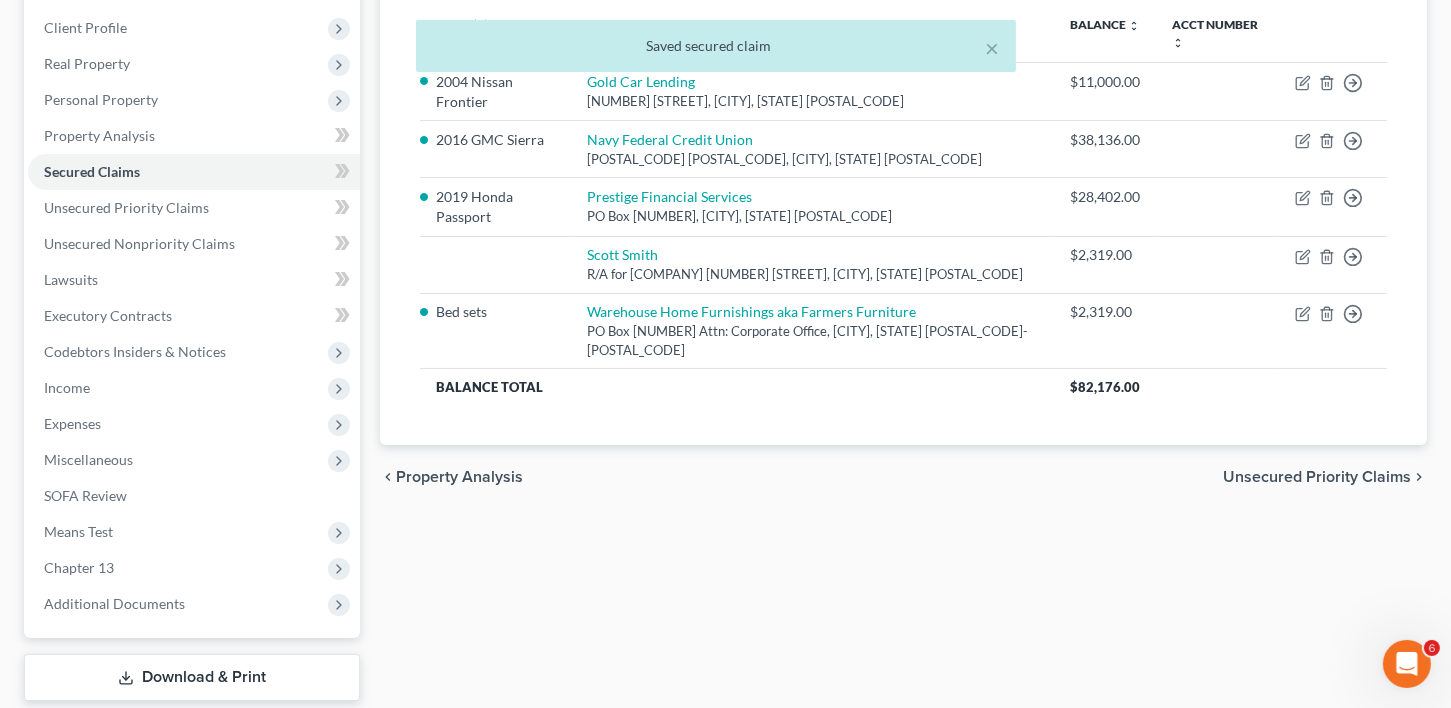 click on "Unsecured Priority Claims" at bounding box center [1317, 477] 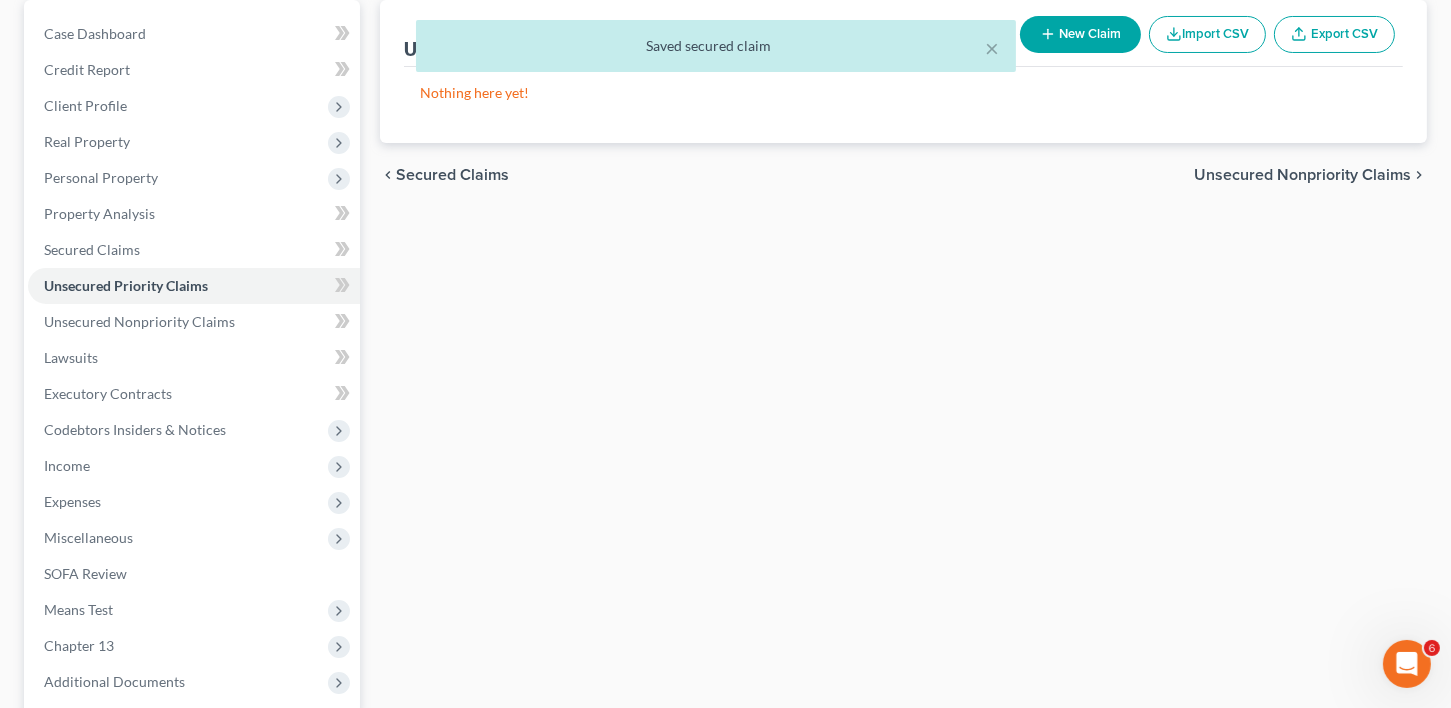 scroll, scrollTop: 0, scrollLeft: 0, axis: both 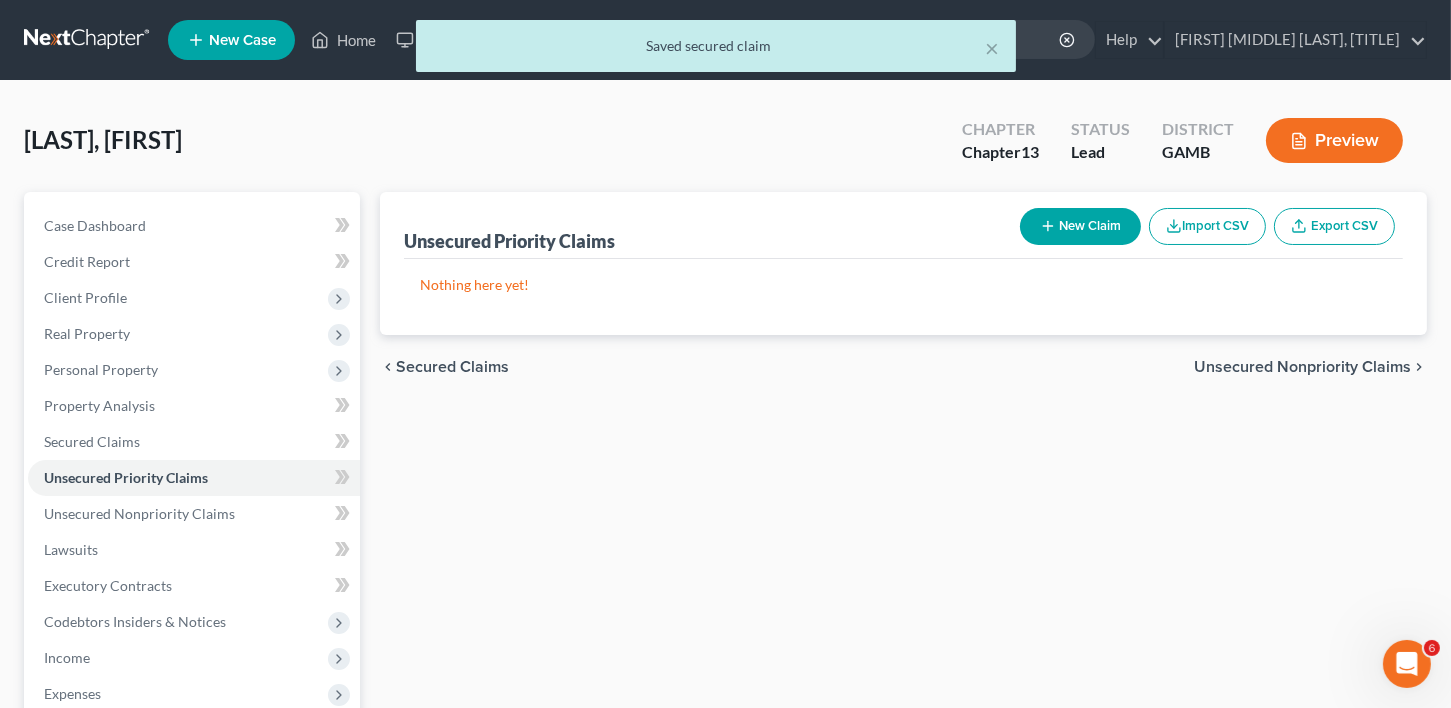 click on "Unsecured Nonpriority Claims" at bounding box center [1302, 367] 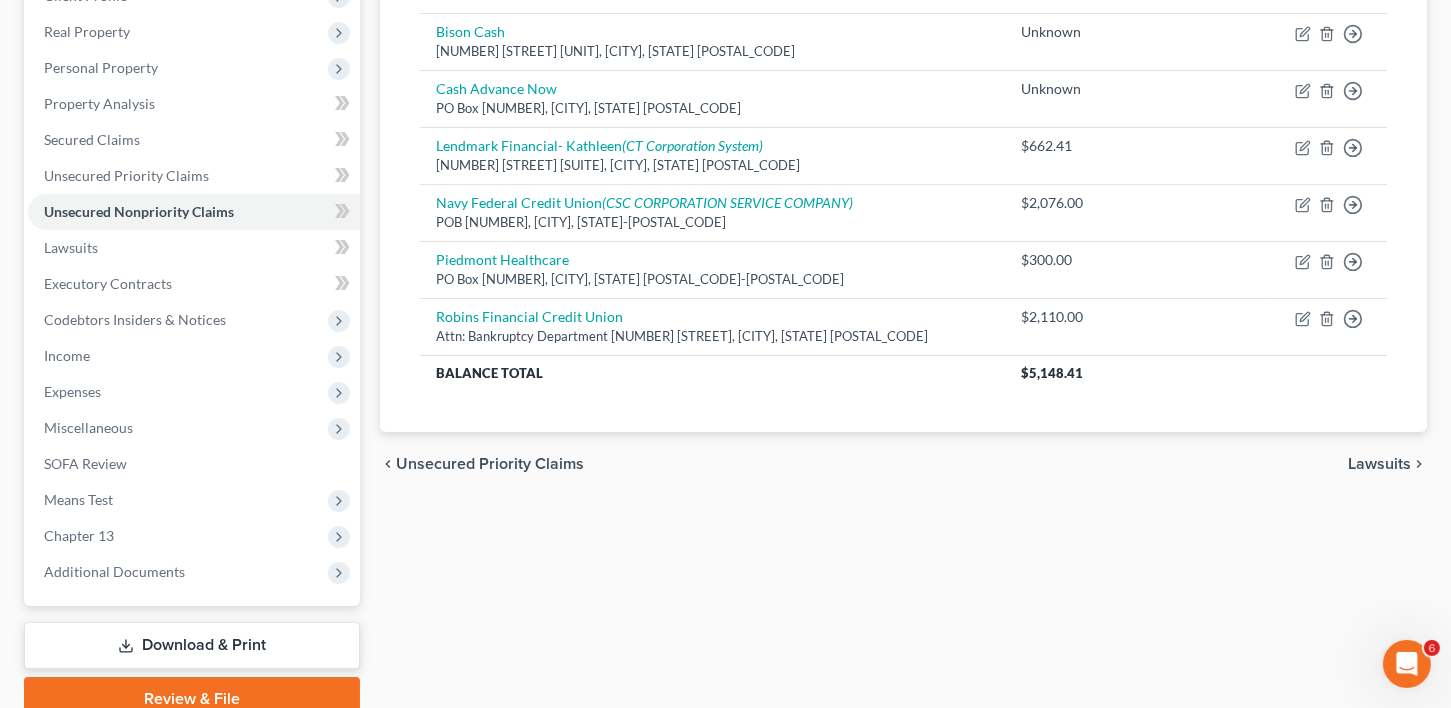 scroll, scrollTop: 225, scrollLeft: 0, axis: vertical 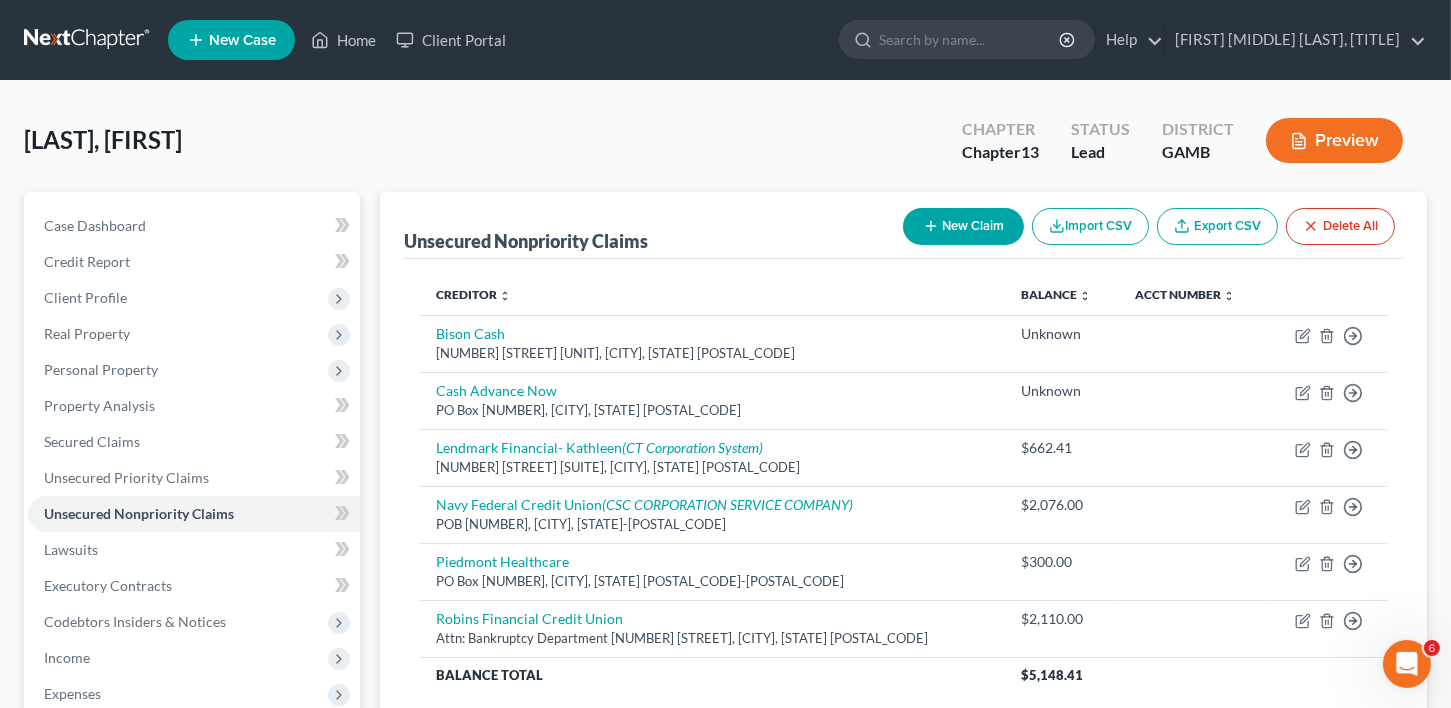click on "New Claim" at bounding box center (963, 226) 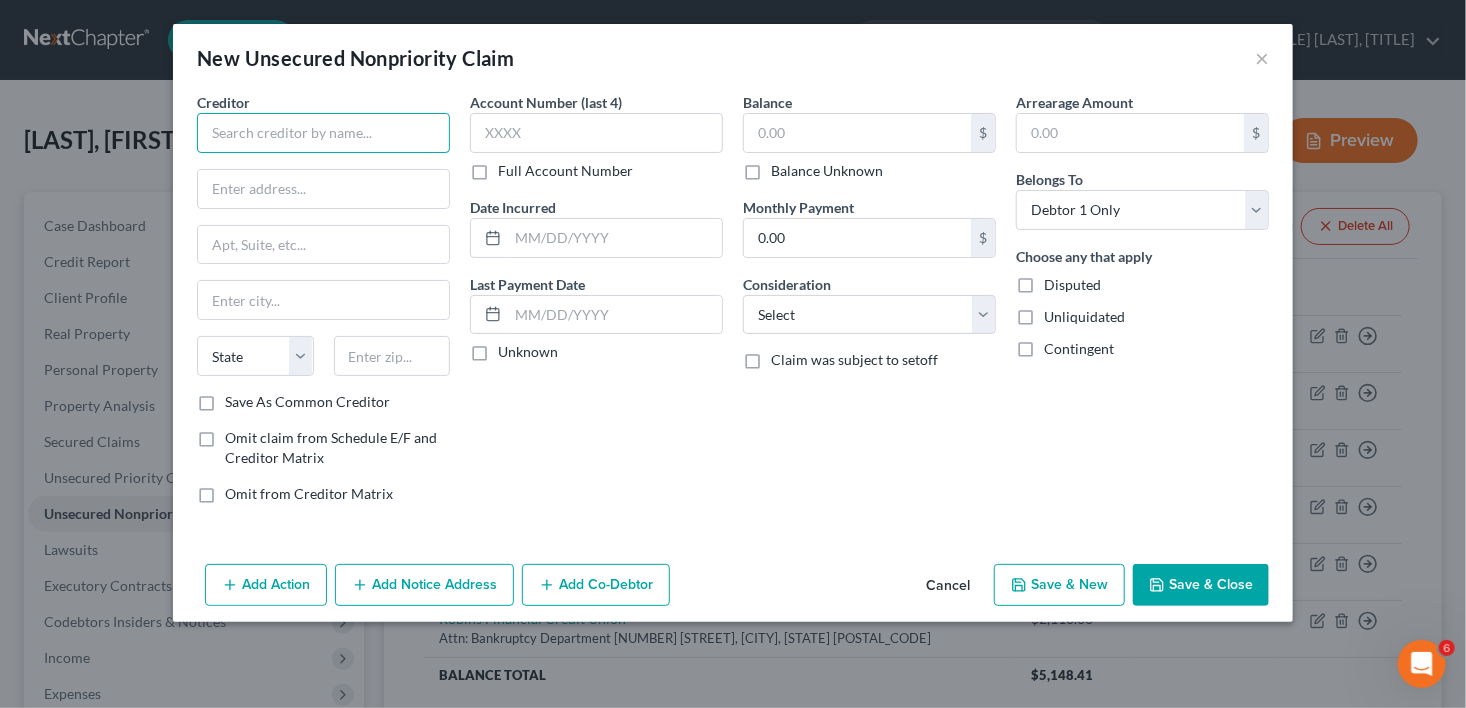 click at bounding box center (323, 133) 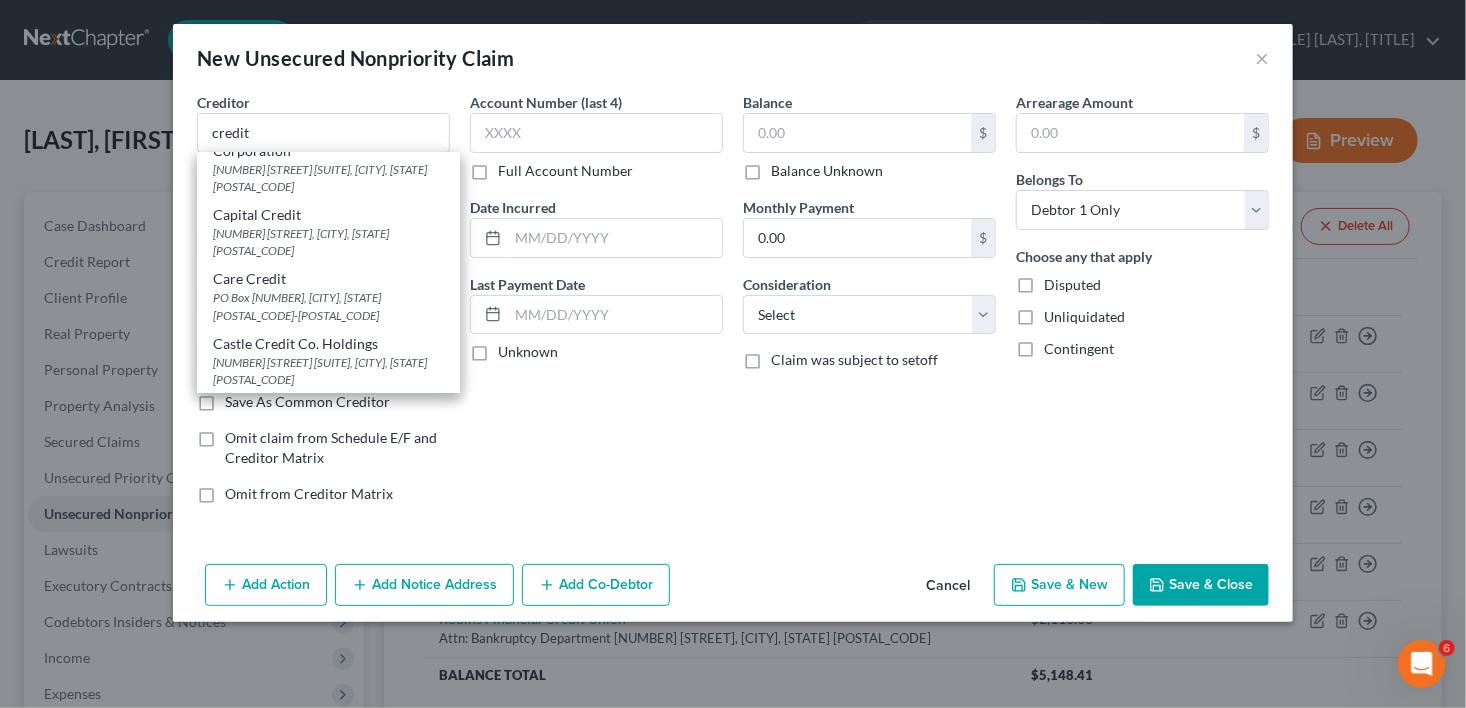 scroll, scrollTop: 2725, scrollLeft: 0, axis: vertical 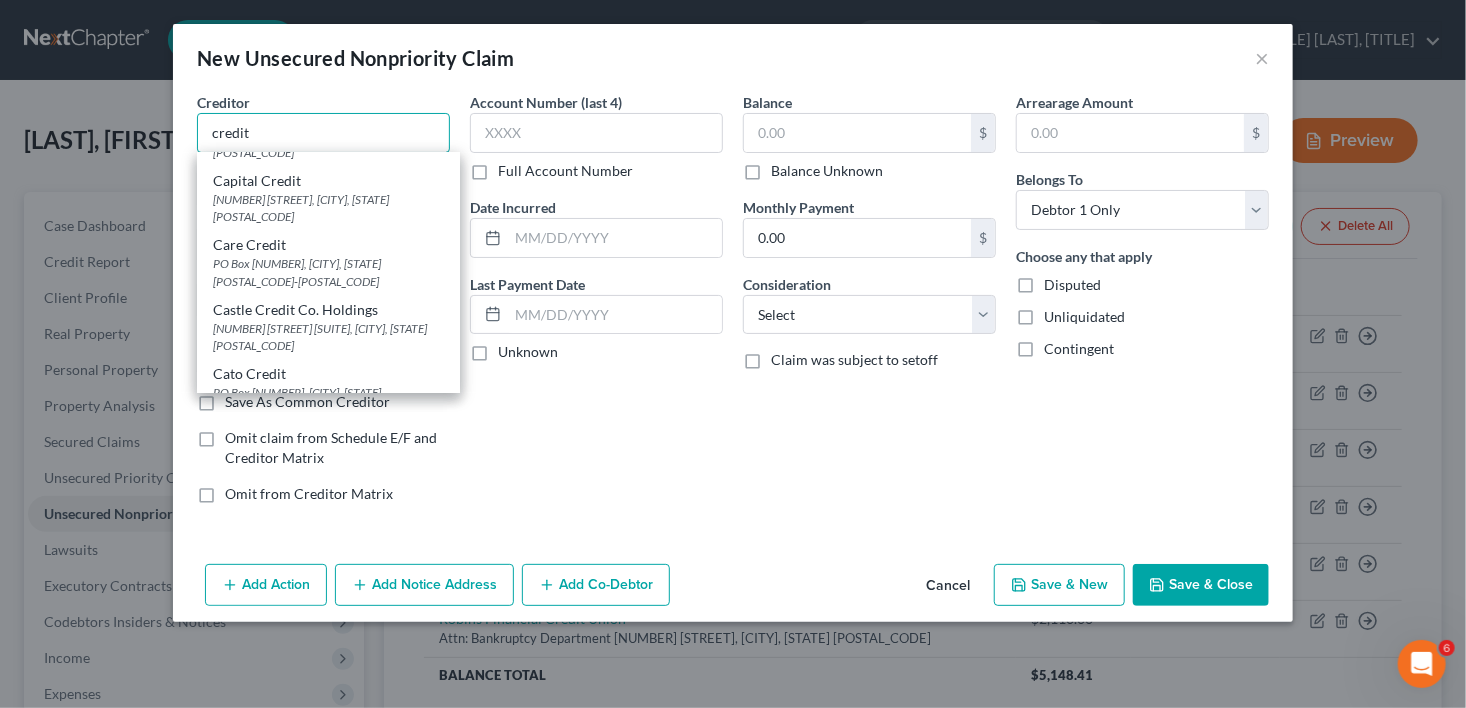 click on "credit" at bounding box center [323, 133] 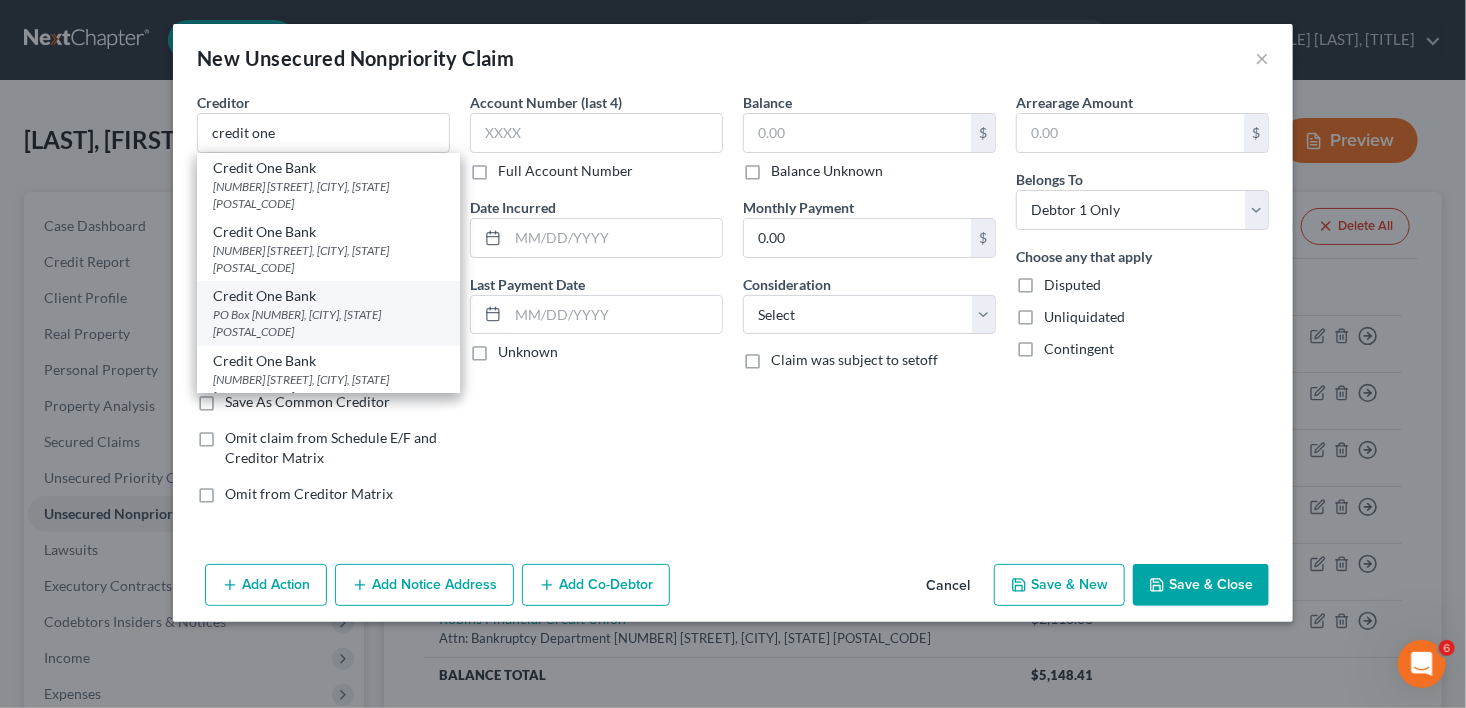 click on "PO Box [NUMBER], [CITY], [STATE] [POSTAL_CODE]" at bounding box center [328, 323] 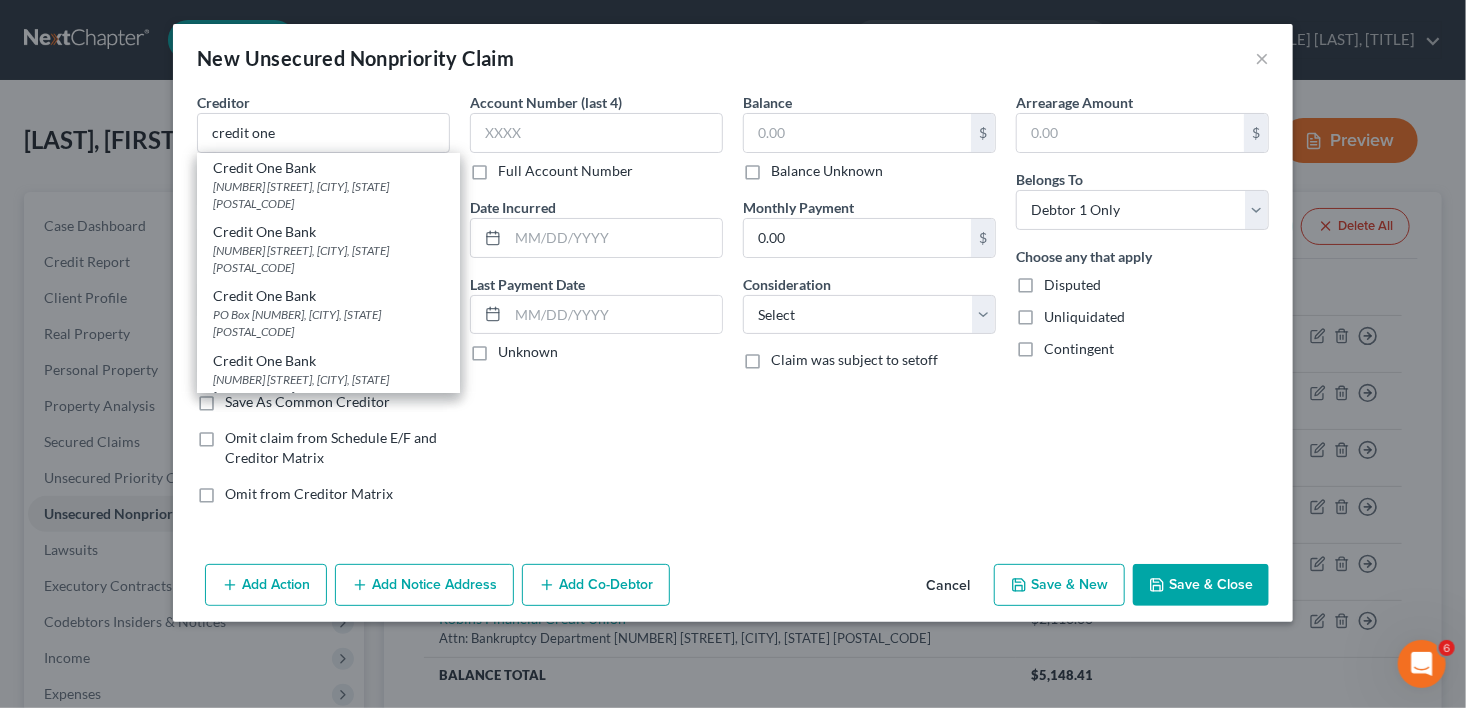 type on "Credit One Bank" 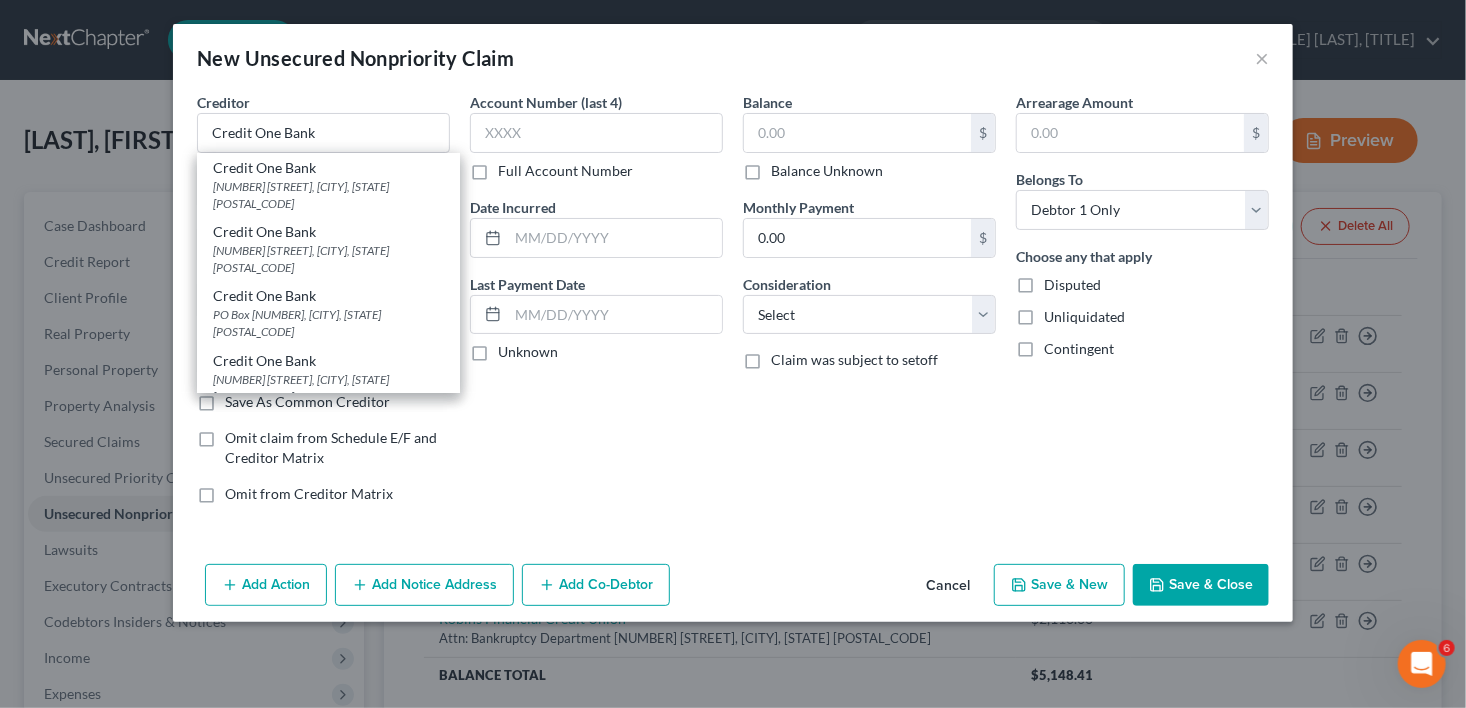 select on "31" 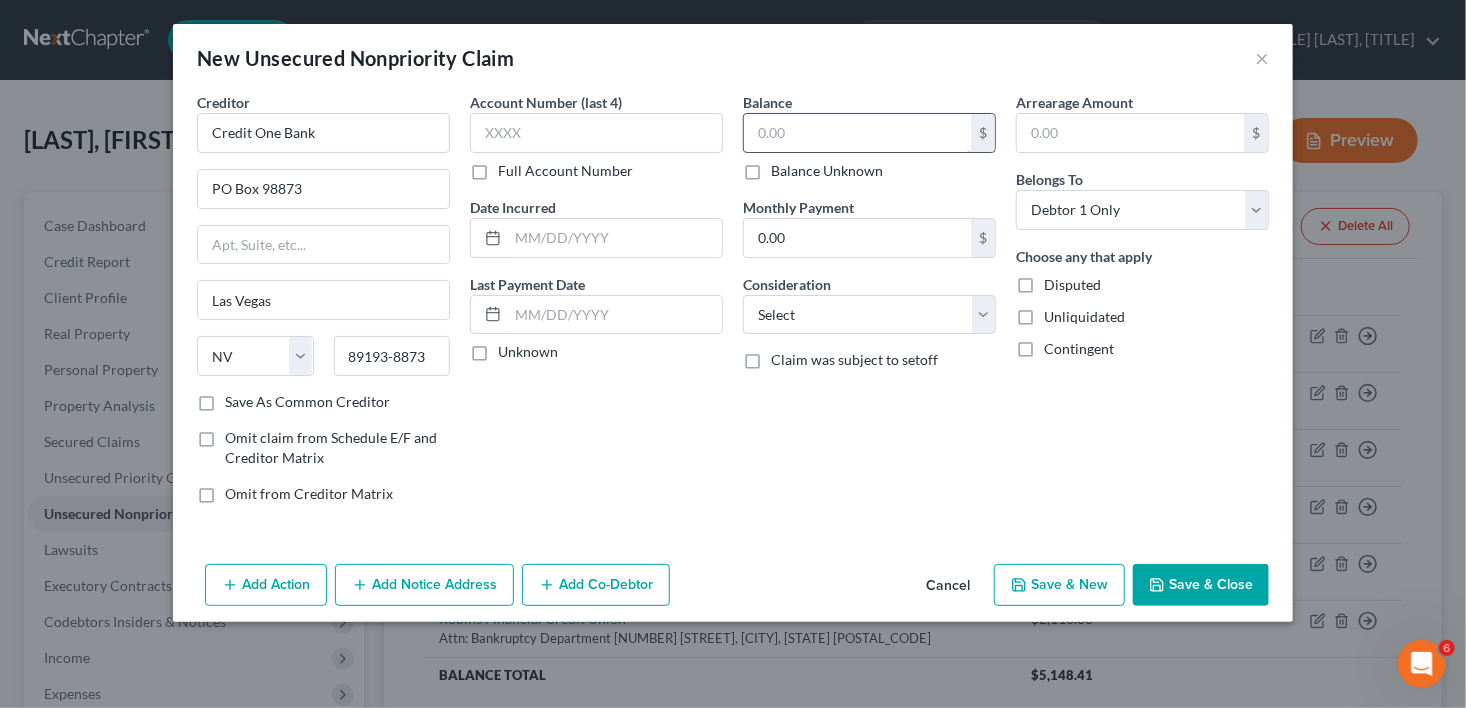 click at bounding box center [857, 133] 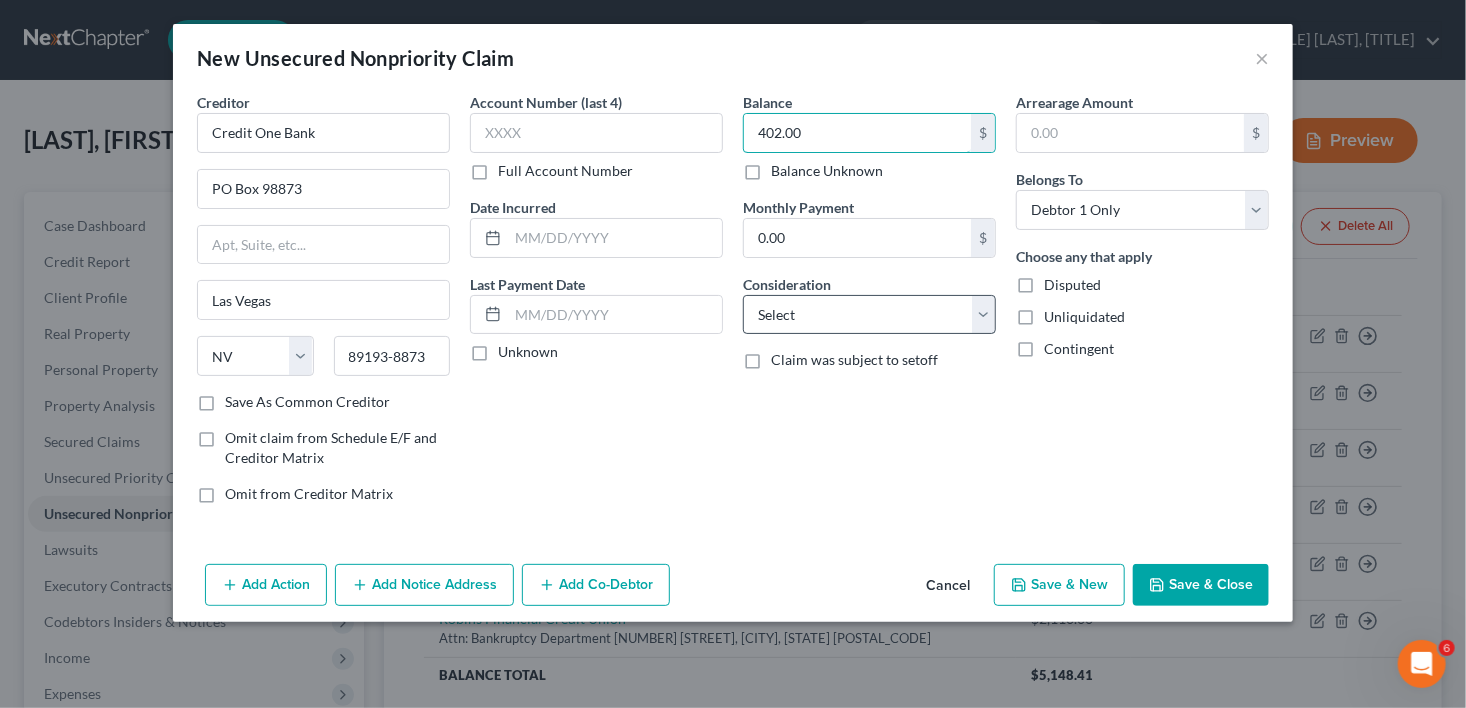 type on "402.00" 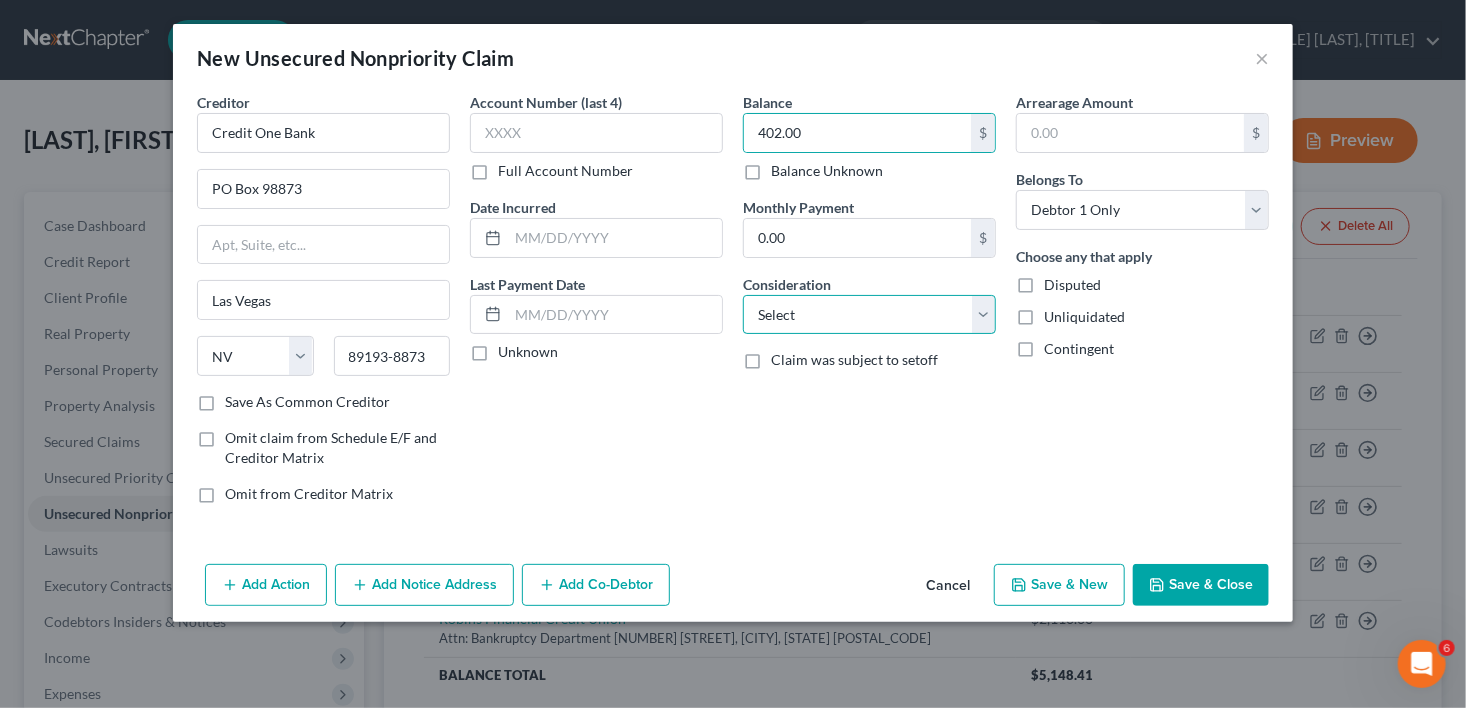 click on "Select Cable / Satellite Services Collection Agency Credit Card Debt Debt Counseling / Attorneys Deficiency Balance Domestic Support Obligations Home / Car Repairs Income Taxes Judgment Liens Medical Services Monies Loaned / Advanced Mortgage Obligation From Divorce Or Separation Obligation To Pensions Other Overdrawn Bank Account Promised To Help Pay Creditors Student Loans Suppliers And Vendors Telephone / Internet Services Utility Services" at bounding box center [869, 315] 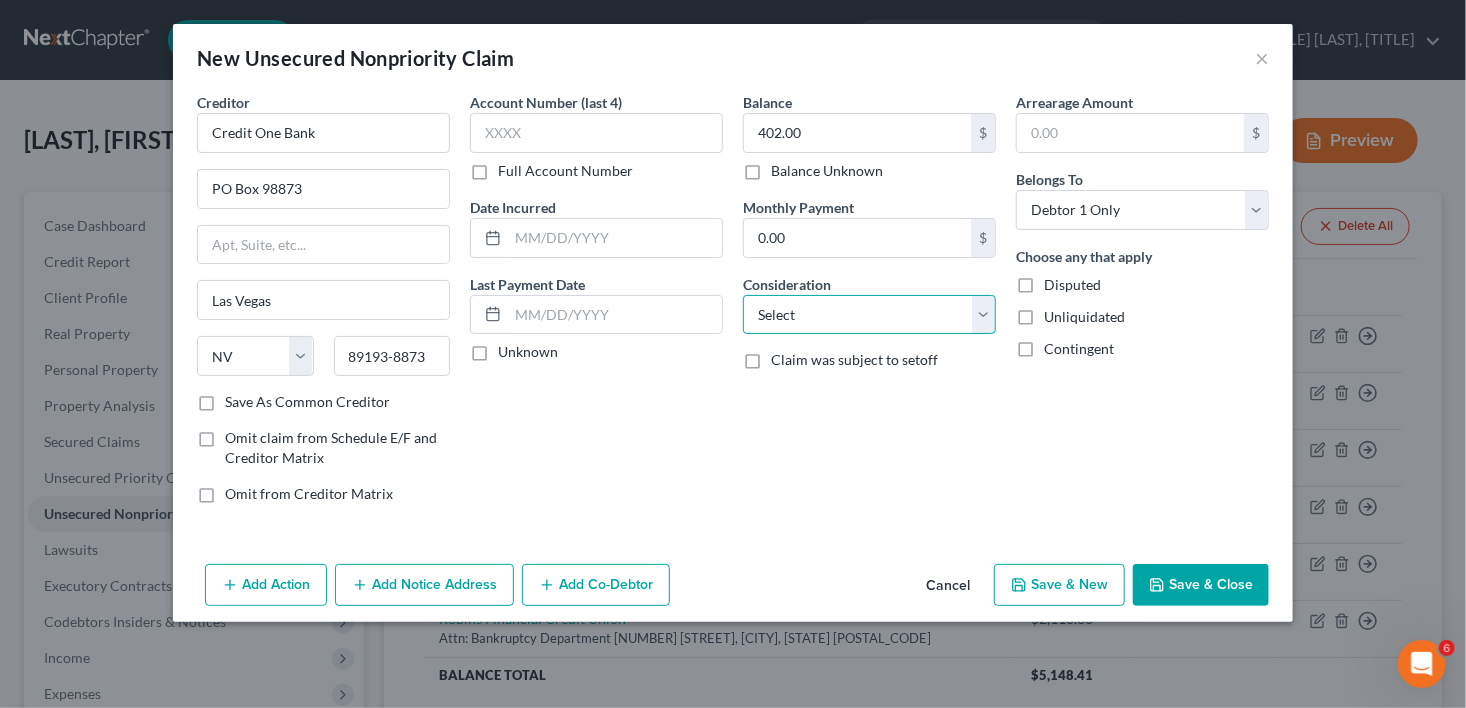 select on "2" 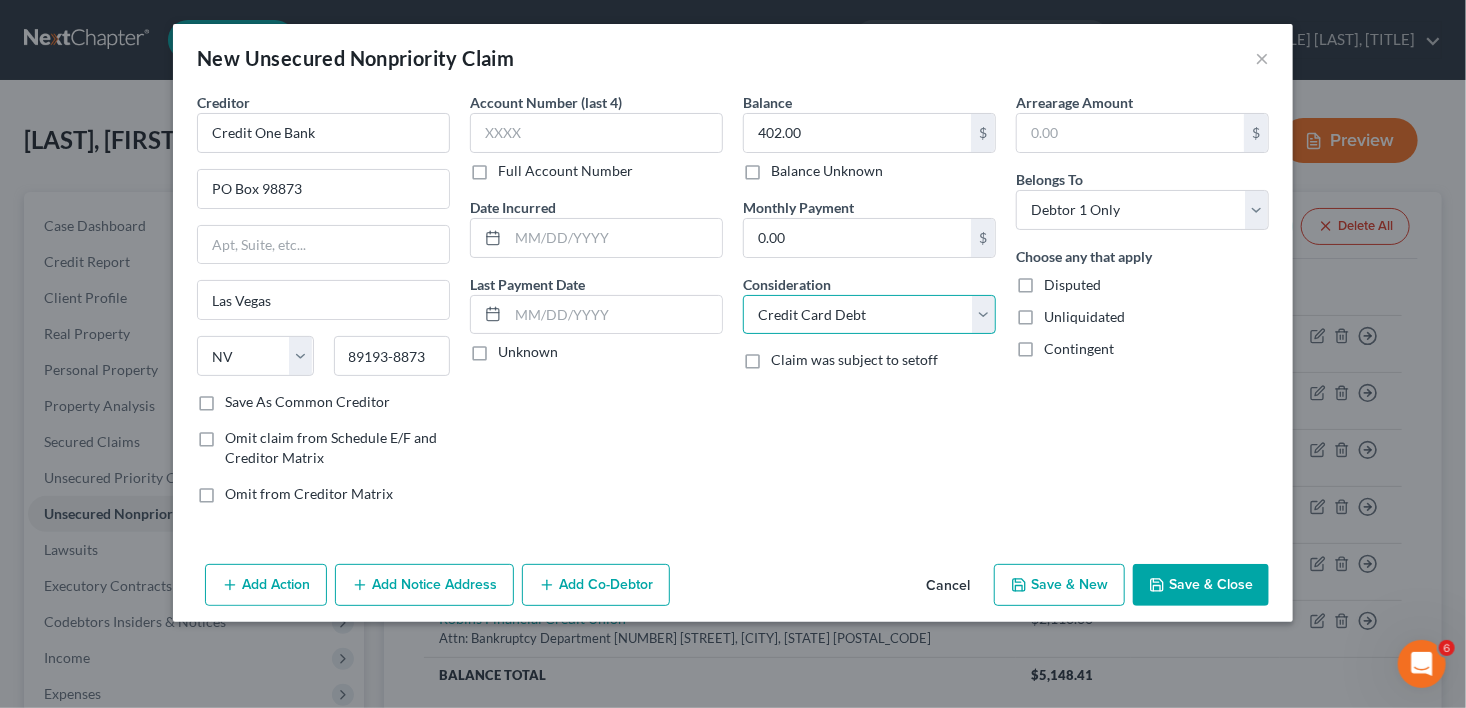 click on "Select Cable / Satellite Services Collection Agency Credit Card Debt Debt Counseling / Attorneys Deficiency Balance Domestic Support Obligations Home / Car Repairs Income Taxes Judgment Liens Medical Services Monies Loaned / Advanced Mortgage Obligation From Divorce Or Separation Obligation To Pensions Other Overdrawn Bank Account Promised To Help Pay Creditors Student Loans Suppliers And Vendors Telephone / Internet Services Utility Services" at bounding box center (869, 315) 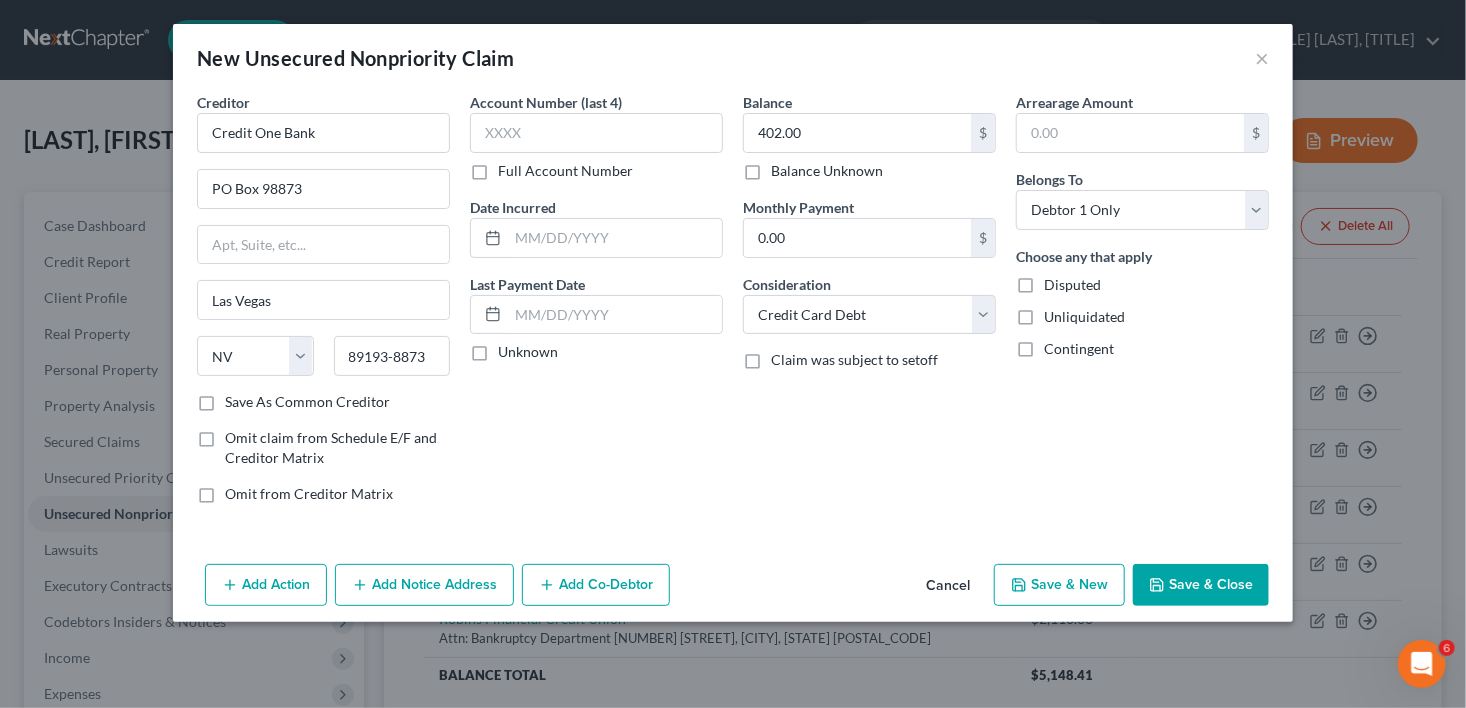 click on "Save & New" at bounding box center (1059, 585) 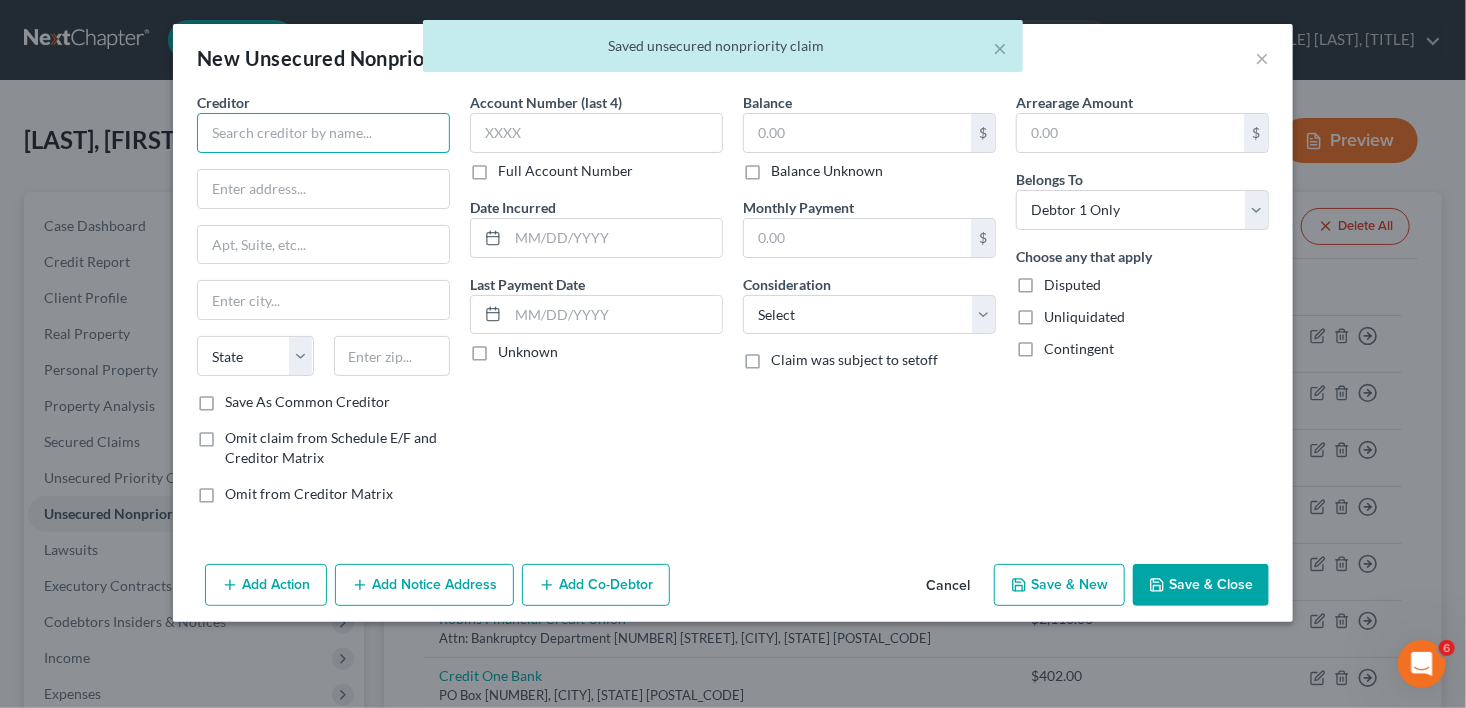 click at bounding box center [323, 133] 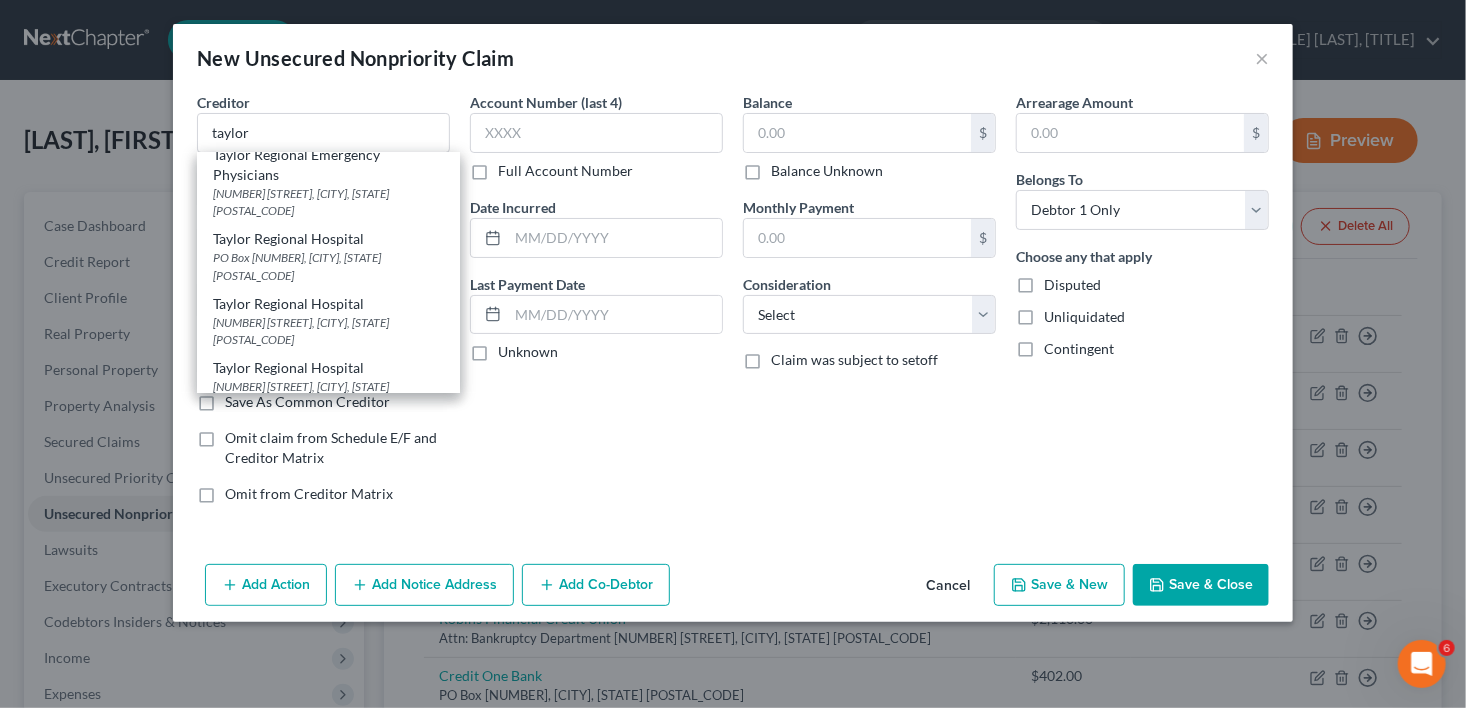 scroll, scrollTop: 361, scrollLeft: 0, axis: vertical 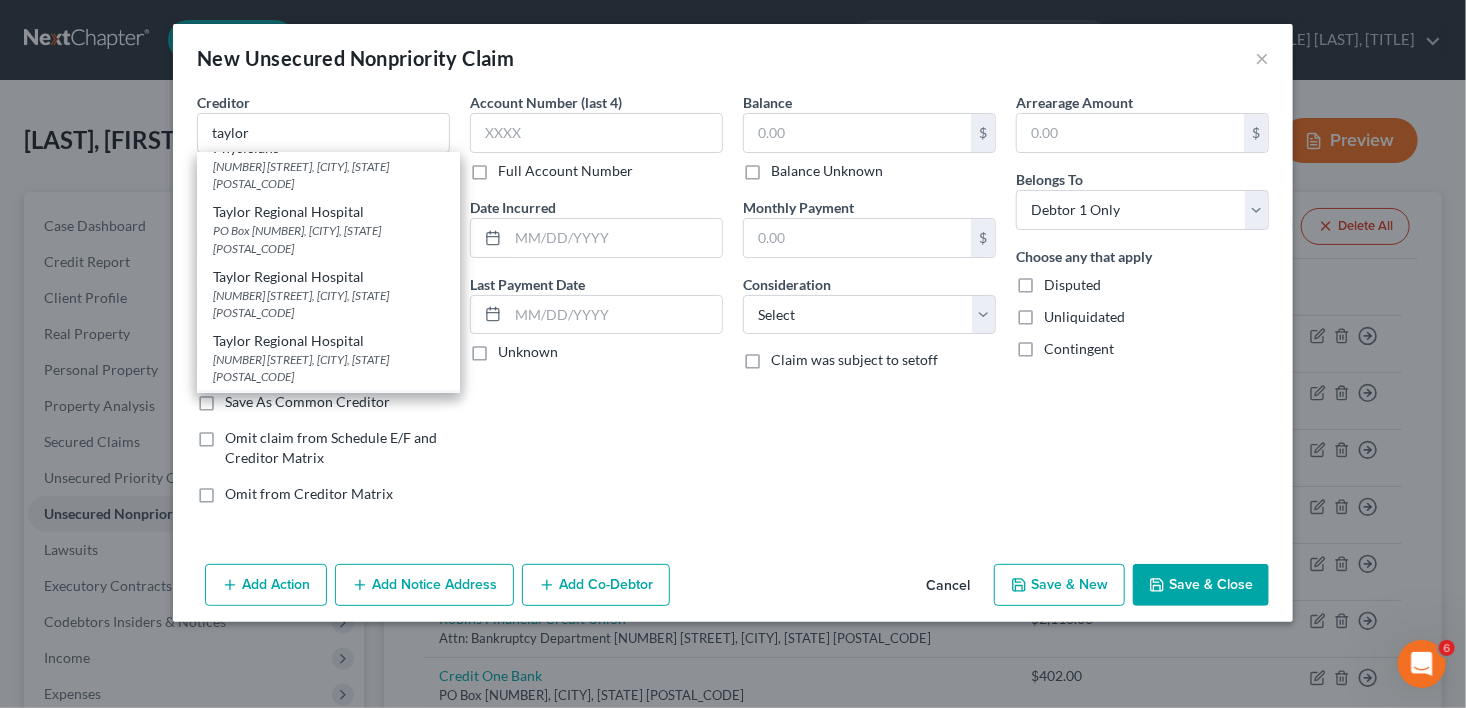 click on "PO Box [NUMBER], [CITY], [STATE] [POSTAL_CODE]-[POSTAL_CODE]" at bounding box center [328, 432] 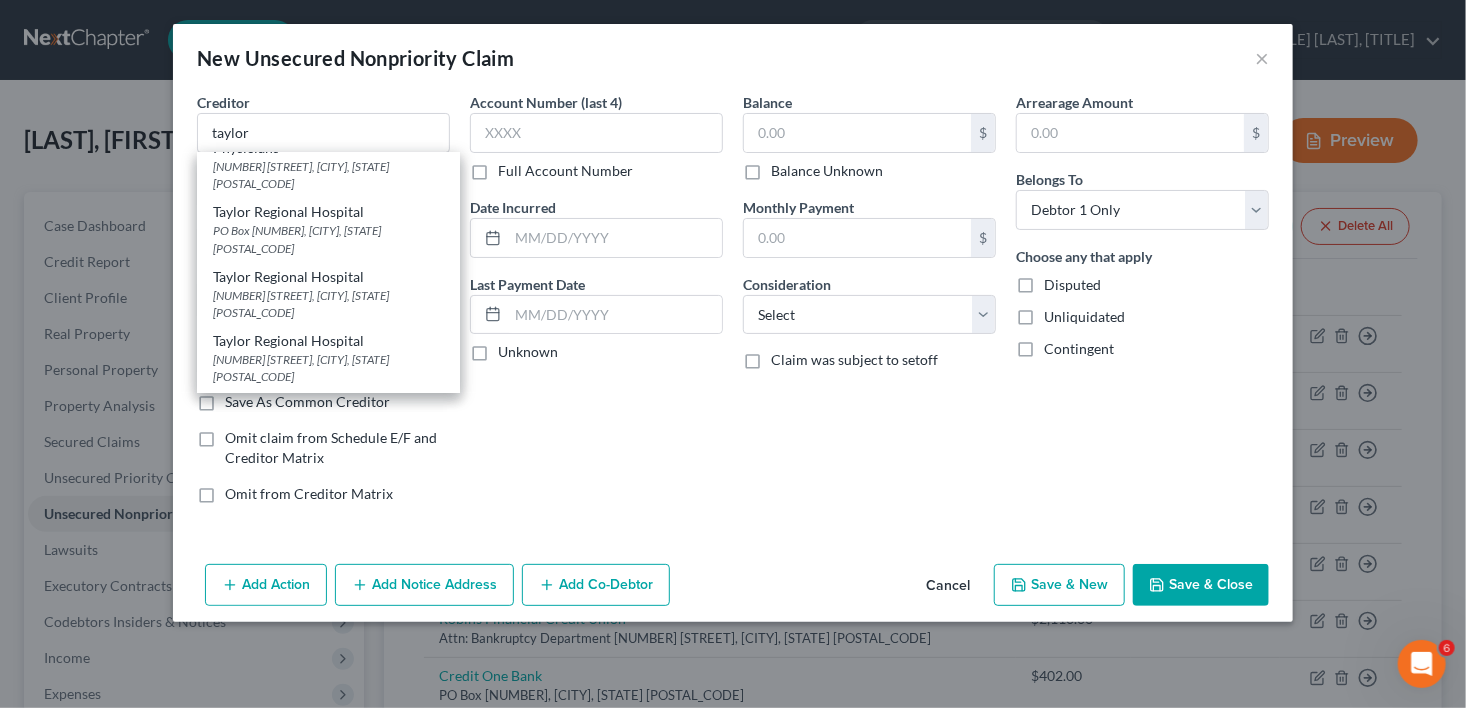 type on "Taylor Regional Hospital" 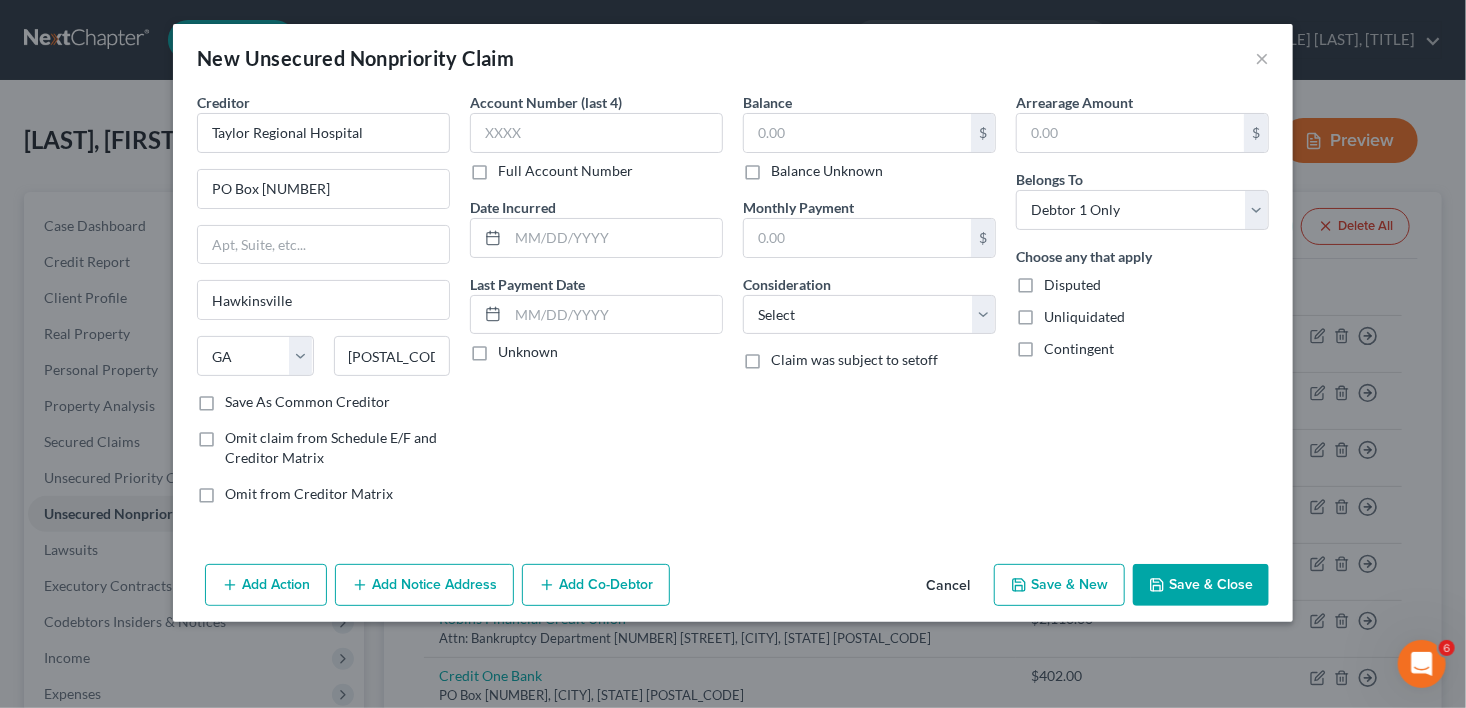 scroll, scrollTop: 0, scrollLeft: 0, axis: both 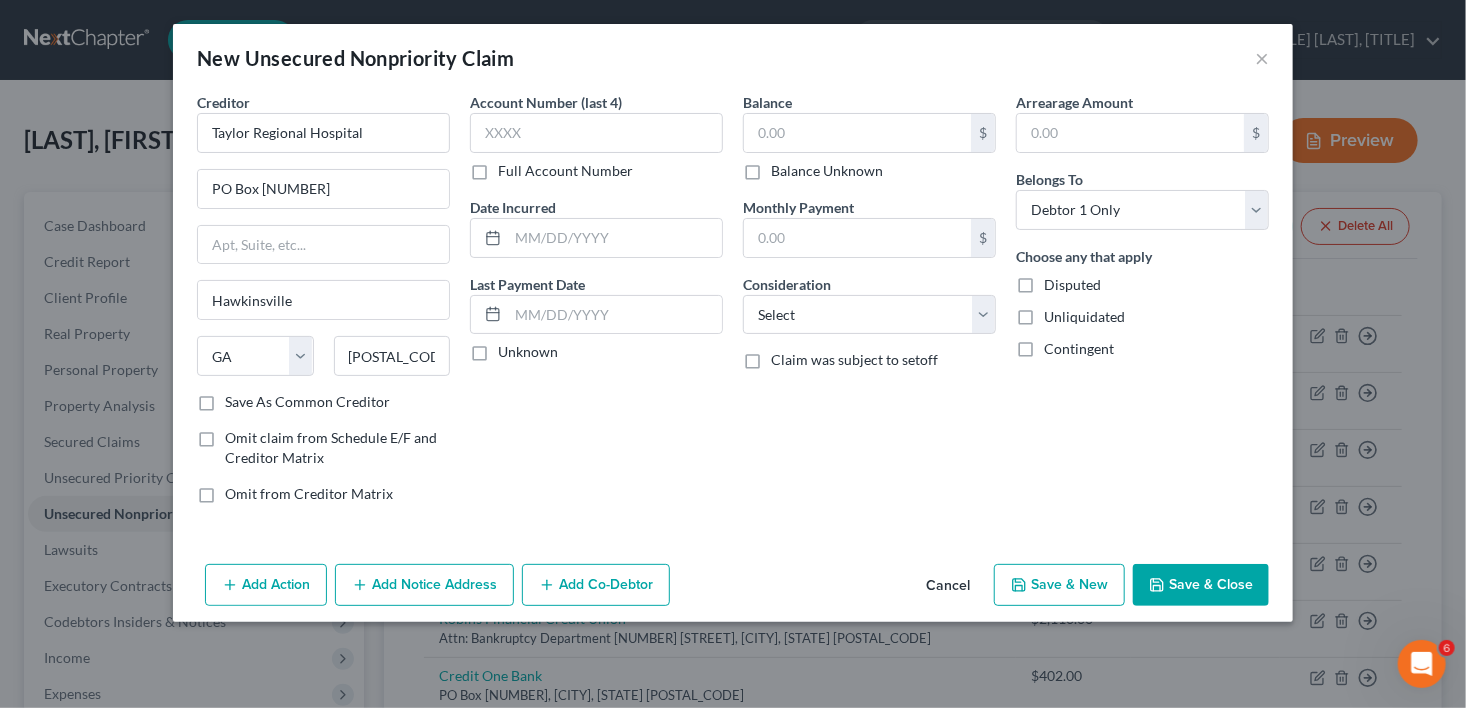 click on "Balance Unknown" at bounding box center (827, 171) 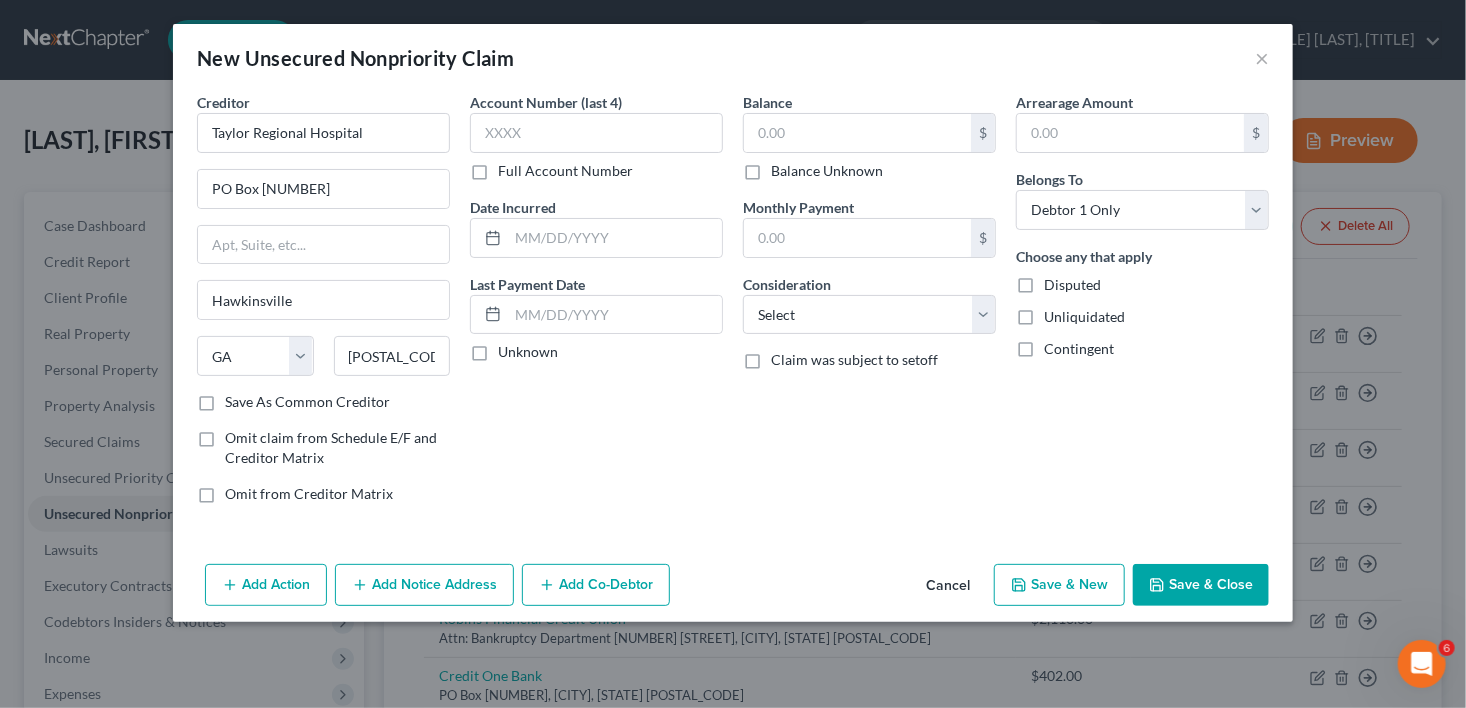 click on "Balance Unknown" at bounding box center [785, 167] 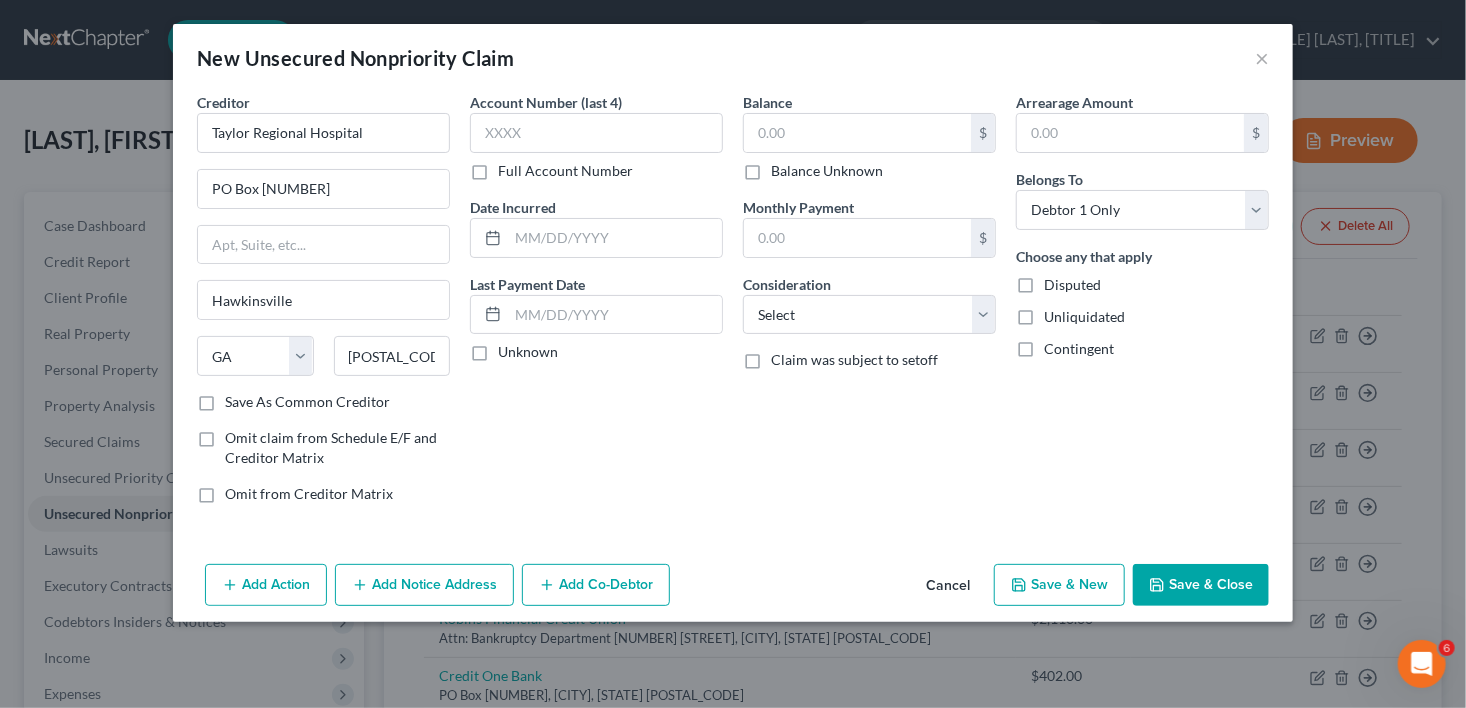 checkbox on "true" 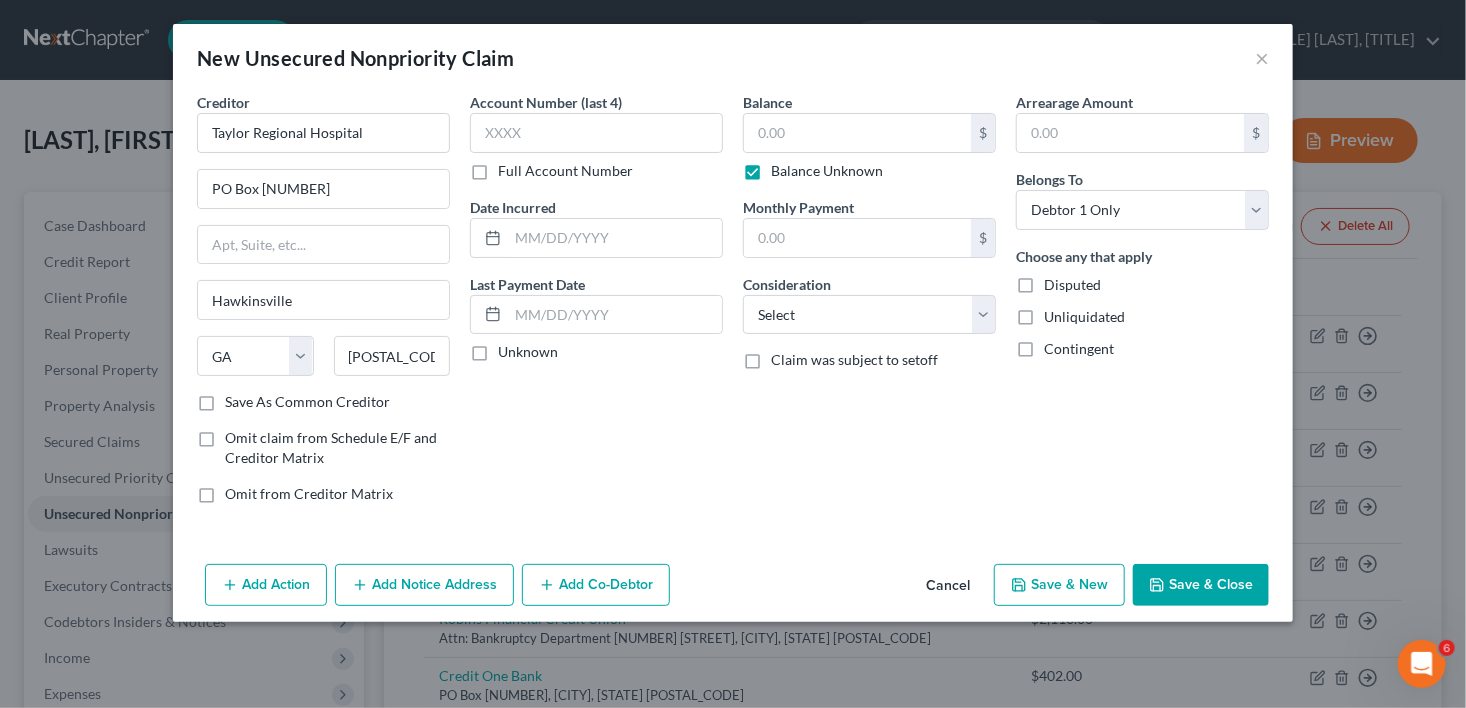 type on "0.00" 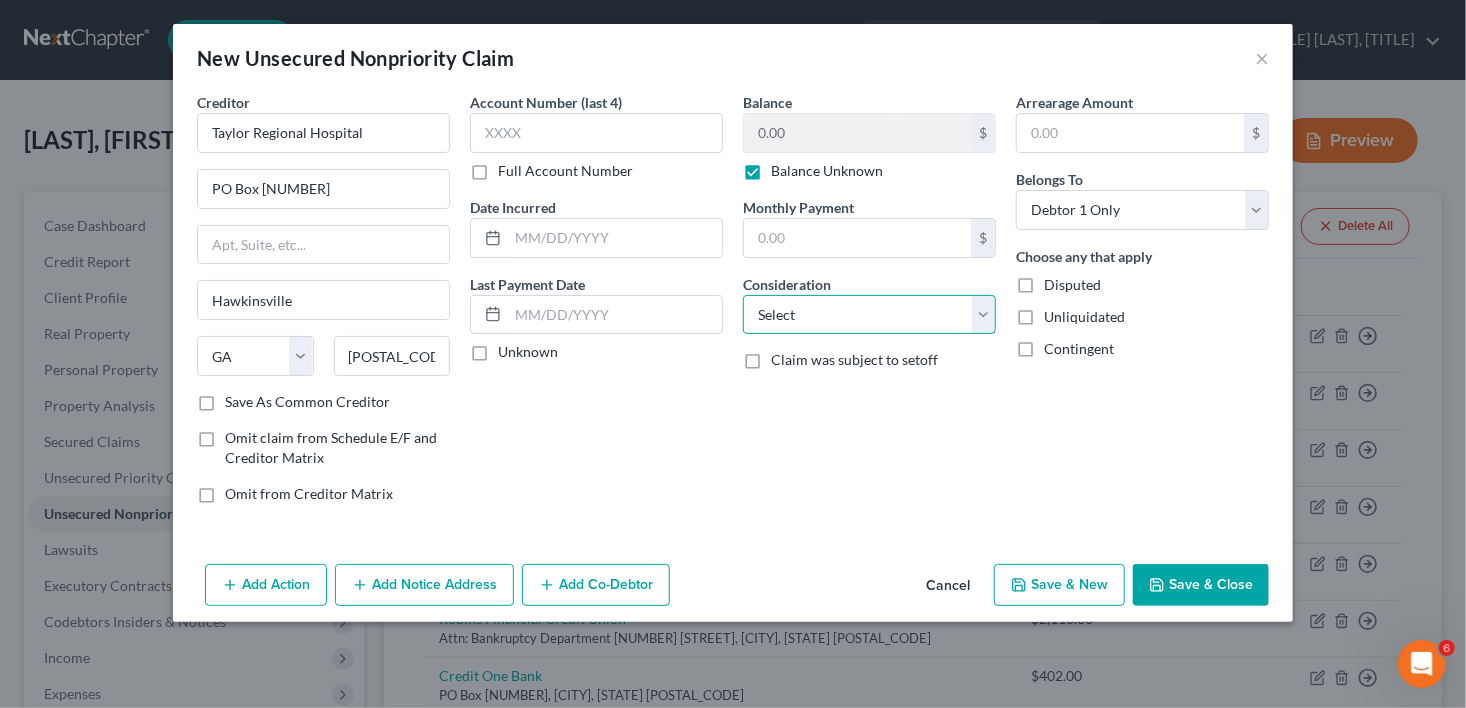 click on "Select Cable / Satellite Services Collection Agency Credit Card Debt Debt Counseling / Attorneys Deficiency Balance Domestic Support Obligations Home / Car Repairs Income Taxes Judgment Liens Medical Services Monies Loaned / Advanced Mortgage Obligation From Divorce Or Separation Obligation To Pensions Other Overdrawn Bank Account Promised To Help Pay Creditors Student Loans Suppliers And Vendors Telephone / Internet Services Utility Services" at bounding box center (869, 315) 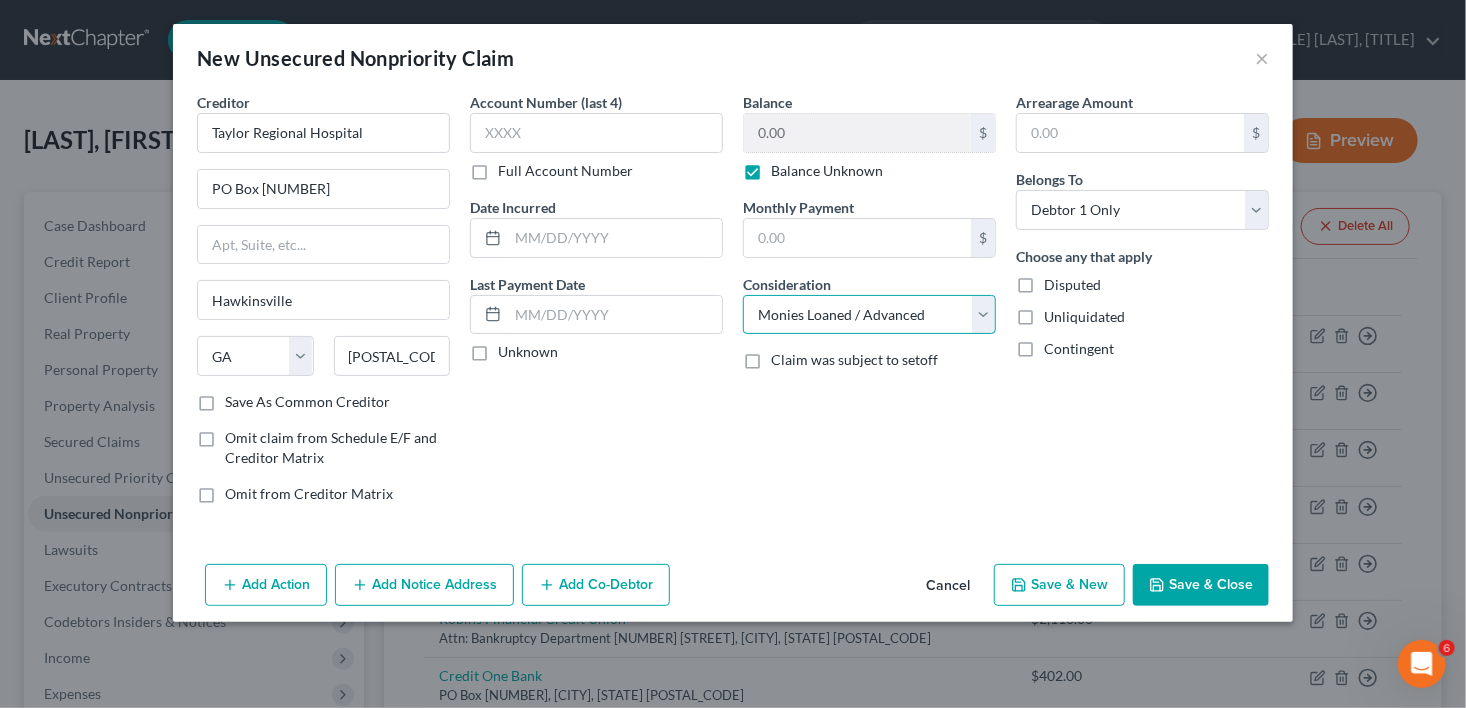 click on "Select Cable / Satellite Services Collection Agency Credit Card Debt Debt Counseling / Attorneys Deficiency Balance Domestic Support Obligations Home / Car Repairs Income Taxes Judgment Liens Medical Services Monies Loaned / Advanced Mortgage Obligation From Divorce Or Separation Obligation To Pensions Other Overdrawn Bank Account Promised To Help Pay Creditors Student Loans Suppliers And Vendors Telephone / Internet Services Utility Services" at bounding box center [869, 315] 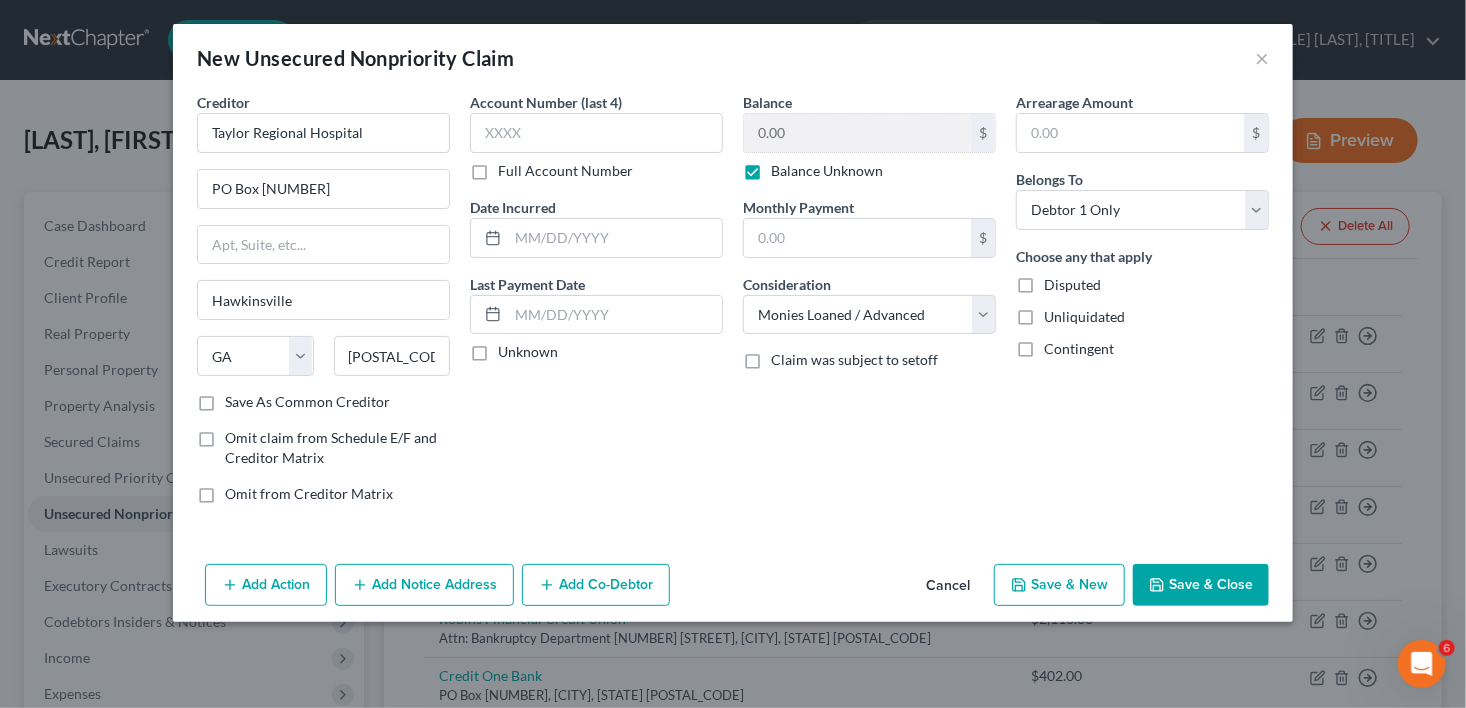 click on "Save & New" at bounding box center (1059, 585) 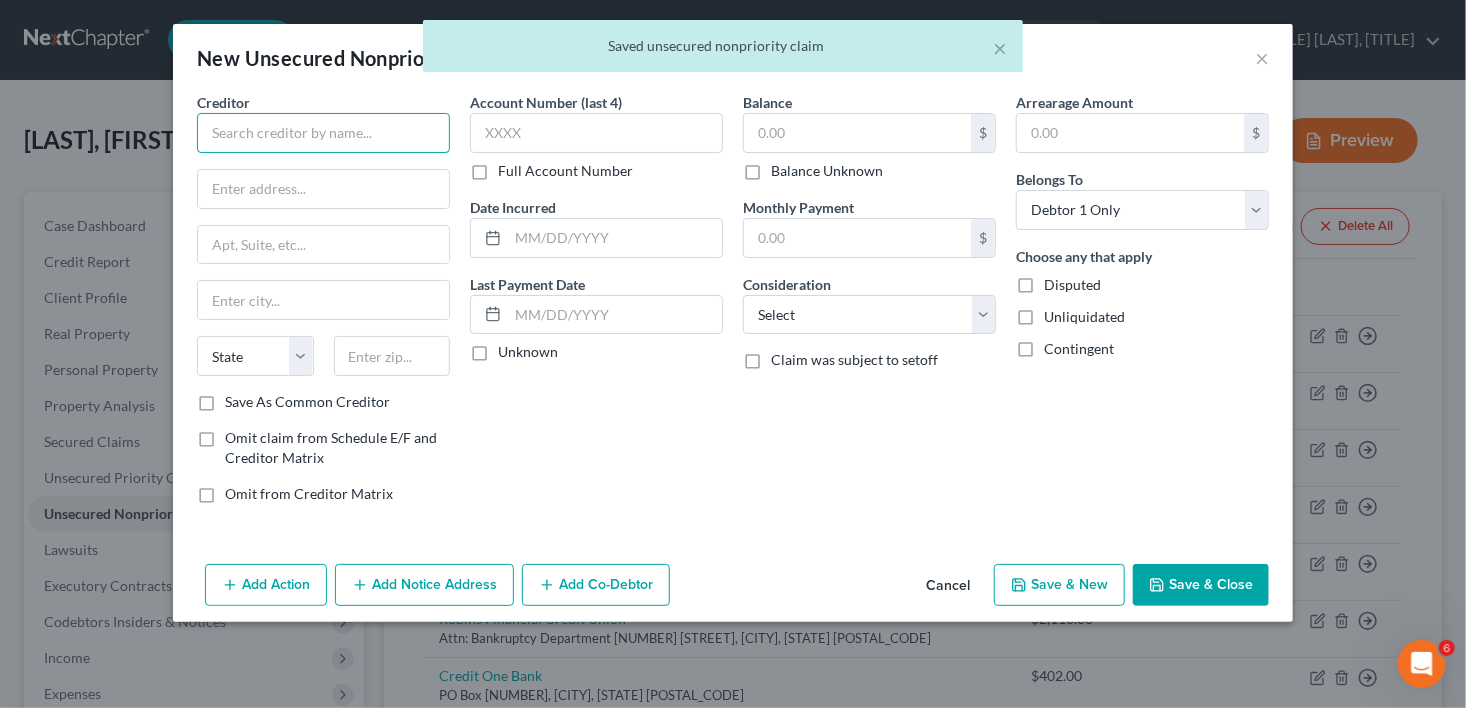click at bounding box center [323, 133] 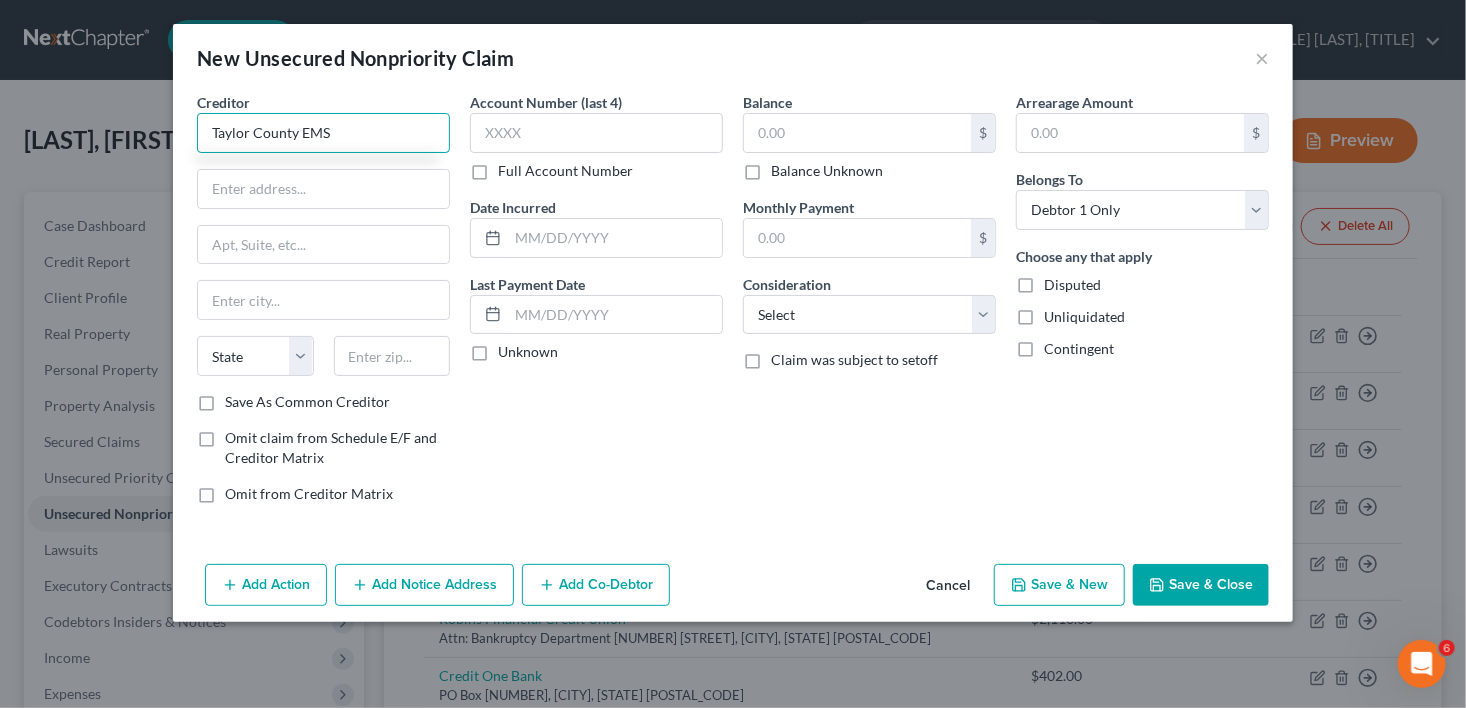 type on "Taylor County EMS" 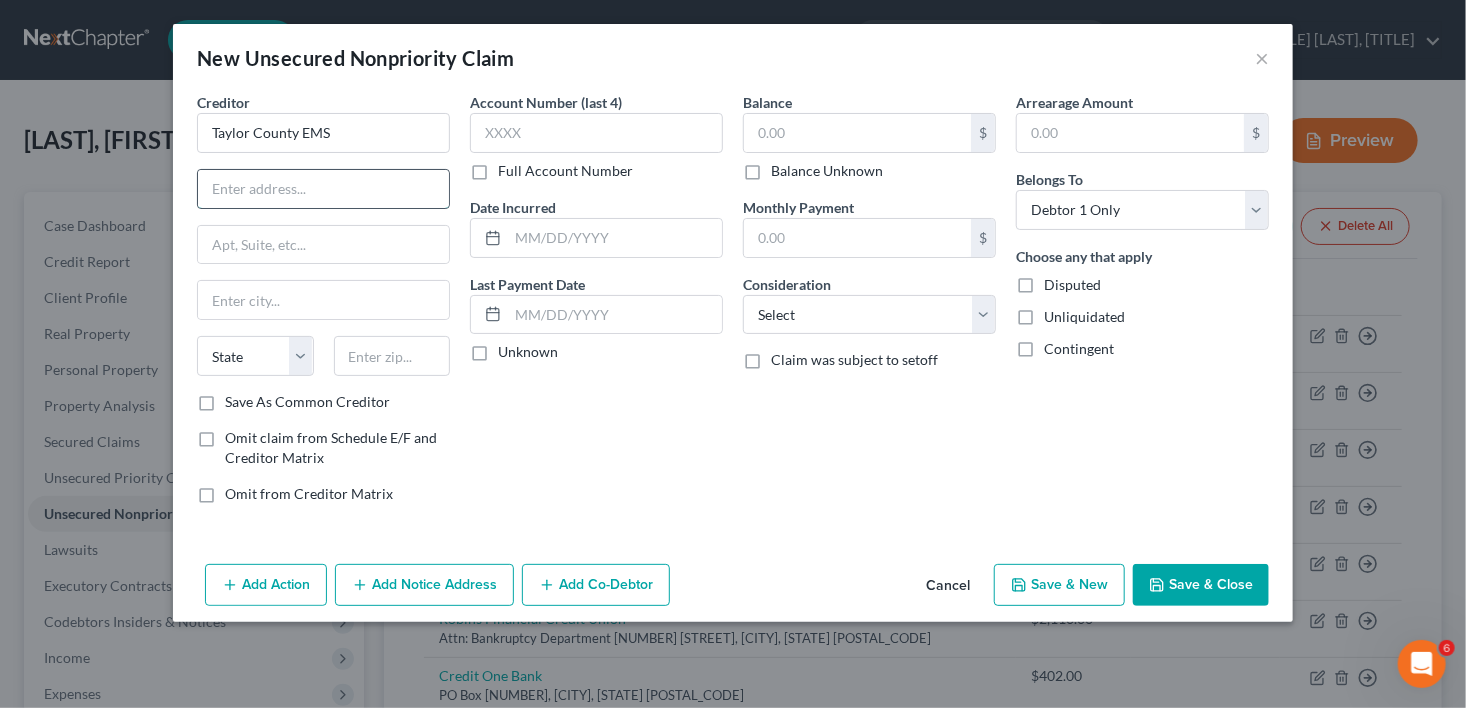 click at bounding box center (323, 189) 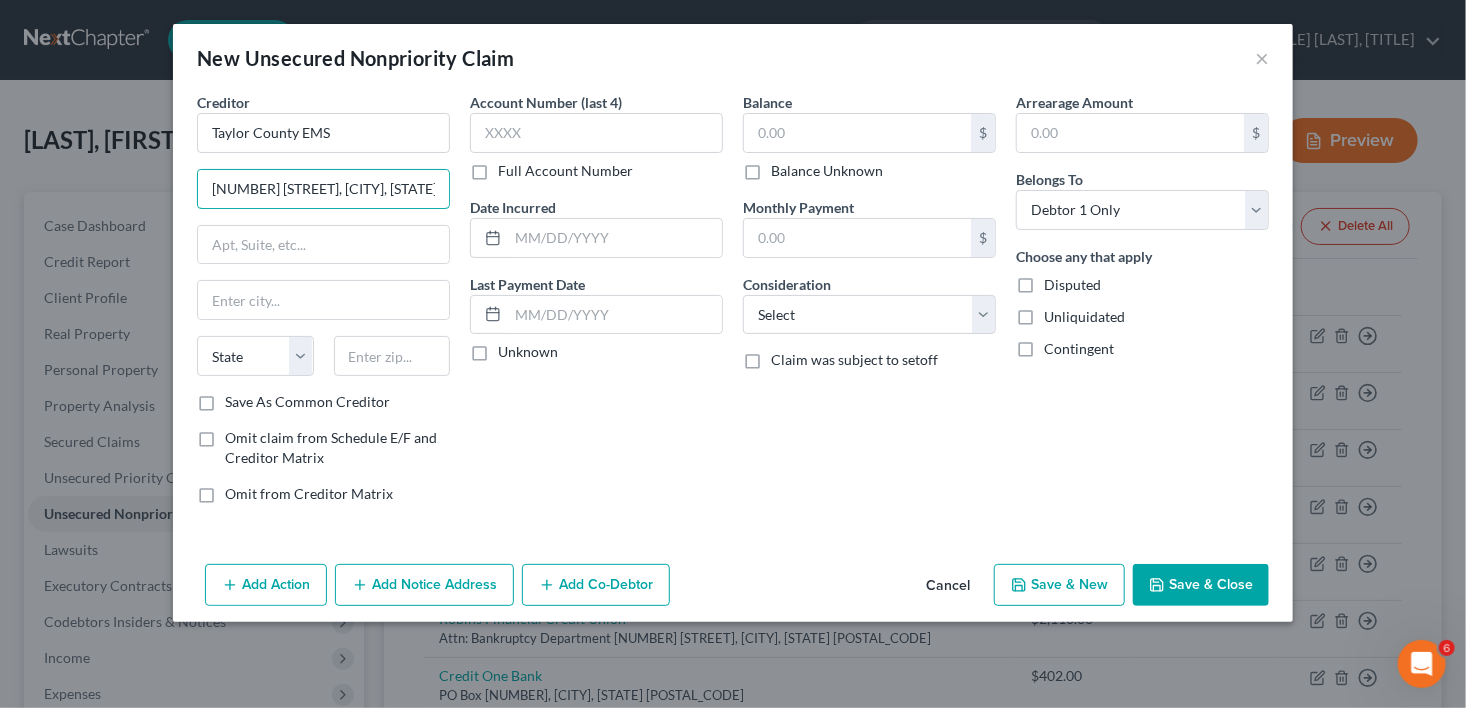 scroll, scrollTop: 0, scrollLeft: 22, axis: horizontal 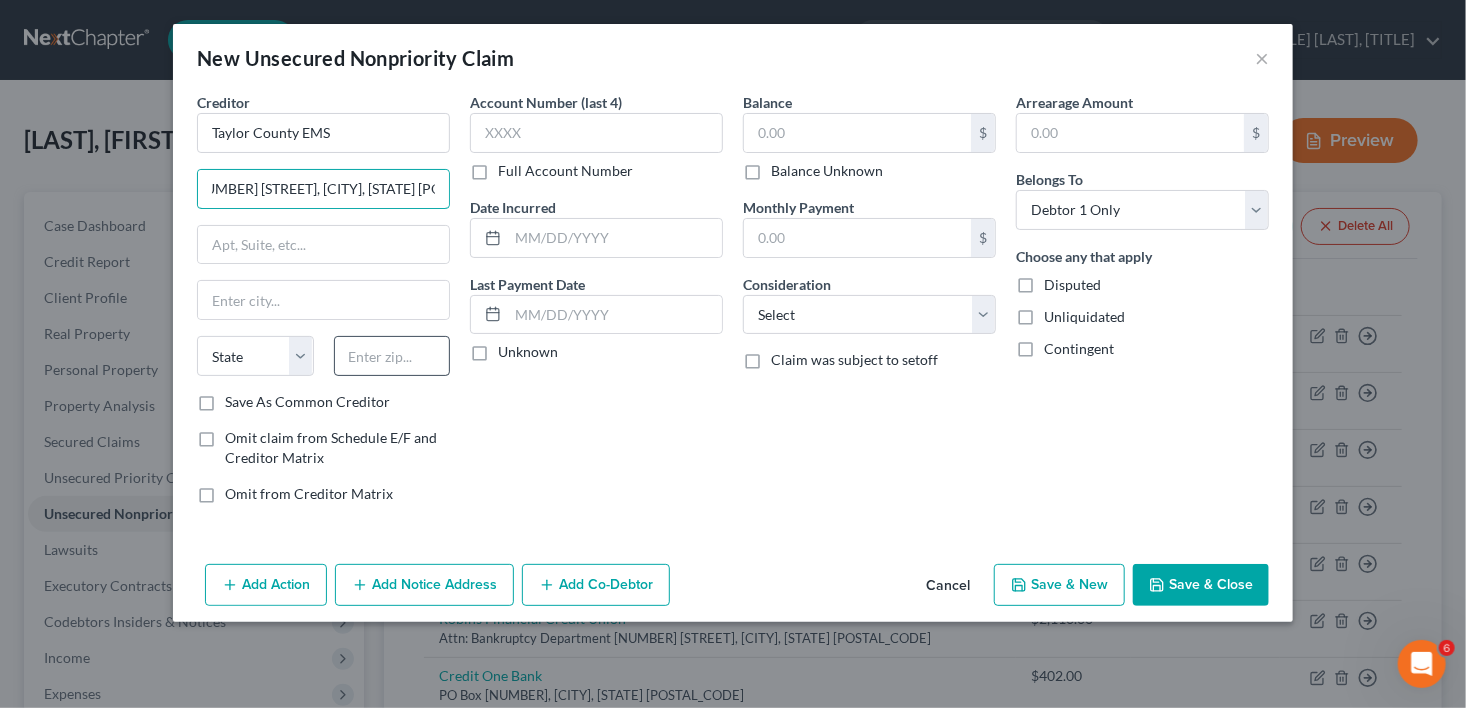 type on "[NUMBER] [STREET], [CITY], [STATE] [POSTAL_CODE]" 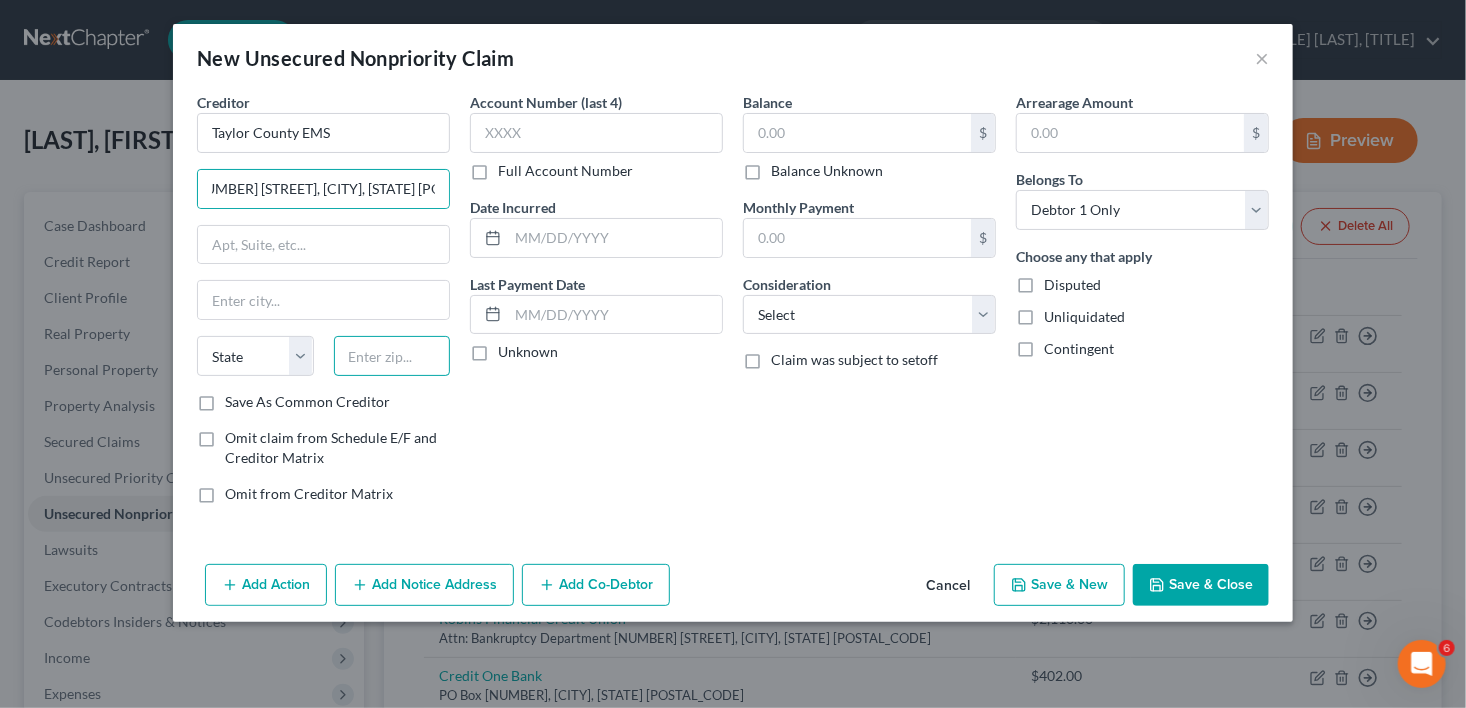 scroll, scrollTop: 0, scrollLeft: 0, axis: both 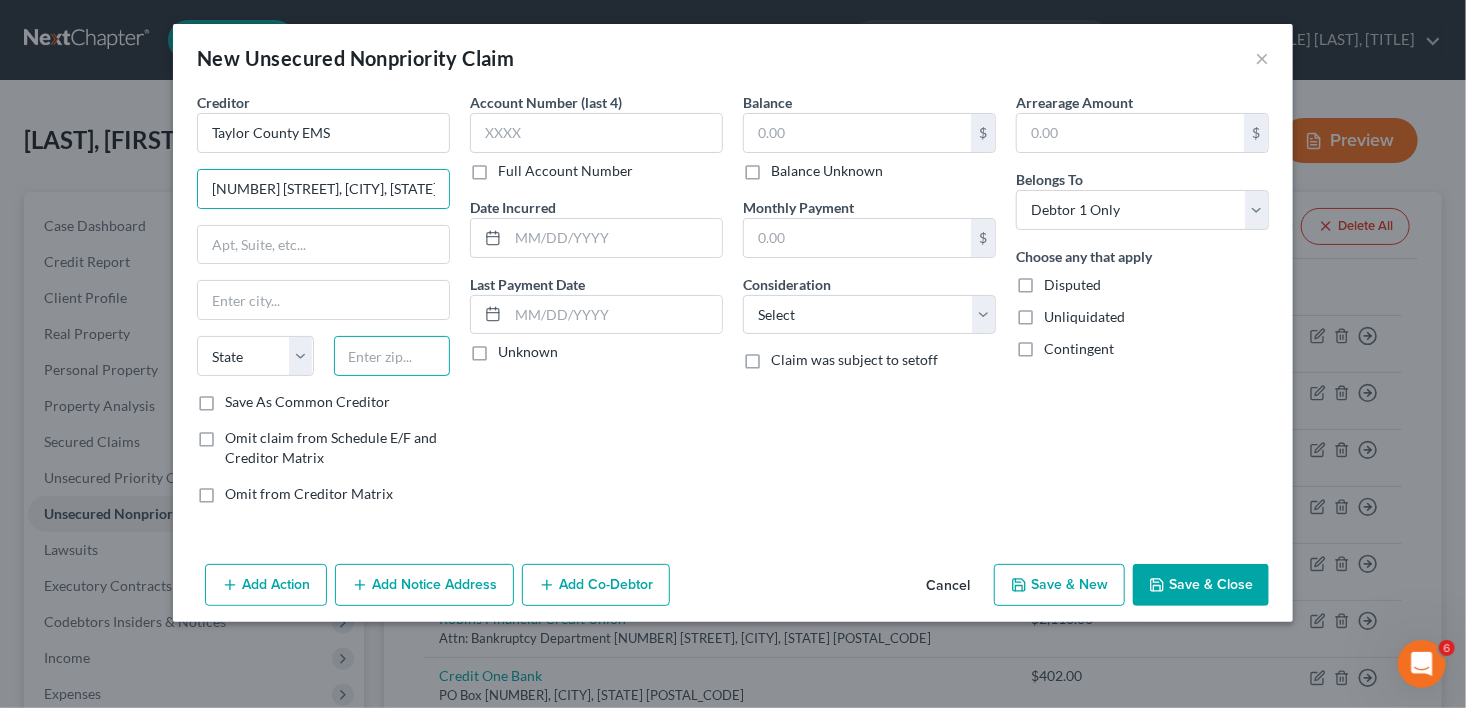 click at bounding box center [392, 356] 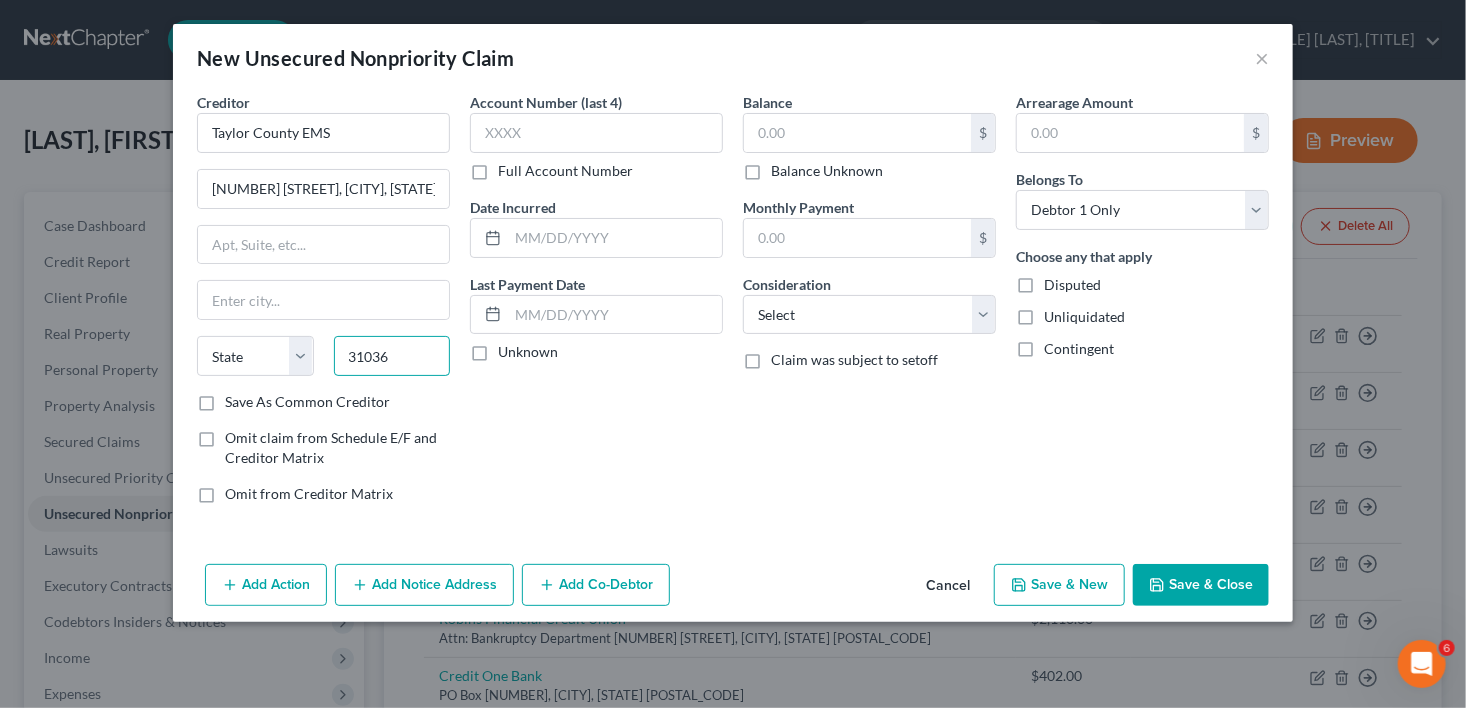 type on "31036" 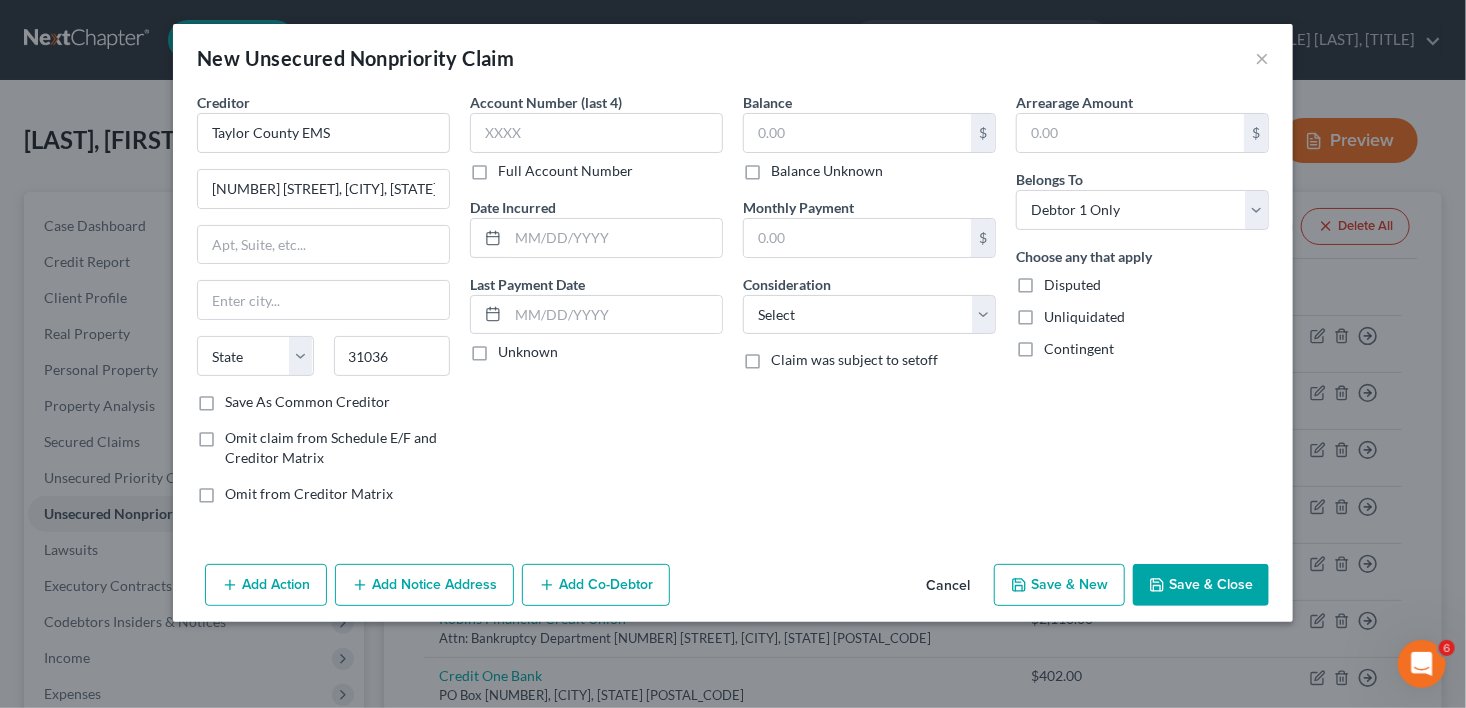 click on "Creditor *    [COMPANY]                      [NUMBER] [STREET], [CITY], [STATE] 31036" at bounding box center (323, 242) 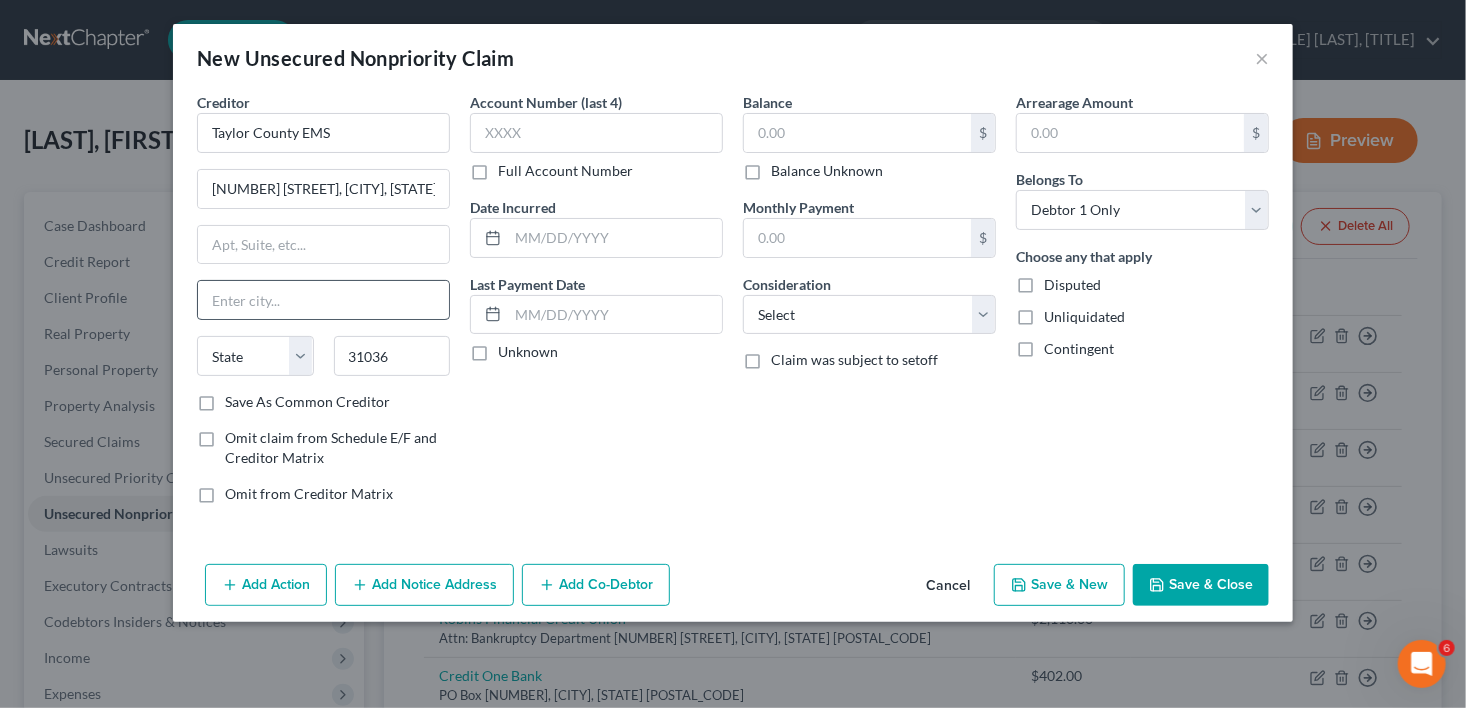 type on "Hawkinsville" 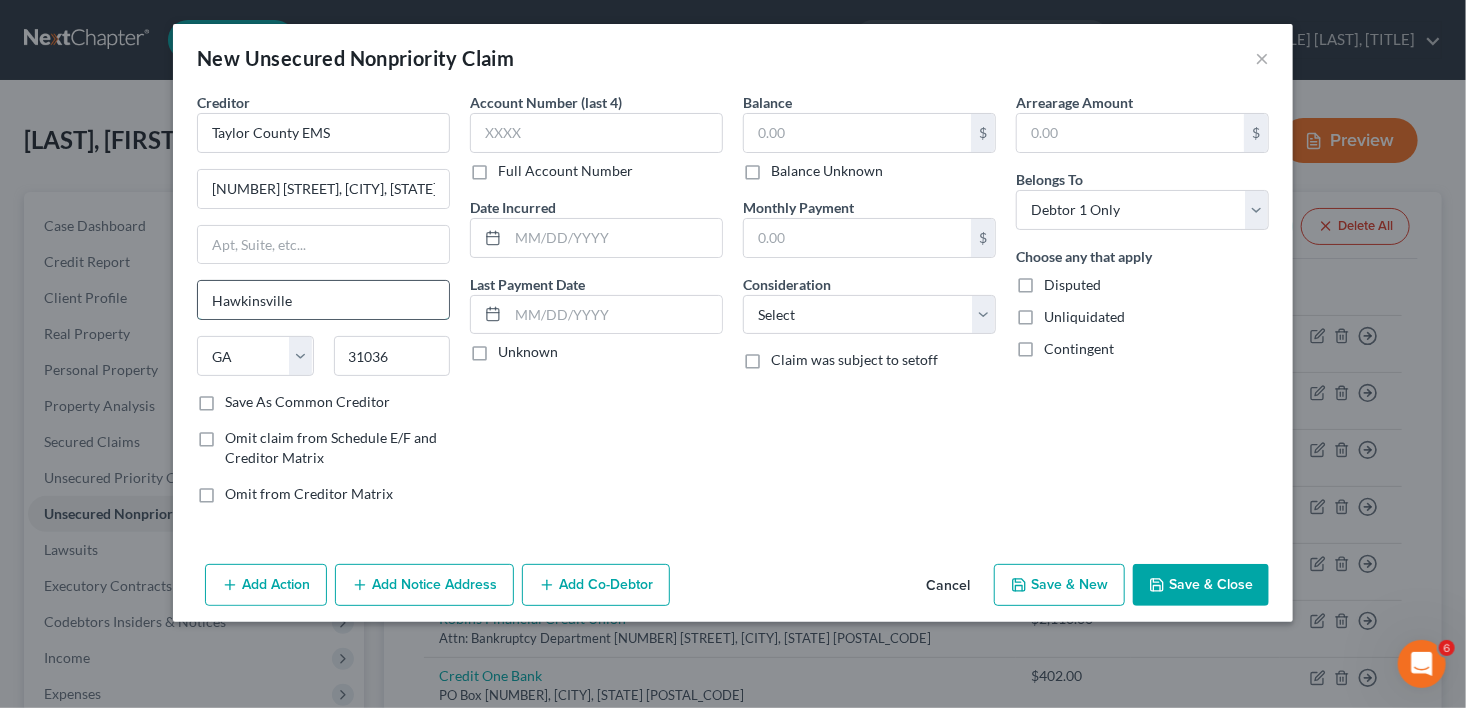 click on "Hawkinsville" at bounding box center [323, 300] 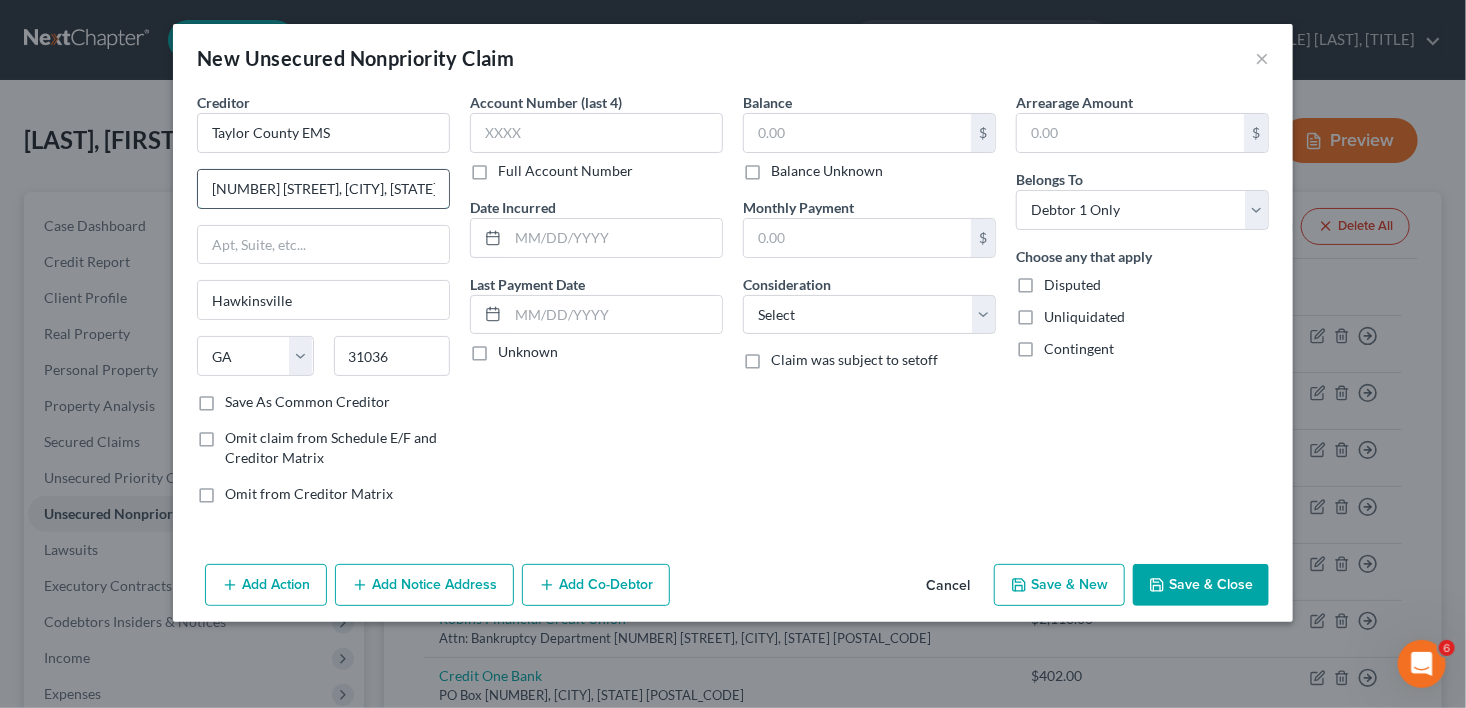 scroll, scrollTop: 0, scrollLeft: 22, axis: horizontal 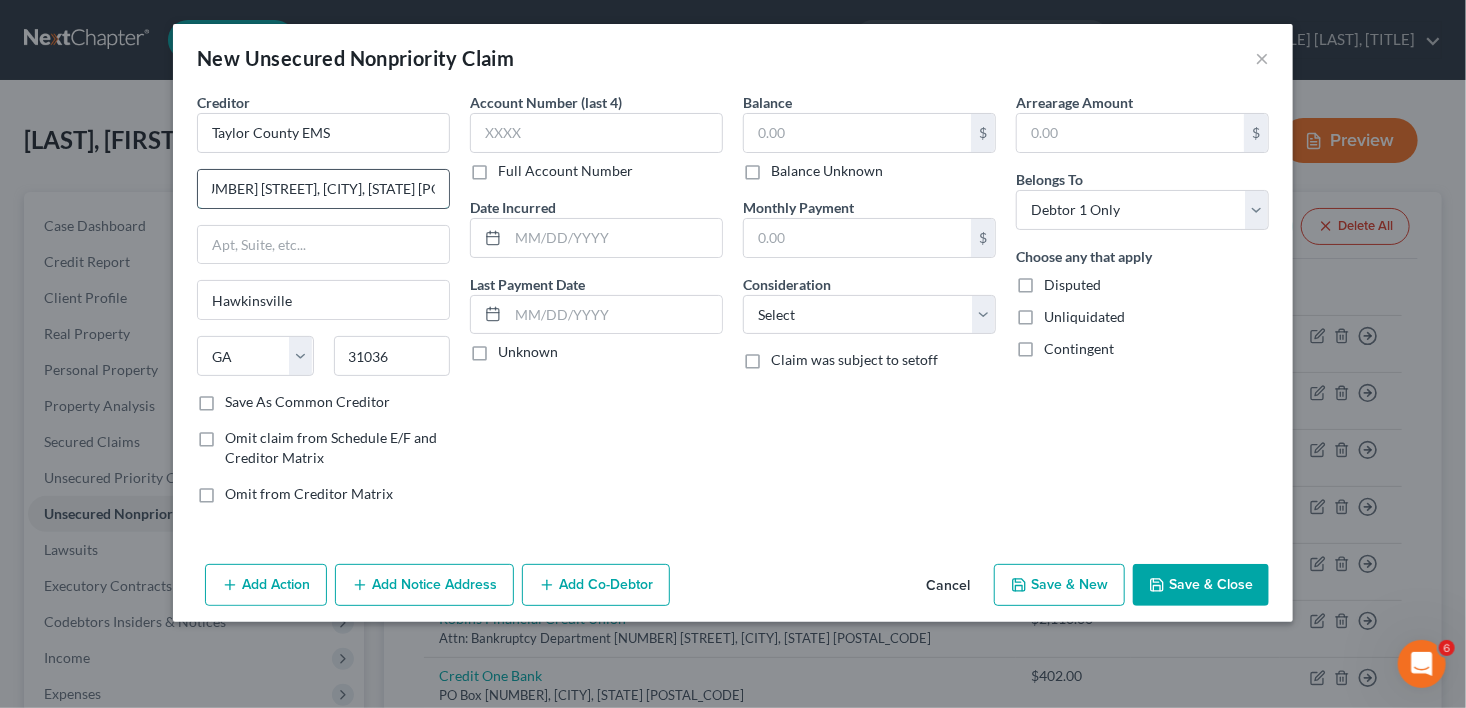 drag, startPoint x: 305, startPoint y: 190, endPoint x: 434, endPoint y: 193, distance: 129.03488 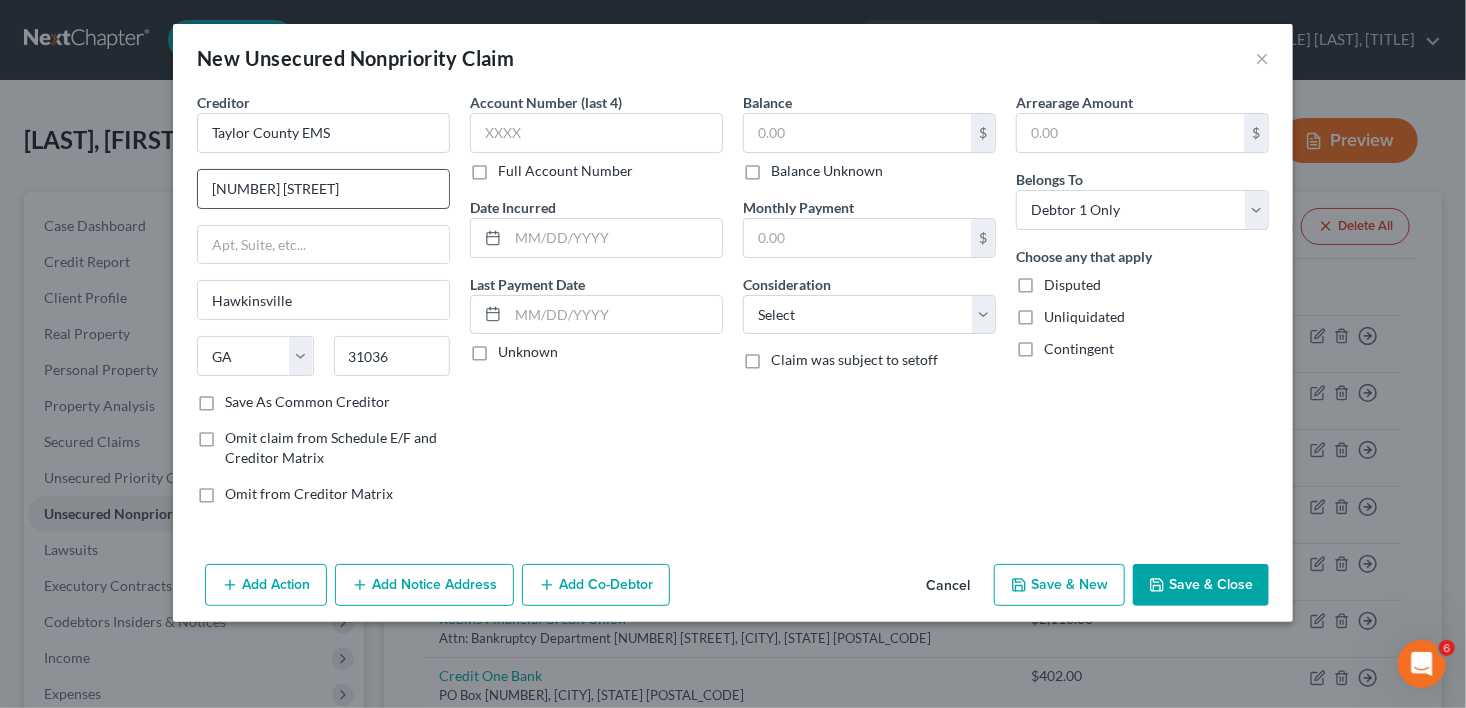 scroll, scrollTop: 0, scrollLeft: 0, axis: both 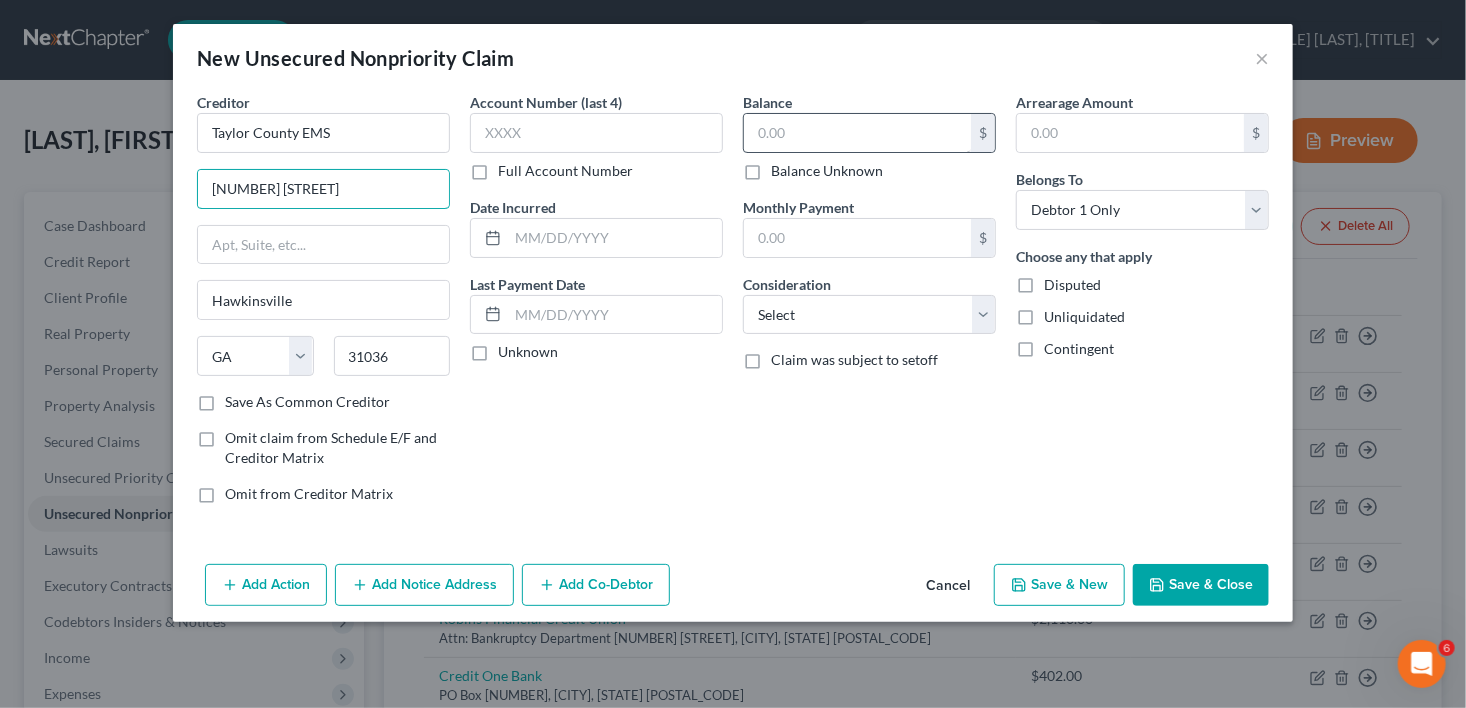 type on "[NUMBER] [STREET]" 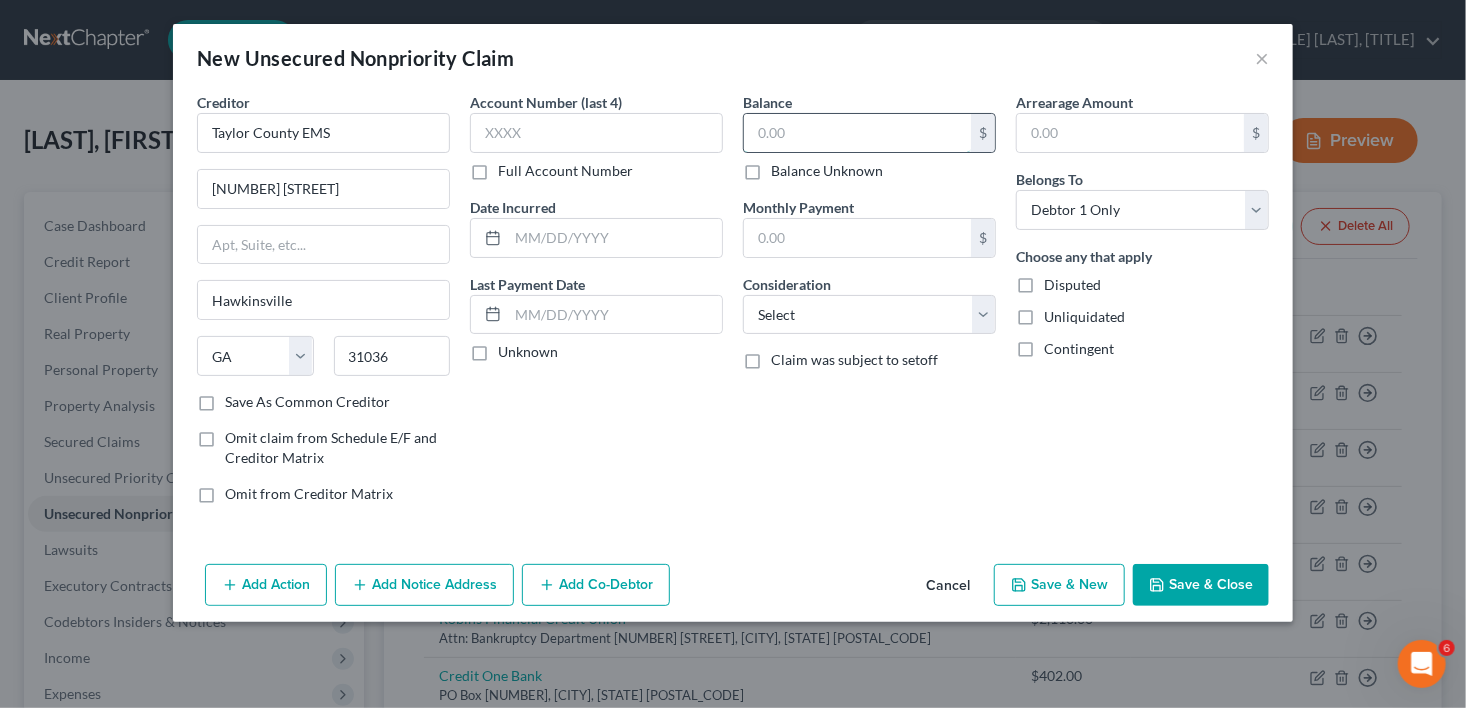 click at bounding box center (857, 133) 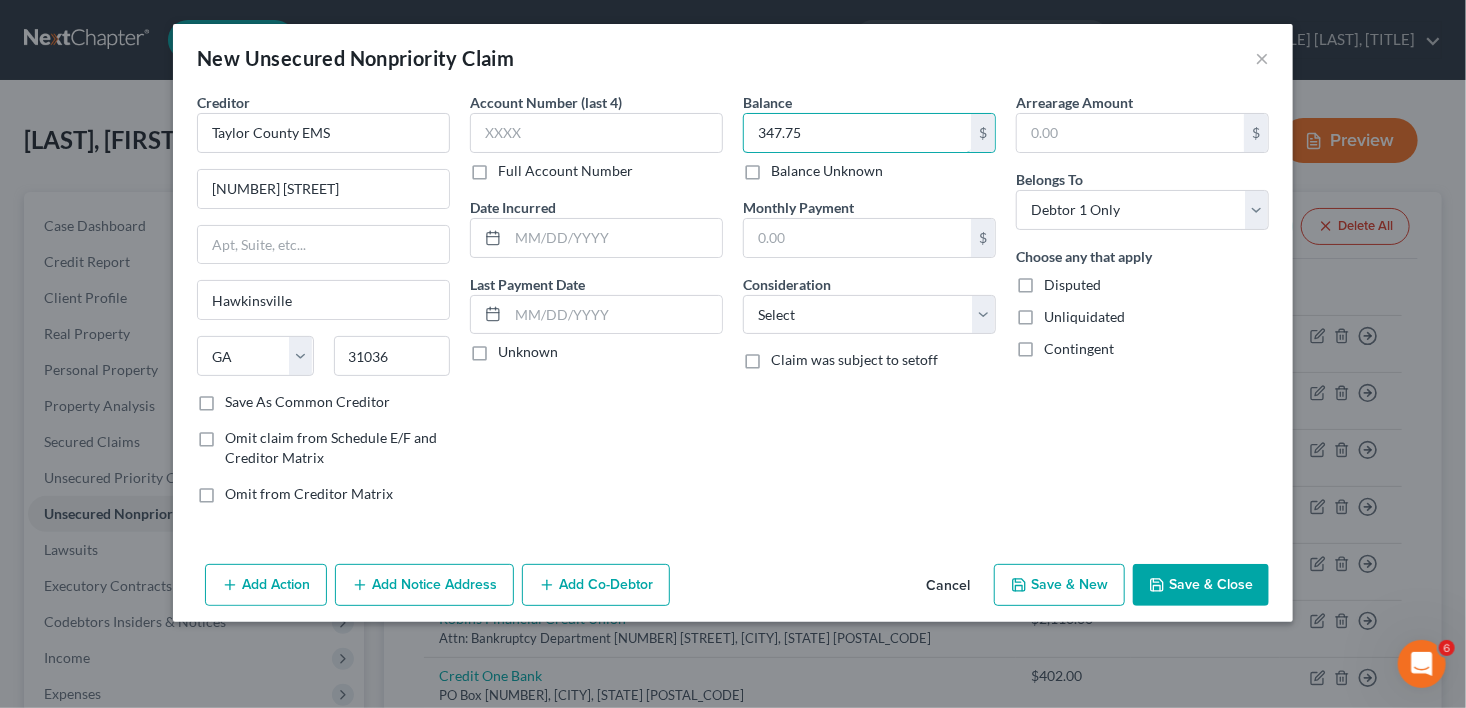 type on "347.75" 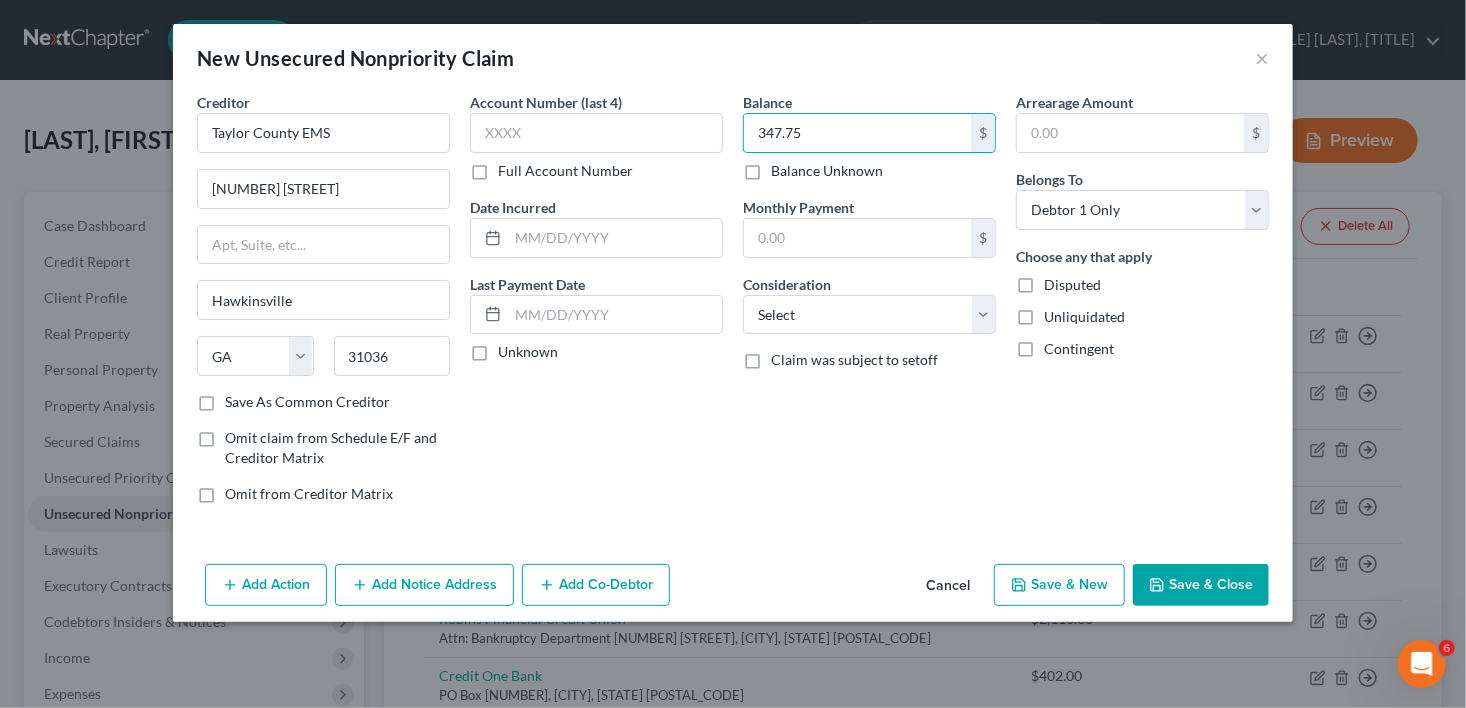 click on "Consideration Select Cable / Satellite Services Collection Agency Credit Card Debt Debt Counseling / Attorneys Deficiency Balance Domestic Support Obligations Home / Car Repairs Income Taxes Judgment Liens Medical Services Monies Loaned / Advanced Mortgage Obligation From Divorce Or Separation Obligation To Pensions Other Overdrawn Bank Account Promised To Help Pay Creditors Student Loans Suppliers And Vendors Telephone / Internet Services Utility Services" at bounding box center (869, 304) 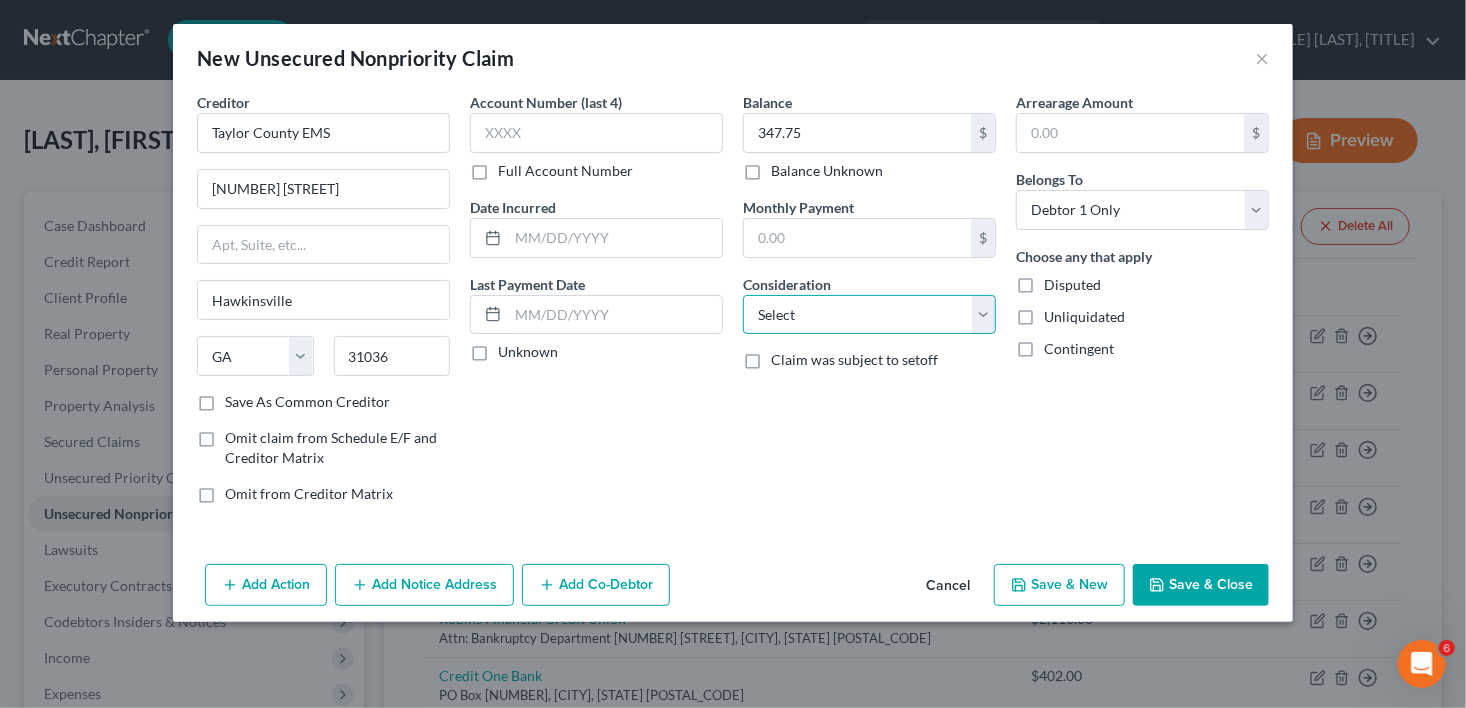click on "Select Cable / Satellite Services Collection Agency Credit Card Debt Debt Counseling / Attorneys Deficiency Balance Domestic Support Obligations Home / Car Repairs Income Taxes Judgment Liens Medical Services Monies Loaned / Advanced Mortgage Obligation From Divorce Or Separation Obligation To Pensions Other Overdrawn Bank Account Promised To Help Pay Creditors Student Loans Suppliers And Vendors Telephone / Internet Services Utility Services" at bounding box center (869, 315) 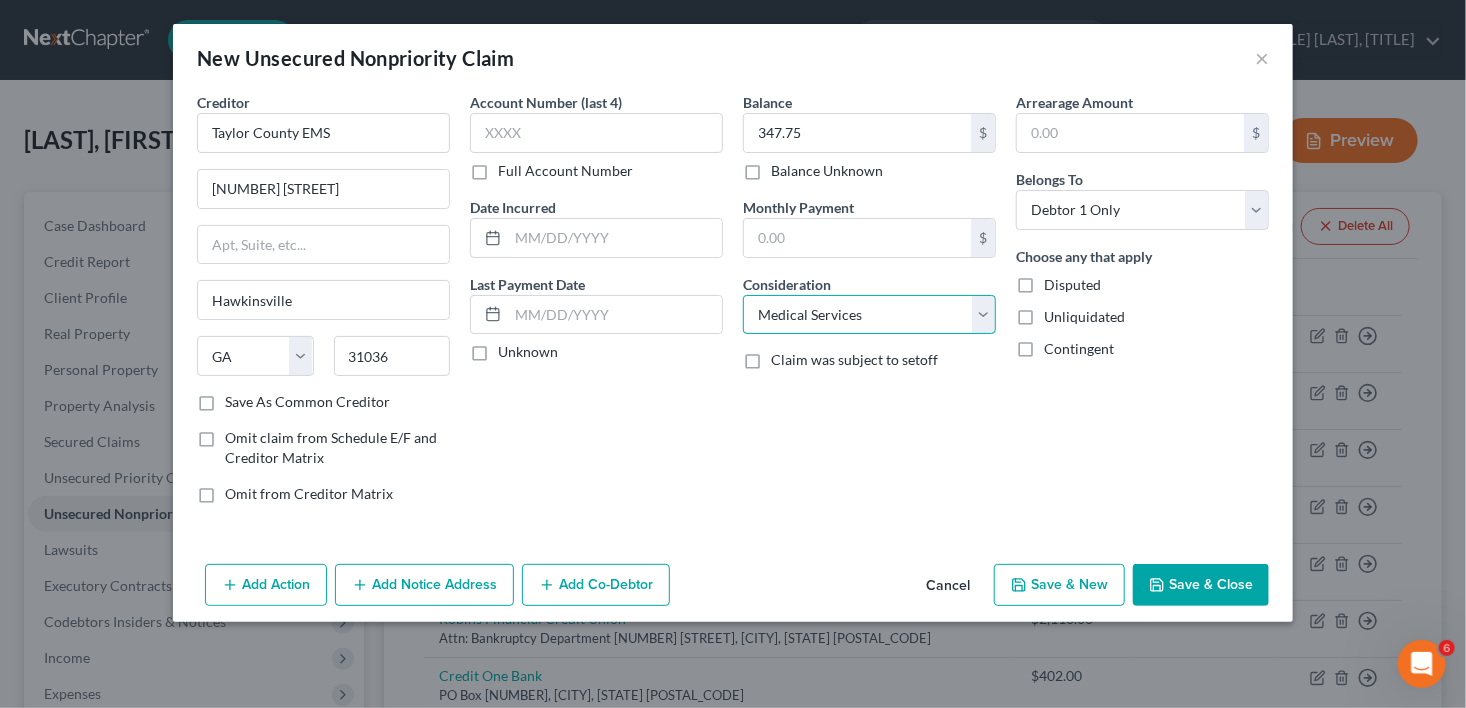 click on "Select Cable / Satellite Services Collection Agency Credit Card Debt Debt Counseling / Attorneys Deficiency Balance Domestic Support Obligations Home / Car Repairs Income Taxes Judgment Liens Medical Services Monies Loaned / Advanced Mortgage Obligation From Divorce Or Separation Obligation To Pensions Other Overdrawn Bank Account Promised To Help Pay Creditors Student Loans Suppliers And Vendors Telephone / Internet Services Utility Services" at bounding box center [869, 315] 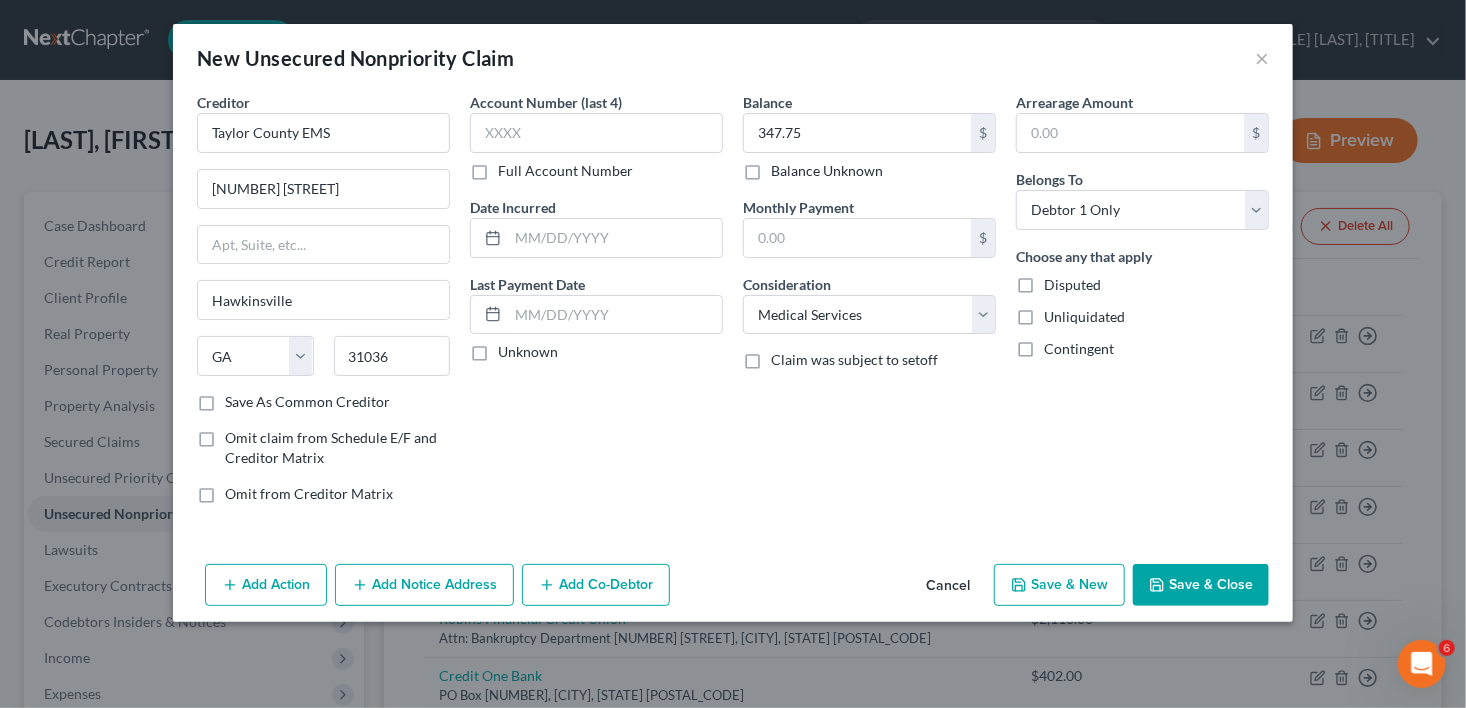 click on "Save & New" at bounding box center (1059, 585) 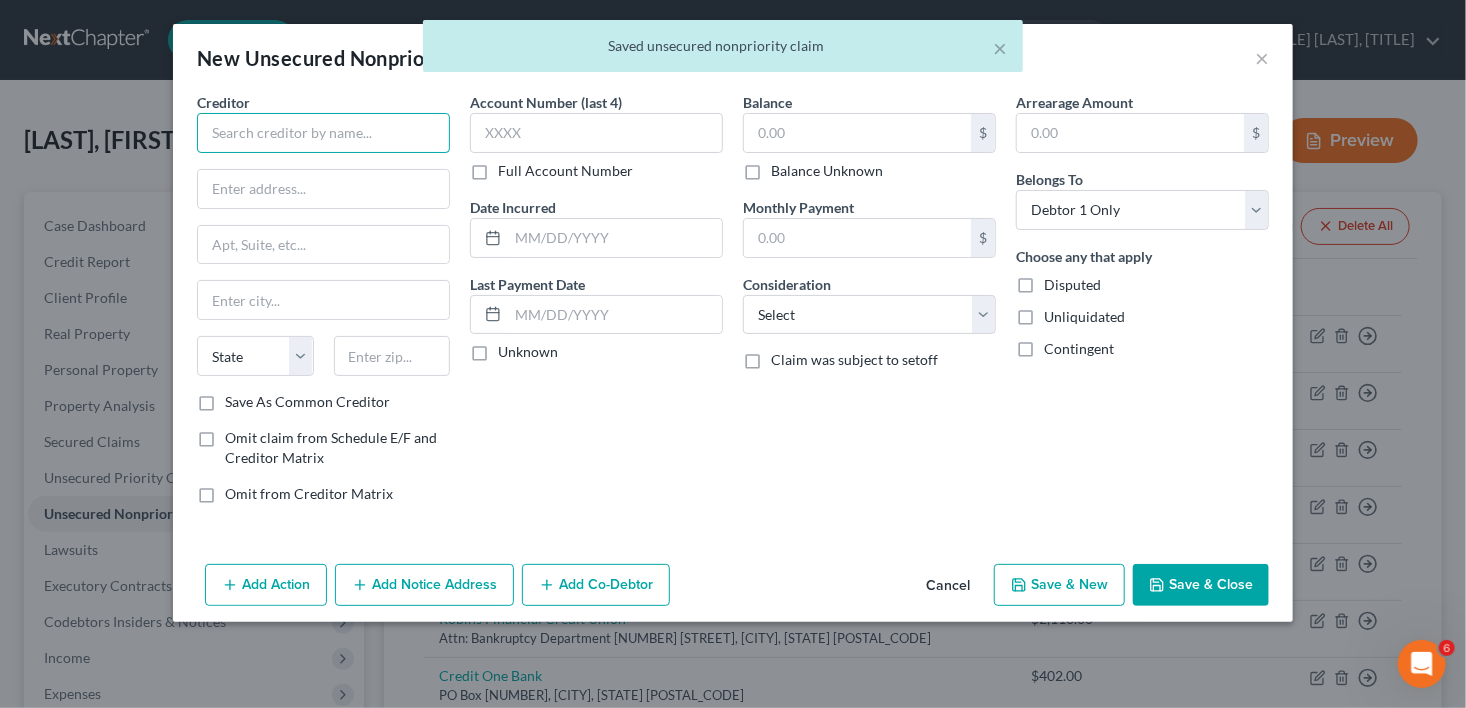 click at bounding box center (323, 133) 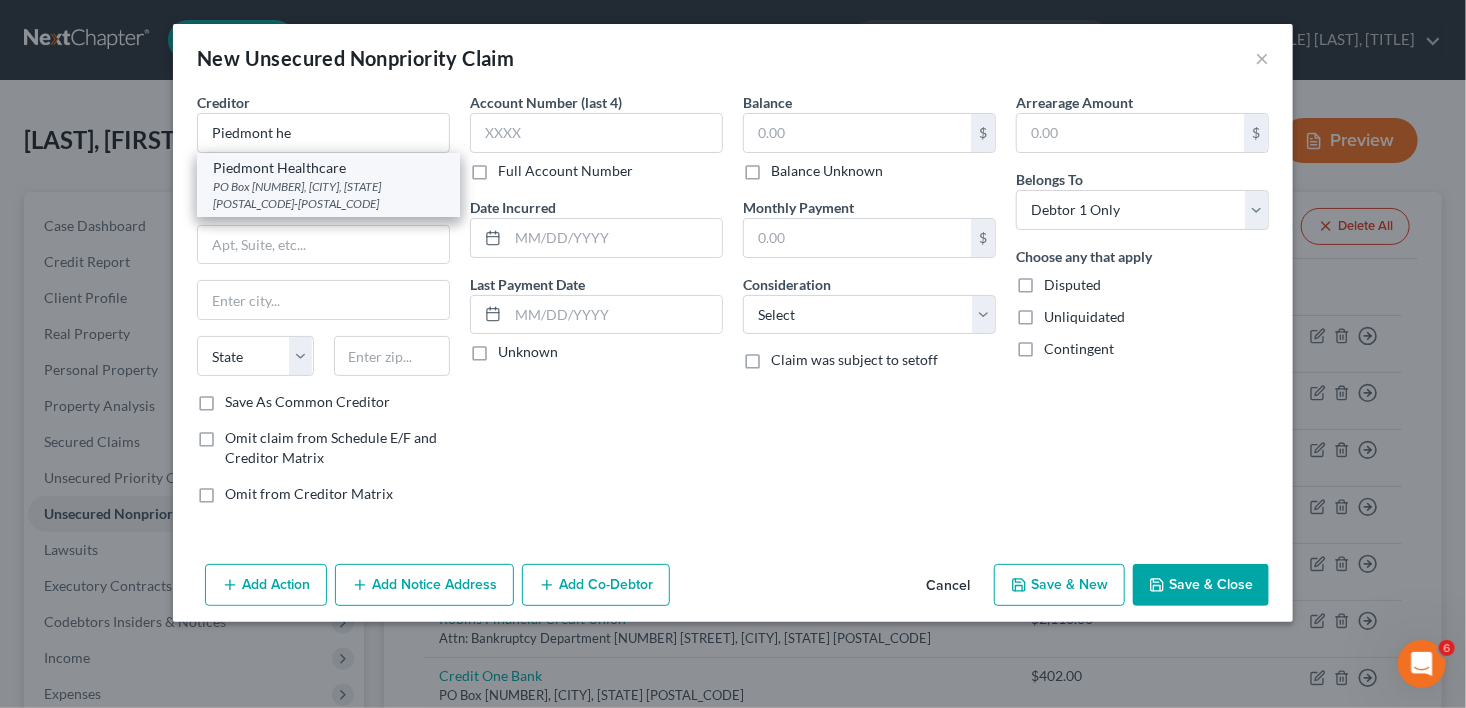 click on "PO Box [NUMBER], [CITY], [STATE] [POSTAL_CODE]-[POSTAL_CODE]" at bounding box center [328, 195] 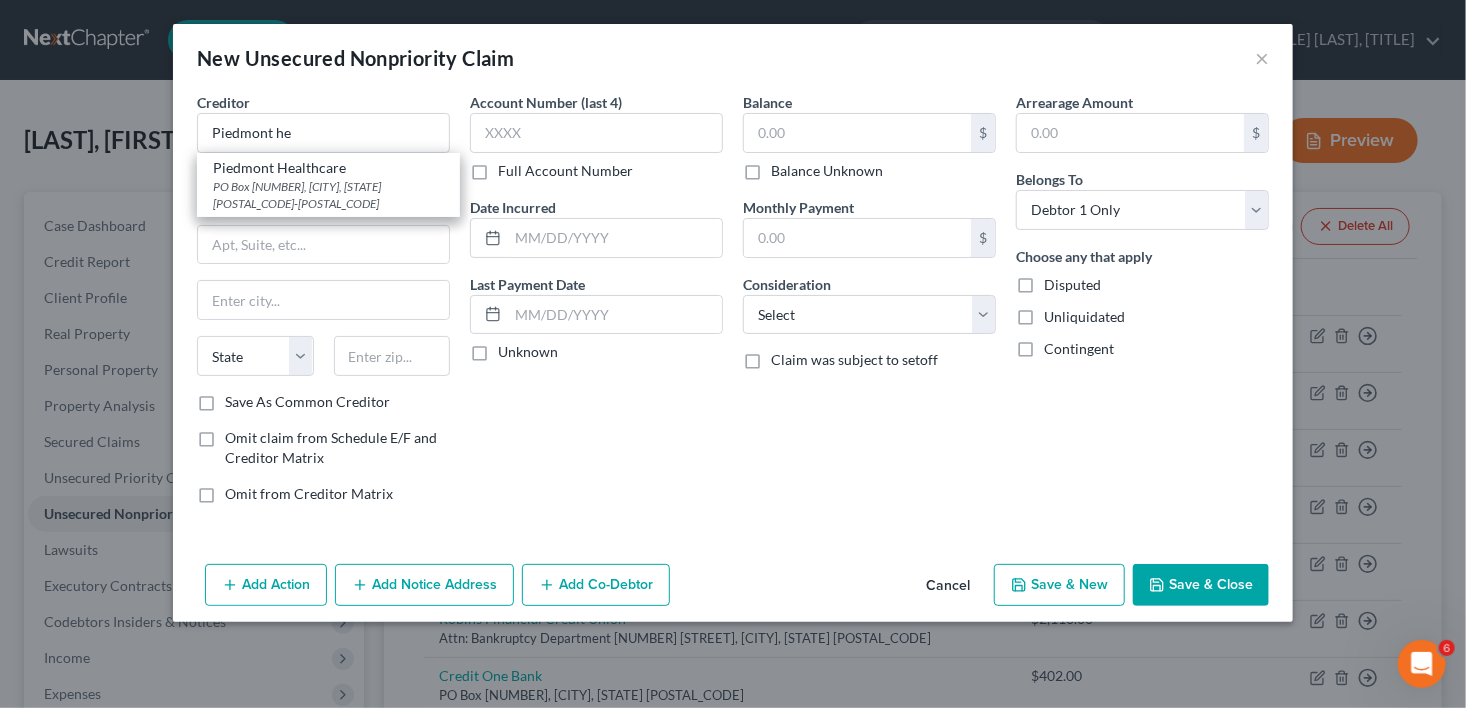 type on "Piedmont Healthcare" 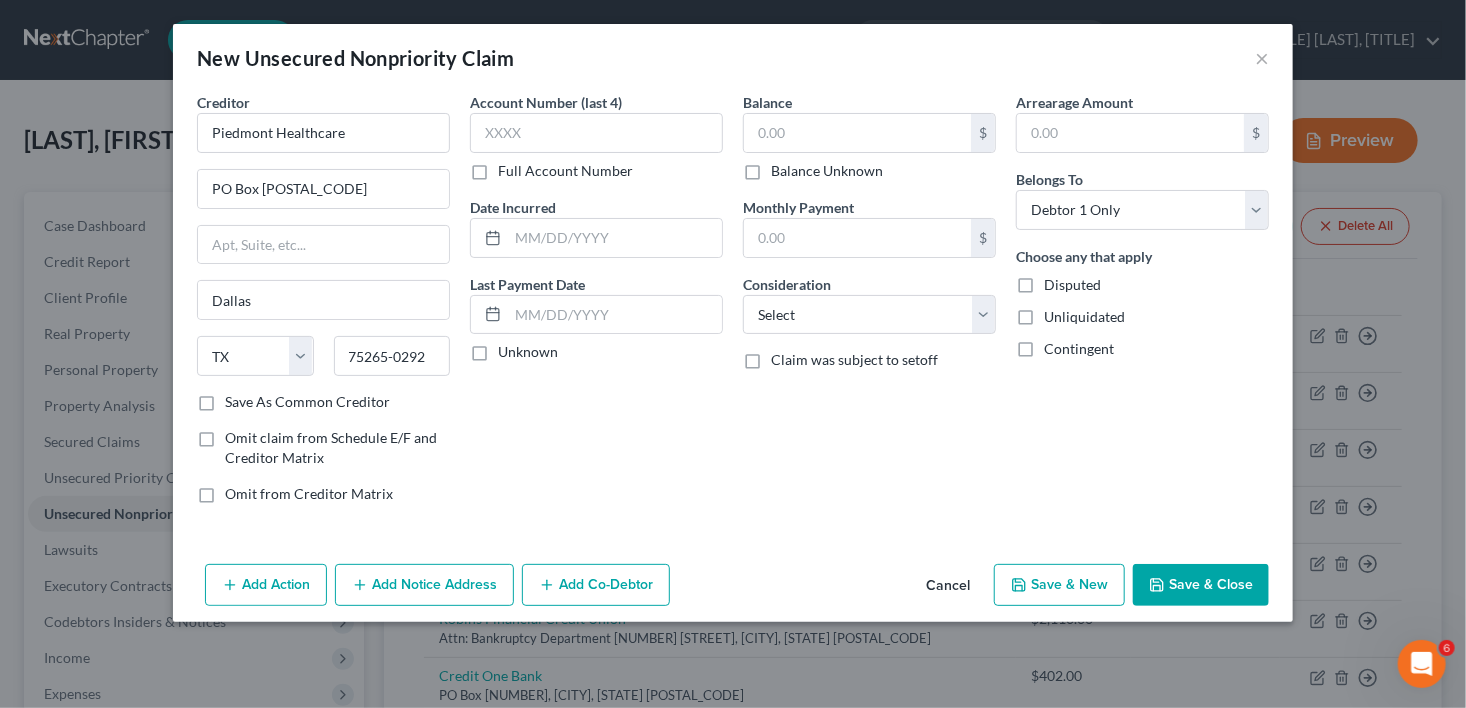 click on "Balance Unknown" at bounding box center [827, 171] 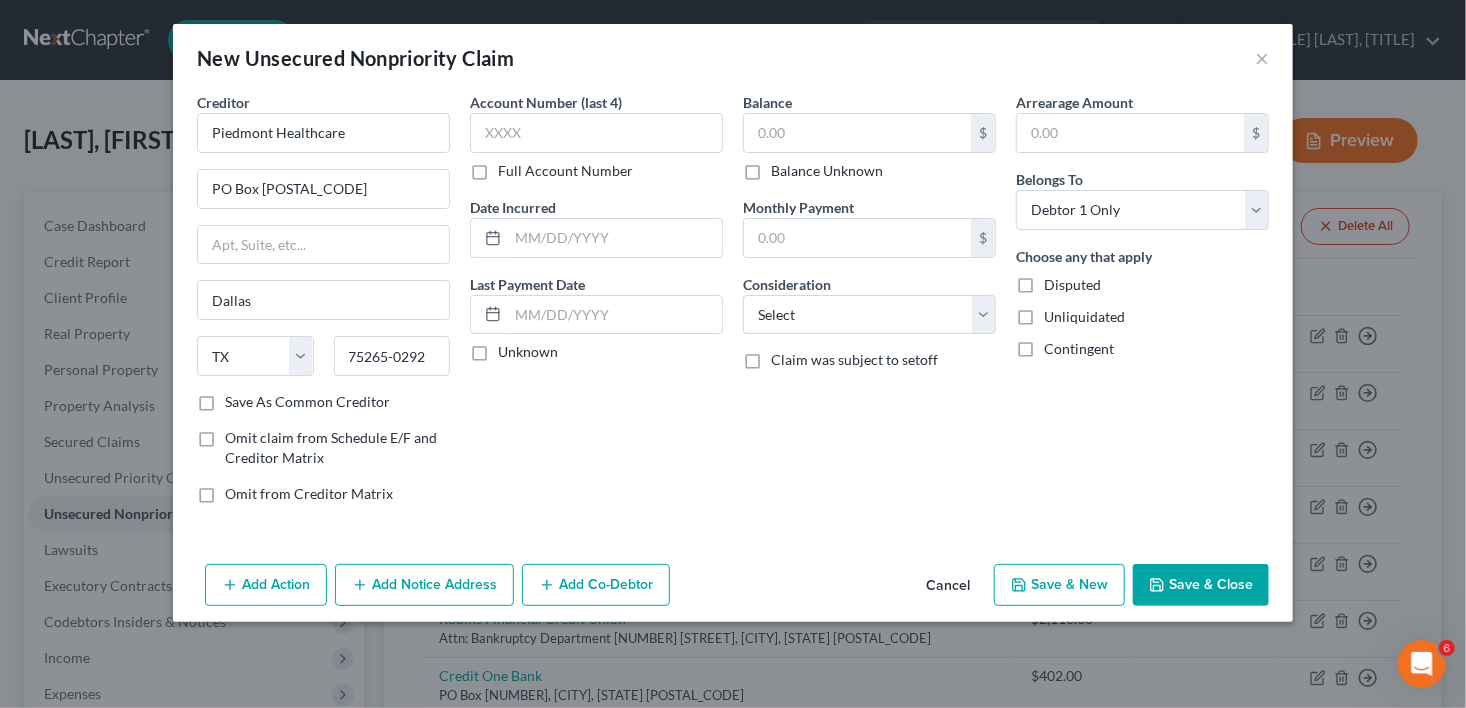 click on "Balance Unknown" at bounding box center [785, 167] 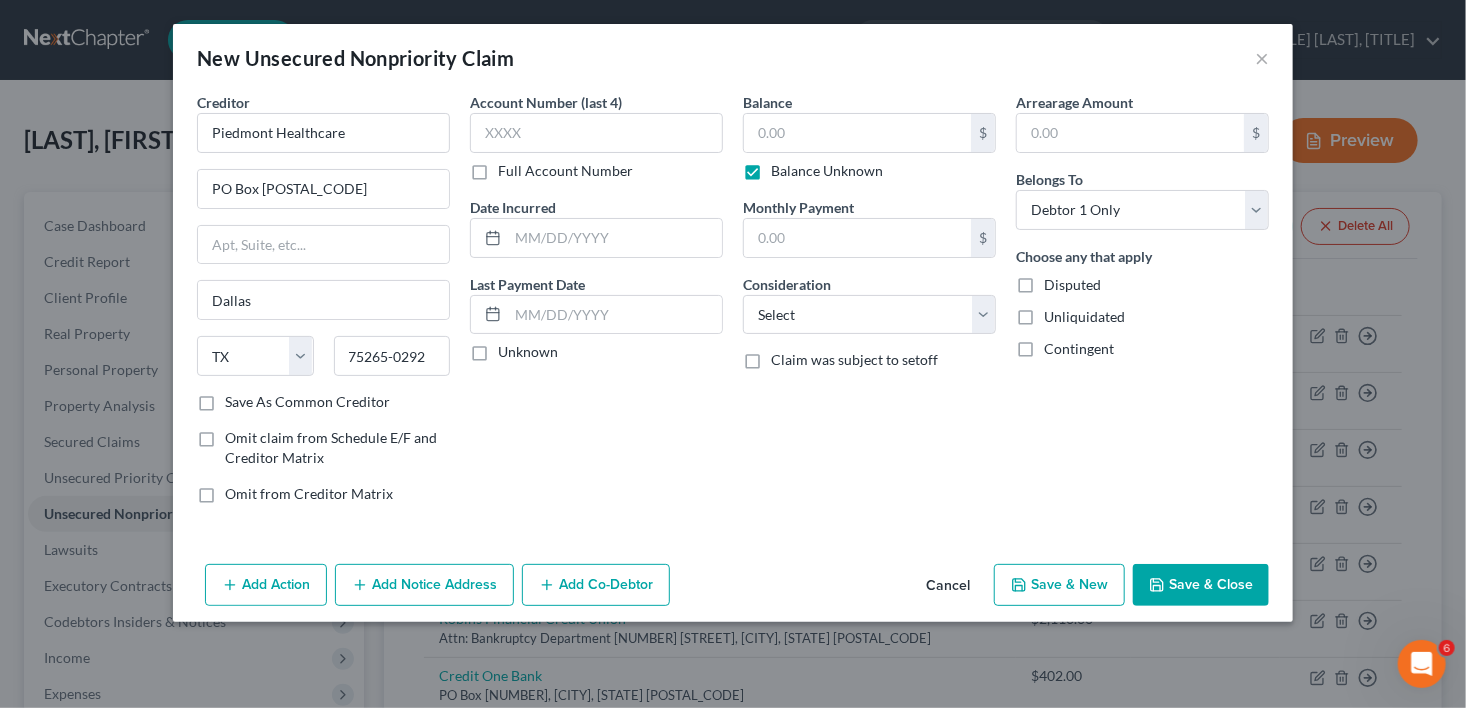 type on "0.00" 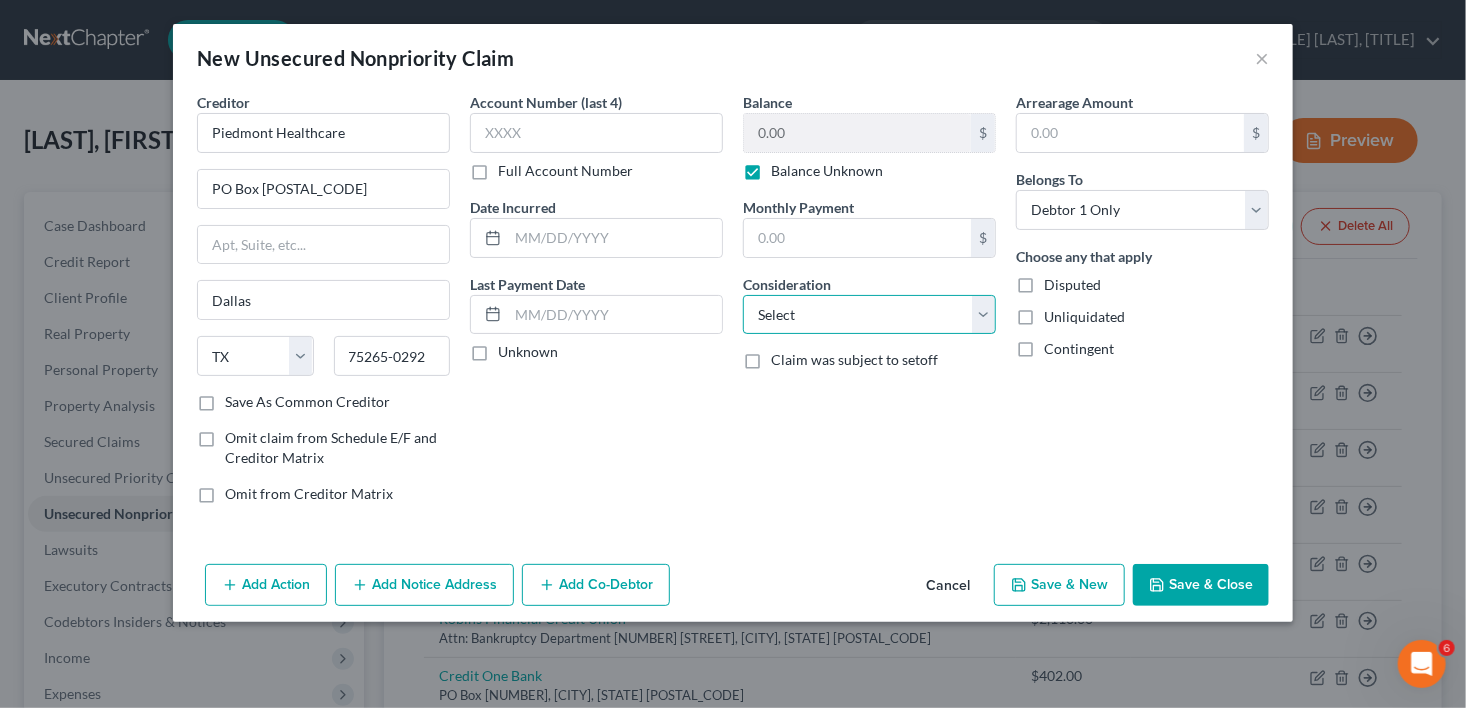 click on "Select Cable / Satellite Services Collection Agency Credit Card Debt Debt Counseling / Attorneys Deficiency Balance Domestic Support Obligations Home / Car Repairs Income Taxes Judgment Liens Medical Services Monies Loaned / Advanced Mortgage Obligation From Divorce Or Separation Obligation To Pensions Other Overdrawn Bank Account Promised To Help Pay Creditors Student Loans Suppliers And Vendors Telephone / Internet Services Utility Services" at bounding box center (869, 315) 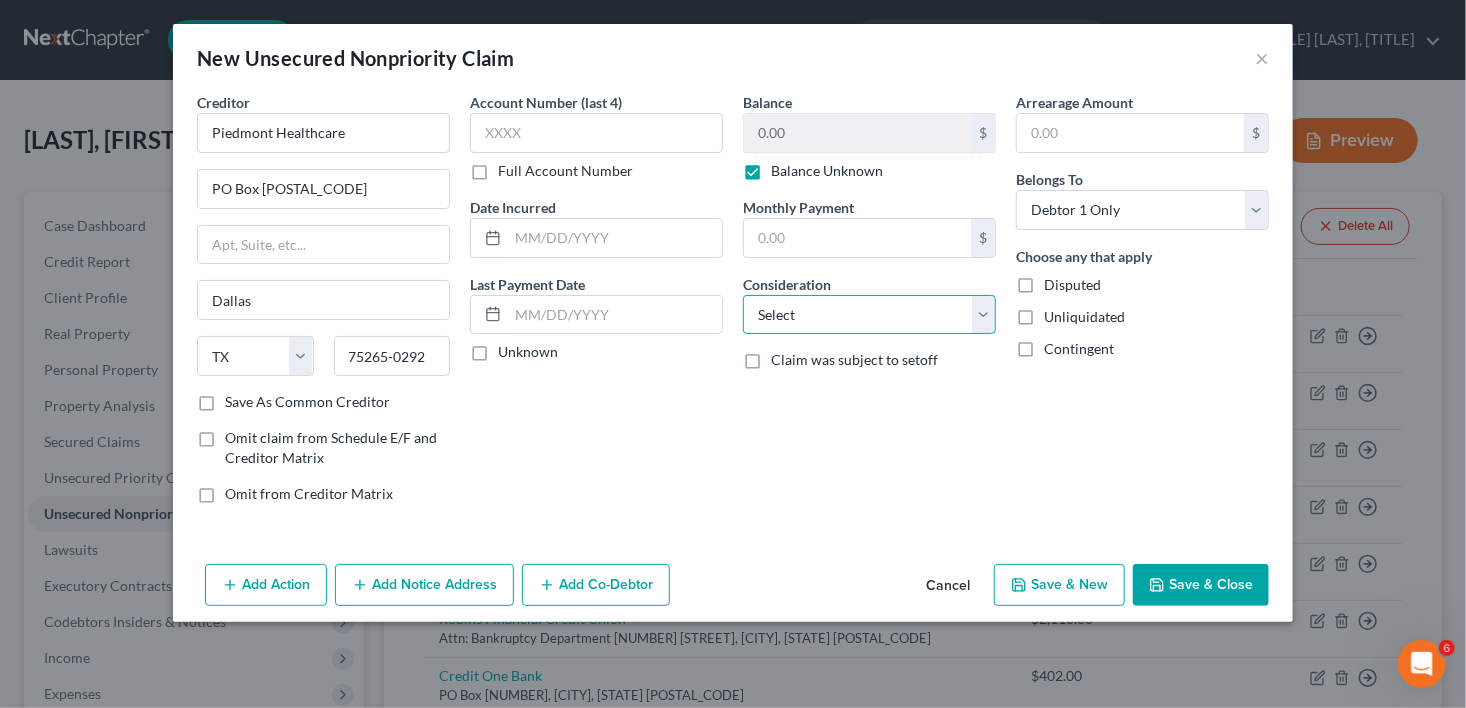 select on "9" 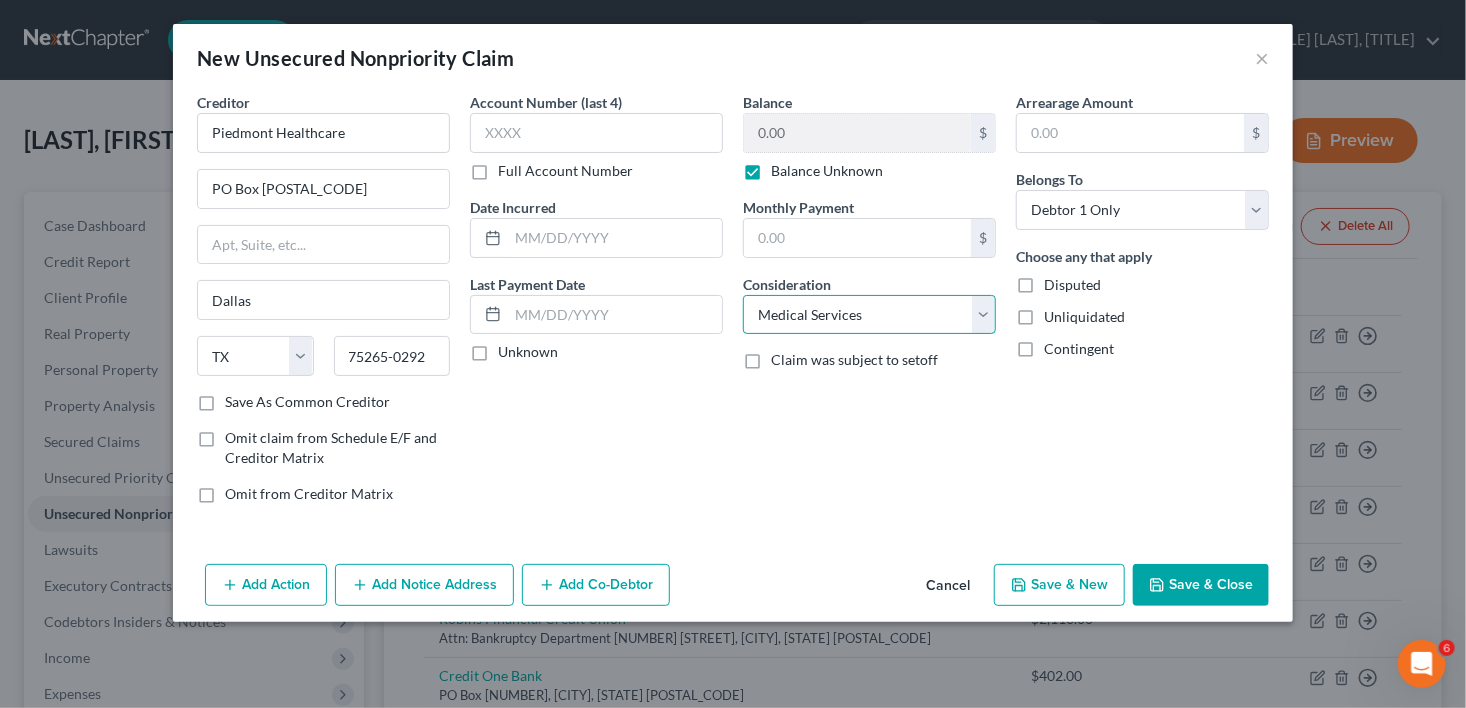 click on "Select Cable / Satellite Services Collection Agency Credit Card Debt Debt Counseling / Attorneys Deficiency Balance Domestic Support Obligations Home / Car Repairs Income Taxes Judgment Liens Medical Services Monies Loaned / Advanced Mortgage Obligation From Divorce Or Separation Obligation To Pensions Other Overdrawn Bank Account Promised To Help Pay Creditors Student Loans Suppliers And Vendors Telephone / Internet Services Utility Services" at bounding box center (869, 315) 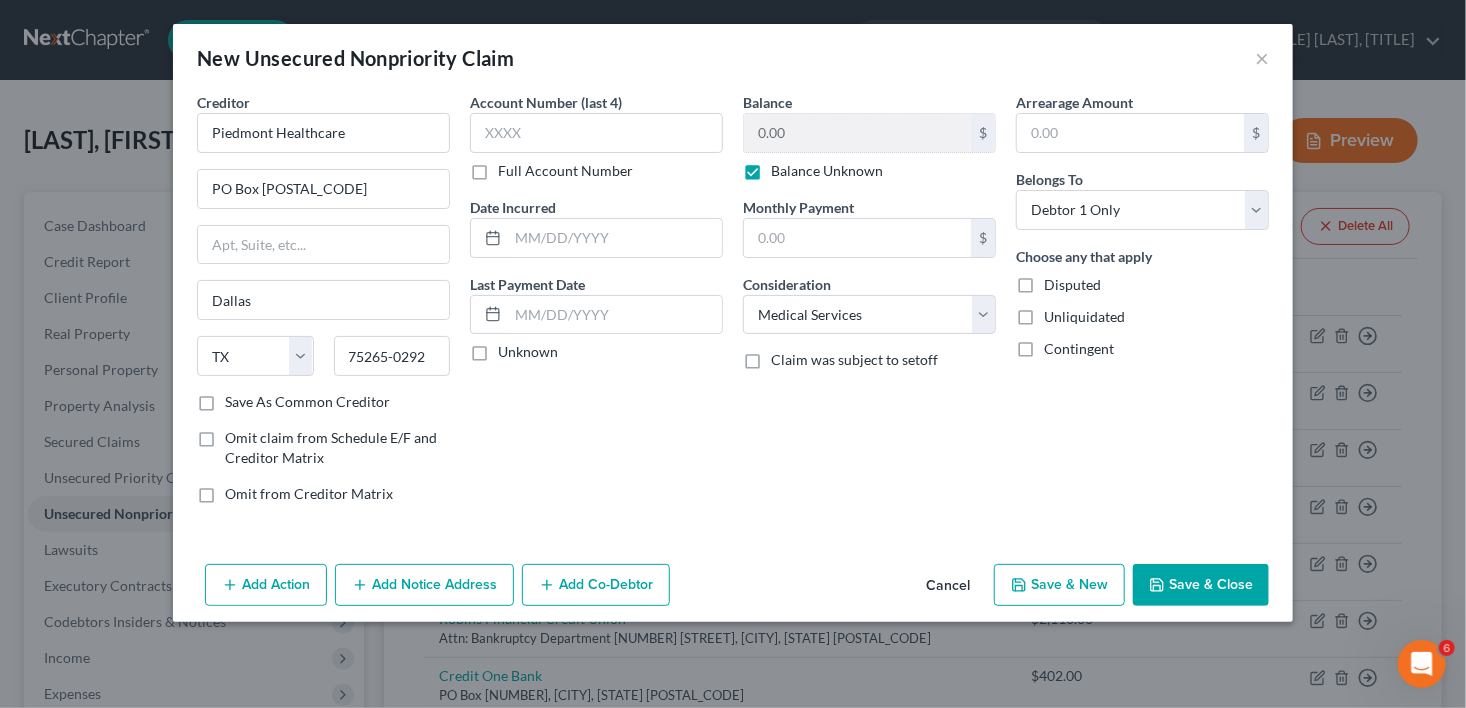 click on "Save & New" at bounding box center (1059, 585) 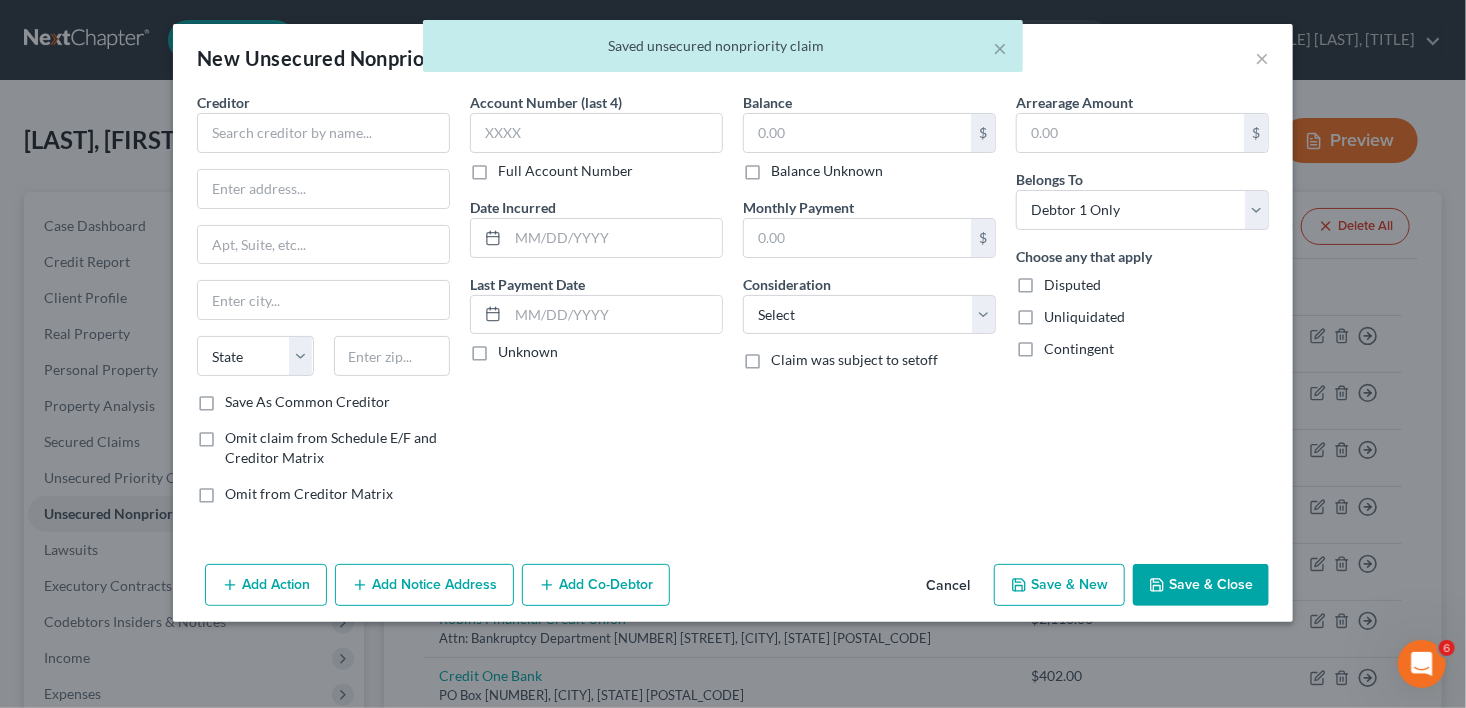 type on "0.00" 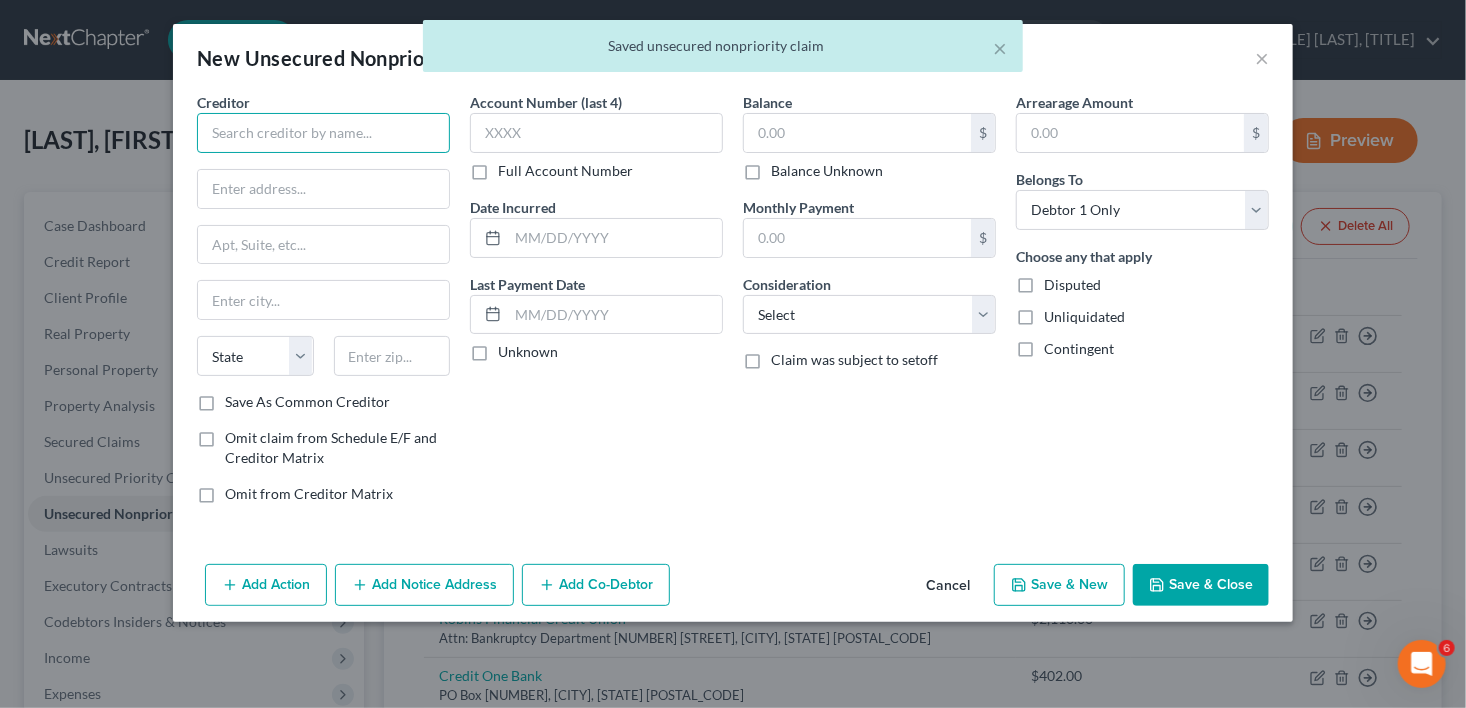 click at bounding box center (323, 133) 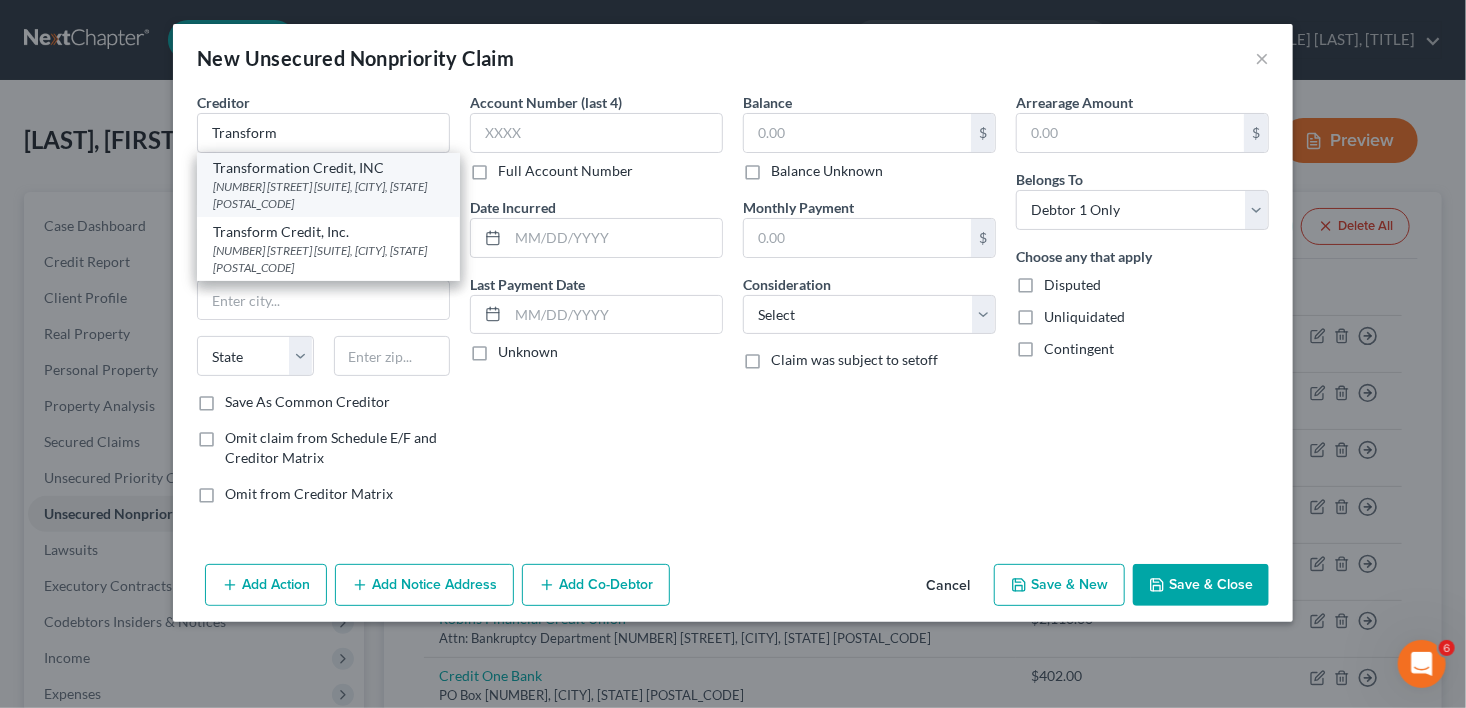 click on "[NUMBER] [STREET] [SUITE], [CITY], [STATE] [POSTAL_CODE]" at bounding box center [328, 195] 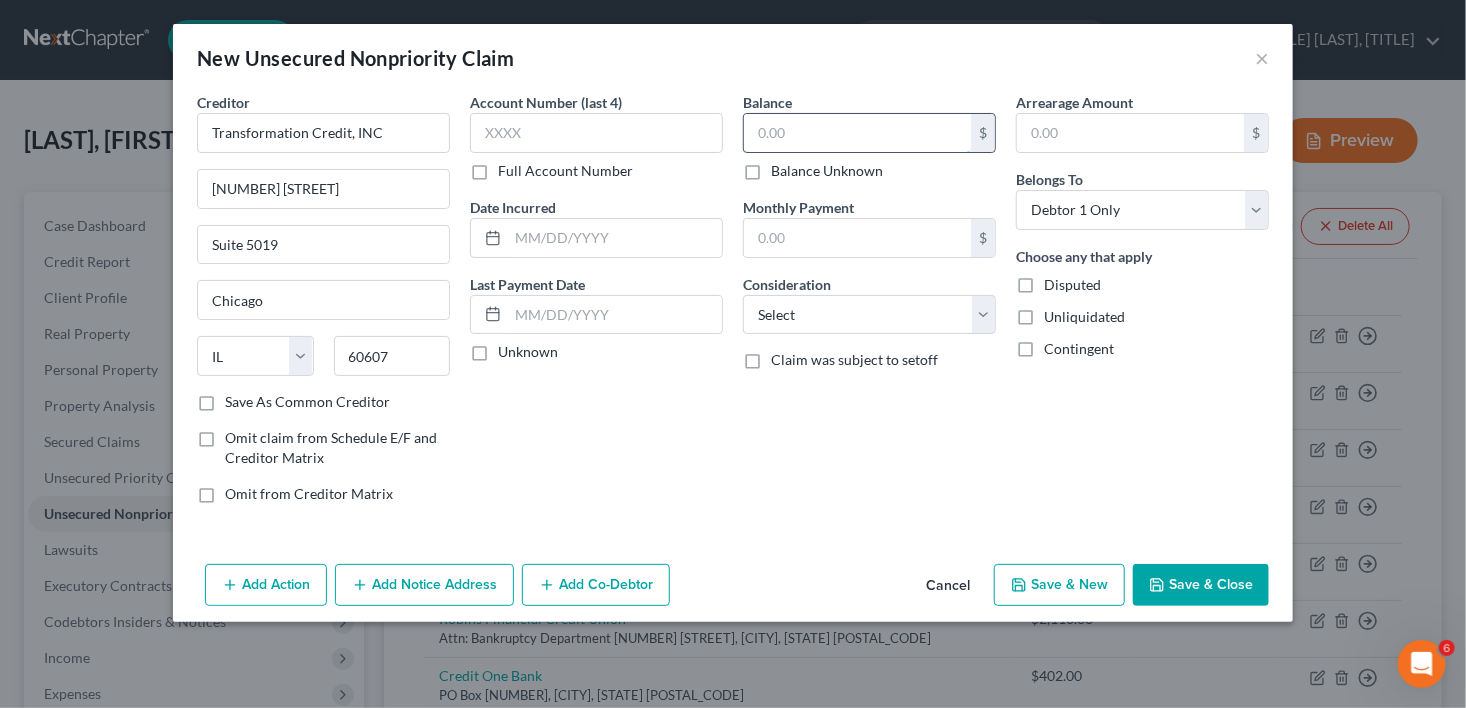 click at bounding box center (857, 133) 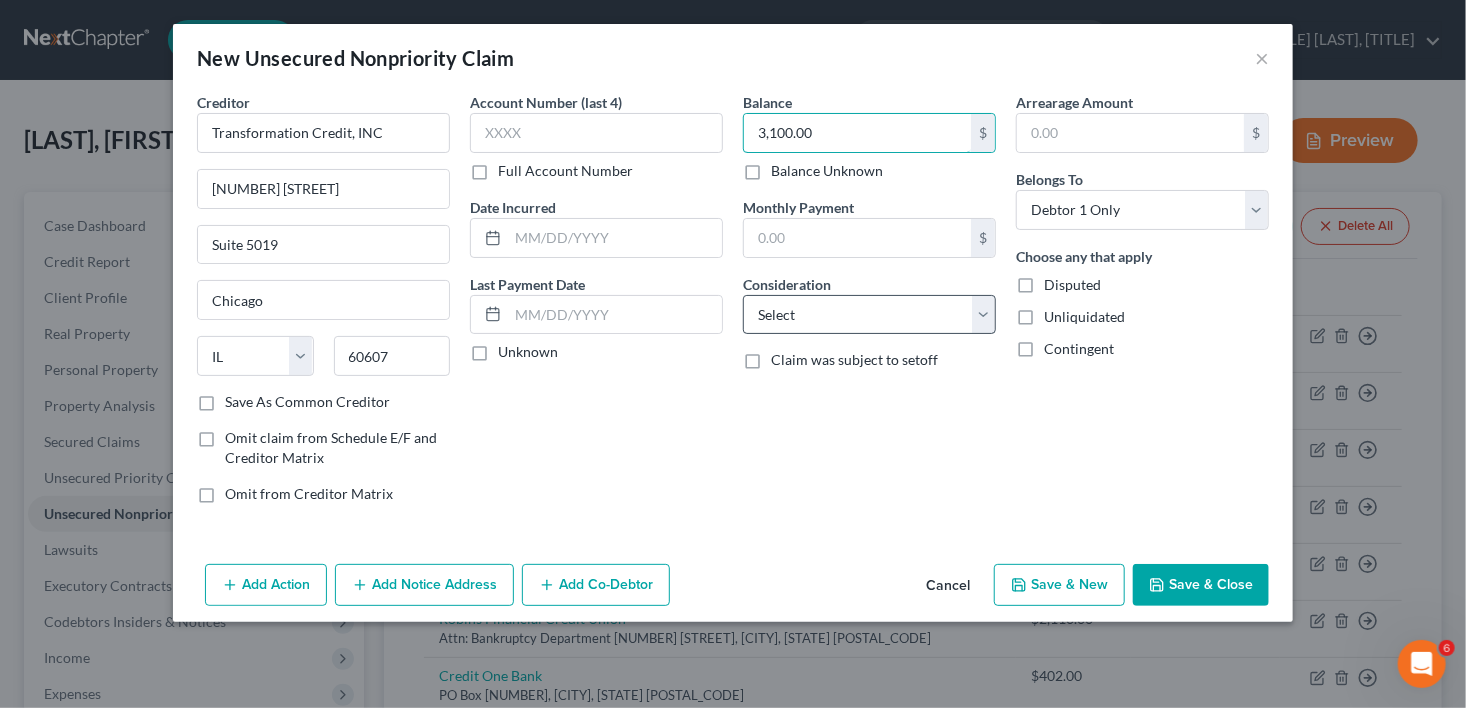 type on "3,100.00" 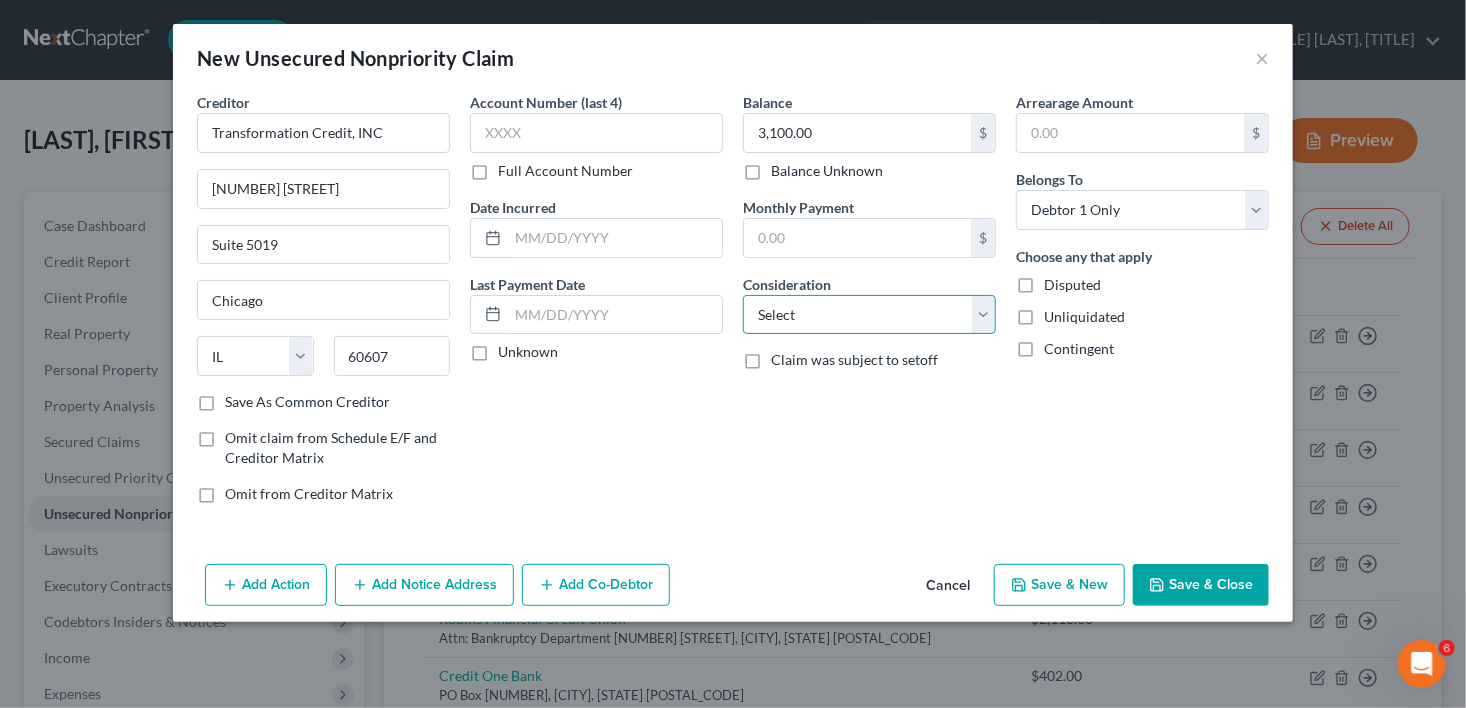 click on "Select Cable / Satellite Services Collection Agency Credit Card Debt Debt Counseling / Attorneys Deficiency Balance Domestic Support Obligations Home / Car Repairs Income Taxes Judgment Liens Medical Services Monies Loaned / Advanced Mortgage Obligation From Divorce Or Separation Obligation To Pensions Other Overdrawn Bank Account Promised To Help Pay Creditors Student Loans Suppliers And Vendors Telephone / Internet Services Utility Services" at bounding box center [869, 315] 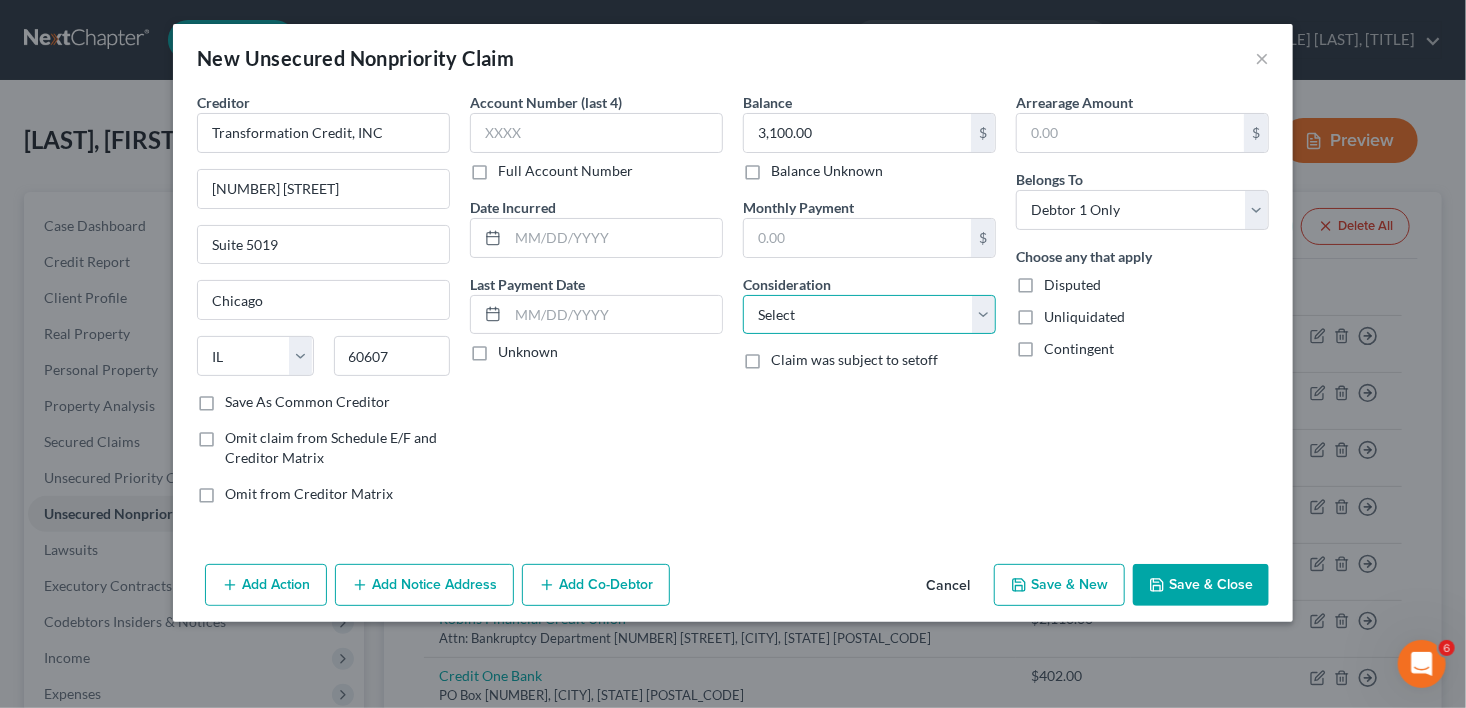 select on "10" 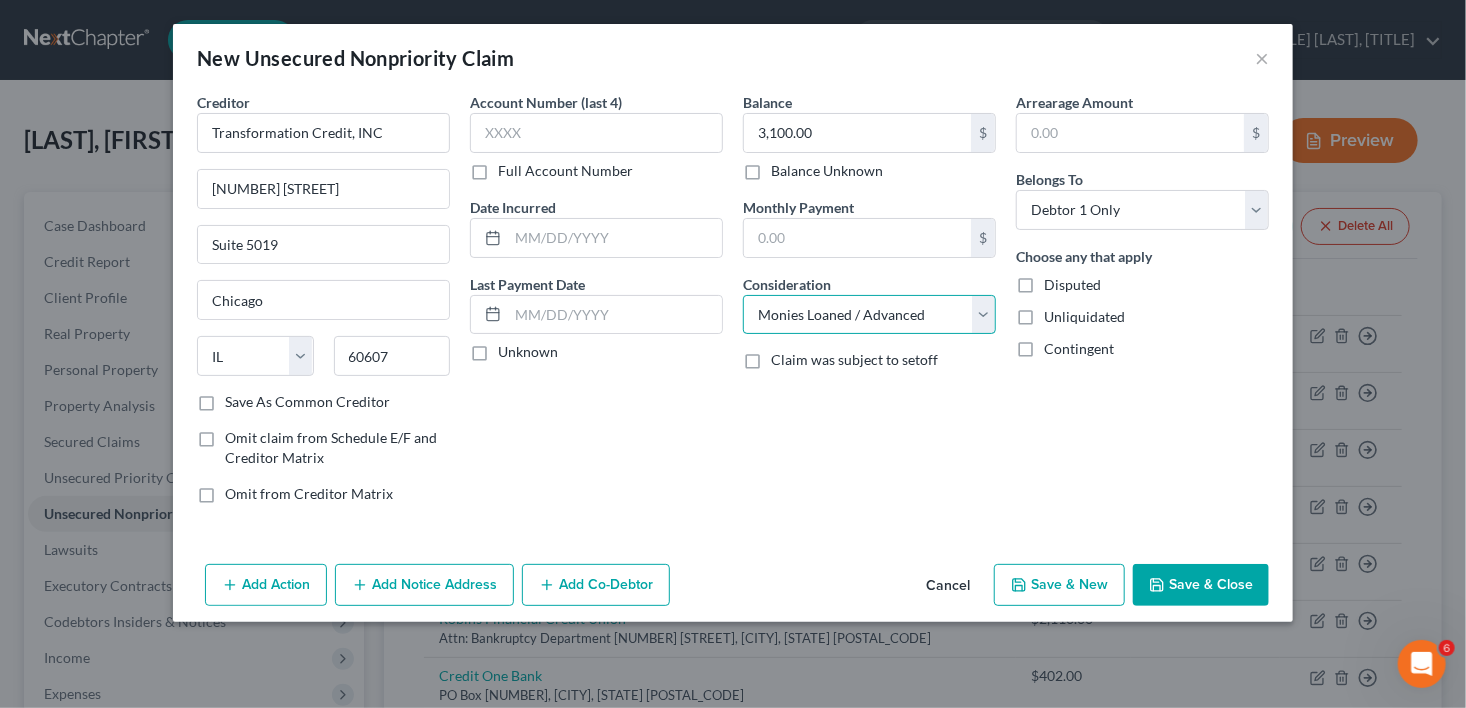 click on "Select Cable / Satellite Services Collection Agency Credit Card Debt Debt Counseling / Attorneys Deficiency Balance Domestic Support Obligations Home / Car Repairs Income Taxes Judgment Liens Medical Services Monies Loaned / Advanced Mortgage Obligation From Divorce Or Separation Obligation To Pensions Other Overdrawn Bank Account Promised To Help Pay Creditors Student Loans Suppliers And Vendors Telephone / Internet Services Utility Services" at bounding box center (869, 315) 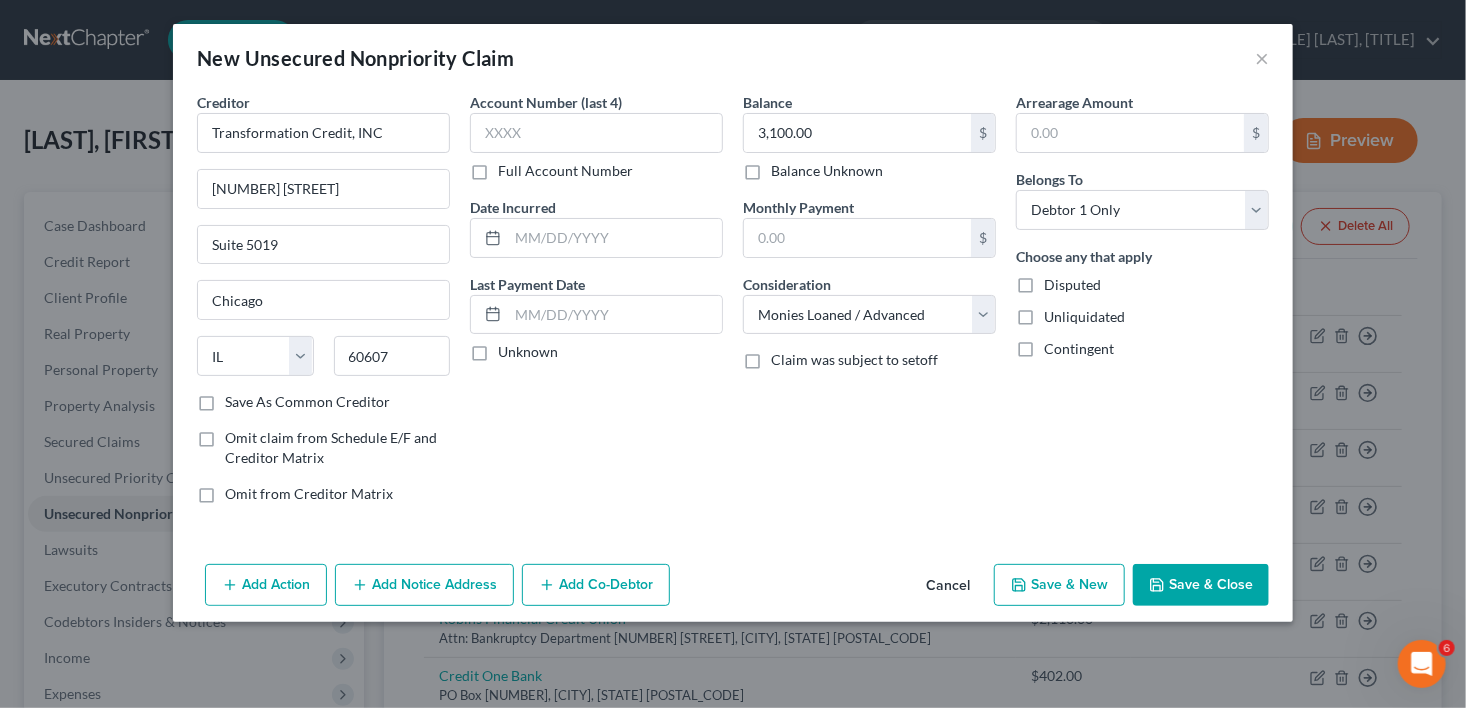 click on "Save & New" at bounding box center [1059, 585] 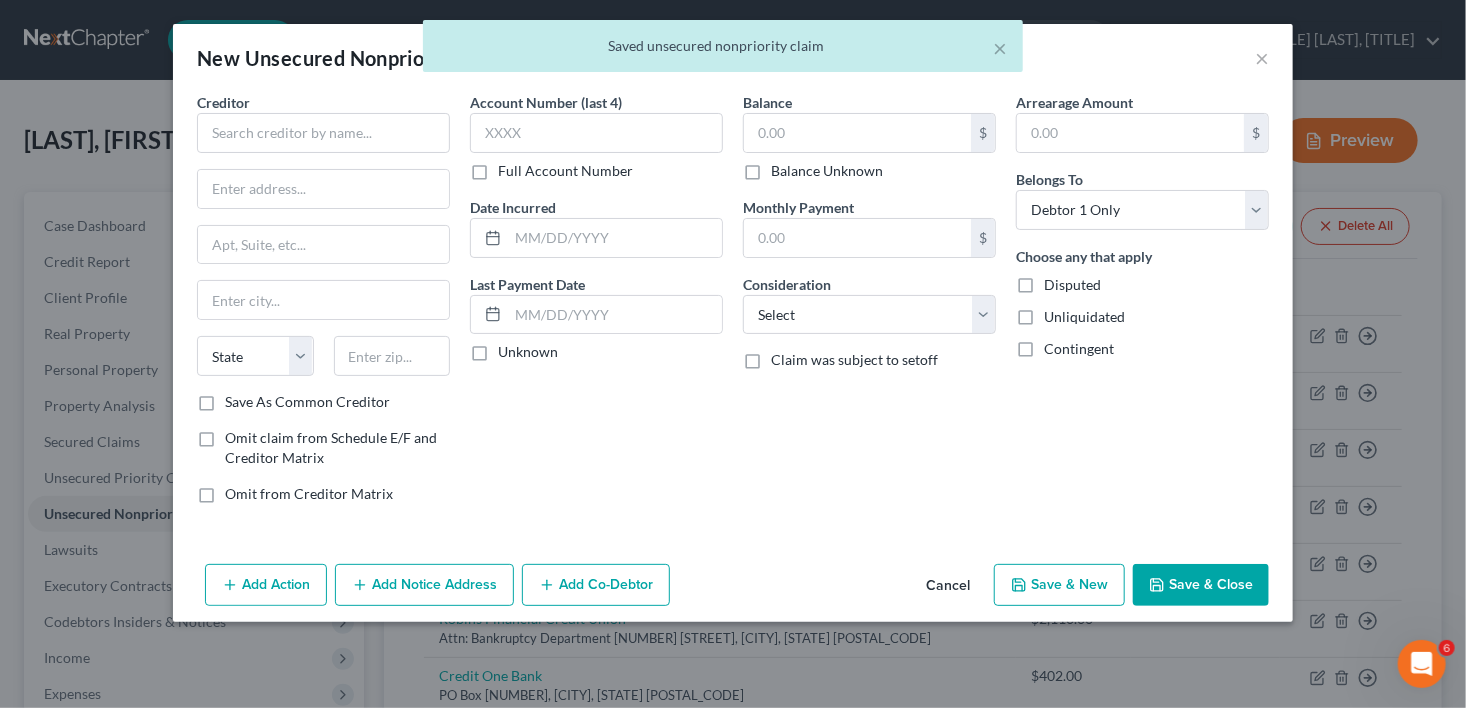 type on "0.00" 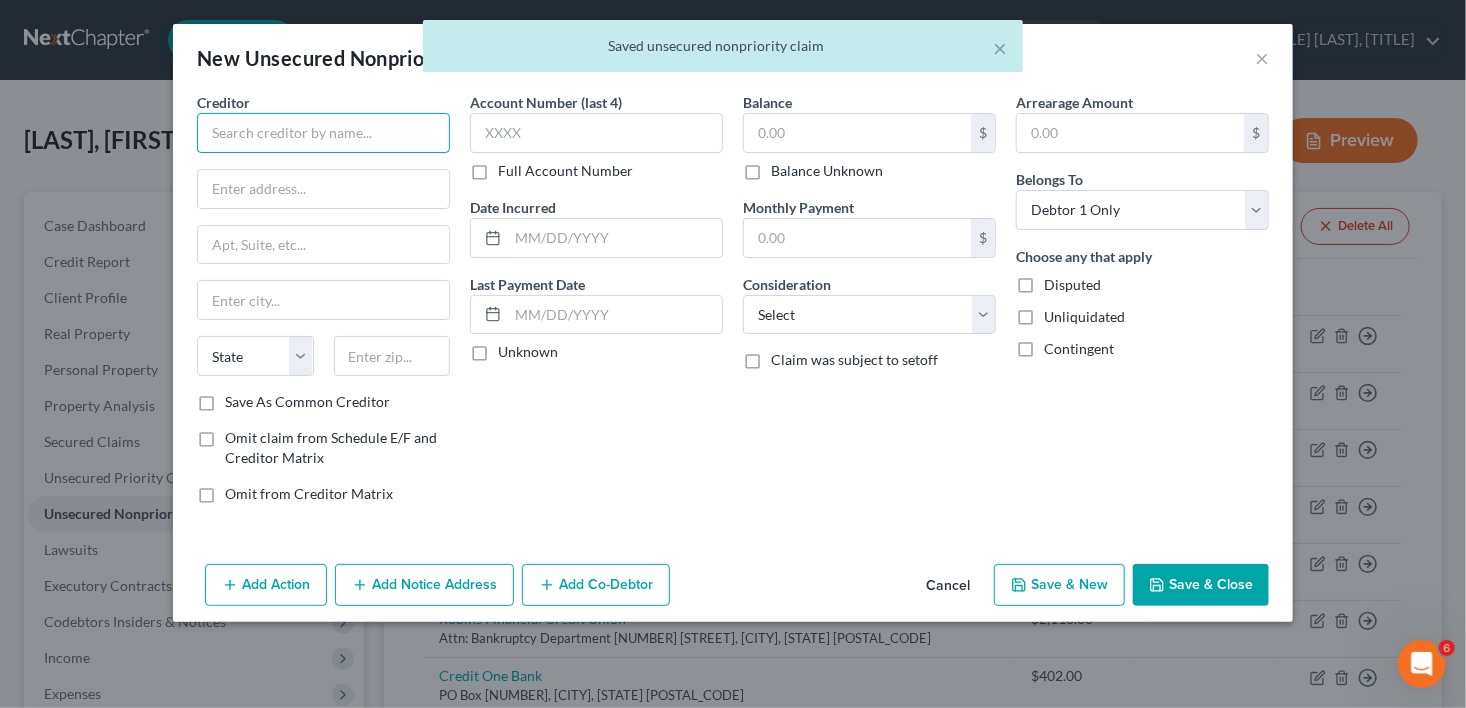 click at bounding box center (323, 133) 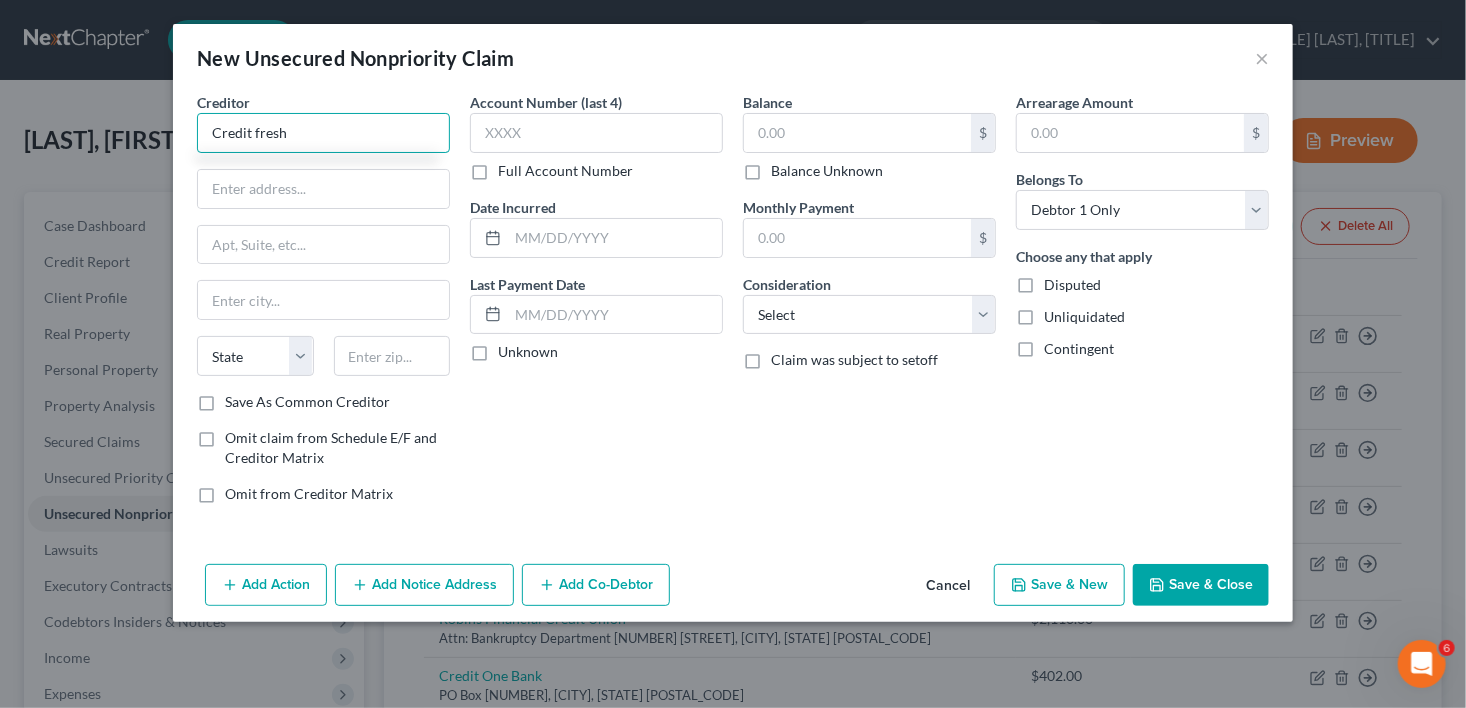 type on "Credit fresh" 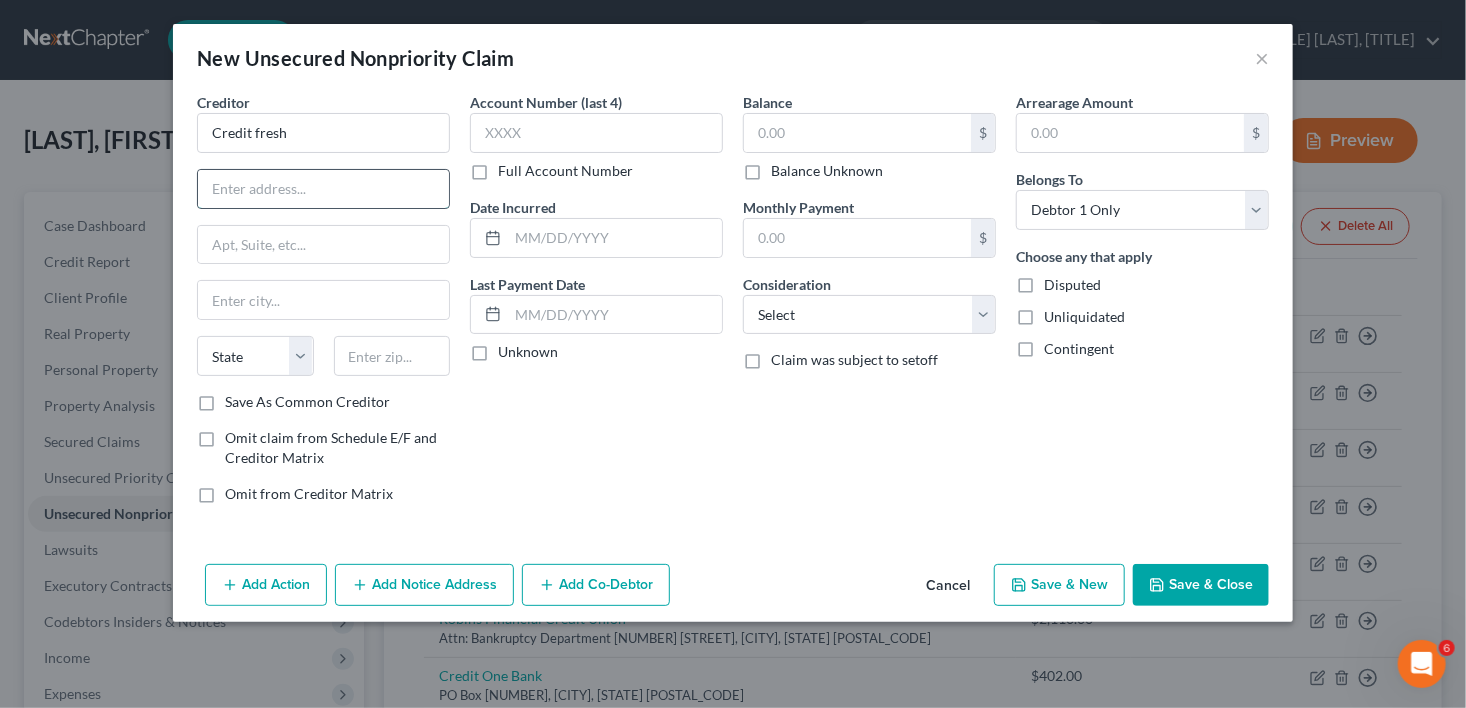 click at bounding box center (323, 189) 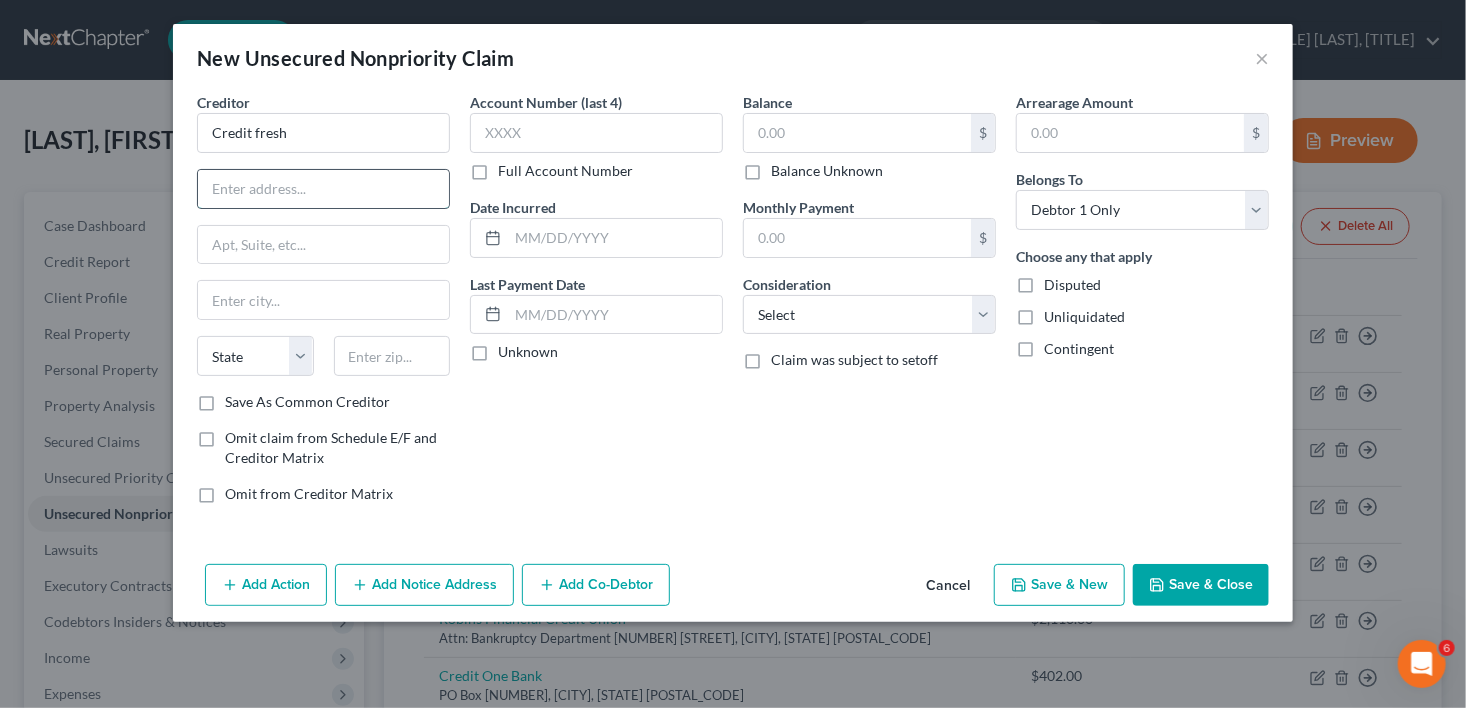 drag, startPoint x: 220, startPoint y: 166, endPoint x: 205, endPoint y: 186, distance: 25 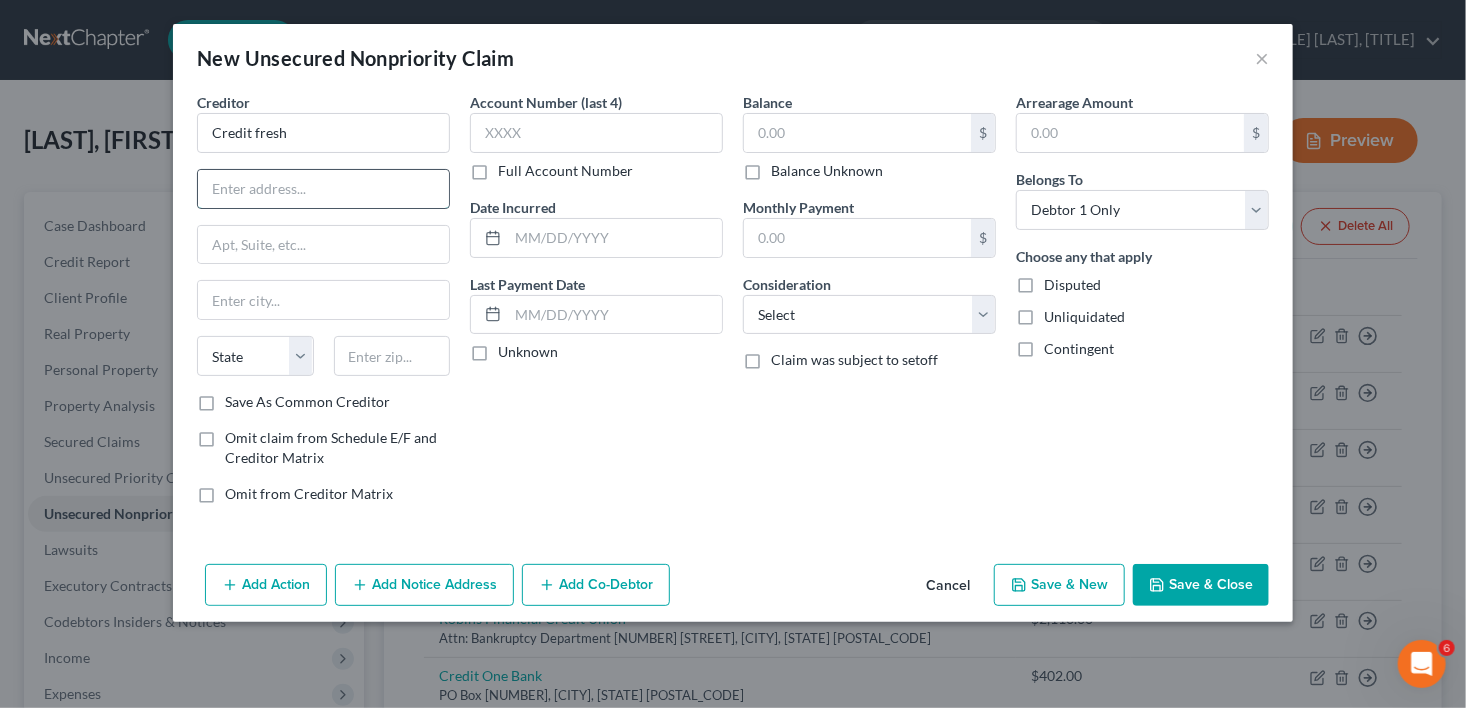 paste on "CreditFresh, [NUMBER] [STREET], [SUITE] [CITY], [STATE] [POSTAL_CODE], [COUNTRY]" 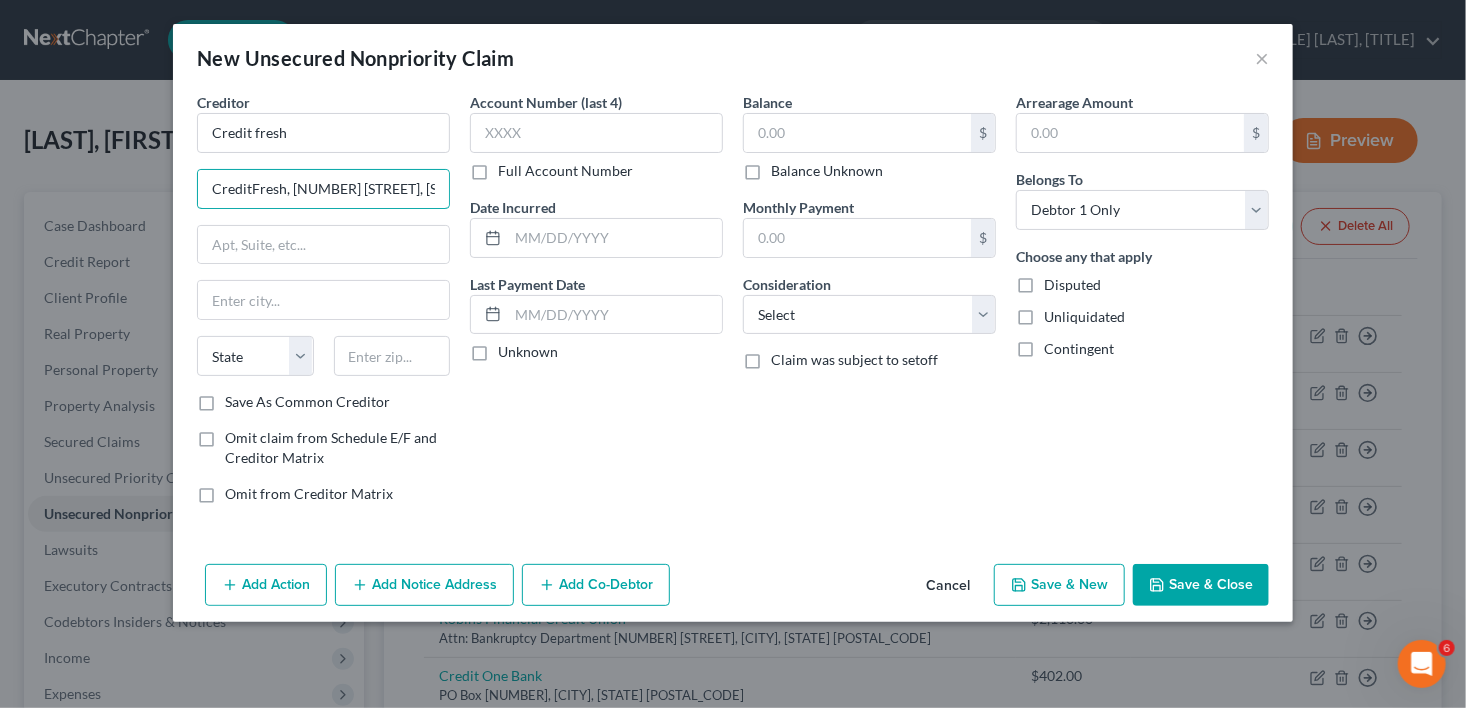 scroll, scrollTop: 0, scrollLeft: 211, axis: horizontal 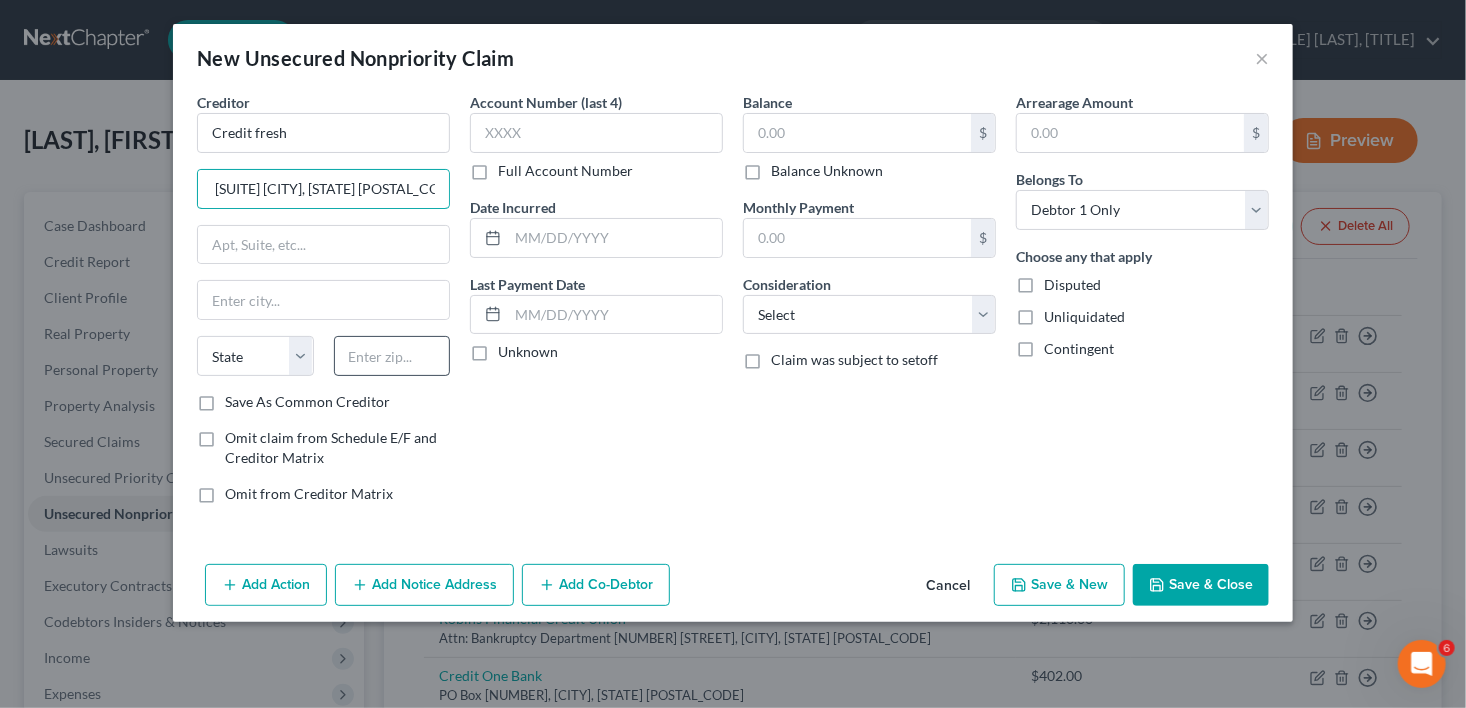 type on "CreditFresh, [NUMBER] [STREET], [SUITE] [CITY], [STATE] [POSTAL_CODE], [COUNTRY]" 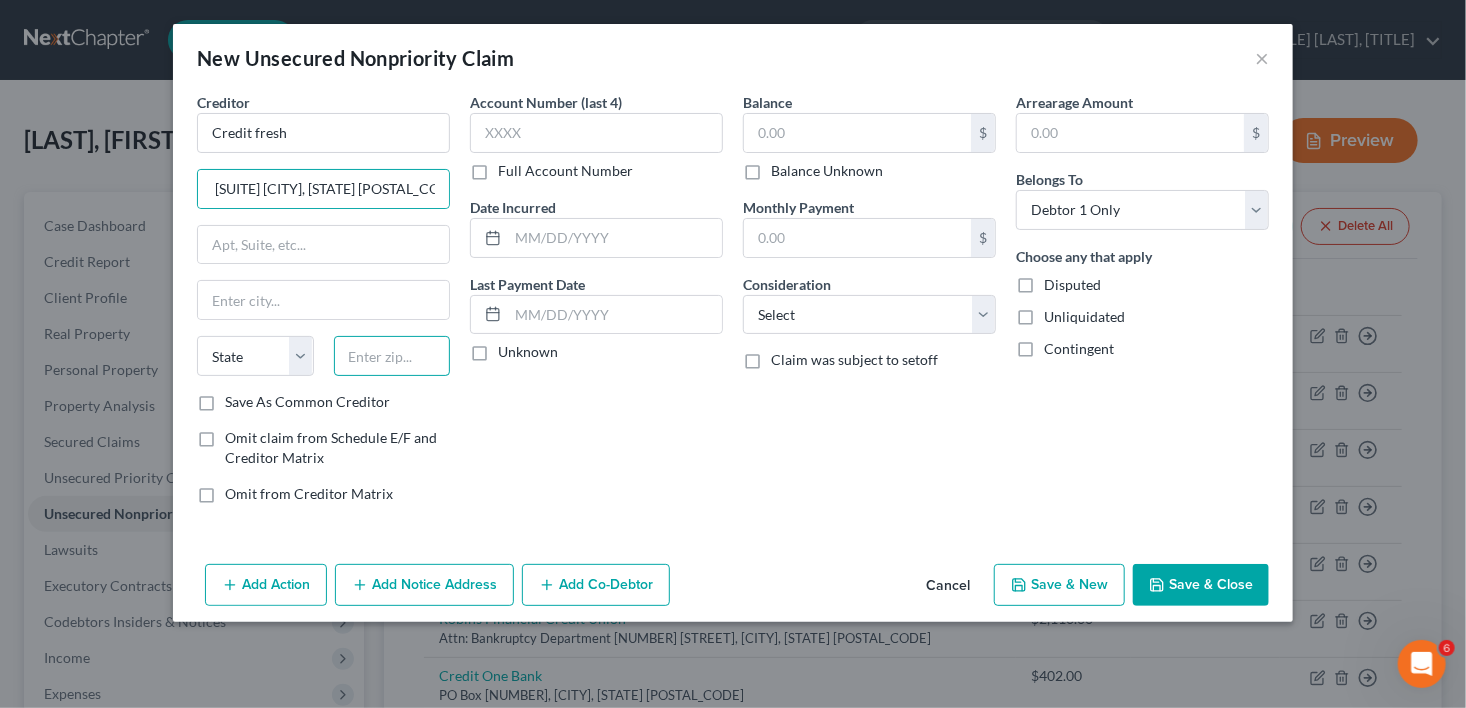 scroll, scrollTop: 0, scrollLeft: 0, axis: both 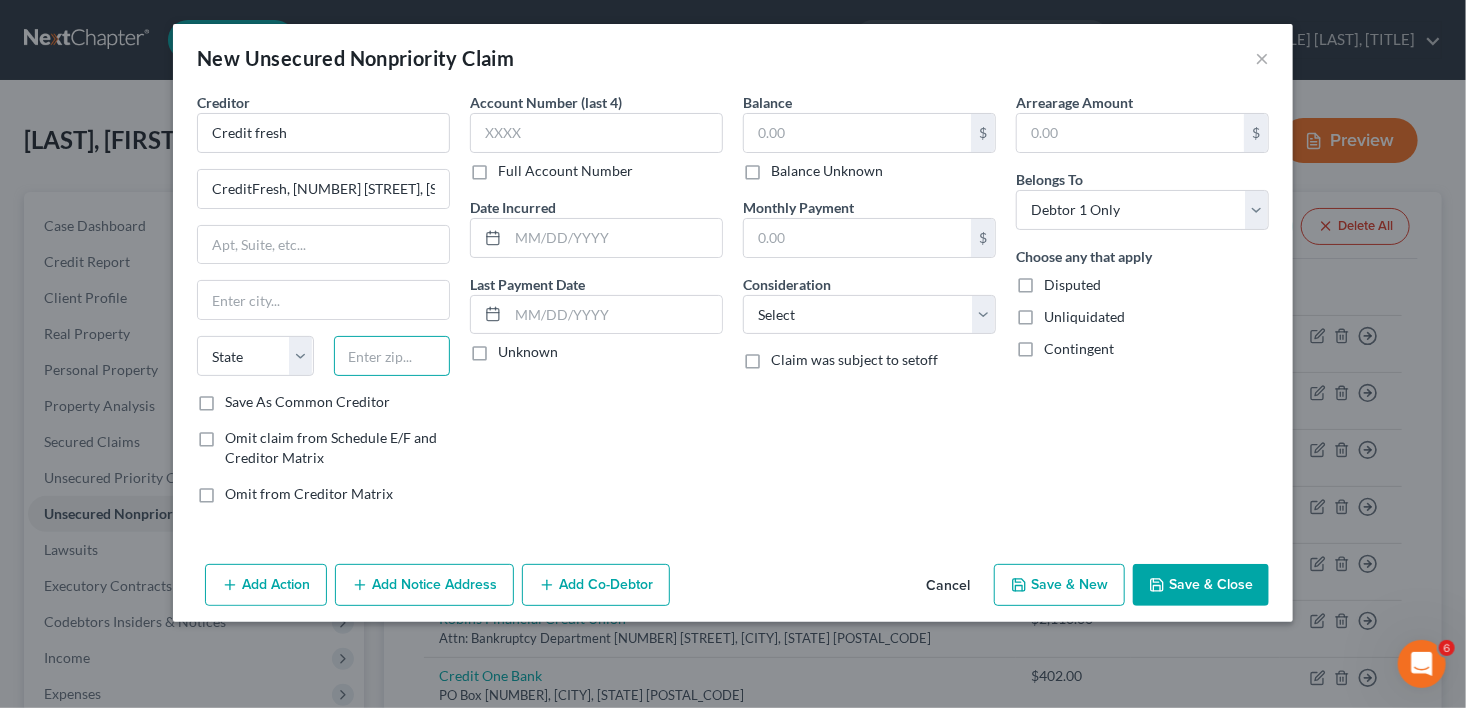 click at bounding box center (392, 356) 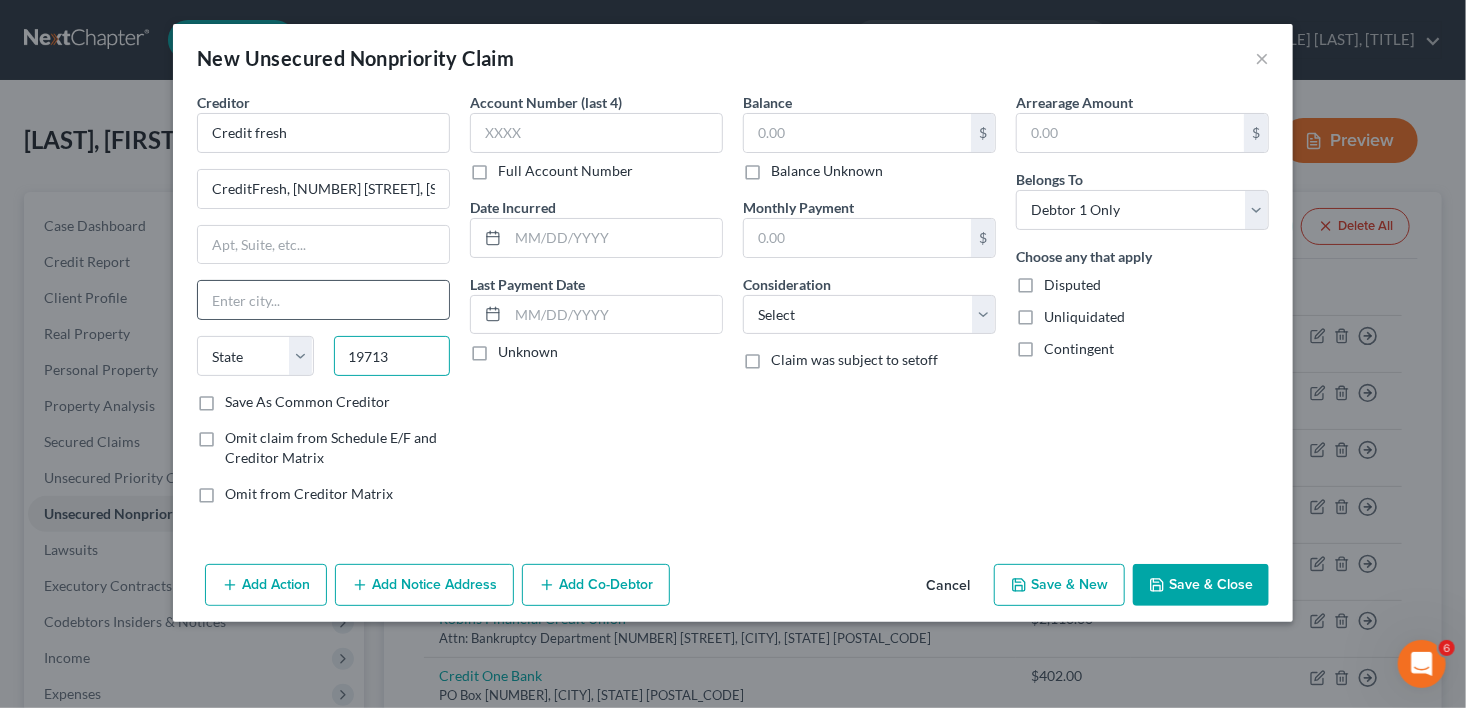 type on "19713" 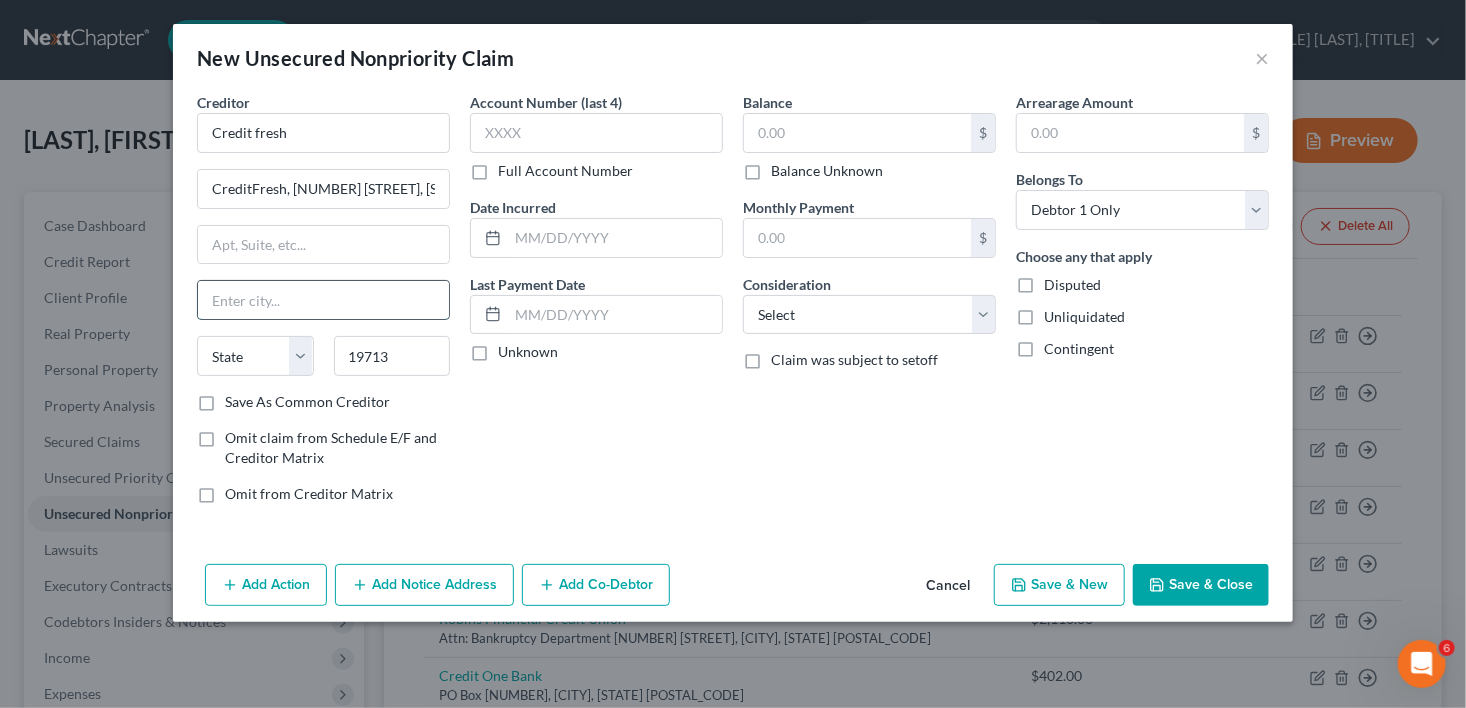 type on "Newark" 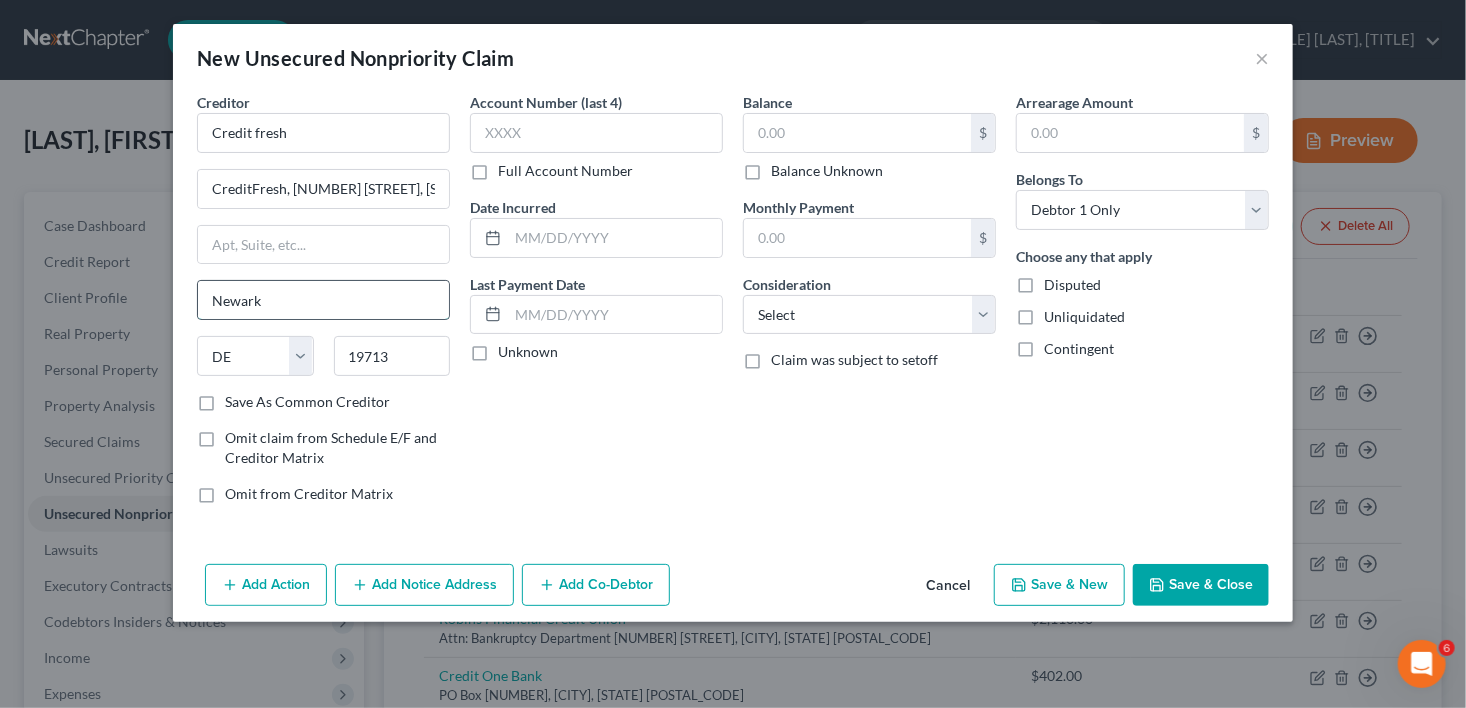 click on "Newark" at bounding box center (323, 300) 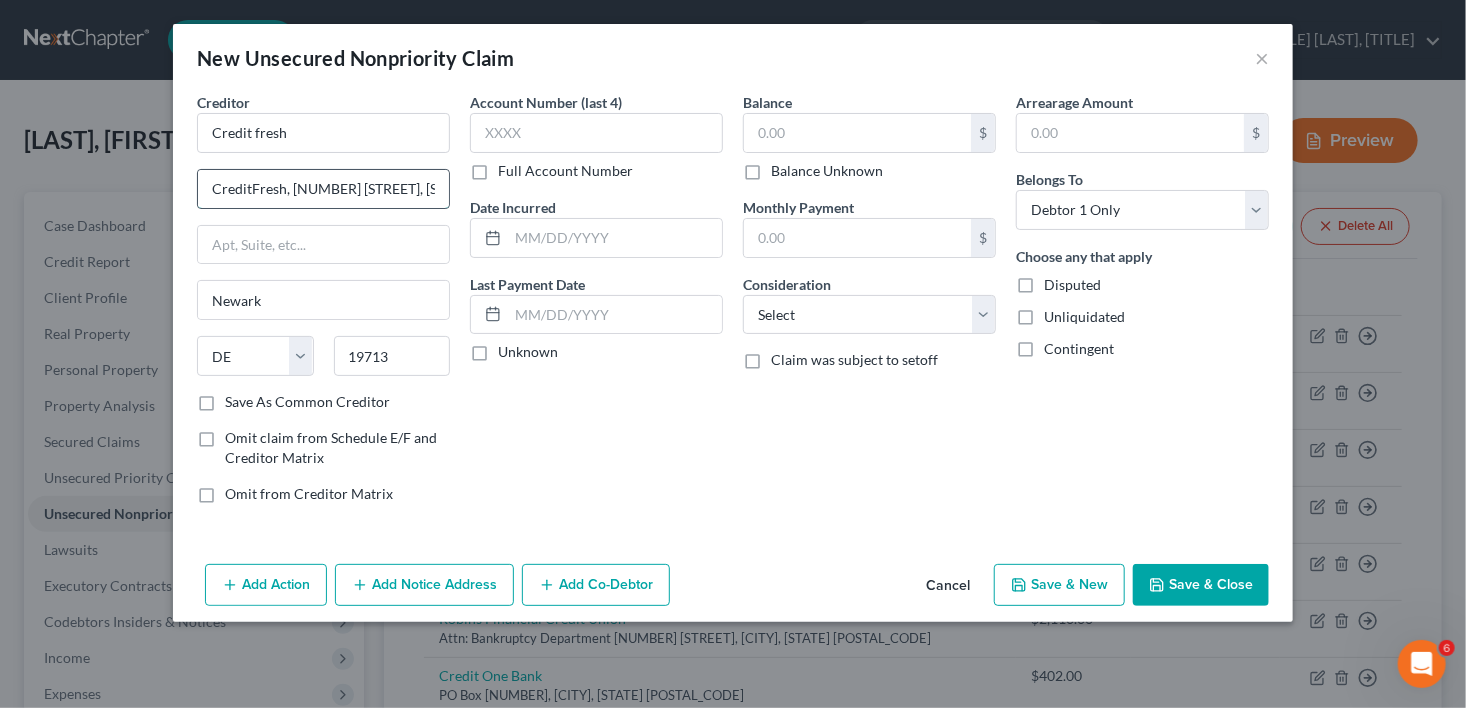 drag, startPoint x: 287, startPoint y: 189, endPoint x: 201, endPoint y: 196, distance: 86.28442 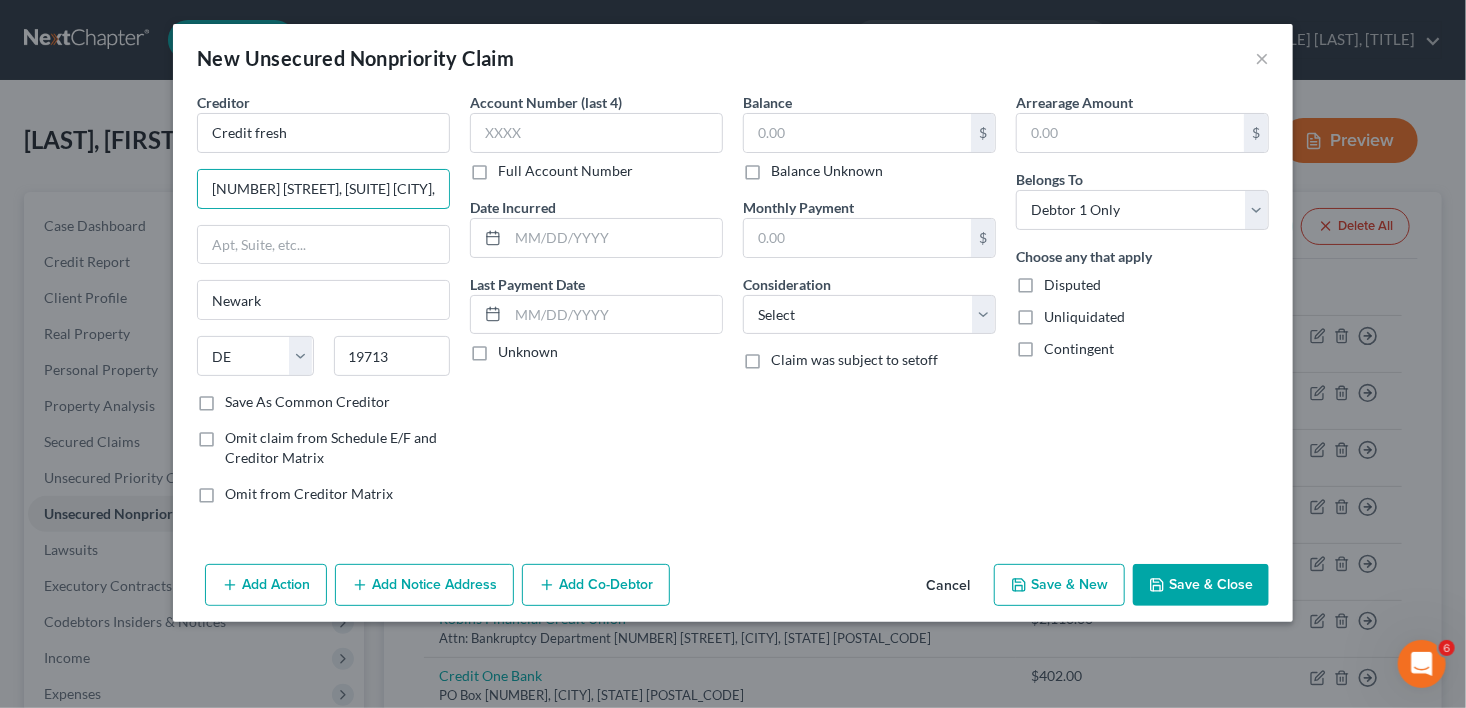 scroll, scrollTop: 0, scrollLeft: 134, axis: horizontal 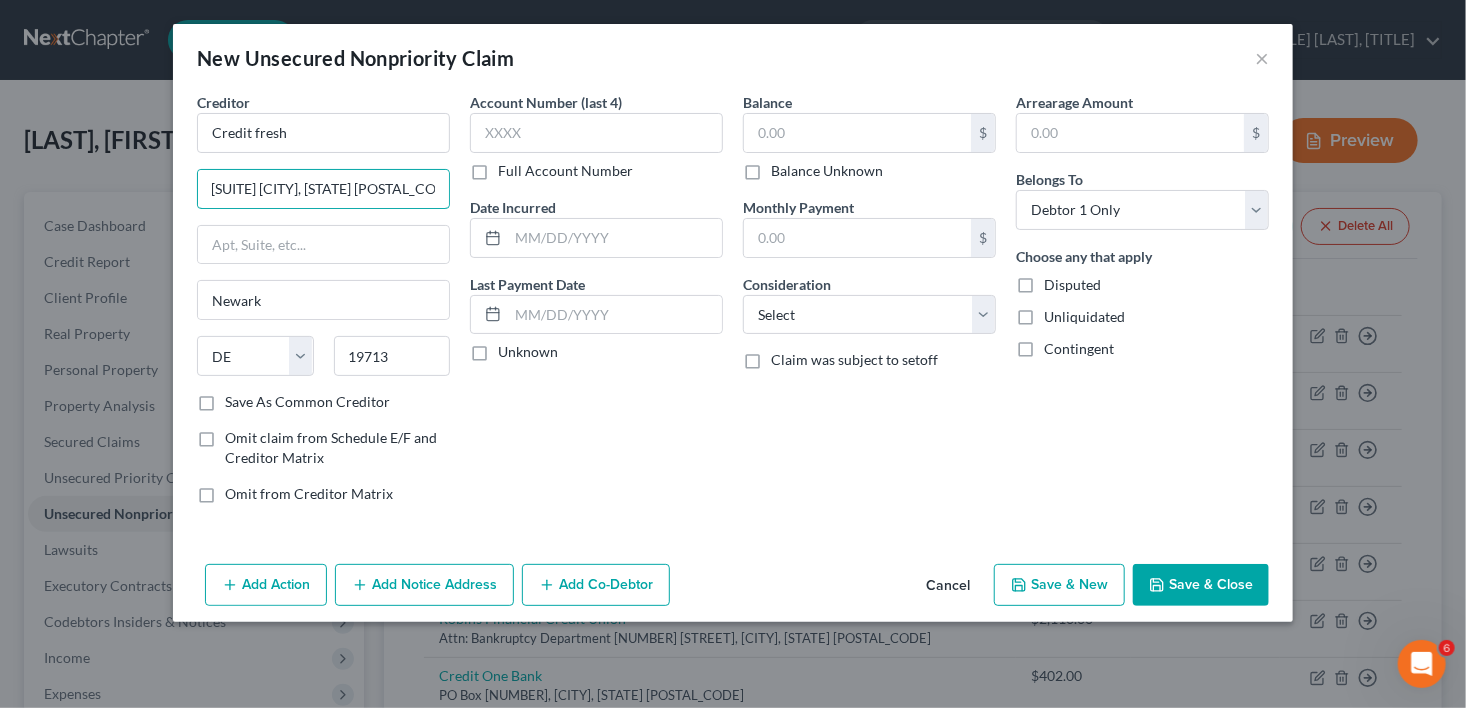 drag, startPoint x: 419, startPoint y: 188, endPoint x: 508, endPoint y: 189, distance: 89.005615 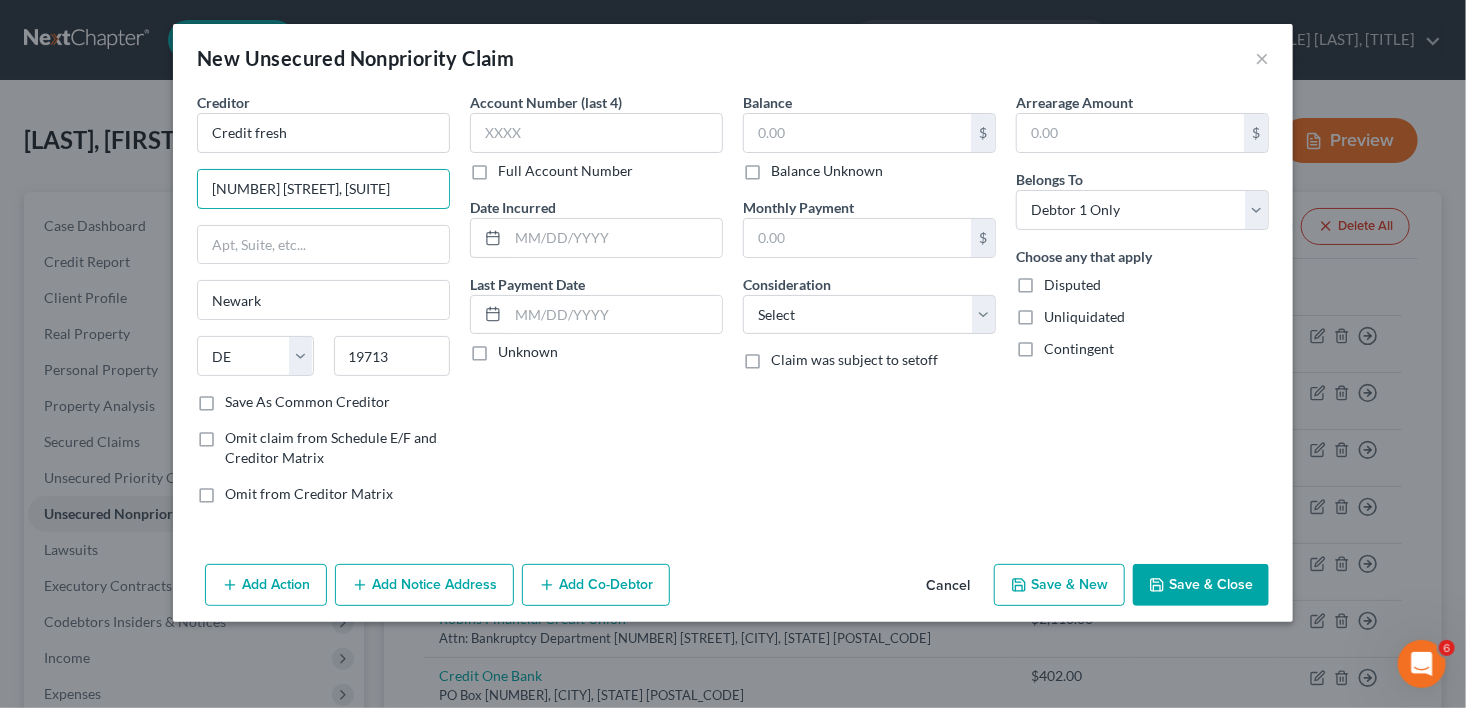 scroll, scrollTop: 0, scrollLeft: 0, axis: both 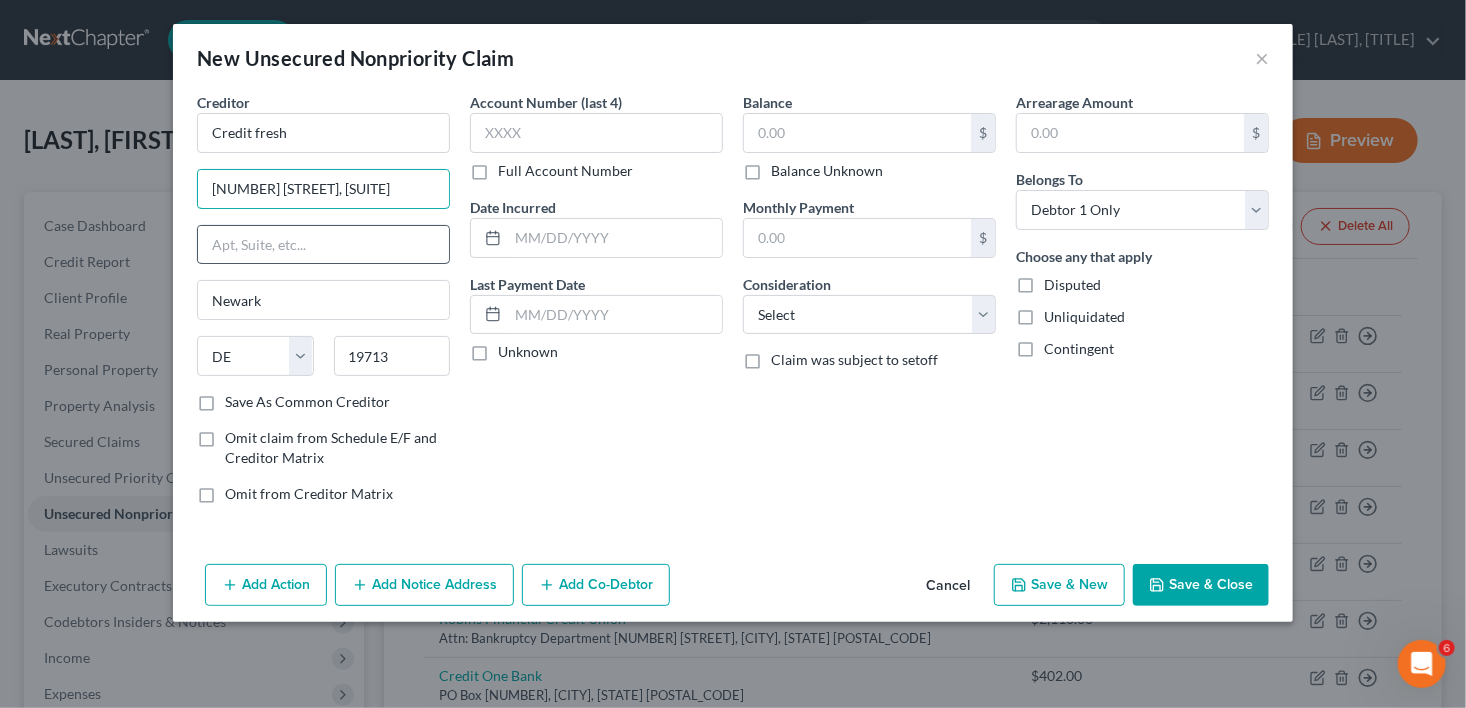 type on "[NUMBER] [STREET], [SUITE]" 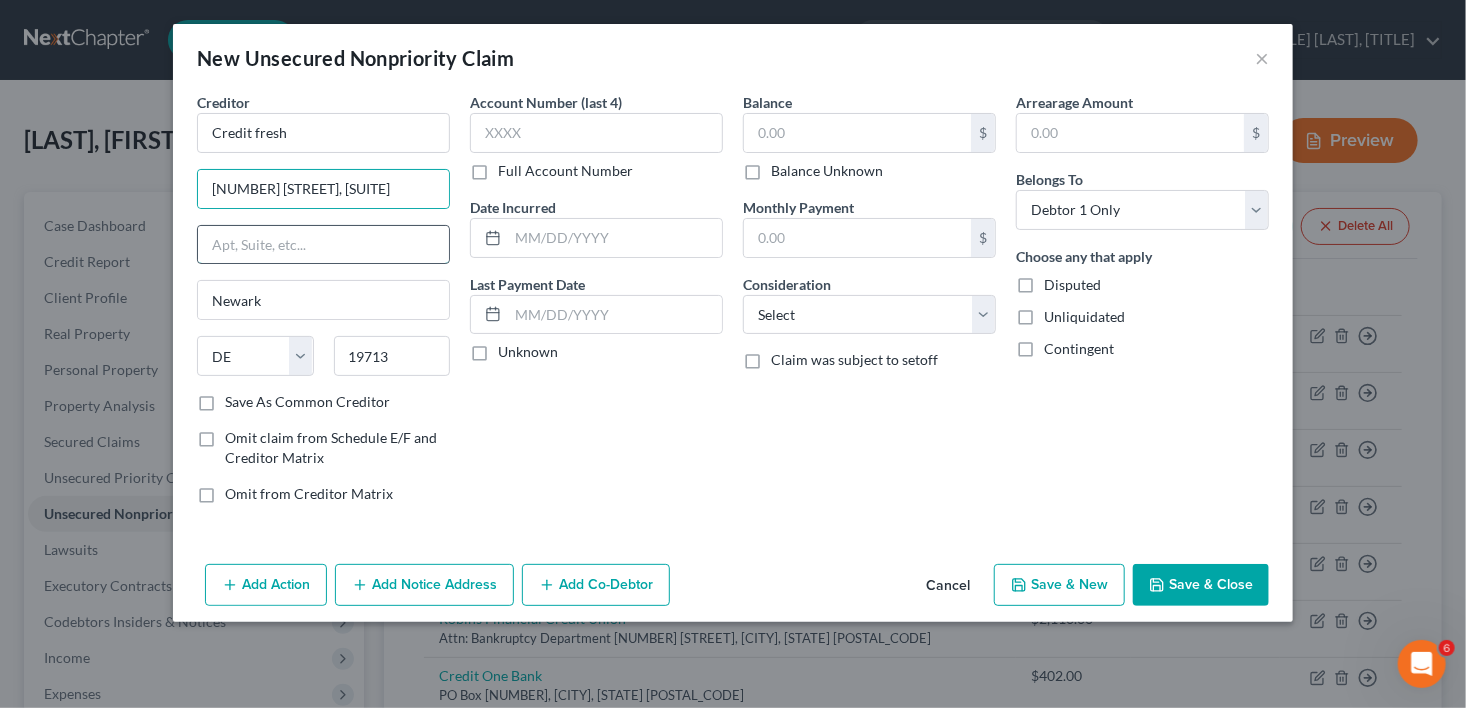 click at bounding box center (323, 245) 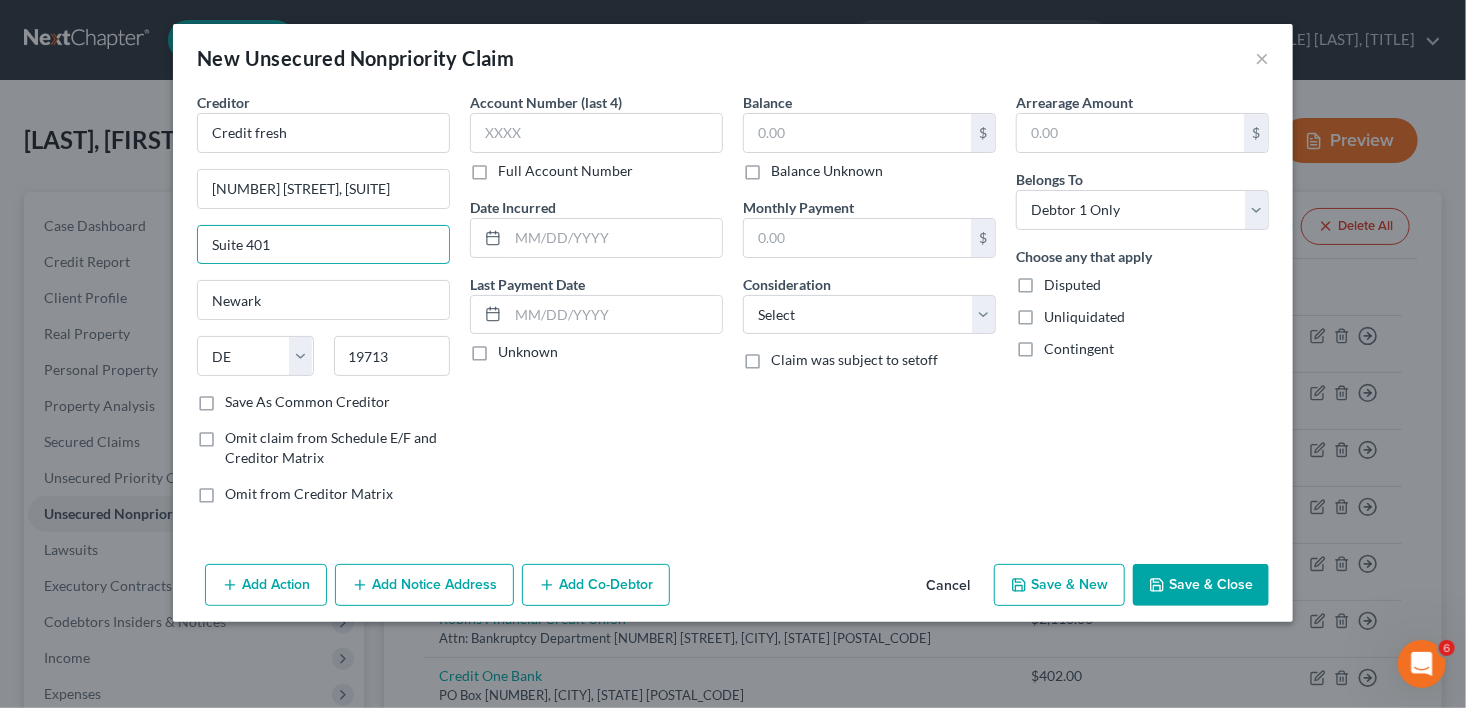 type on "Suite 401" 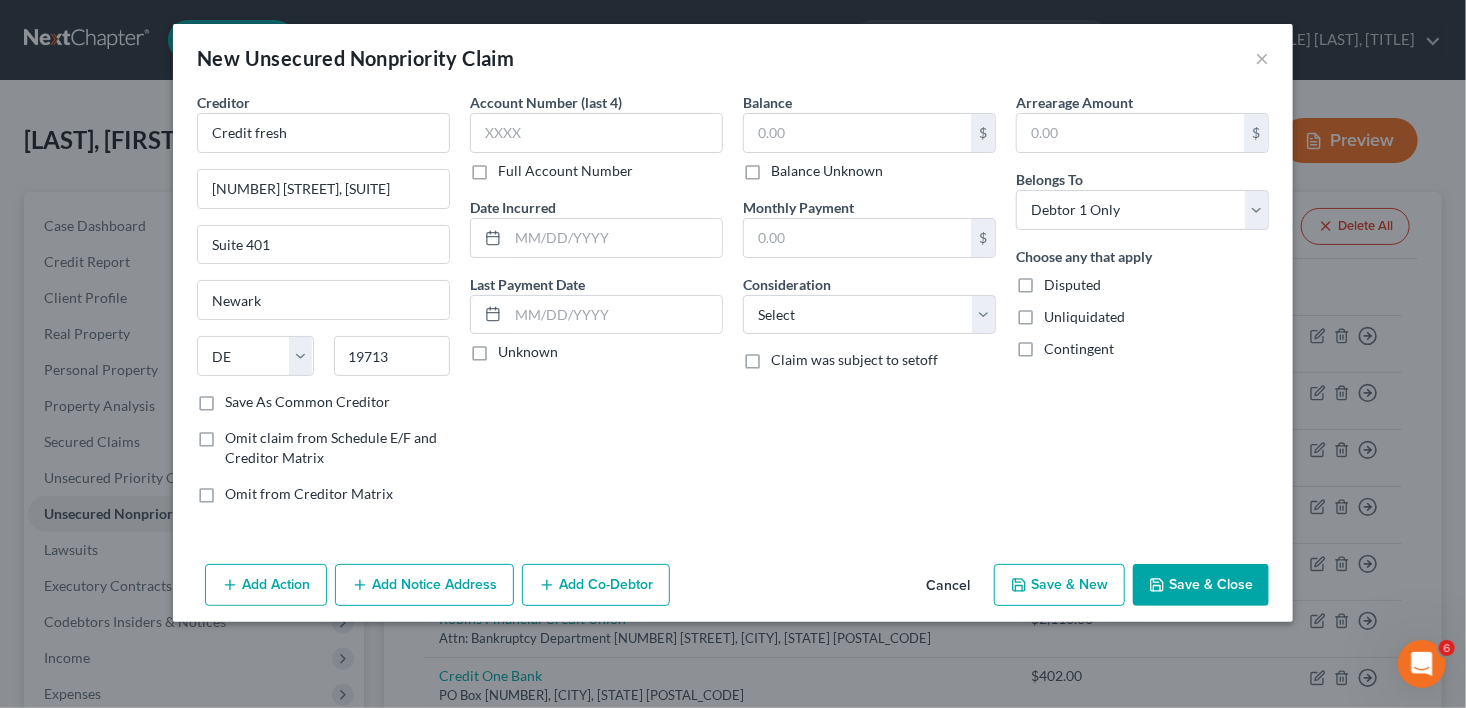 click on "Save As Common Creditor" at bounding box center [307, 402] 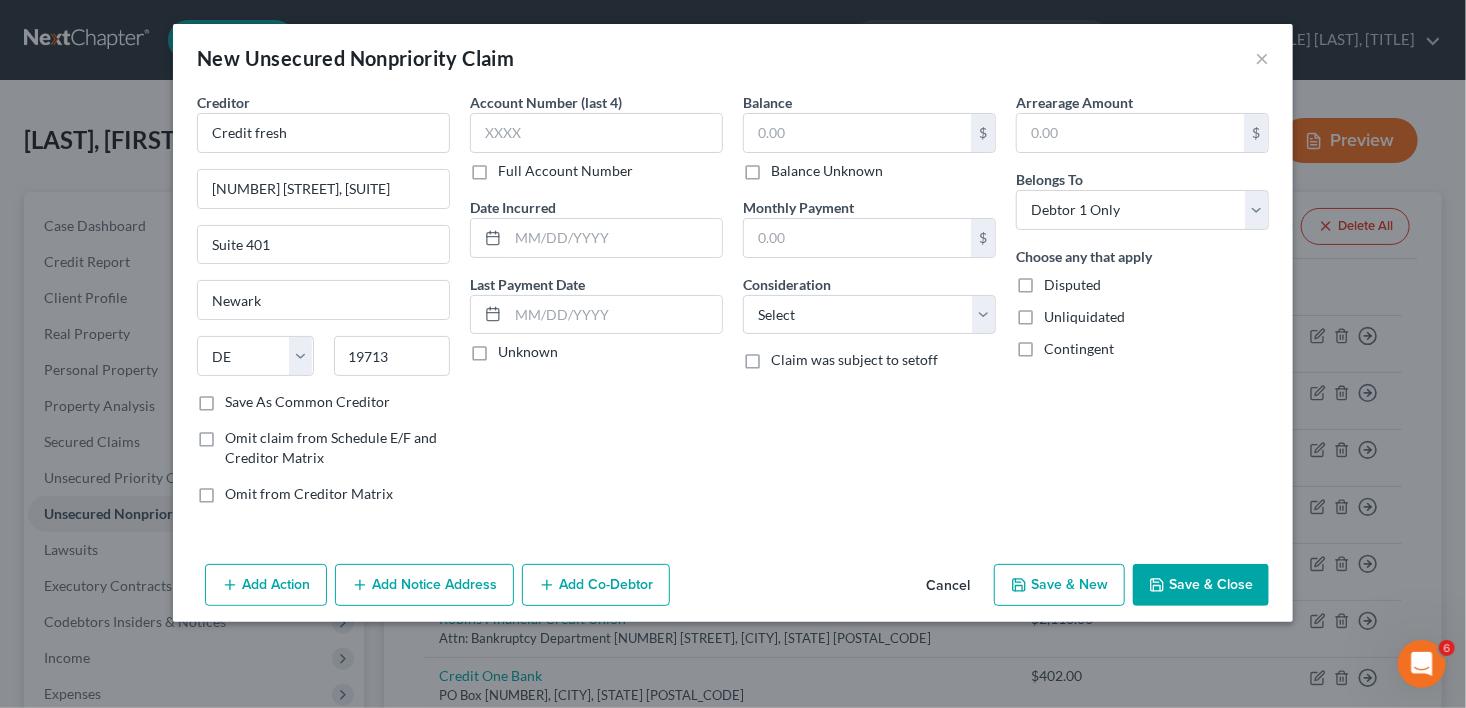 click on "Save As Common Creditor" at bounding box center (239, 398) 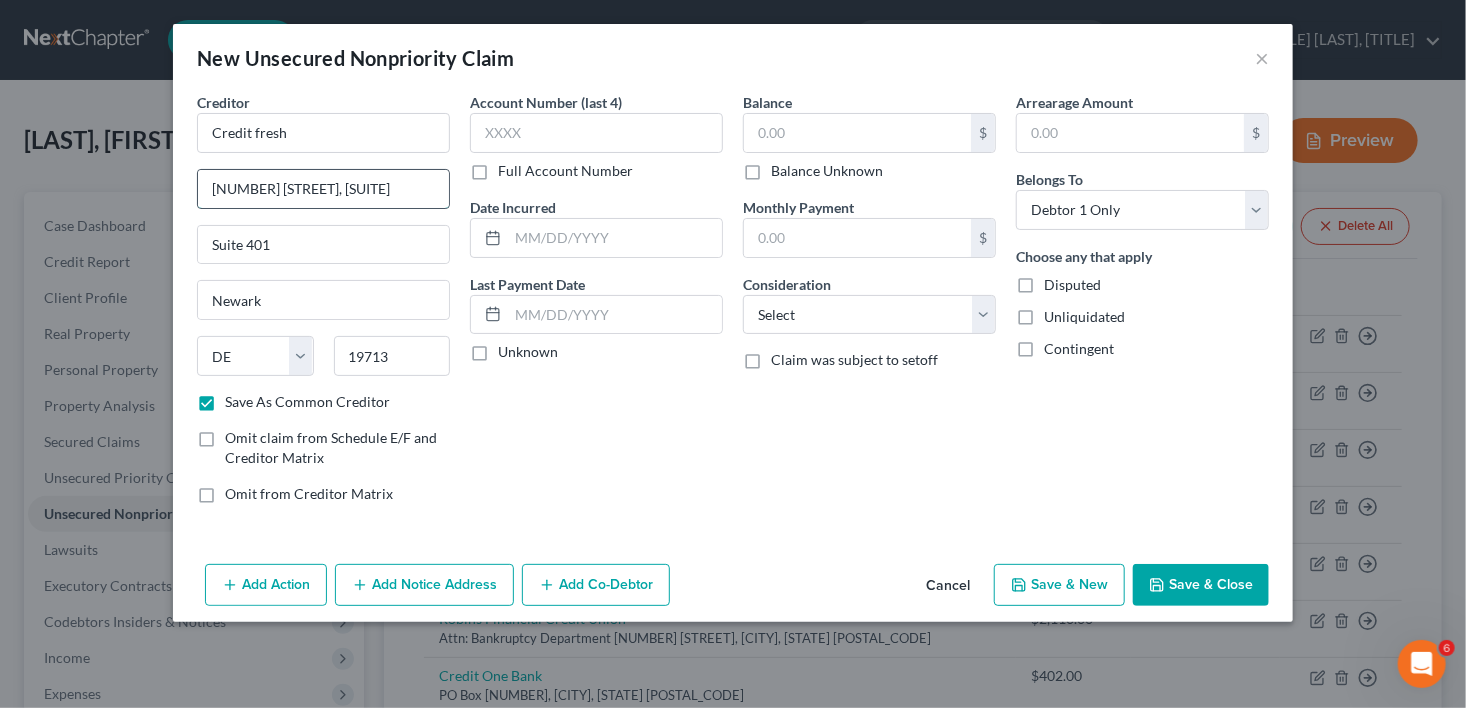 drag, startPoint x: 351, startPoint y: 191, endPoint x: 421, endPoint y: 187, distance: 70.11419 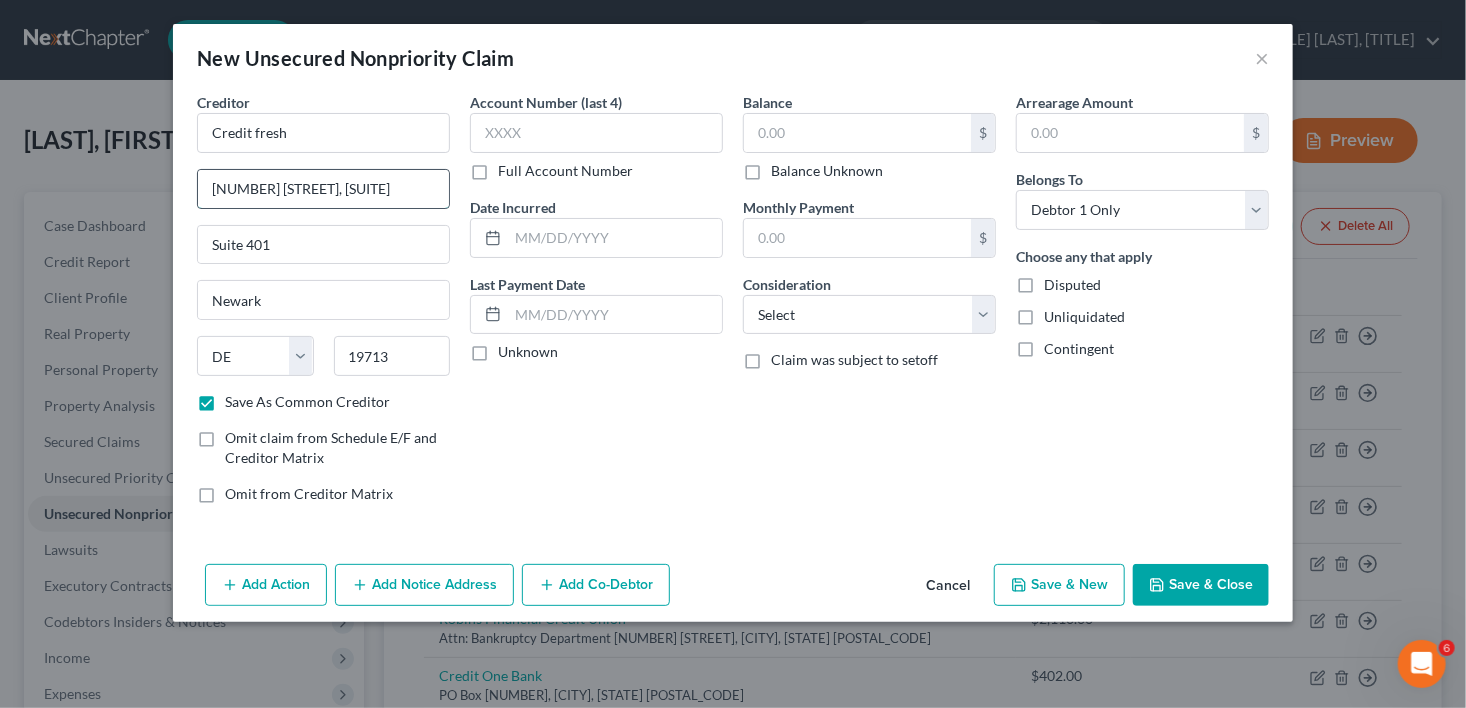 click on "[NUMBER] [STREET], [SUITE]" at bounding box center [323, 189] 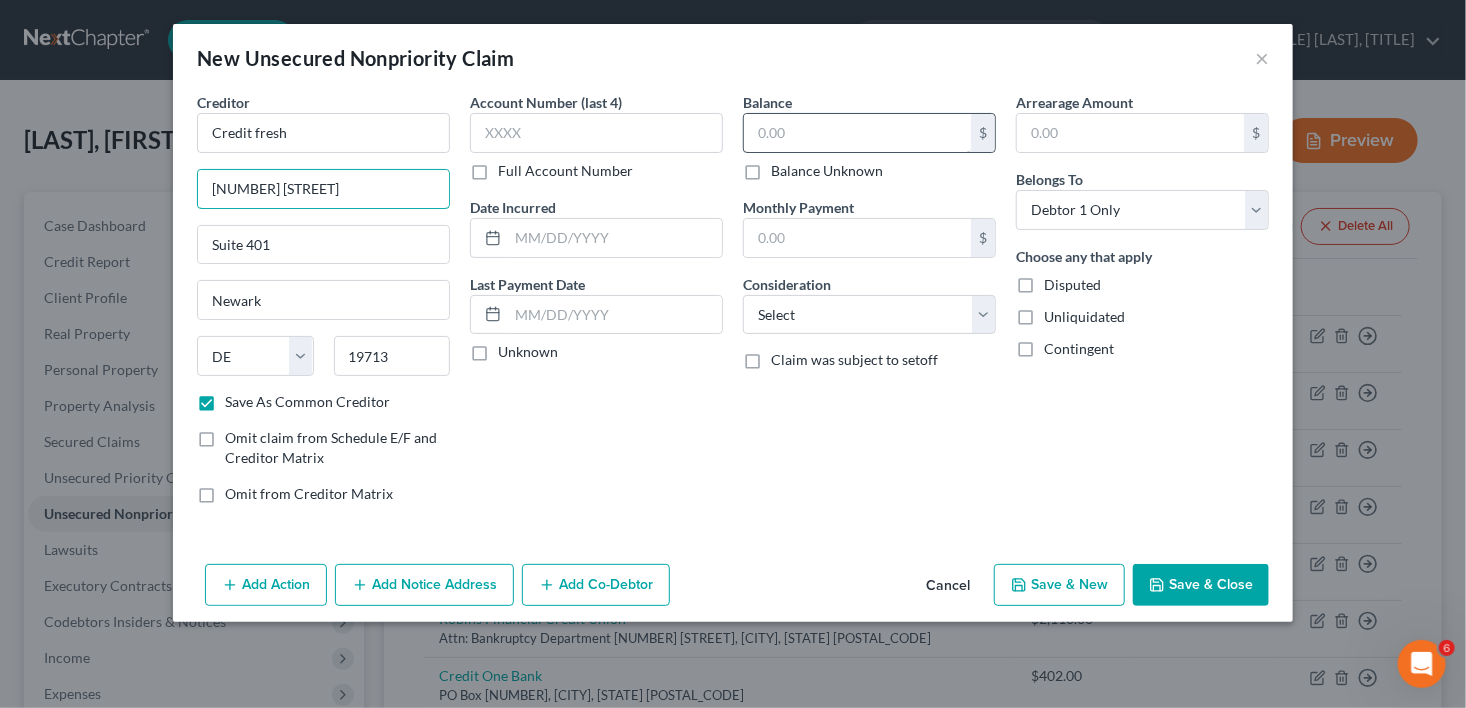type on "[NUMBER] [STREET]" 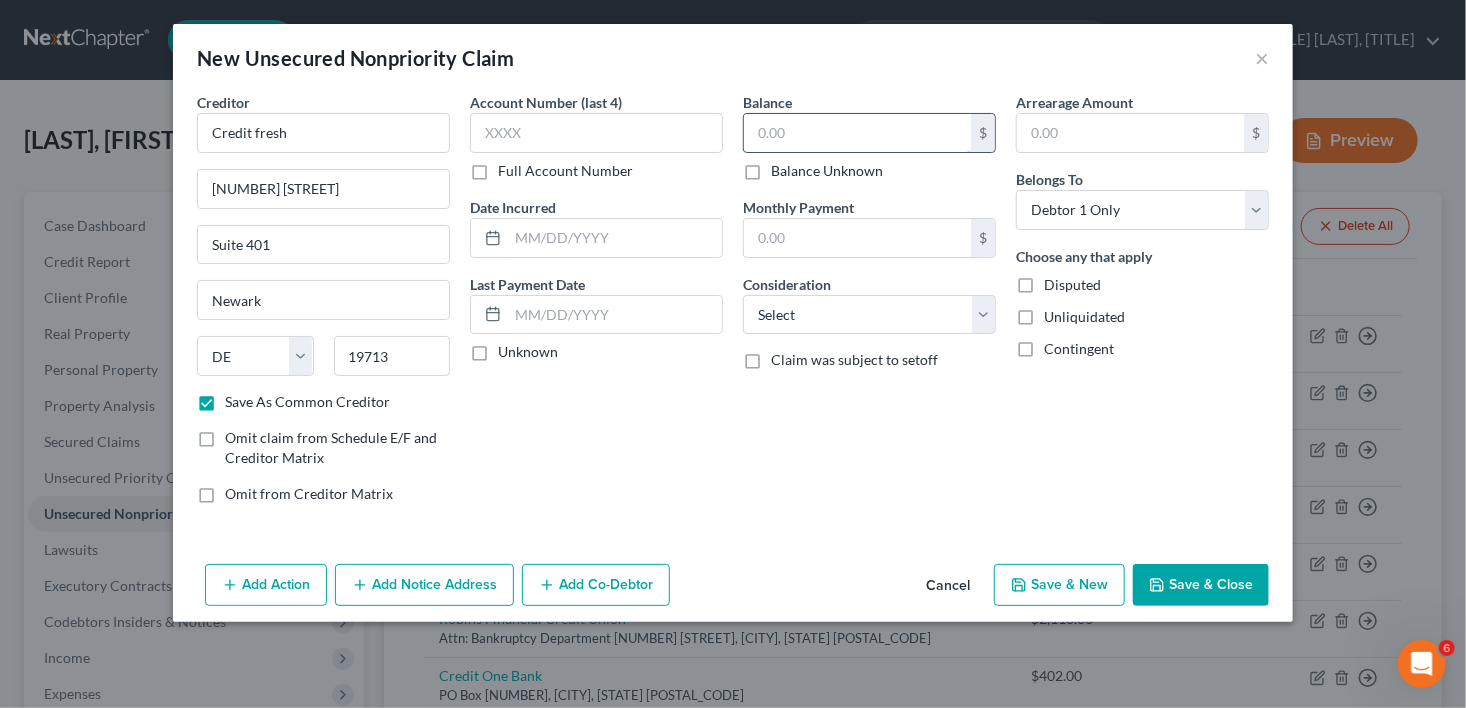 click at bounding box center (857, 133) 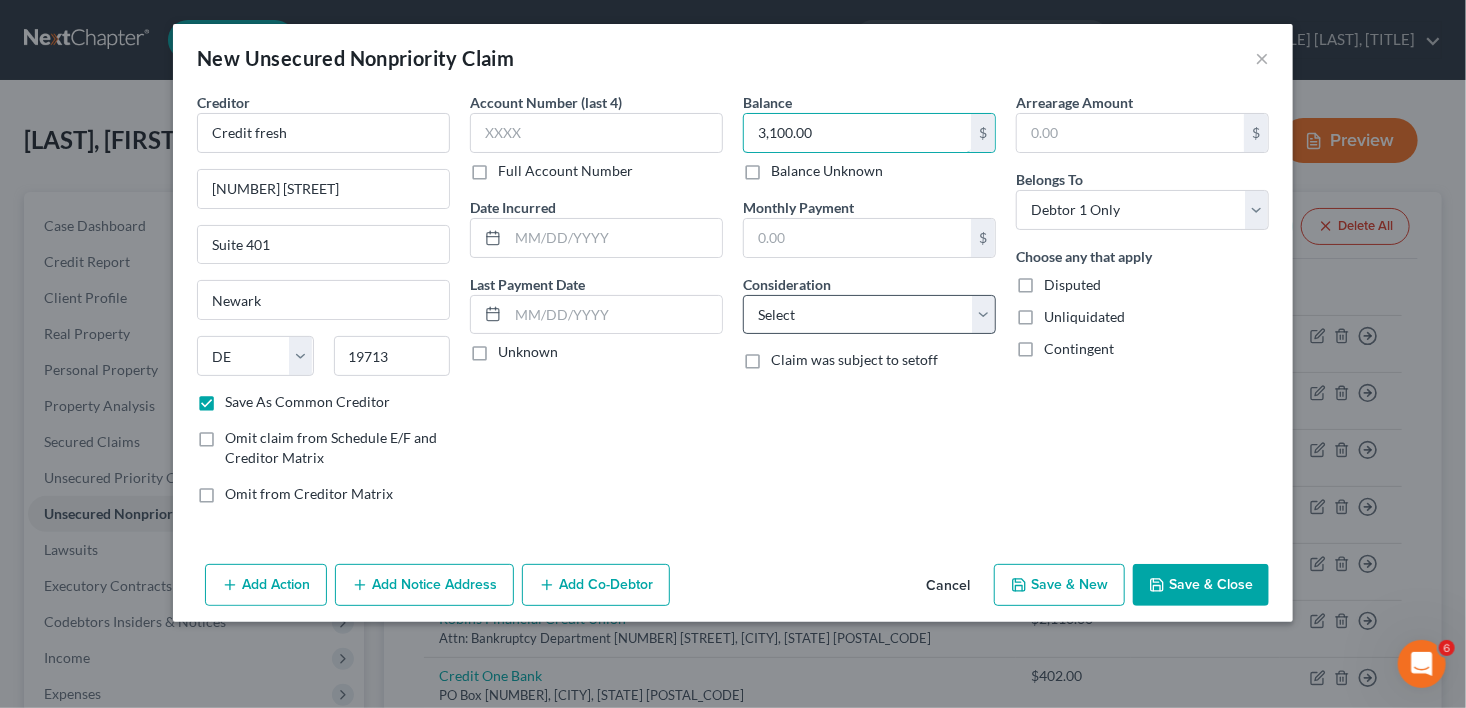 type on "3,100.00" 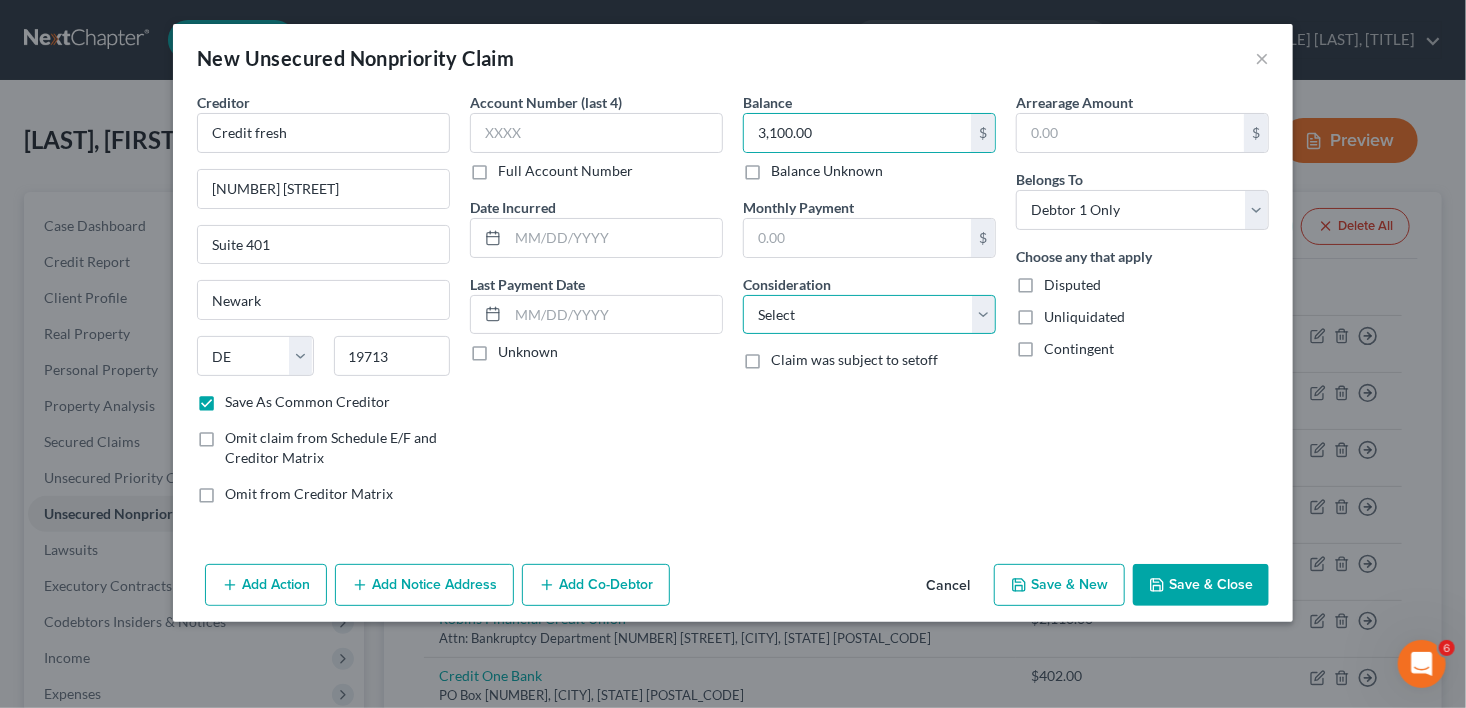 click on "Select Cable / Satellite Services Collection Agency Credit Card Debt Debt Counseling / Attorneys Deficiency Balance Domestic Support Obligations Home / Car Repairs Income Taxes Judgment Liens Medical Services Monies Loaned / Advanced Mortgage Obligation From Divorce Or Separation Obligation To Pensions Other Overdrawn Bank Account Promised To Help Pay Creditors Student Loans Suppliers And Vendors Telephone / Internet Services Utility Services" at bounding box center (869, 315) 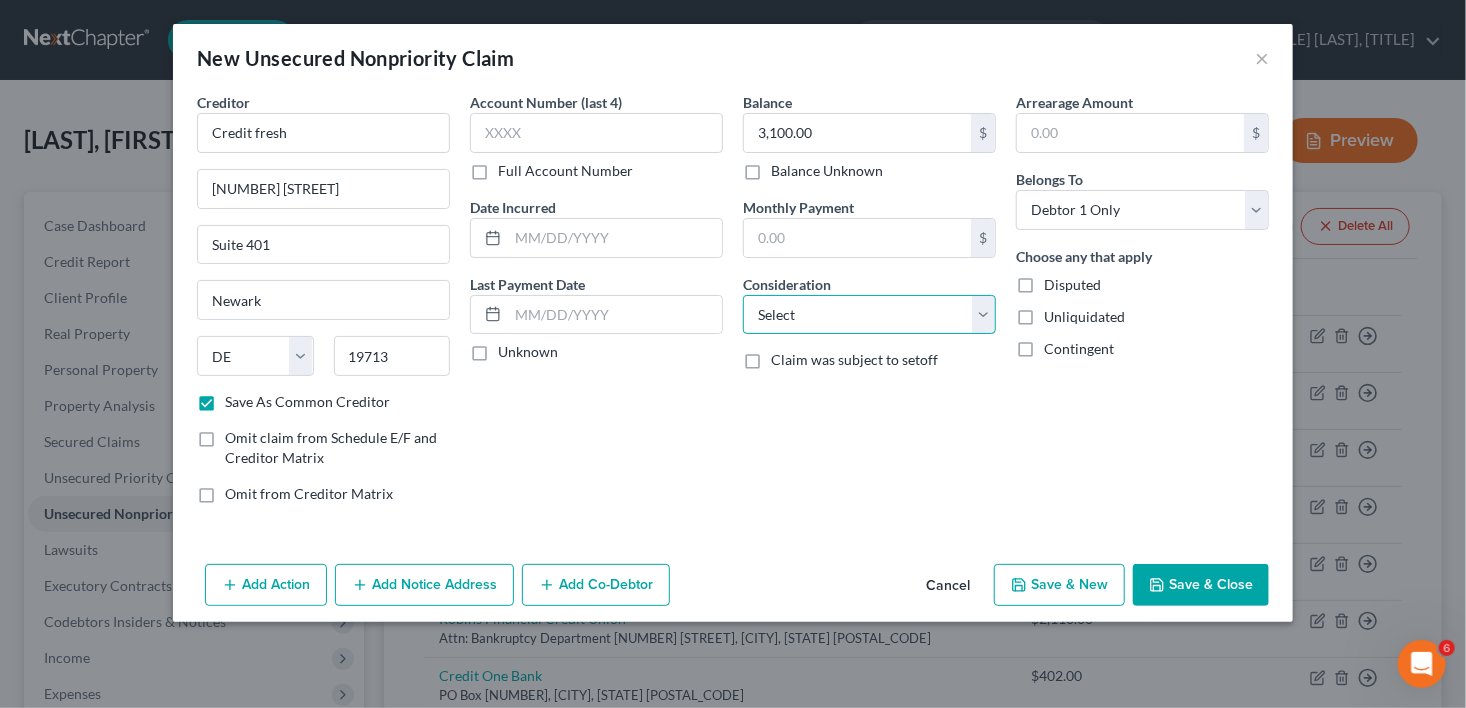 select on "10" 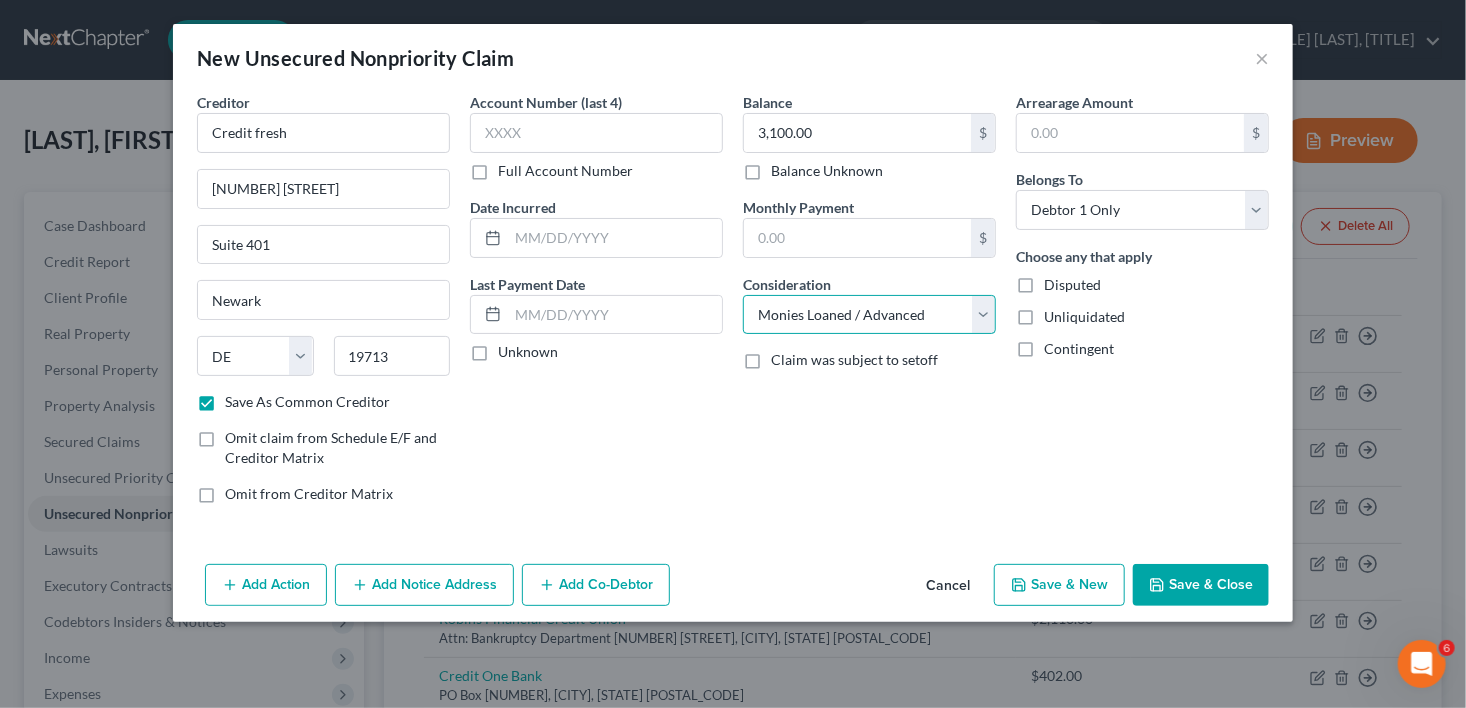 click on "Select Cable / Satellite Services Collection Agency Credit Card Debt Debt Counseling / Attorneys Deficiency Balance Domestic Support Obligations Home / Car Repairs Income Taxes Judgment Liens Medical Services Monies Loaned / Advanced Mortgage Obligation From Divorce Or Separation Obligation To Pensions Other Overdrawn Bank Account Promised To Help Pay Creditors Student Loans Suppliers And Vendors Telephone / Internet Services Utility Services" at bounding box center [869, 315] 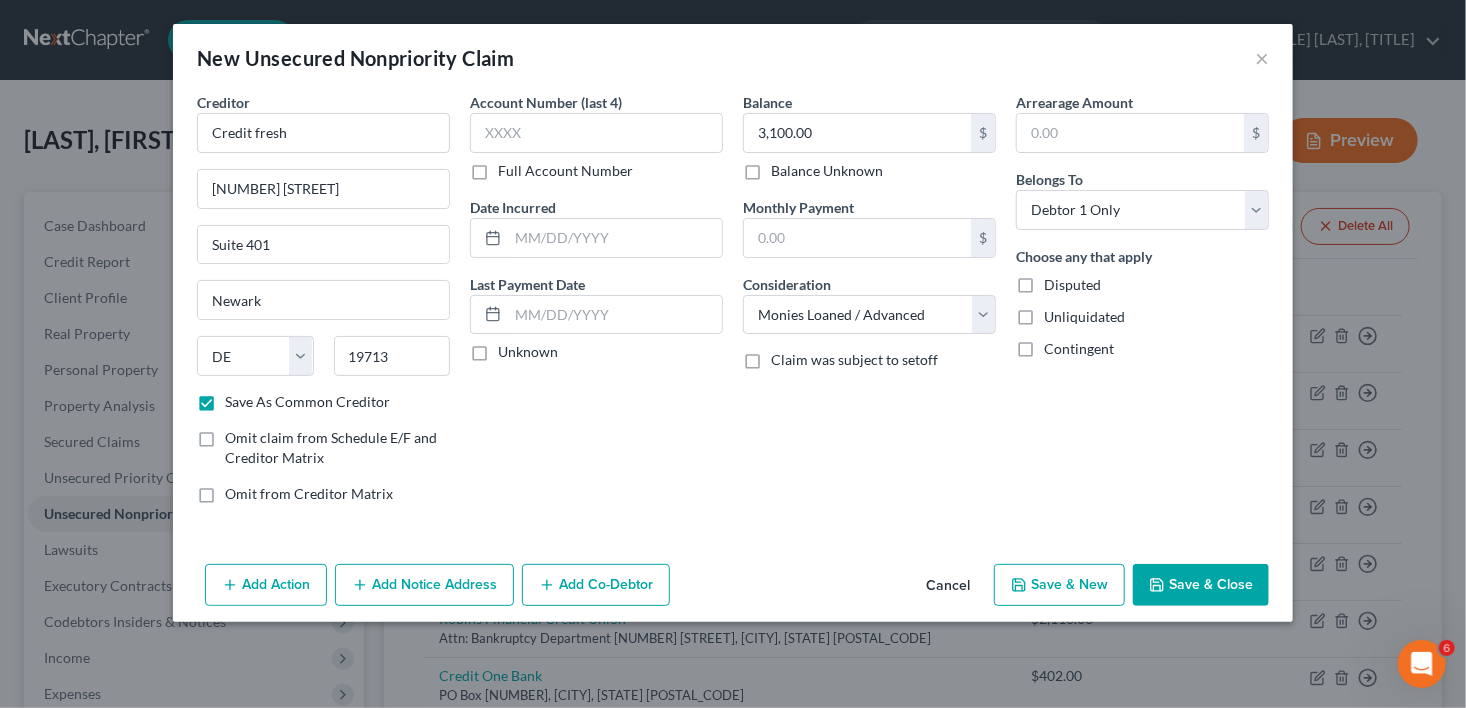 click on "Save & New" at bounding box center [1059, 585] 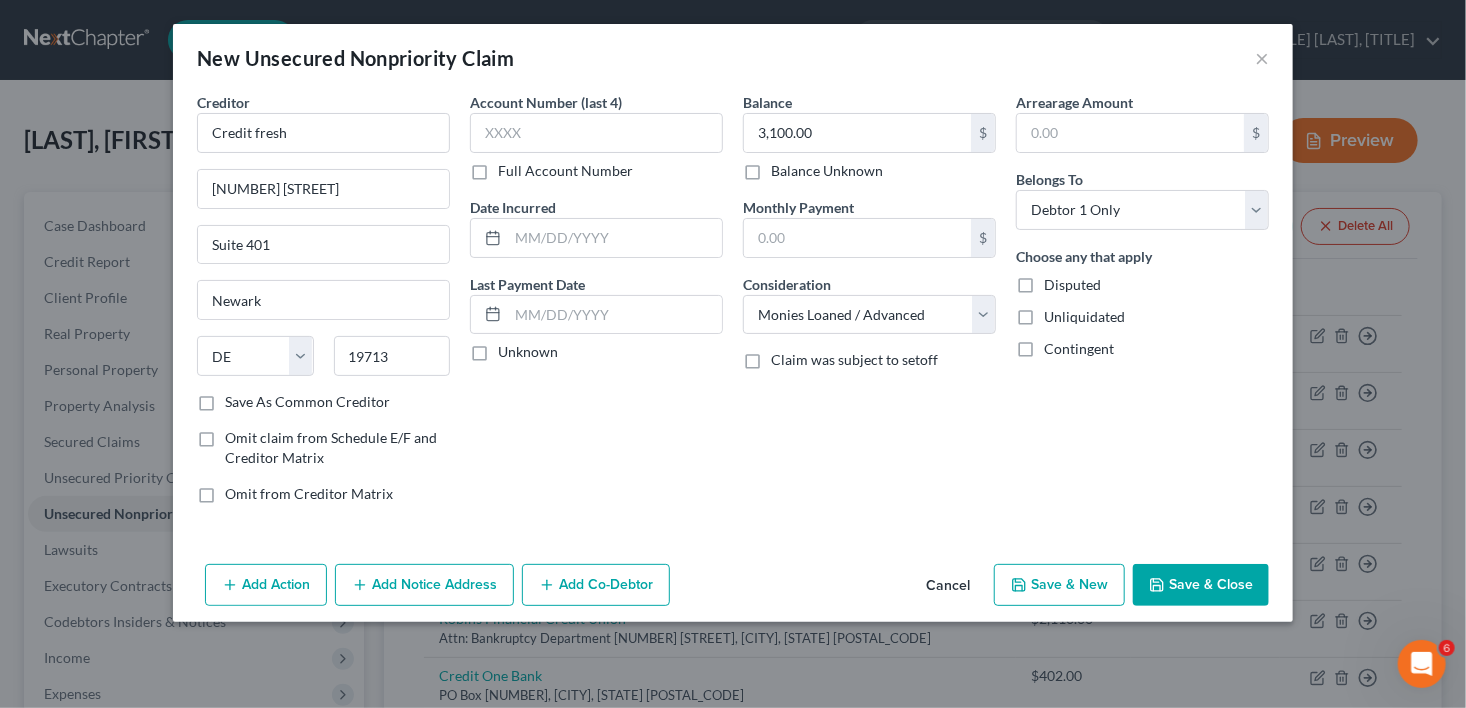 select on "0" 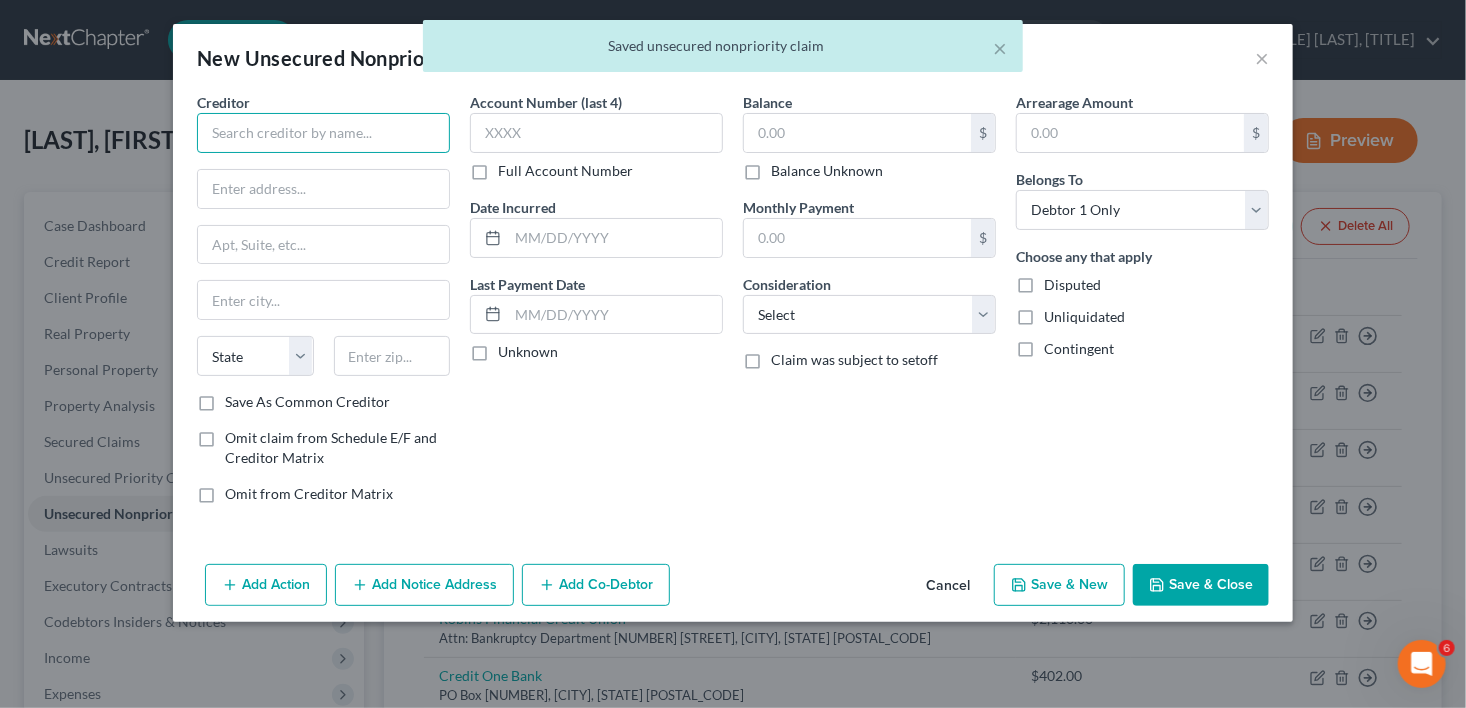 click at bounding box center [323, 133] 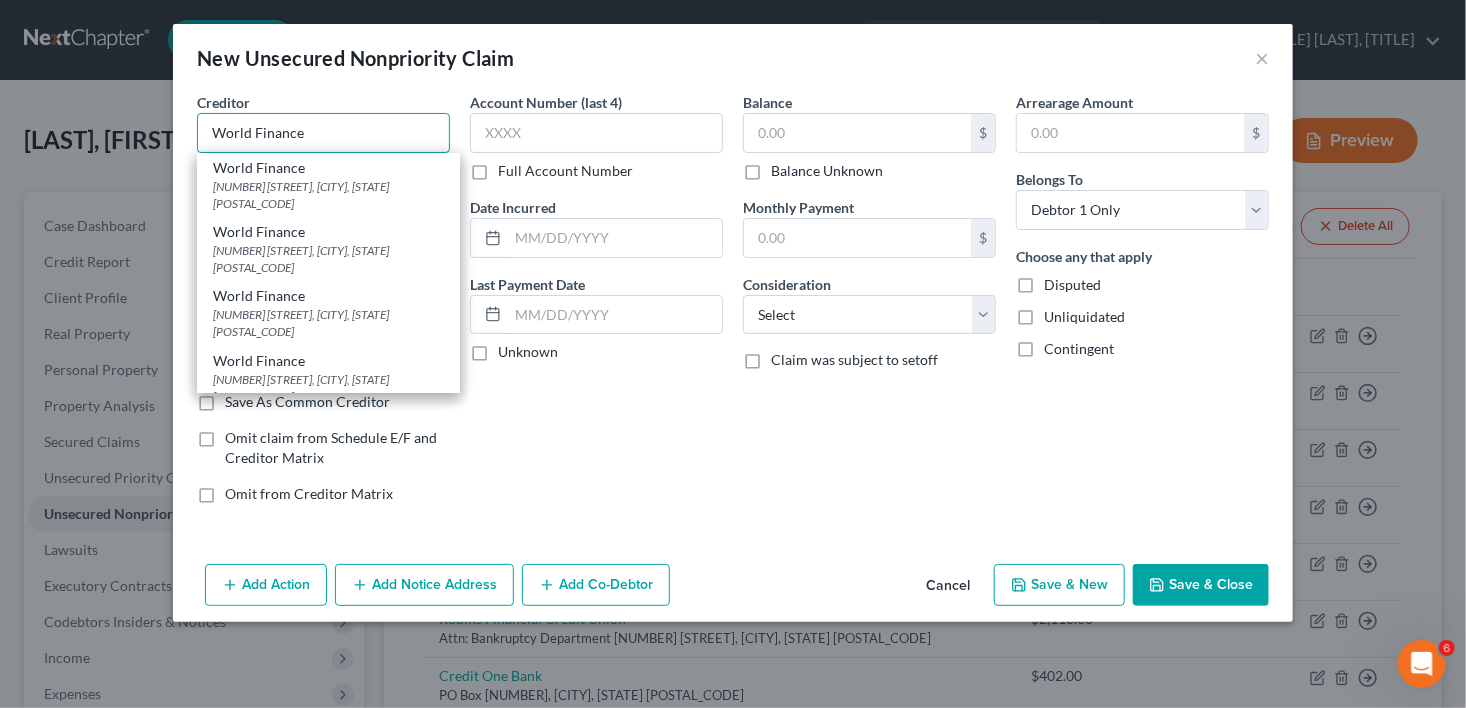 type on "World Finance" 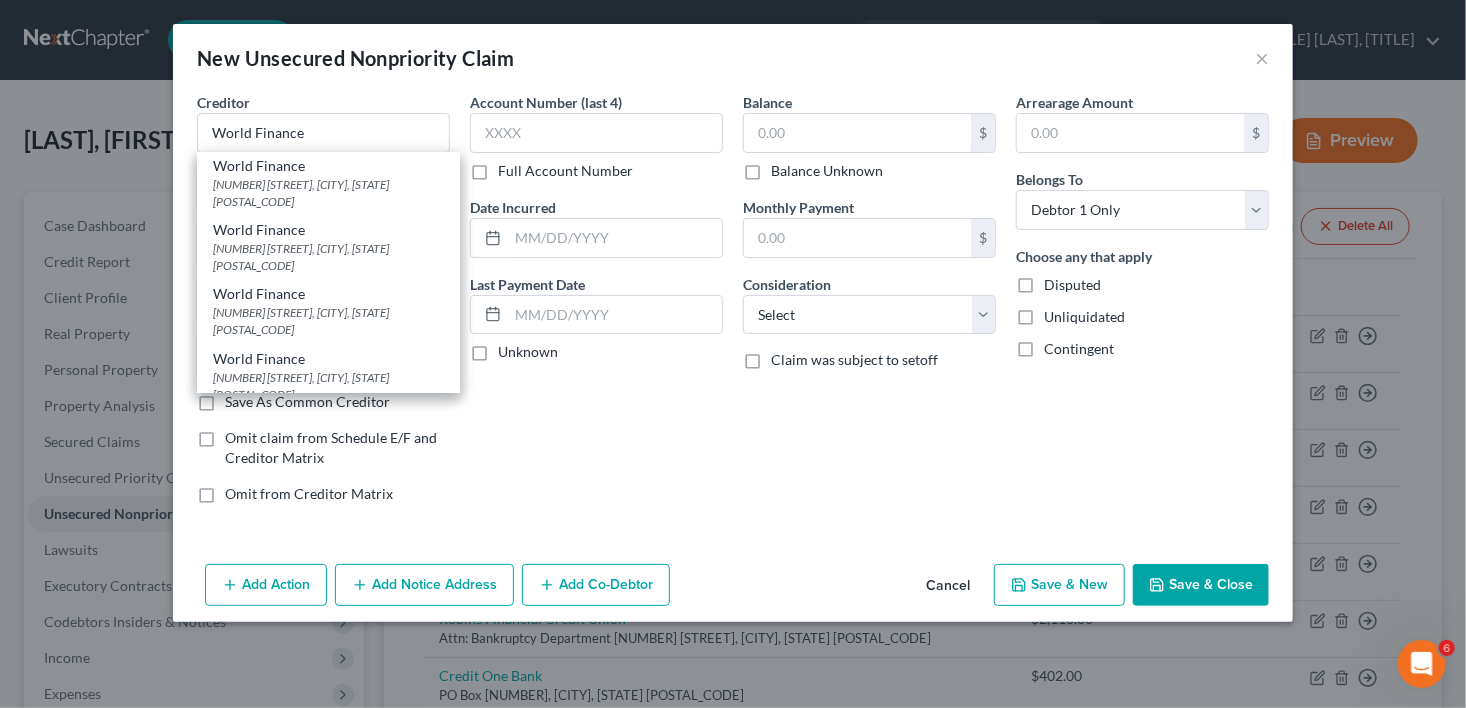 scroll, scrollTop: 2562, scrollLeft: 0, axis: vertical 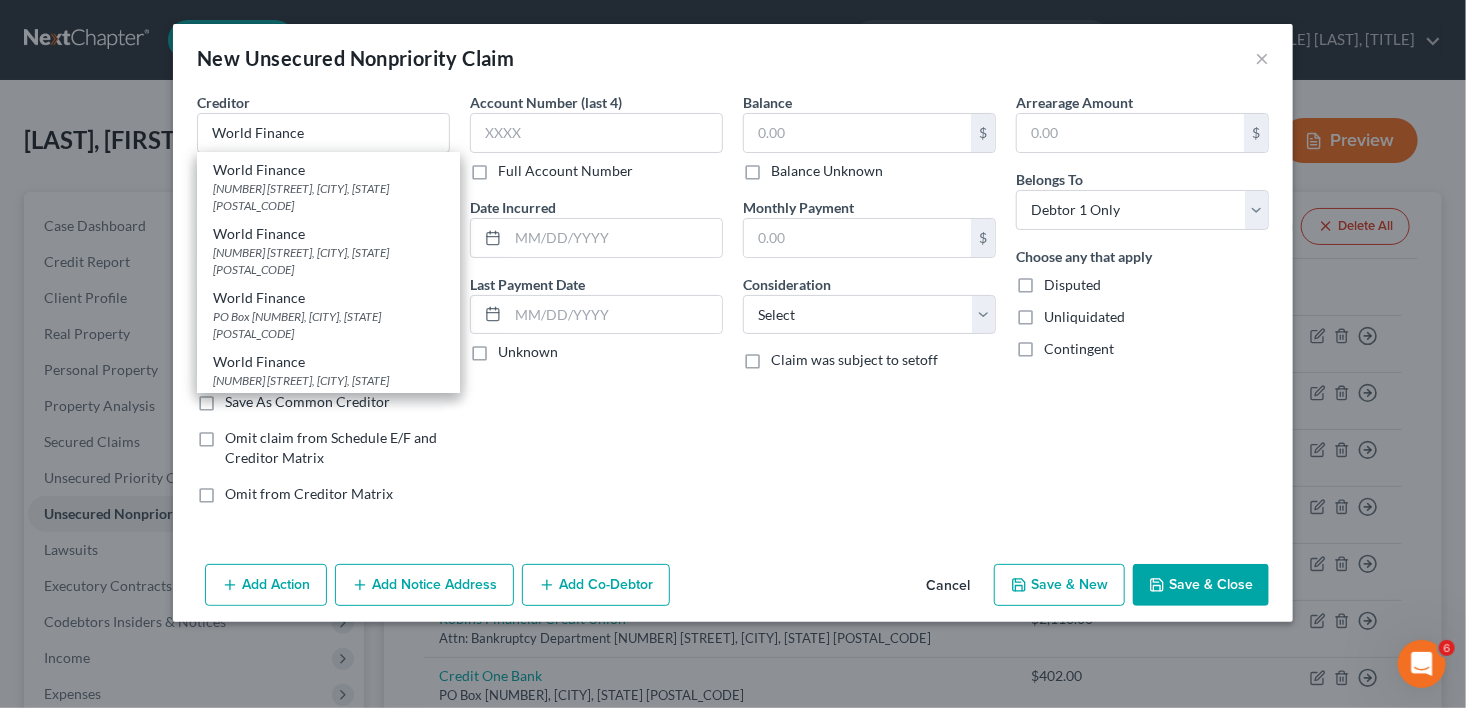click on "PO Box [NUMBER], [CITY], [STATE]-[POSTAL_CODE]" at bounding box center (328, 519) 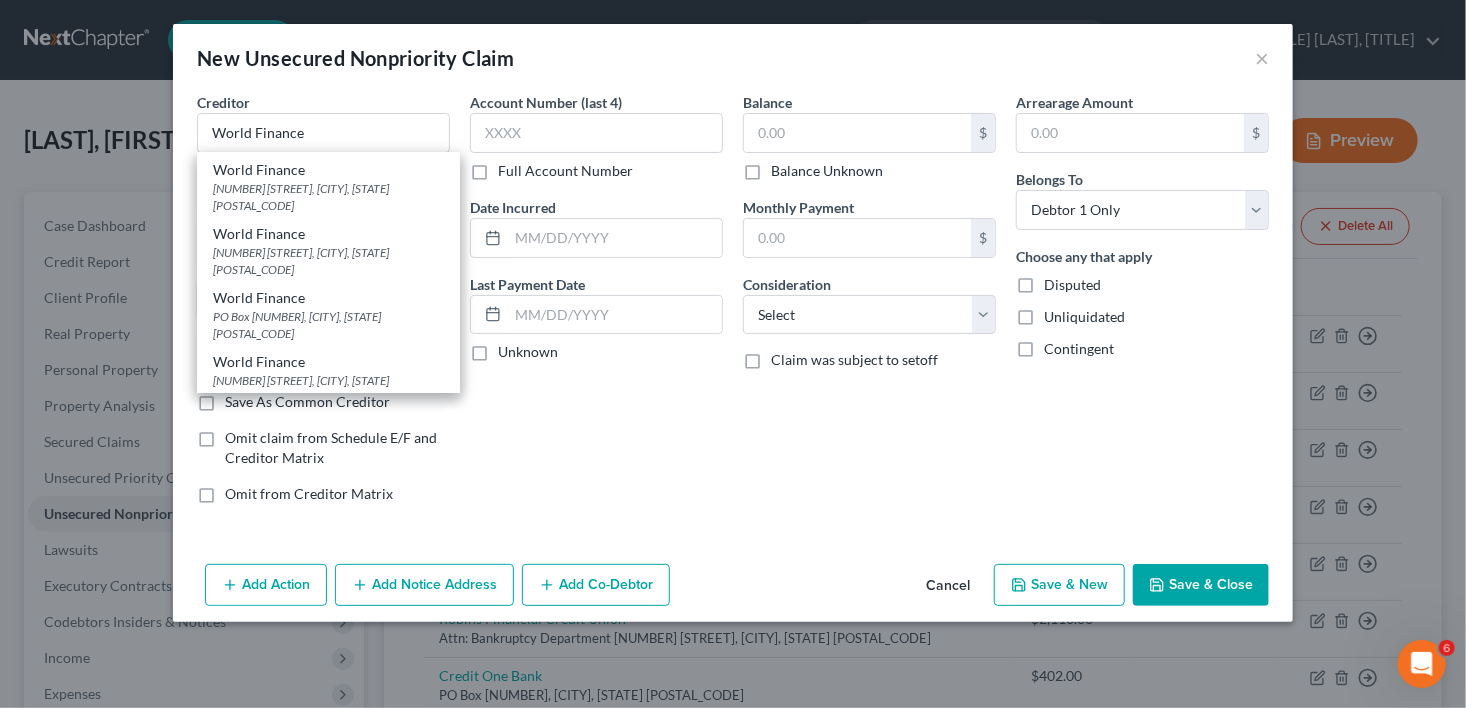 type on "PO Box 6429" 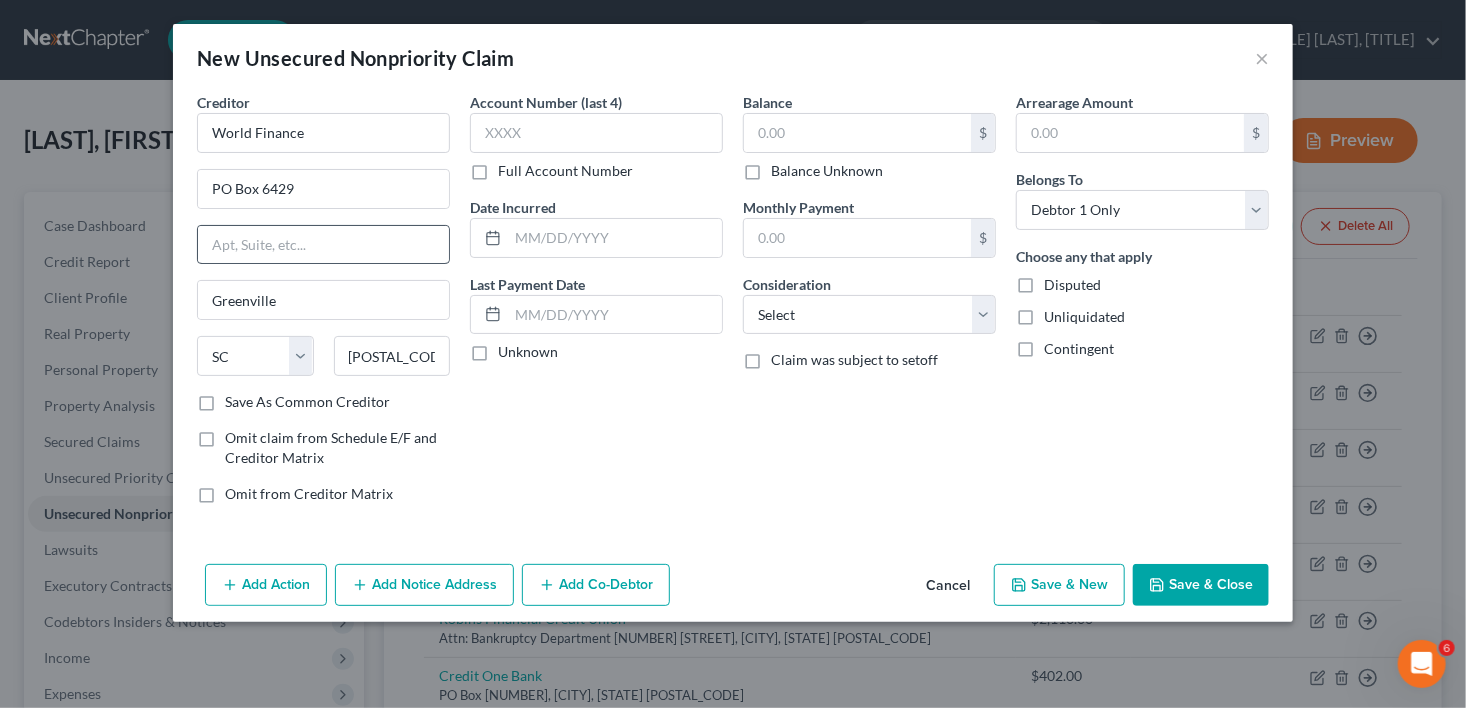 scroll, scrollTop: 0, scrollLeft: 0, axis: both 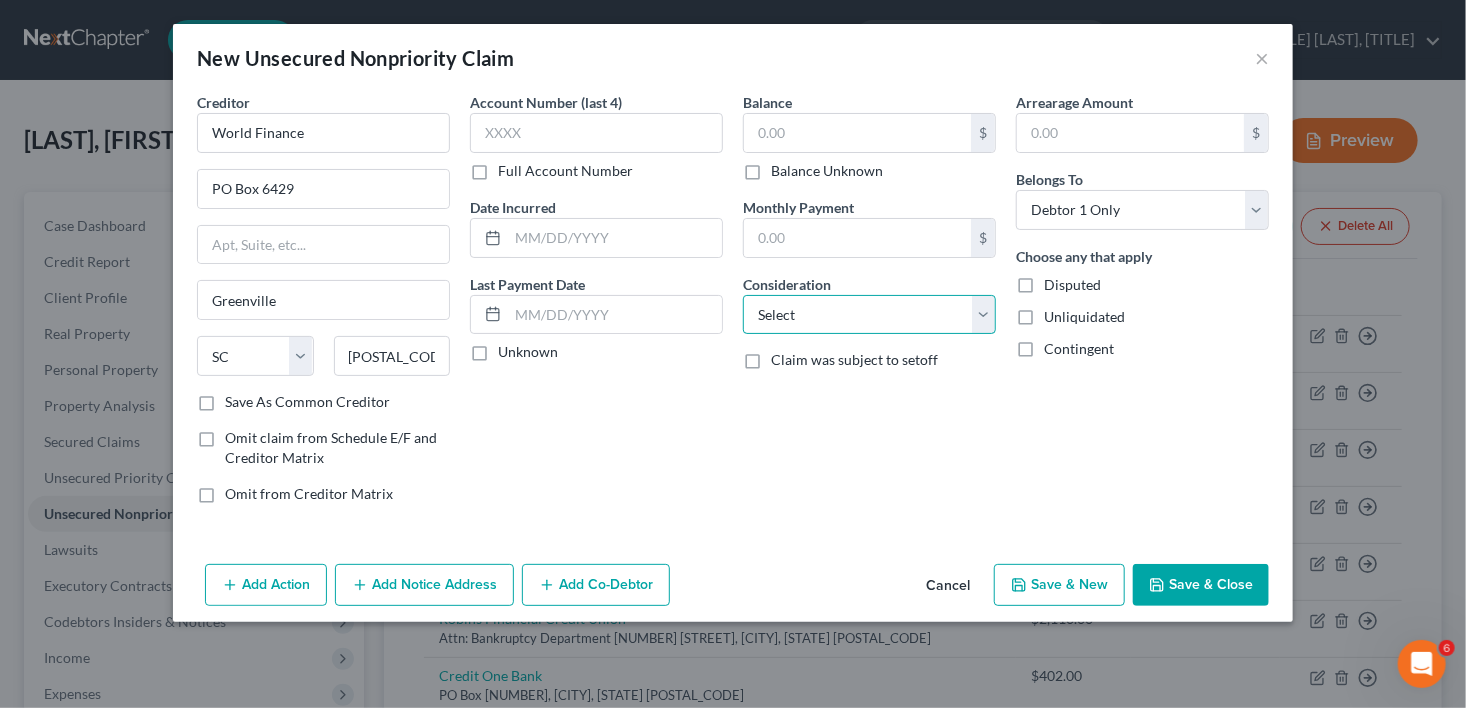 click on "Select Cable / Satellite Services Collection Agency Credit Card Debt Debt Counseling / Attorneys Deficiency Balance Domestic Support Obligations Home / Car Repairs Income Taxes Judgment Liens Medical Services Monies Loaned / Advanced Mortgage Obligation From Divorce Or Separation Obligation To Pensions Other Overdrawn Bank Account Promised To Help Pay Creditors Student Loans Suppliers And Vendors Telephone / Internet Services Utility Services" at bounding box center (869, 315) 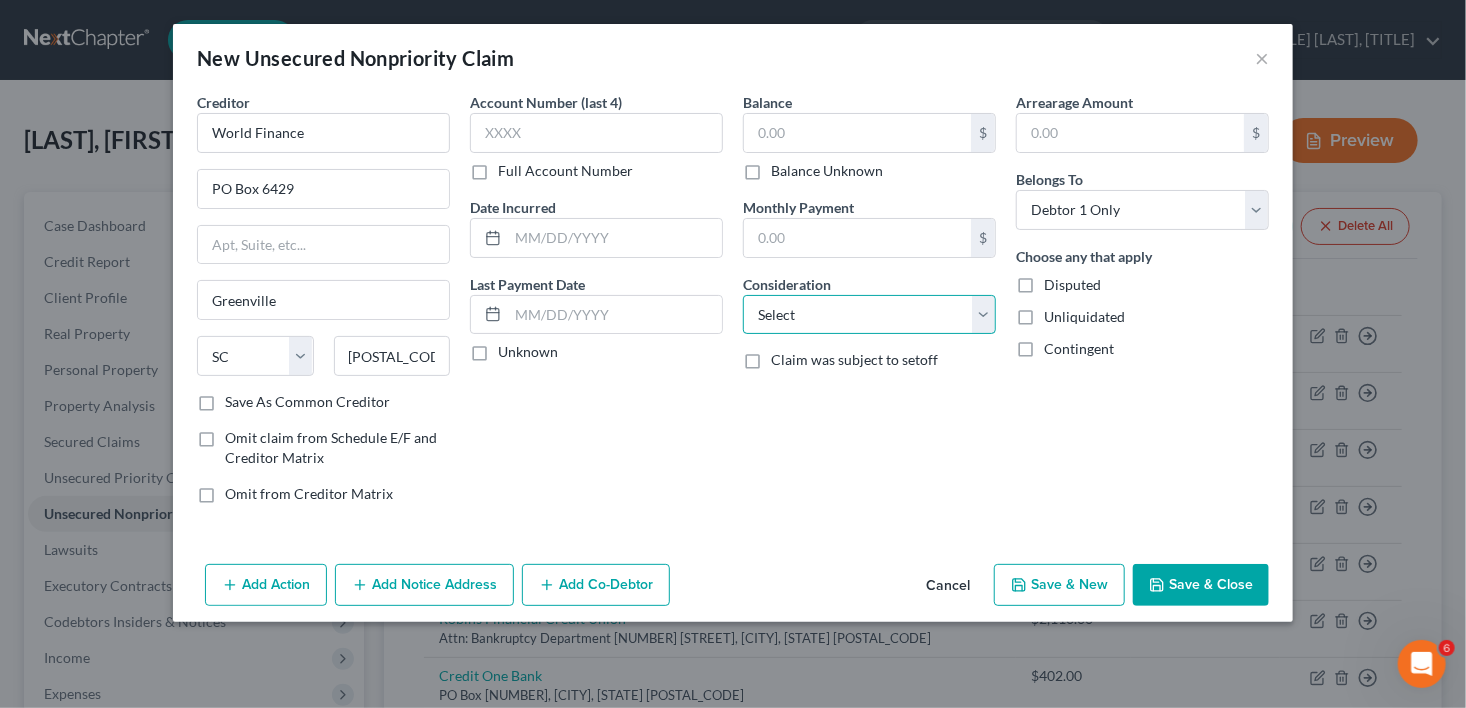 select on "10" 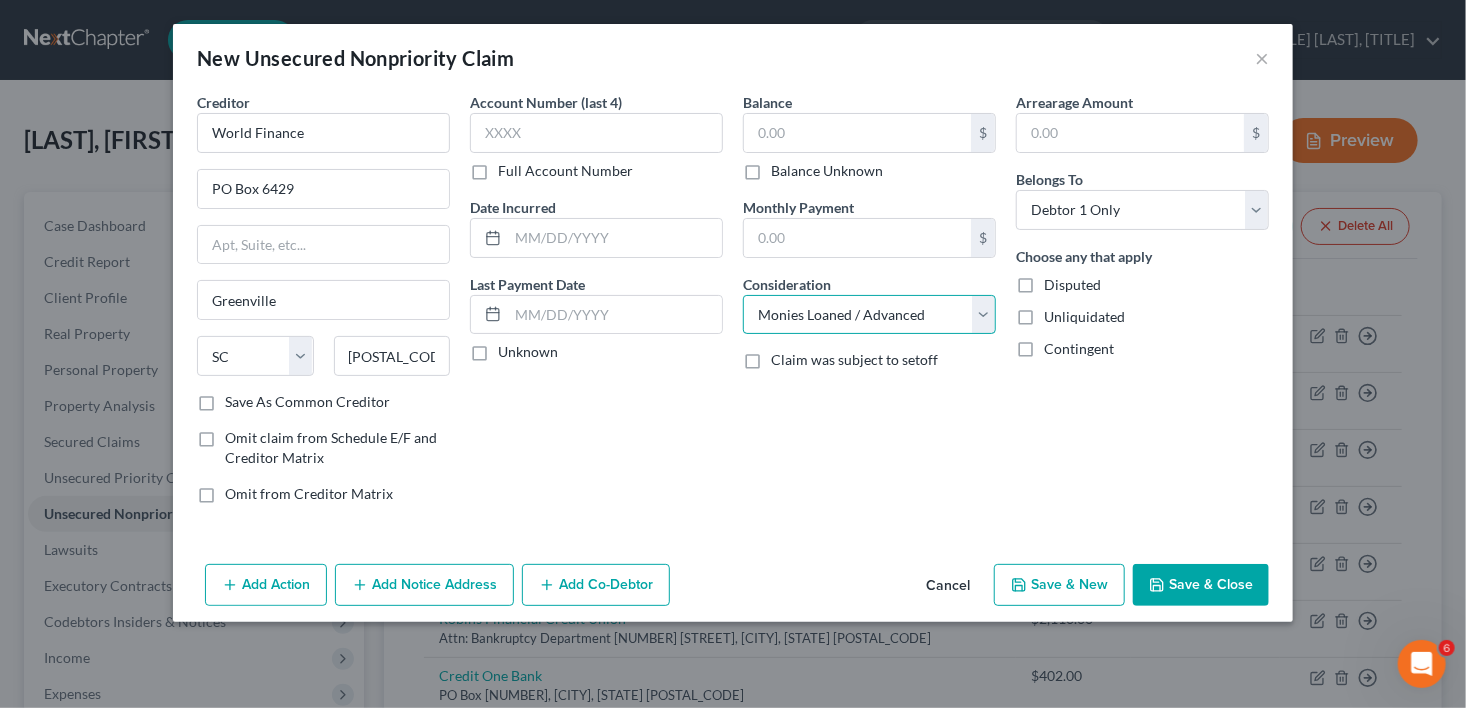 click on "Select Cable / Satellite Services Collection Agency Credit Card Debt Debt Counseling / Attorneys Deficiency Balance Domestic Support Obligations Home / Car Repairs Income Taxes Judgment Liens Medical Services Monies Loaned / Advanced Mortgage Obligation From Divorce Or Separation Obligation To Pensions Other Overdrawn Bank Account Promised To Help Pay Creditors Student Loans Suppliers And Vendors Telephone / Internet Services Utility Services" at bounding box center (869, 315) 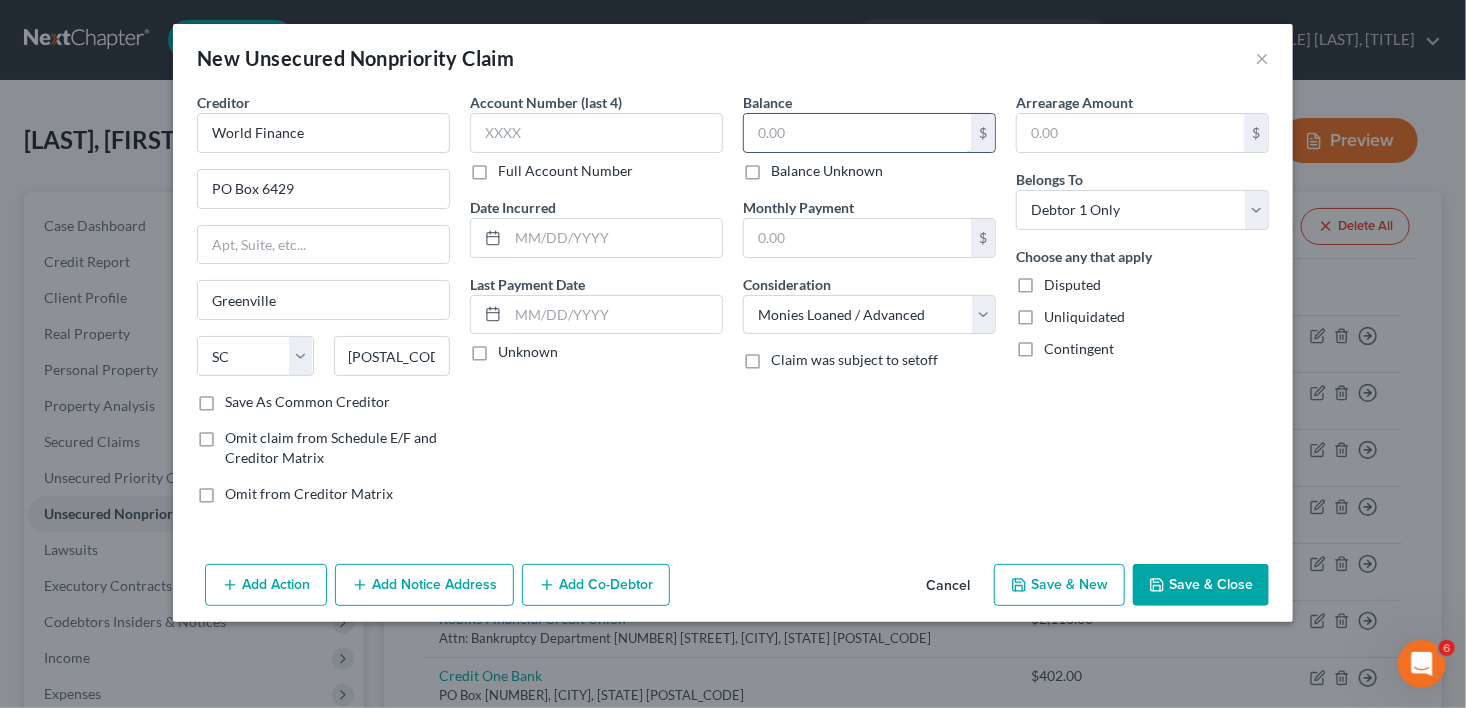 click at bounding box center (857, 133) 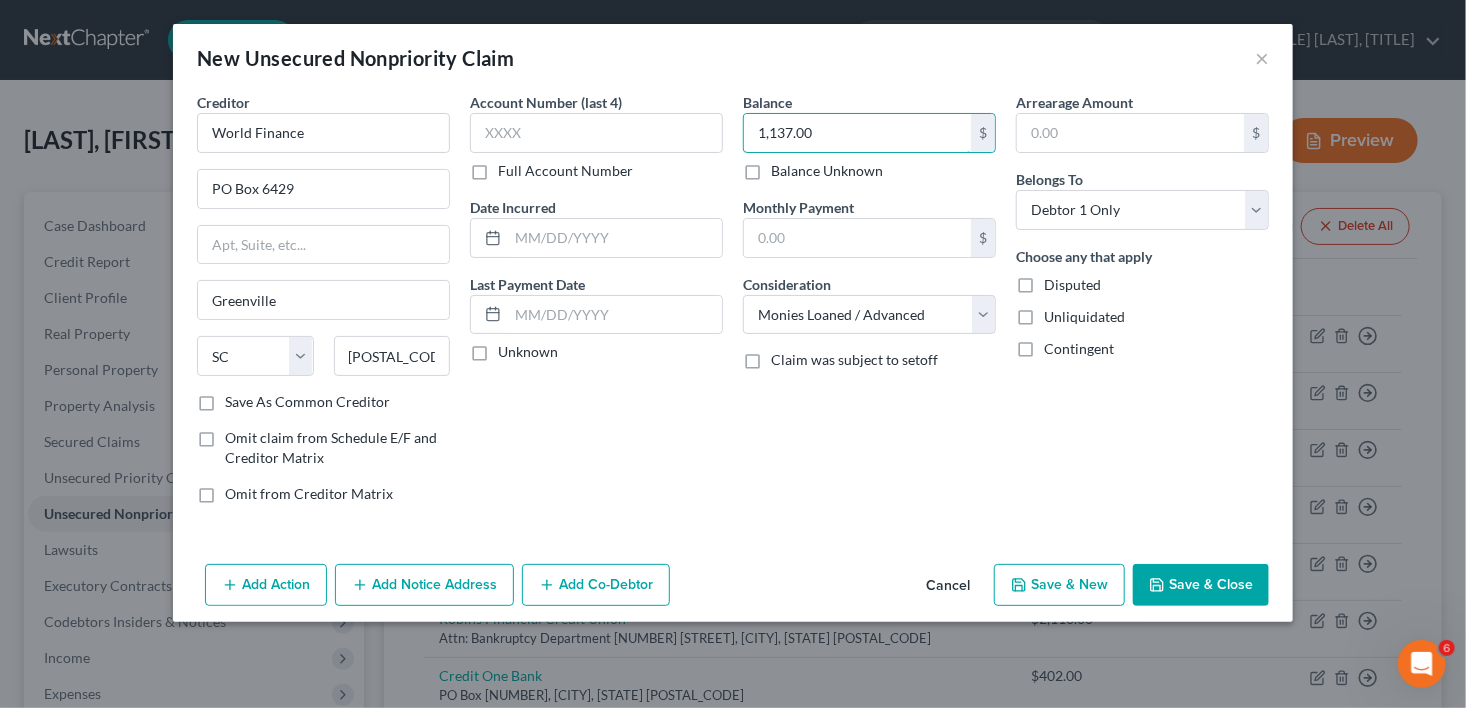 type on "1,137.00" 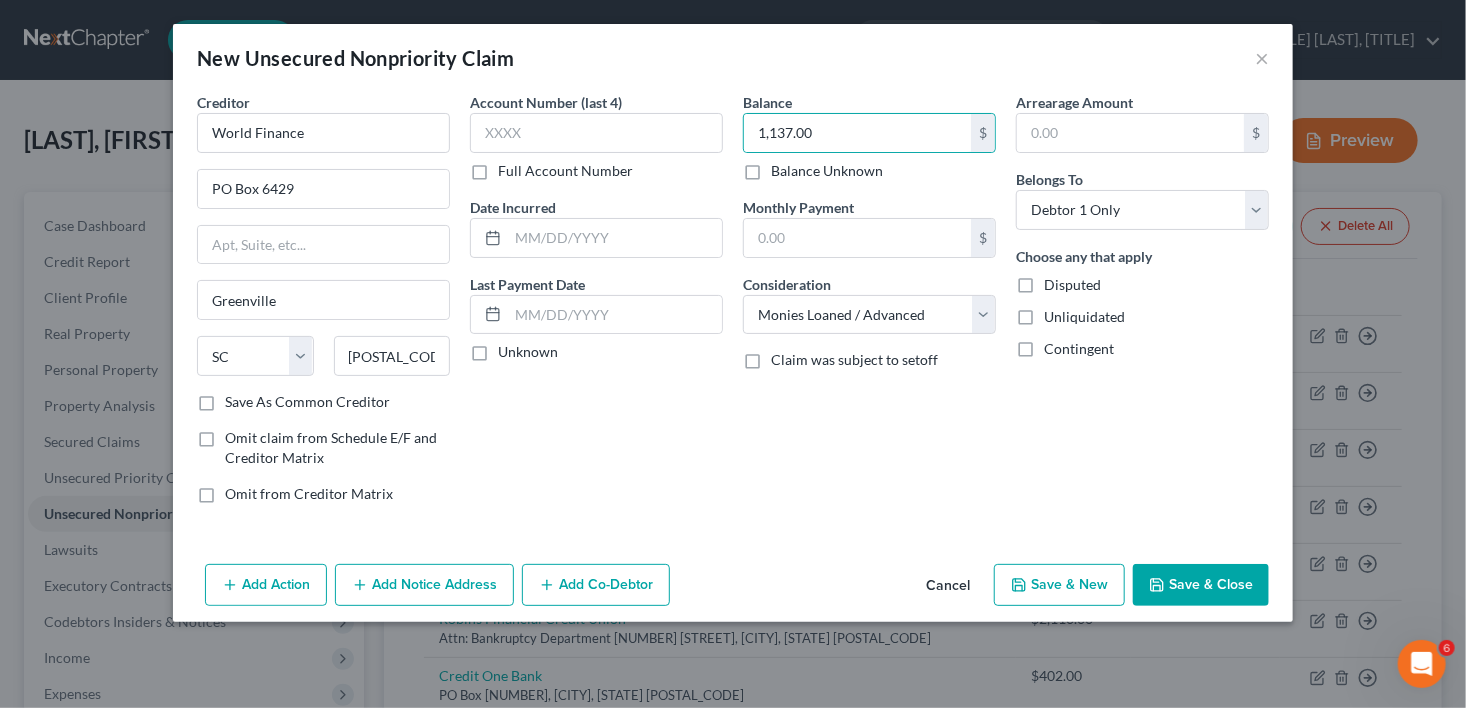 click on "Add Notice Address" at bounding box center (424, 585) 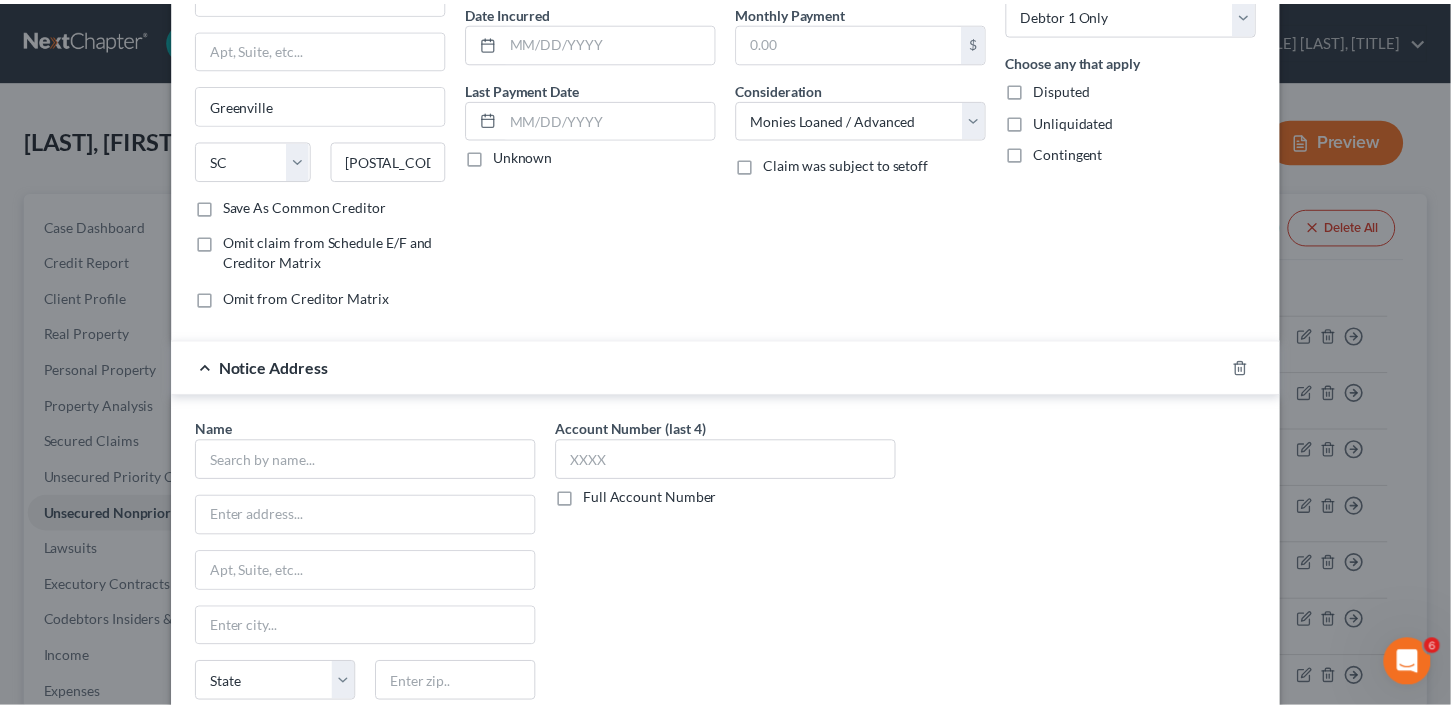 scroll, scrollTop: 335, scrollLeft: 0, axis: vertical 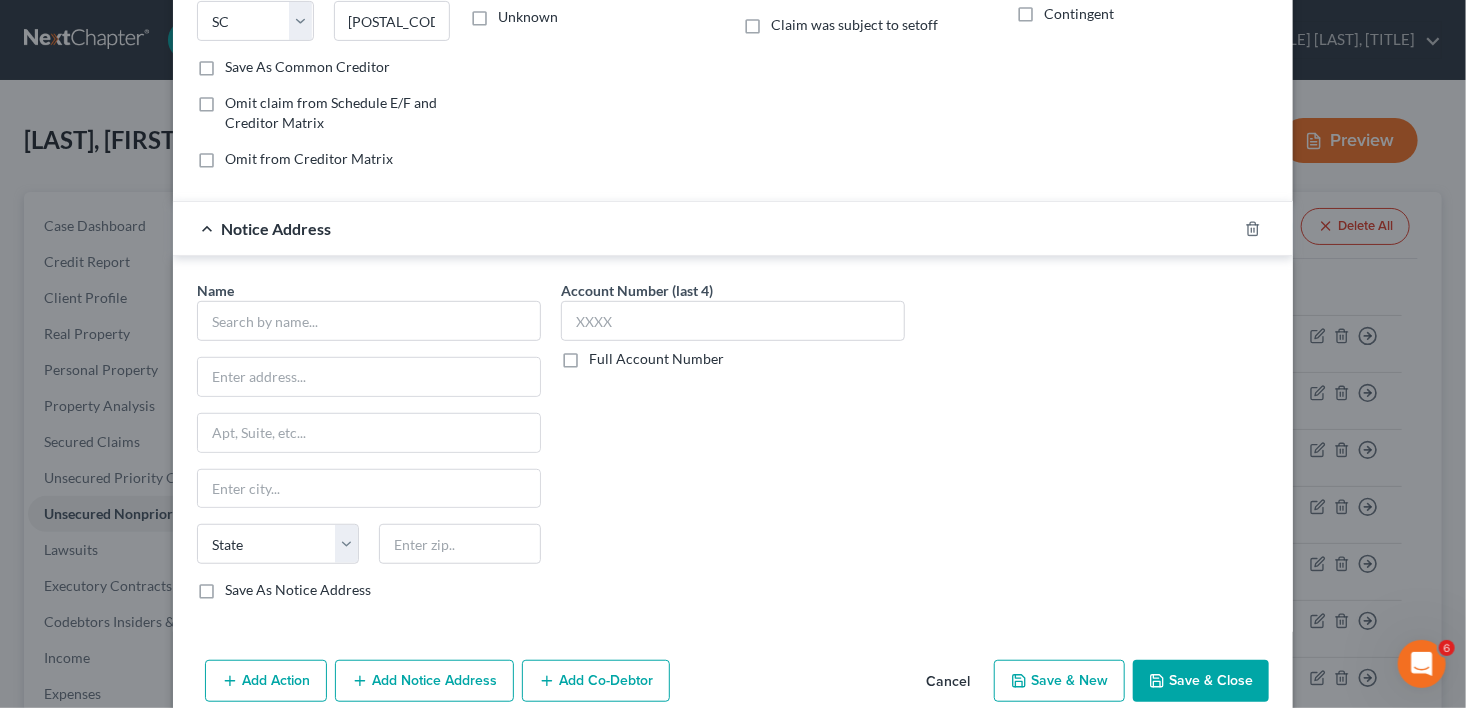 click on "Name
*
State AL AK AR AZ CA CO CT DE DC FL GA GU HI ID IL IN IA KS KY LA ME MD MA MI MN MS MO MT NC ND NE NV NH NJ NM NY OH OK OR PA PR RI SC SD TN TX UT VI VA VT WA WV WI WY Save As Notice Address" at bounding box center (369, 440) 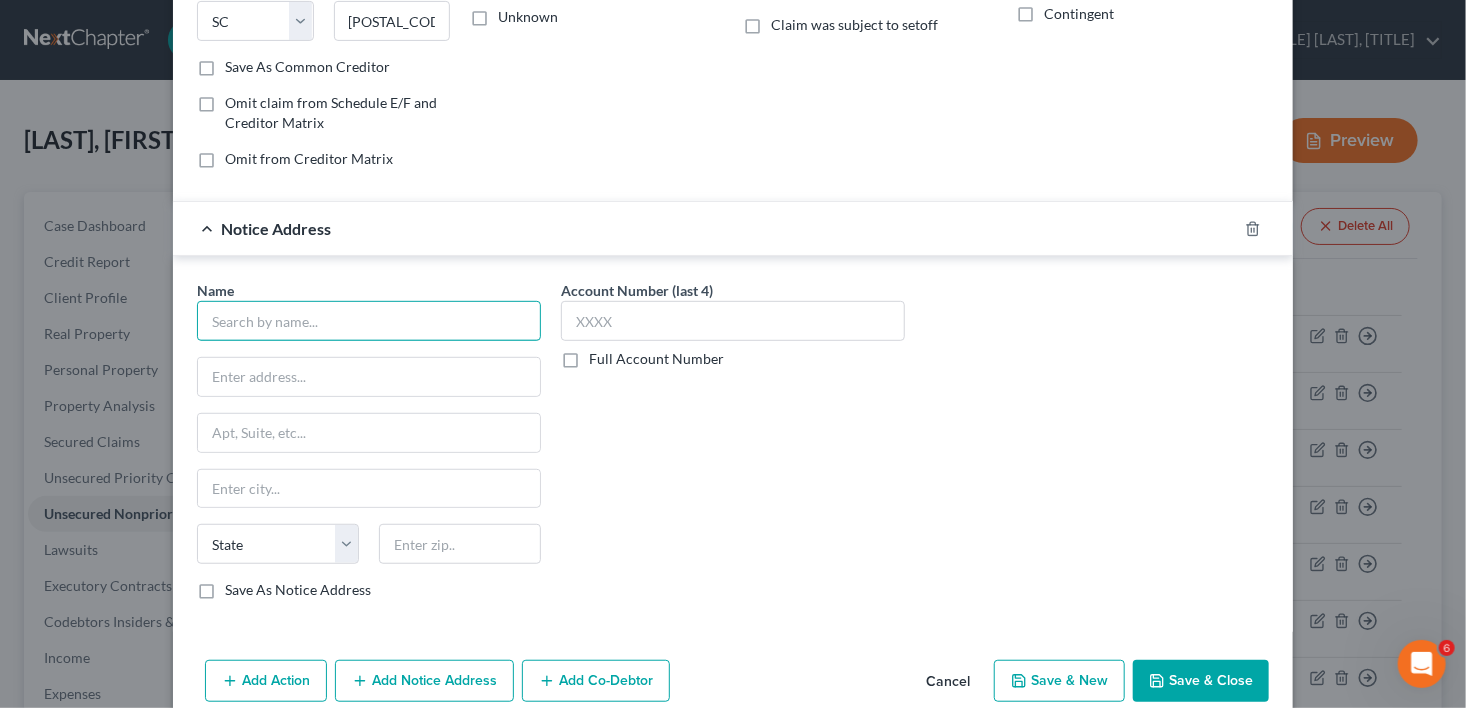 click at bounding box center (369, 321) 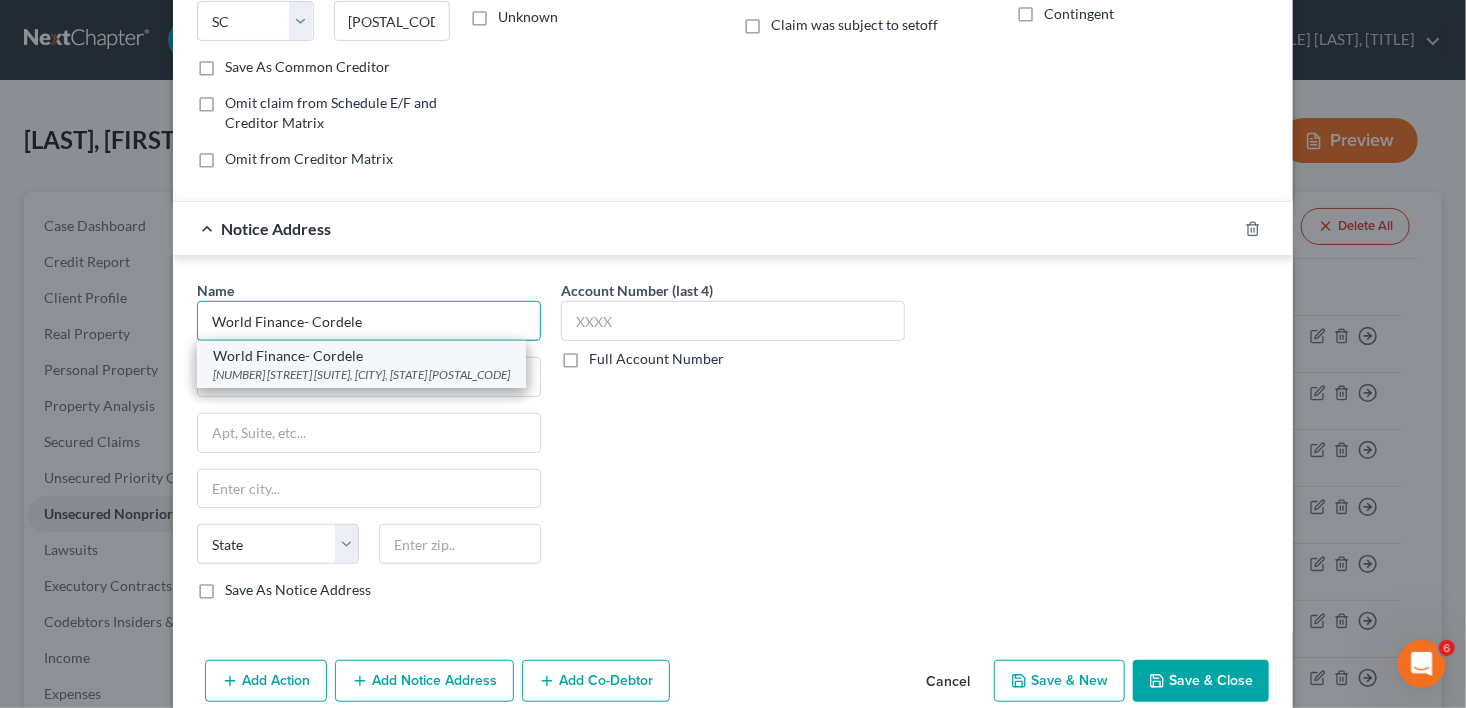 type on "World Finance- Cordele" 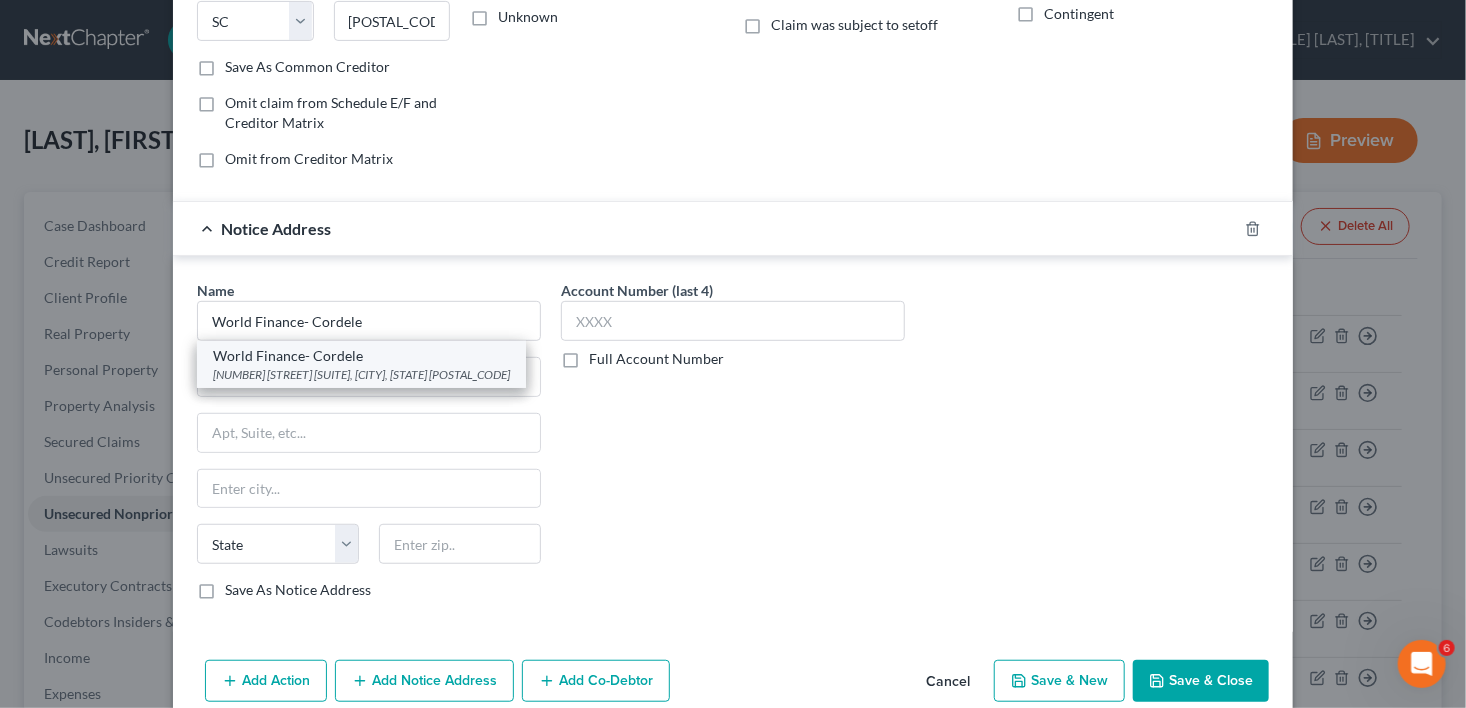click on "World Finance- Cordele" at bounding box center [361, 356] 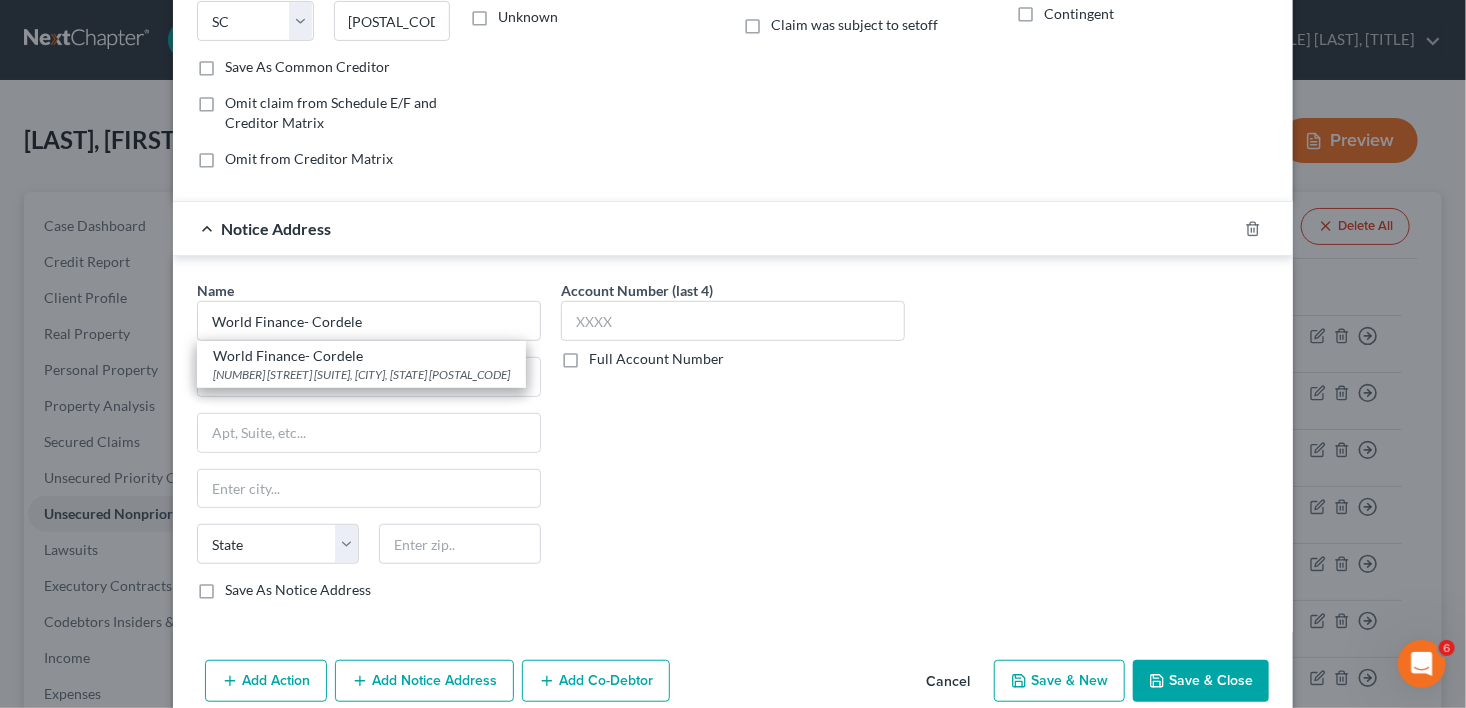 type on "[NUMBER] [STREET]" 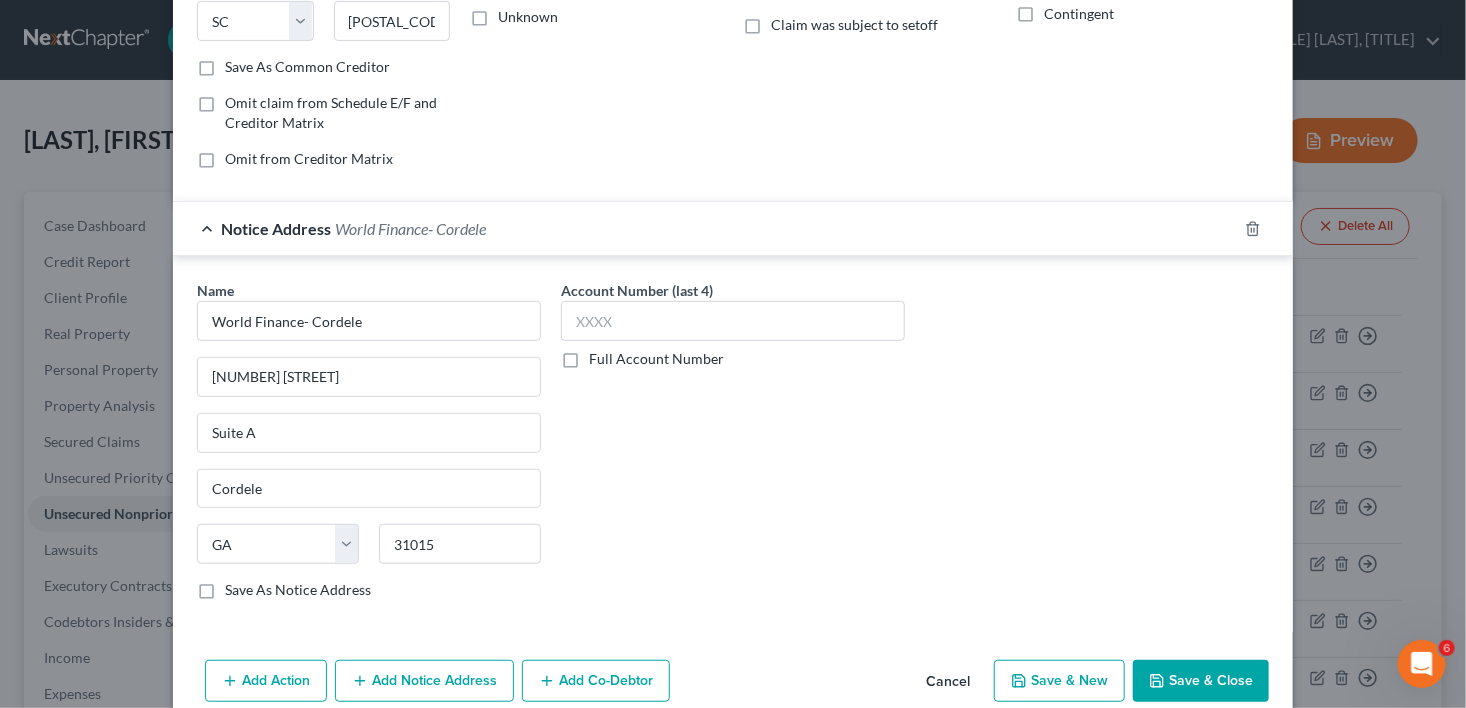 click on "Save & Close" at bounding box center (1201, 681) 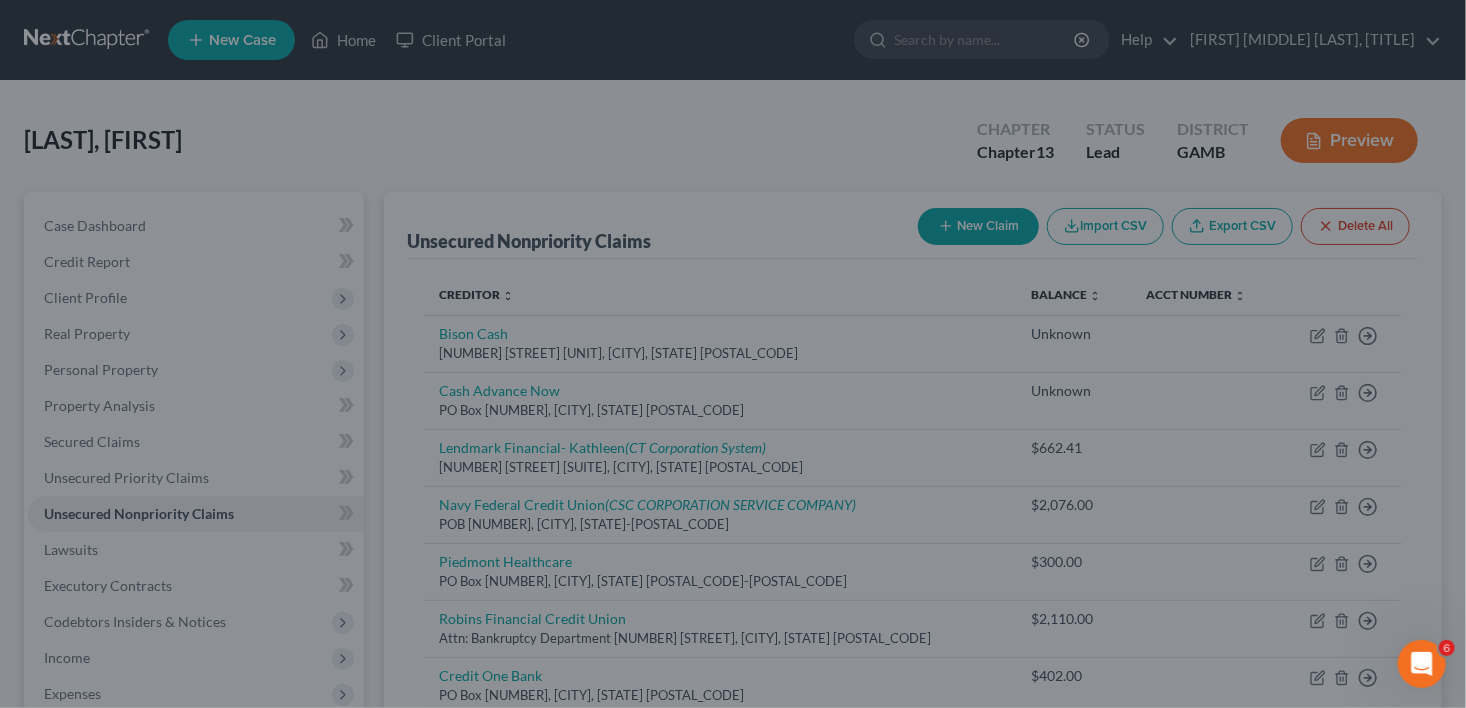 type on "0.00" 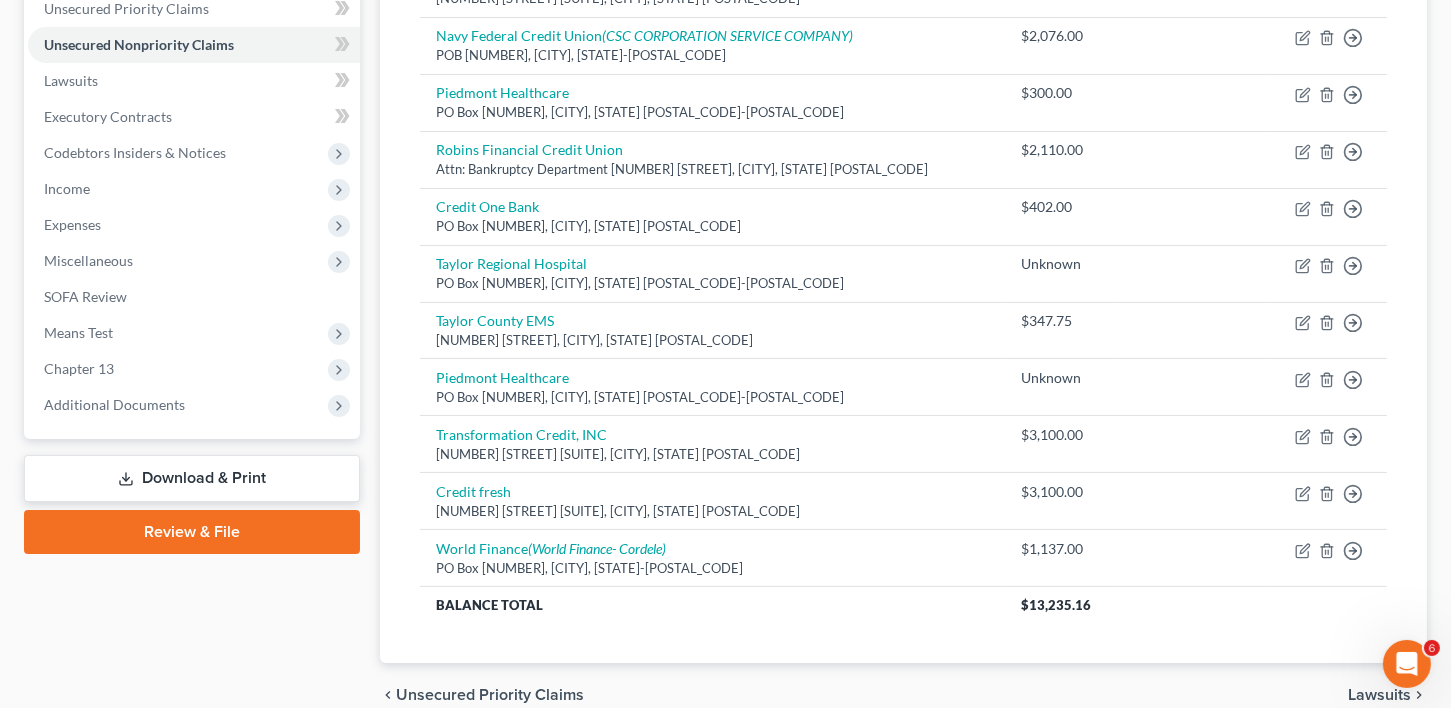 scroll, scrollTop: 555, scrollLeft: 0, axis: vertical 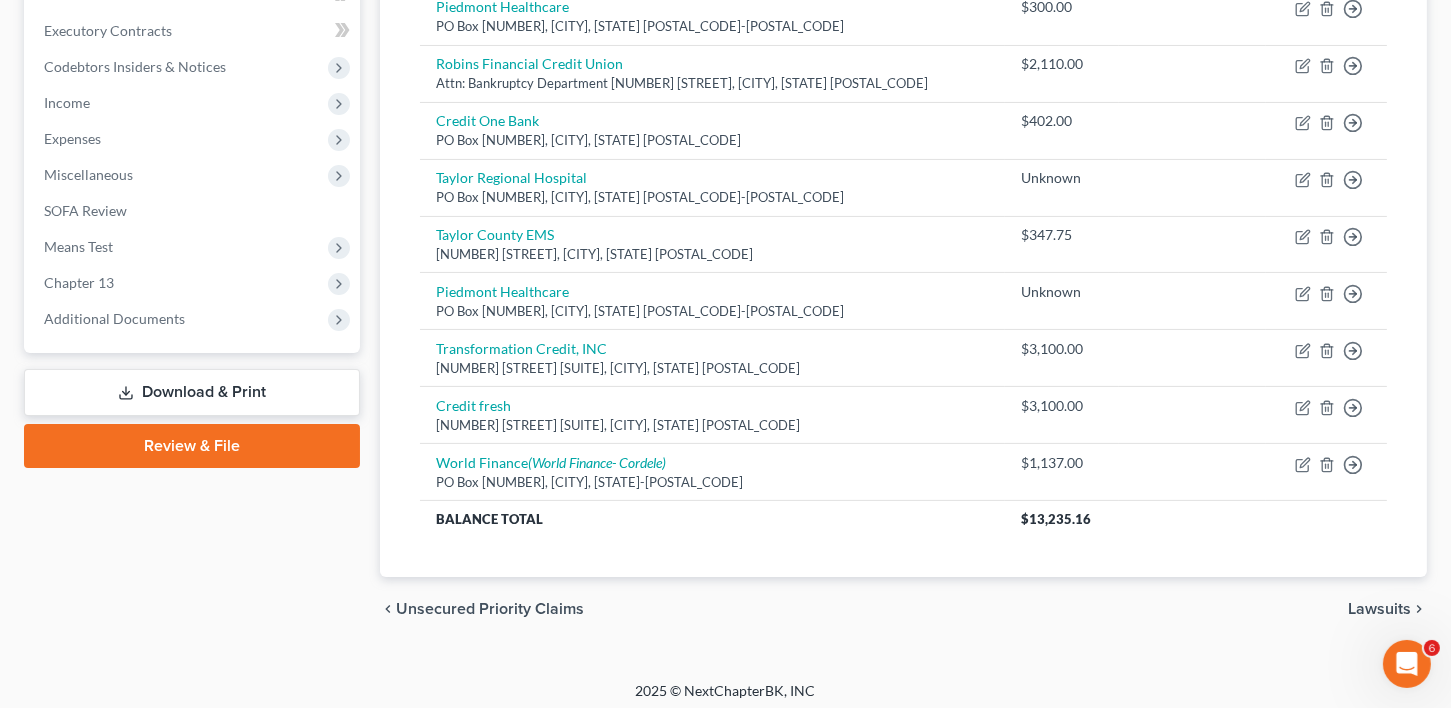 click on "chevron_left
Unsecured Priority Claims
Lawsuits
chevron_right" at bounding box center (903, 609) 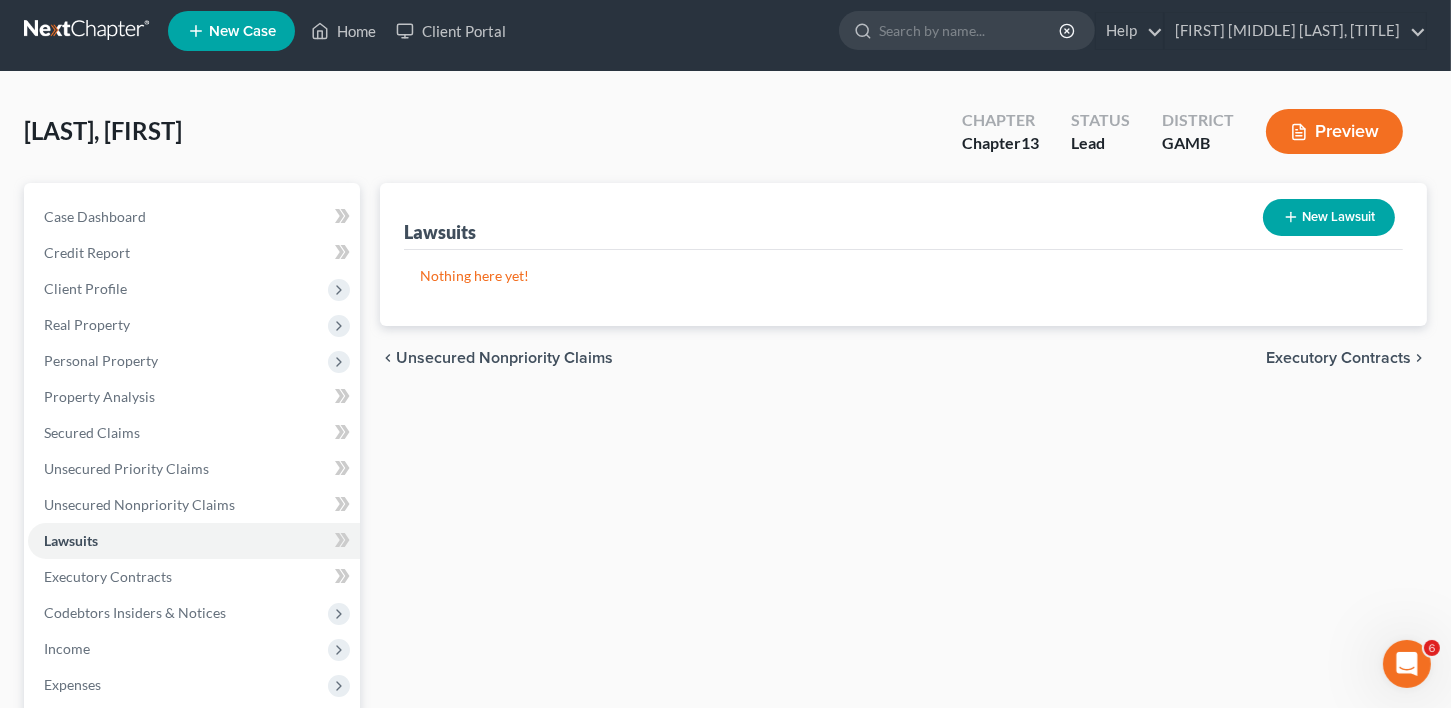 scroll, scrollTop: 0, scrollLeft: 0, axis: both 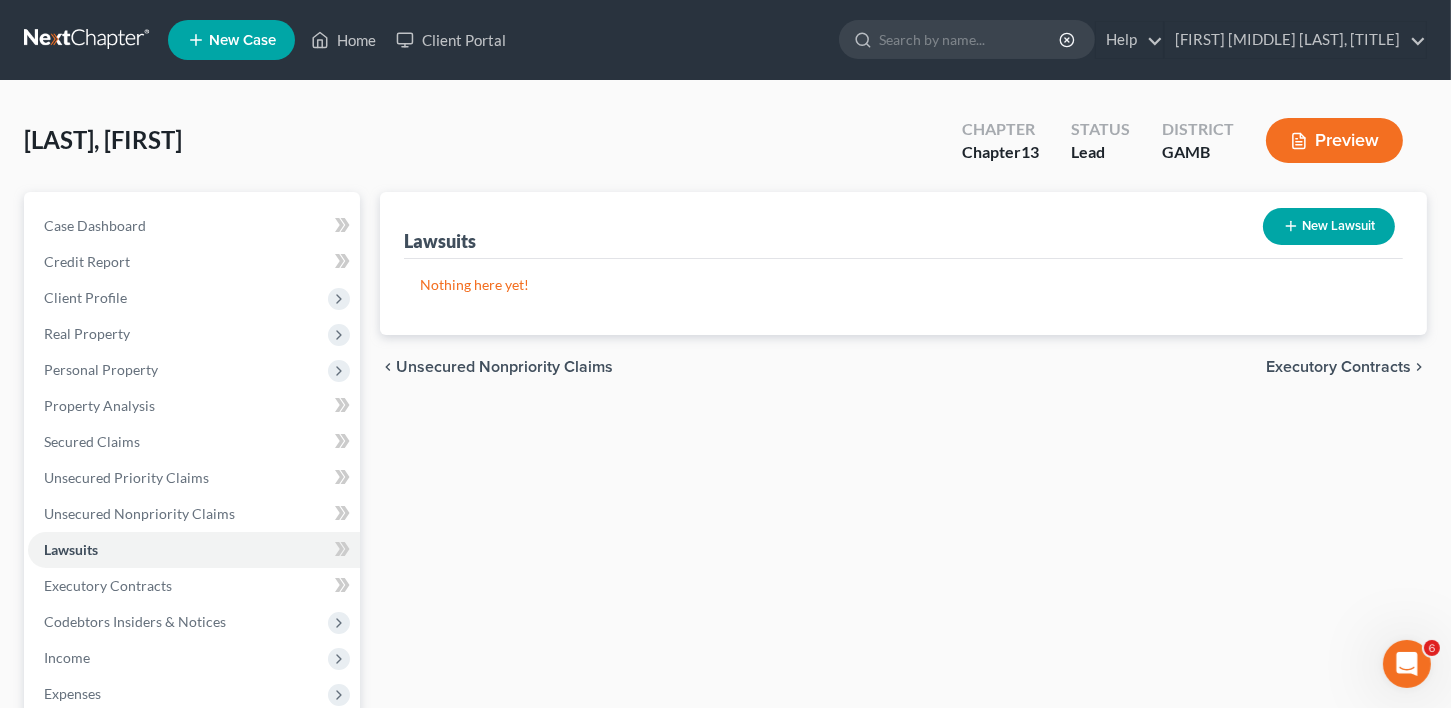 click on "Executory Contracts" at bounding box center [1338, 367] 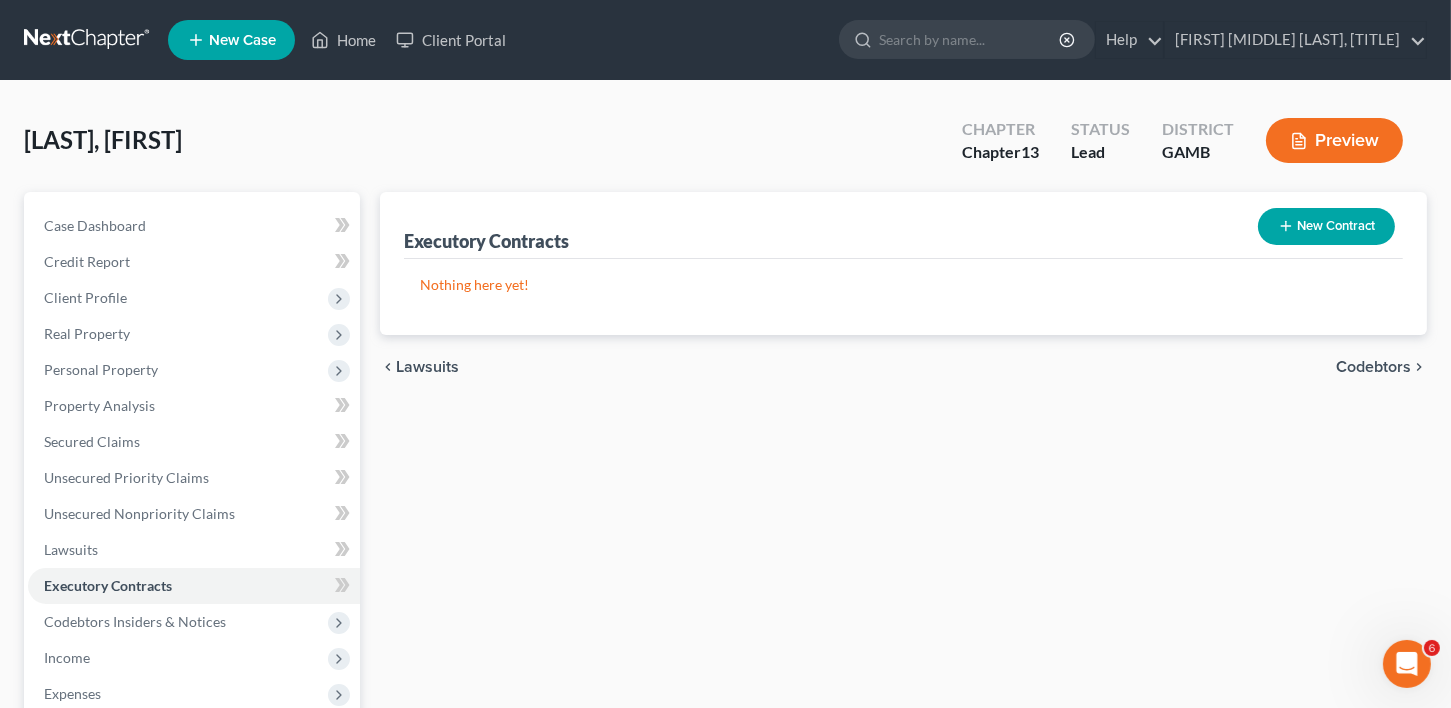 click on "Codebtors" at bounding box center (1373, 367) 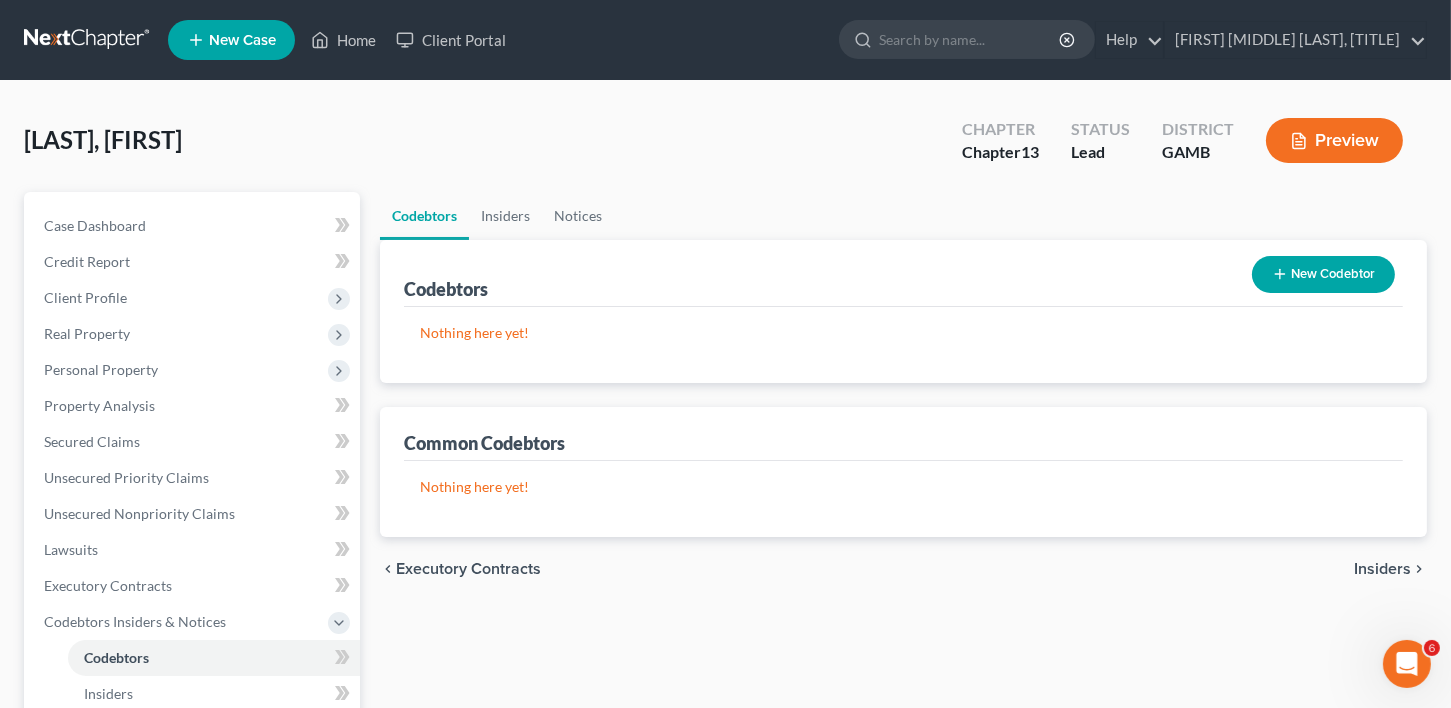 click on "Insiders" at bounding box center (1382, 569) 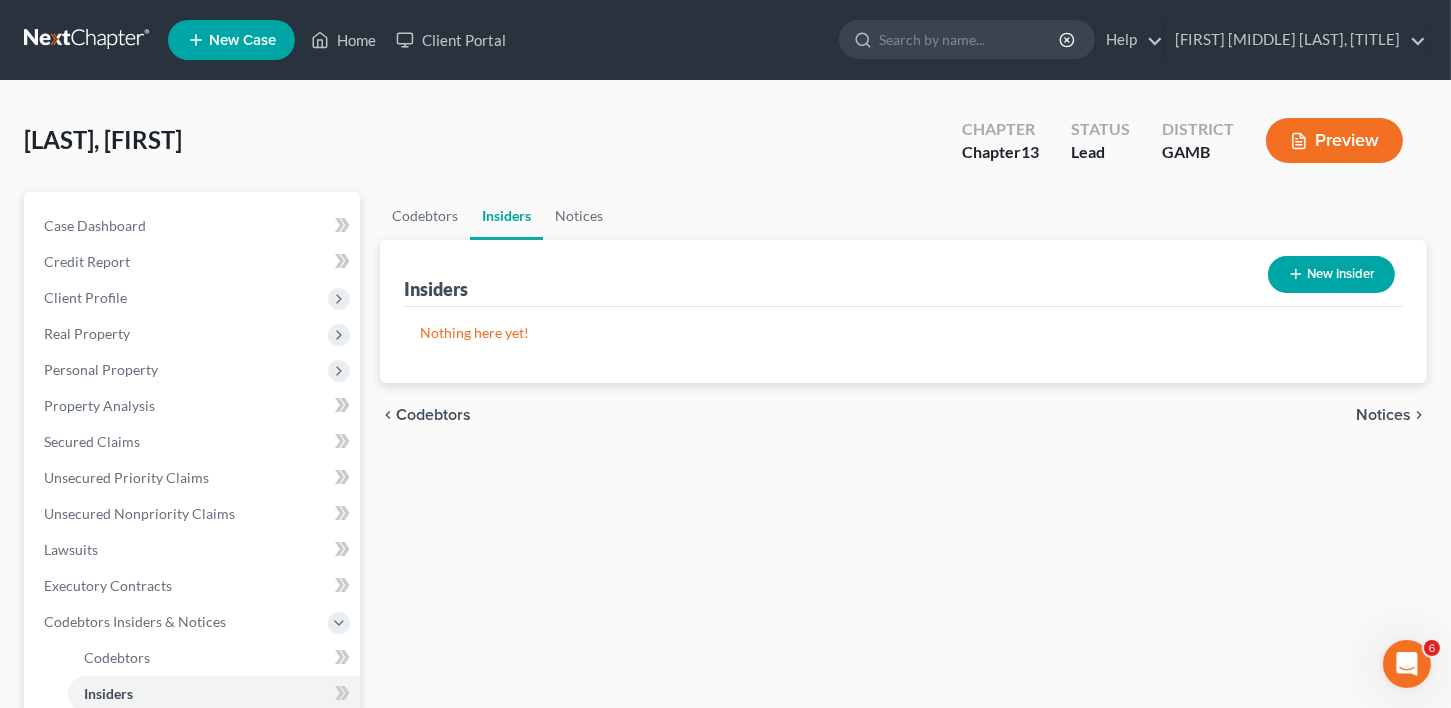 click on "Notices" at bounding box center [1383, 415] 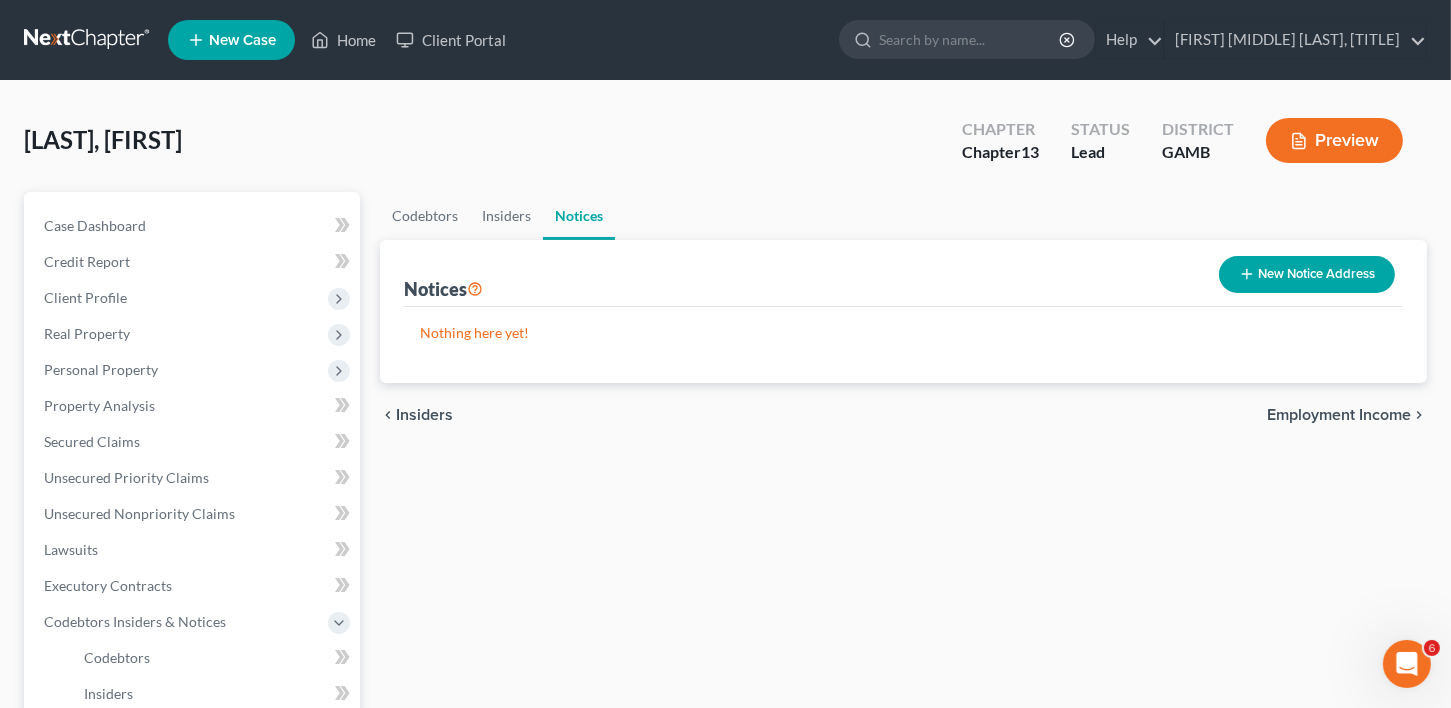 click on "Employment Income" at bounding box center [1339, 415] 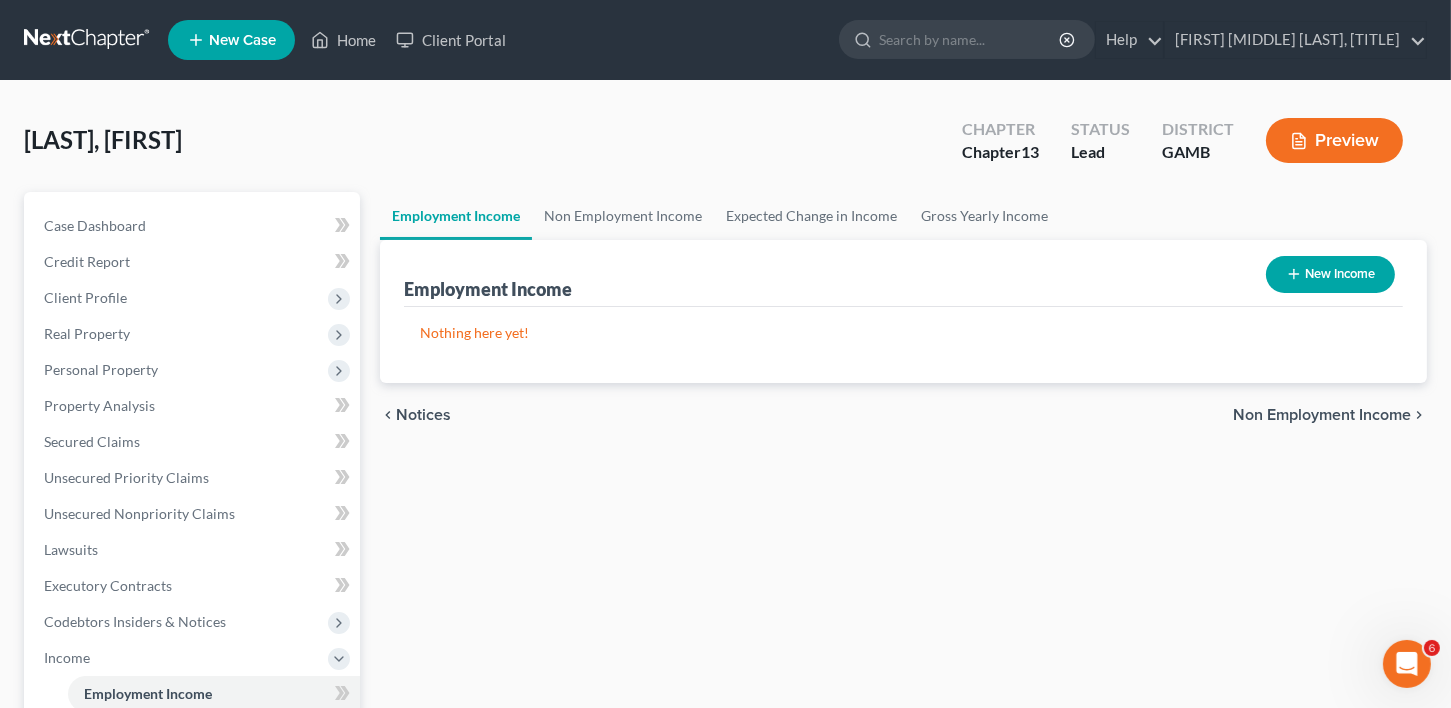 click on "Non Employment Income" at bounding box center [1322, 415] 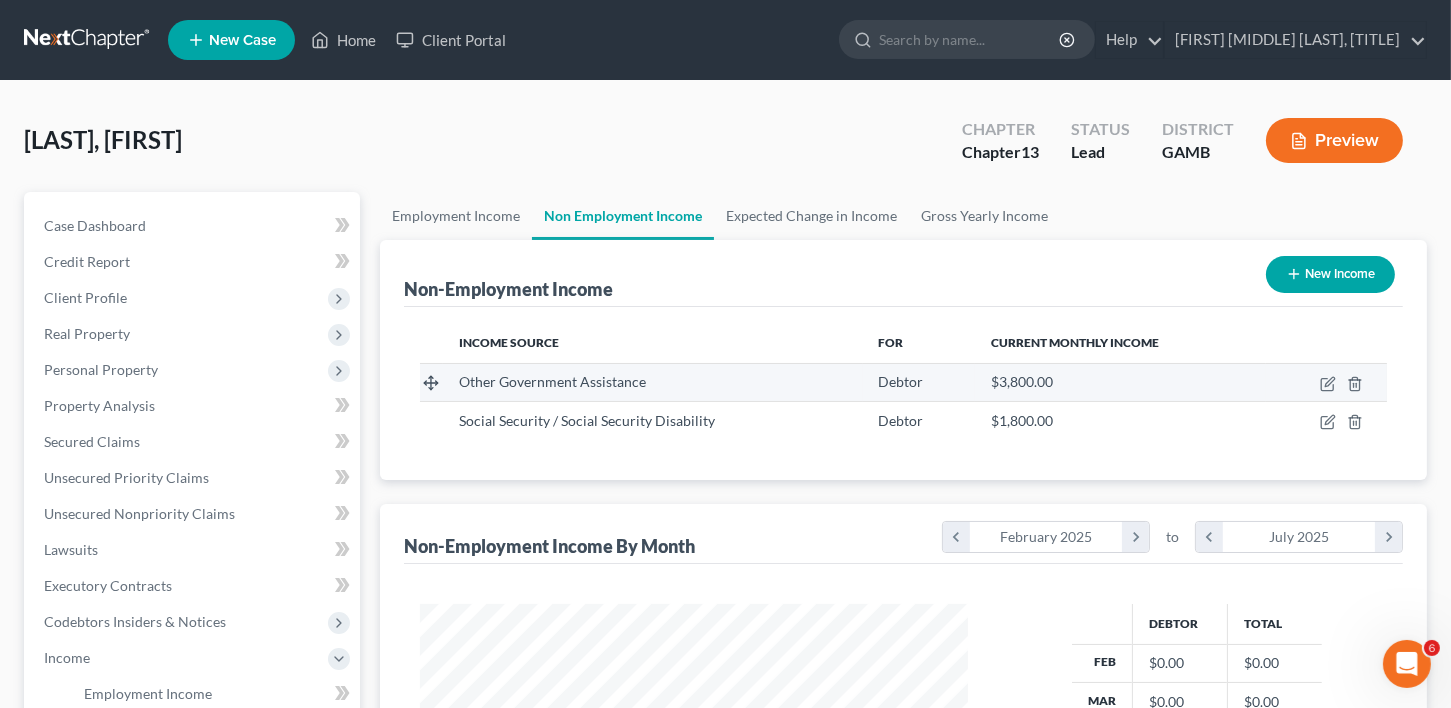 scroll, scrollTop: 999643, scrollLeft: 999412, axis: both 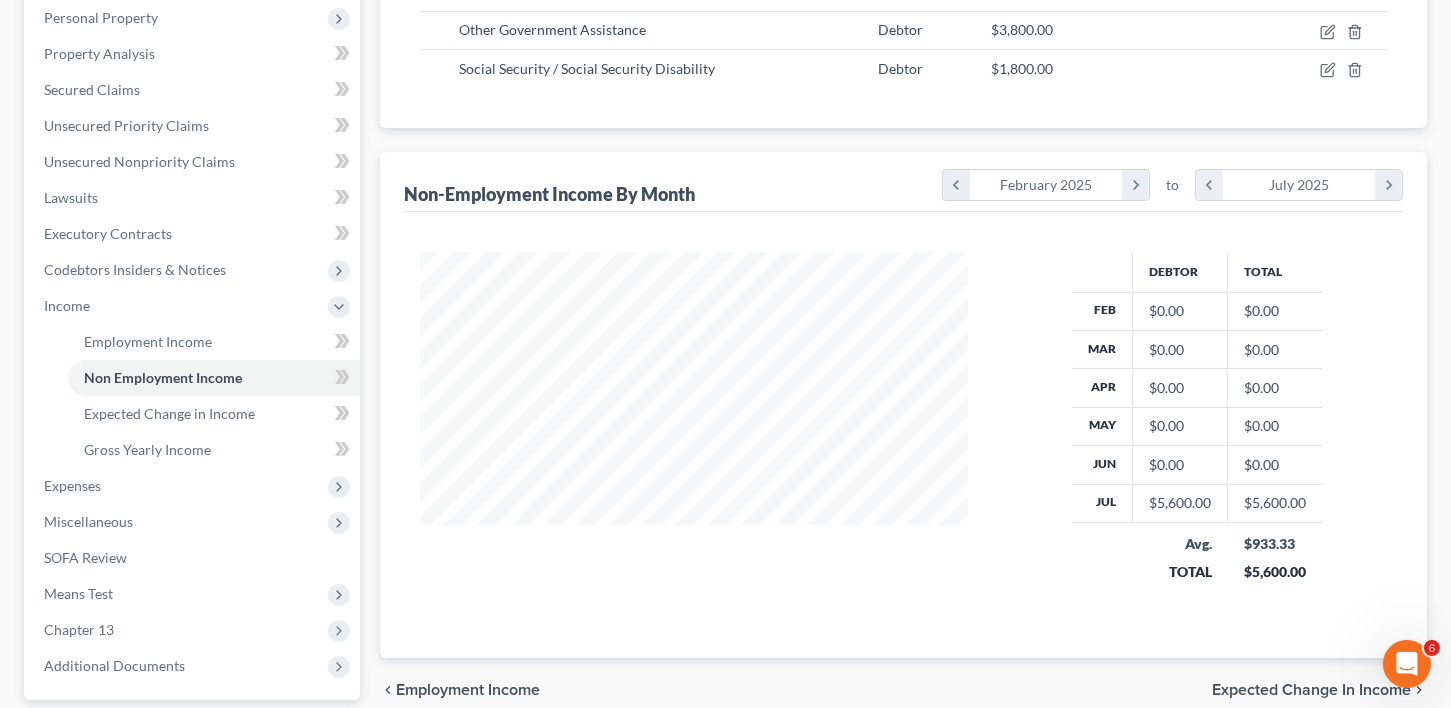 click on "Expected Change in Income" at bounding box center [1311, 690] 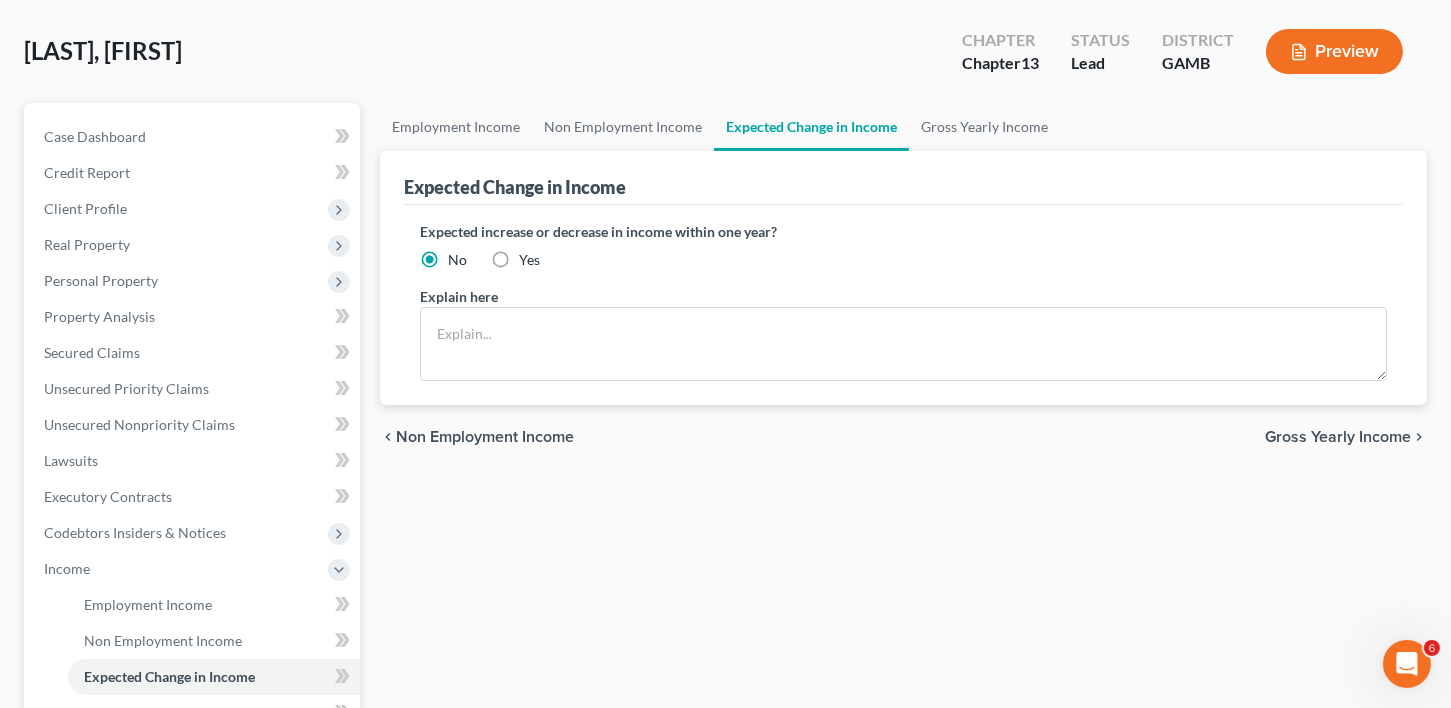 scroll, scrollTop: 0, scrollLeft: 0, axis: both 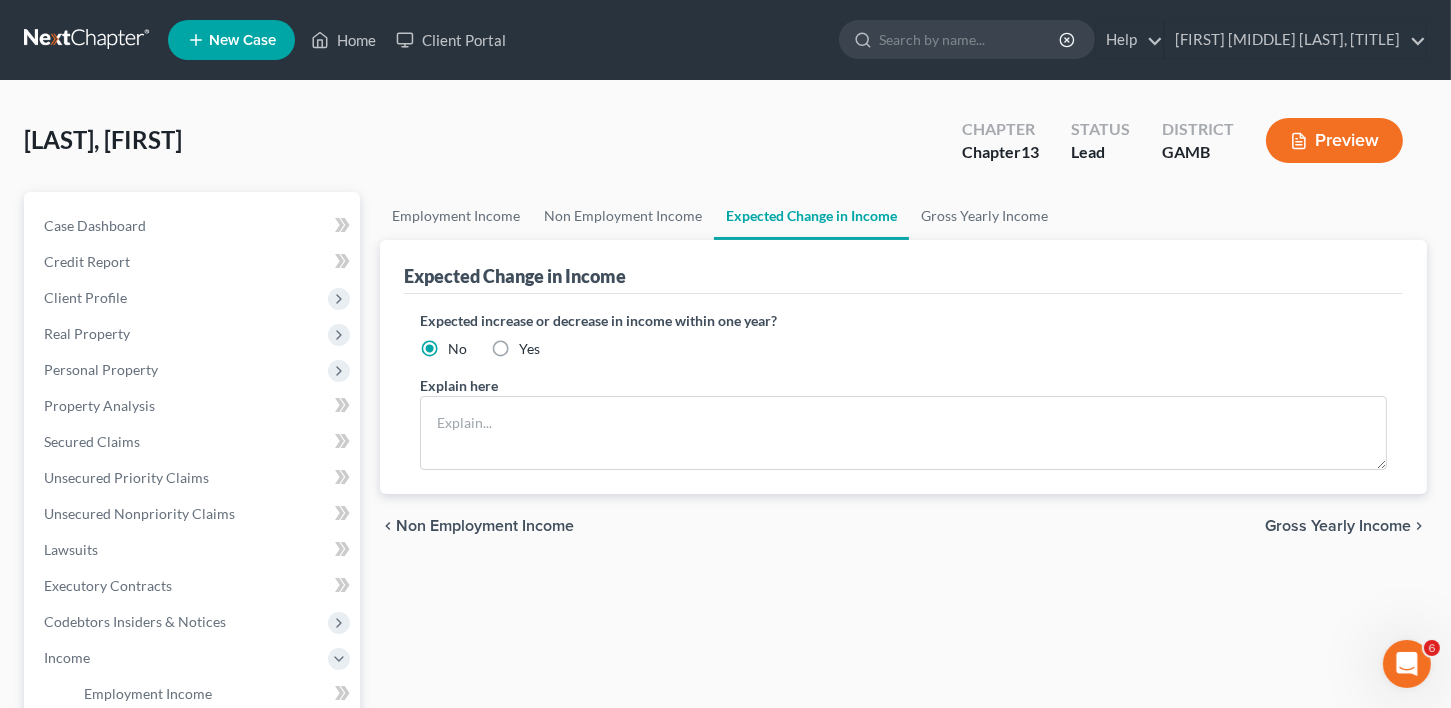 click on "Non Employment Income" at bounding box center (485, 526) 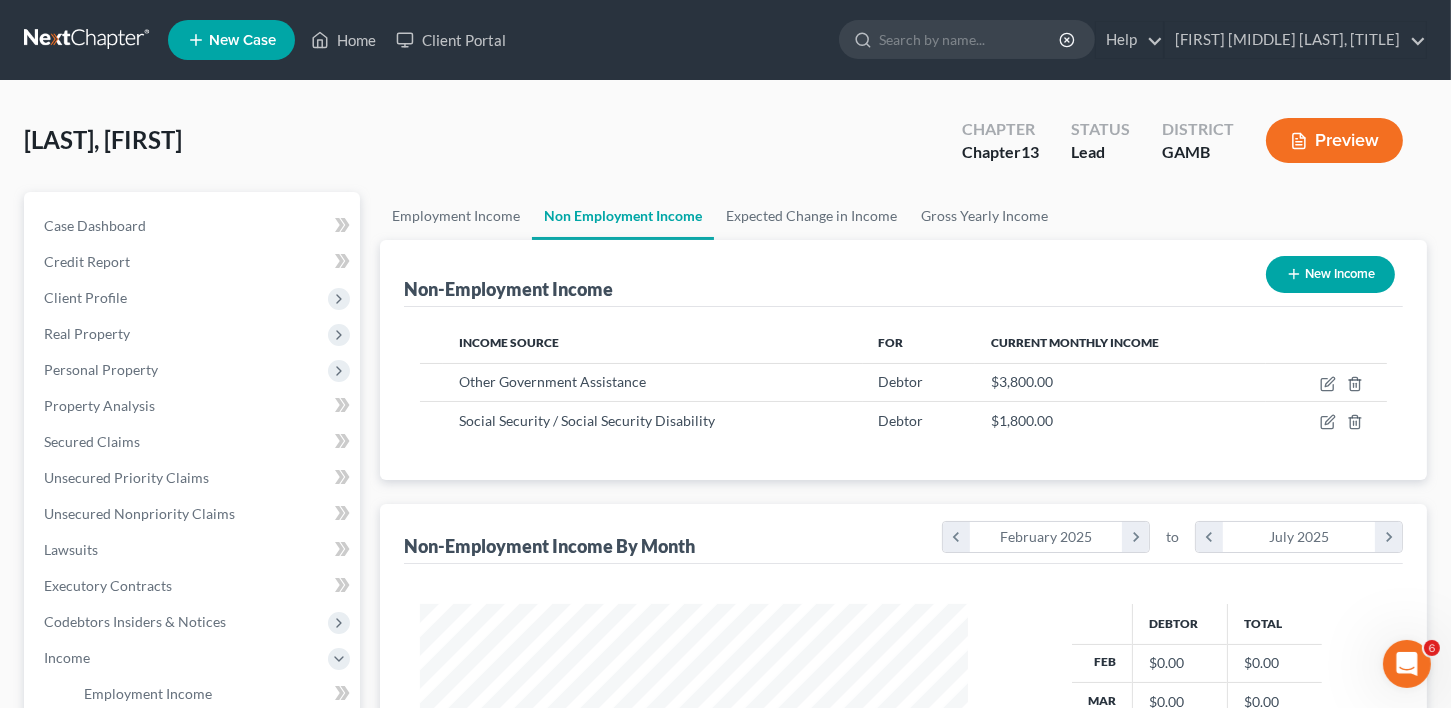 scroll, scrollTop: 999643, scrollLeft: 999412, axis: both 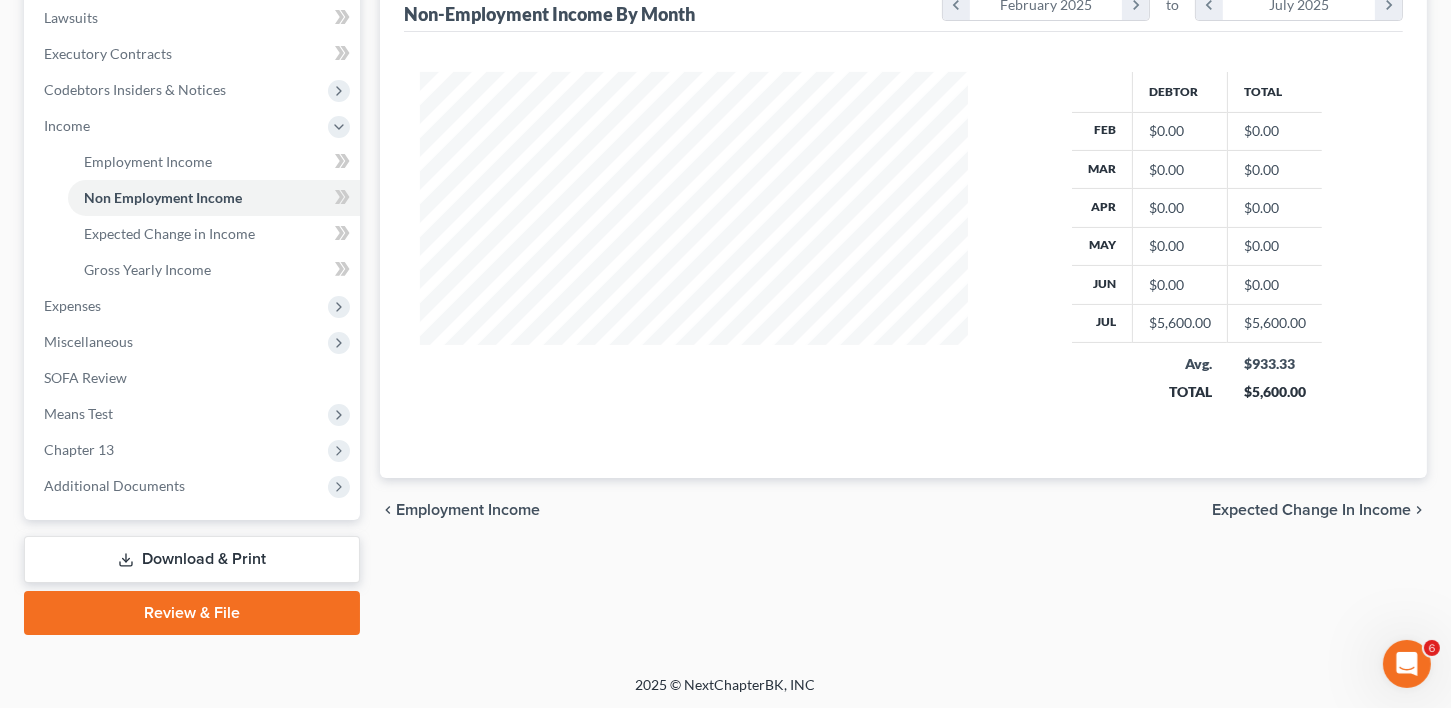 click on "Expected Change in Income" at bounding box center (1311, 510) 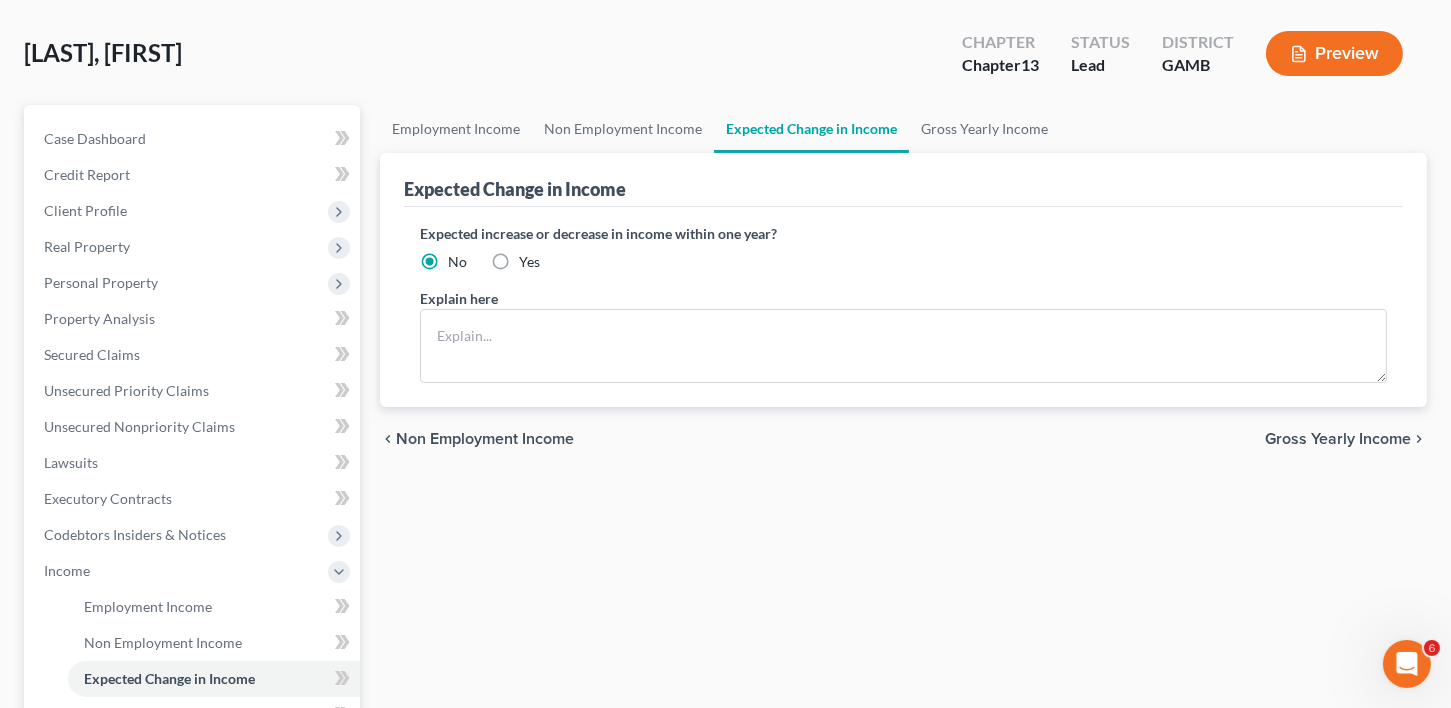 scroll, scrollTop: 0, scrollLeft: 0, axis: both 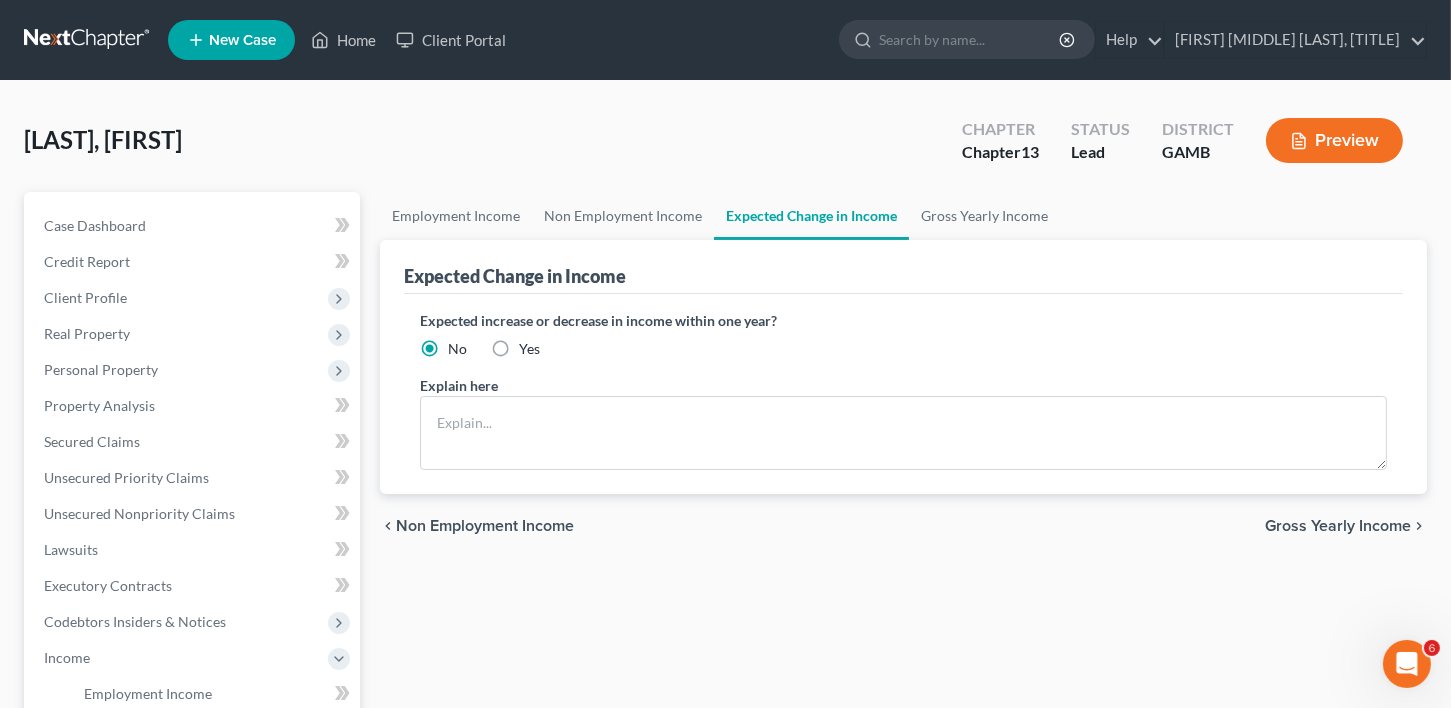 click on "chevron_left
Non Employment Income
Gross Yearly Income
chevron_right" at bounding box center [903, 526] 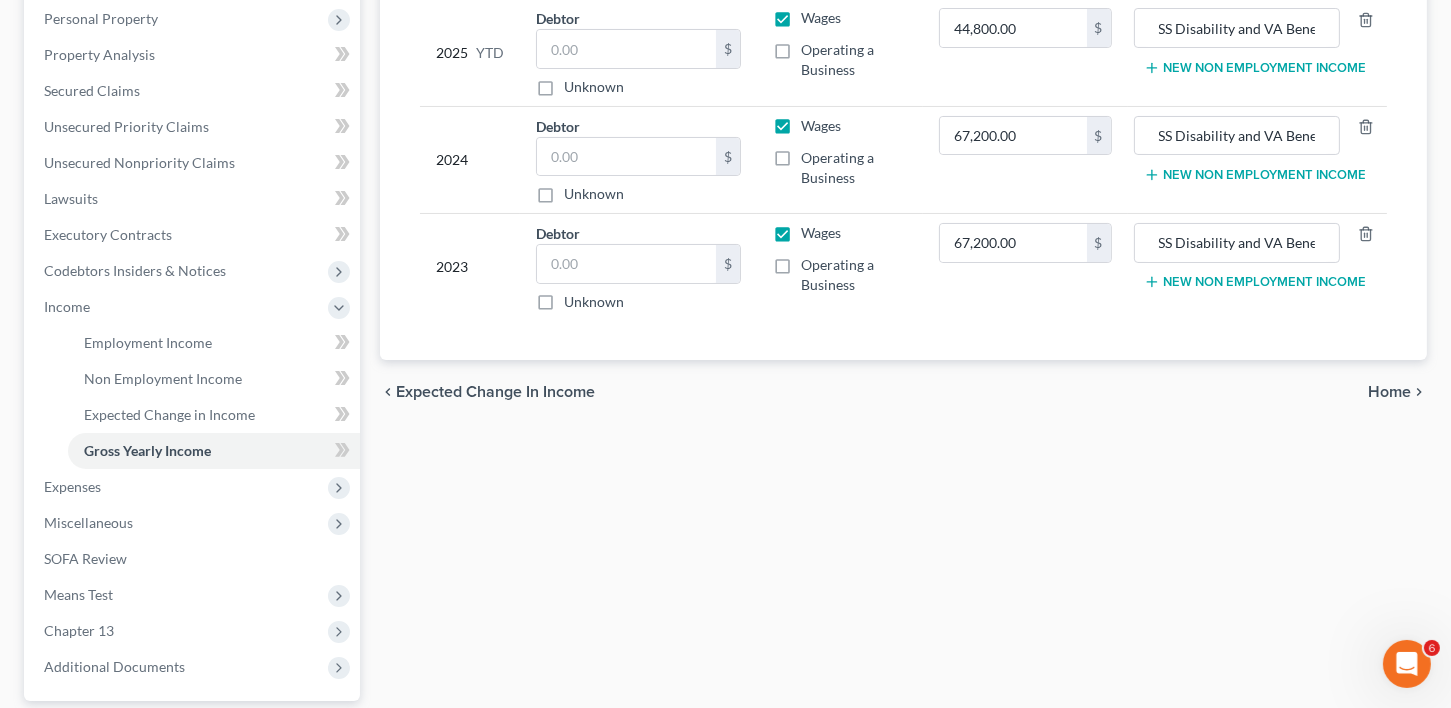 scroll, scrollTop: 352, scrollLeft: 0, axis: vertical 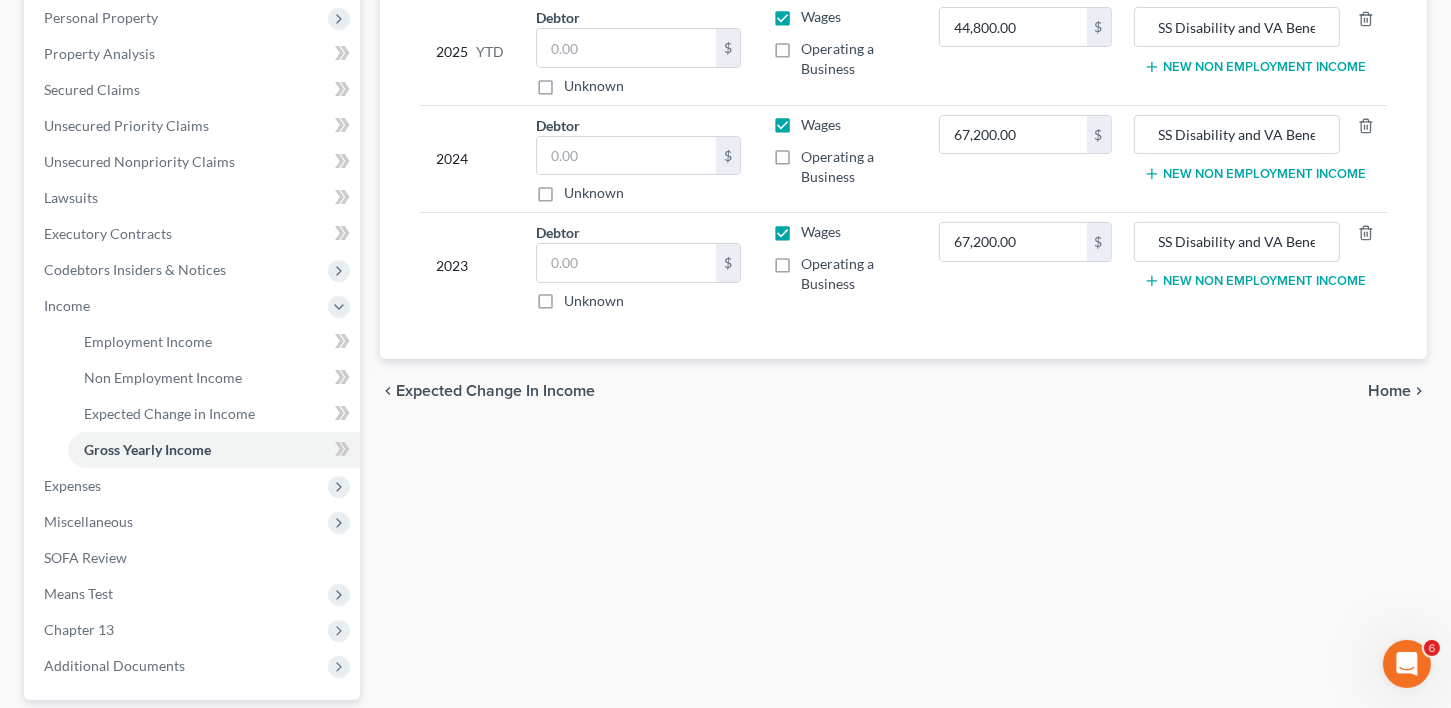 click on "chevron_left
Expected Change in Income
Home
chevron_right" at bounding box center (903, 391) 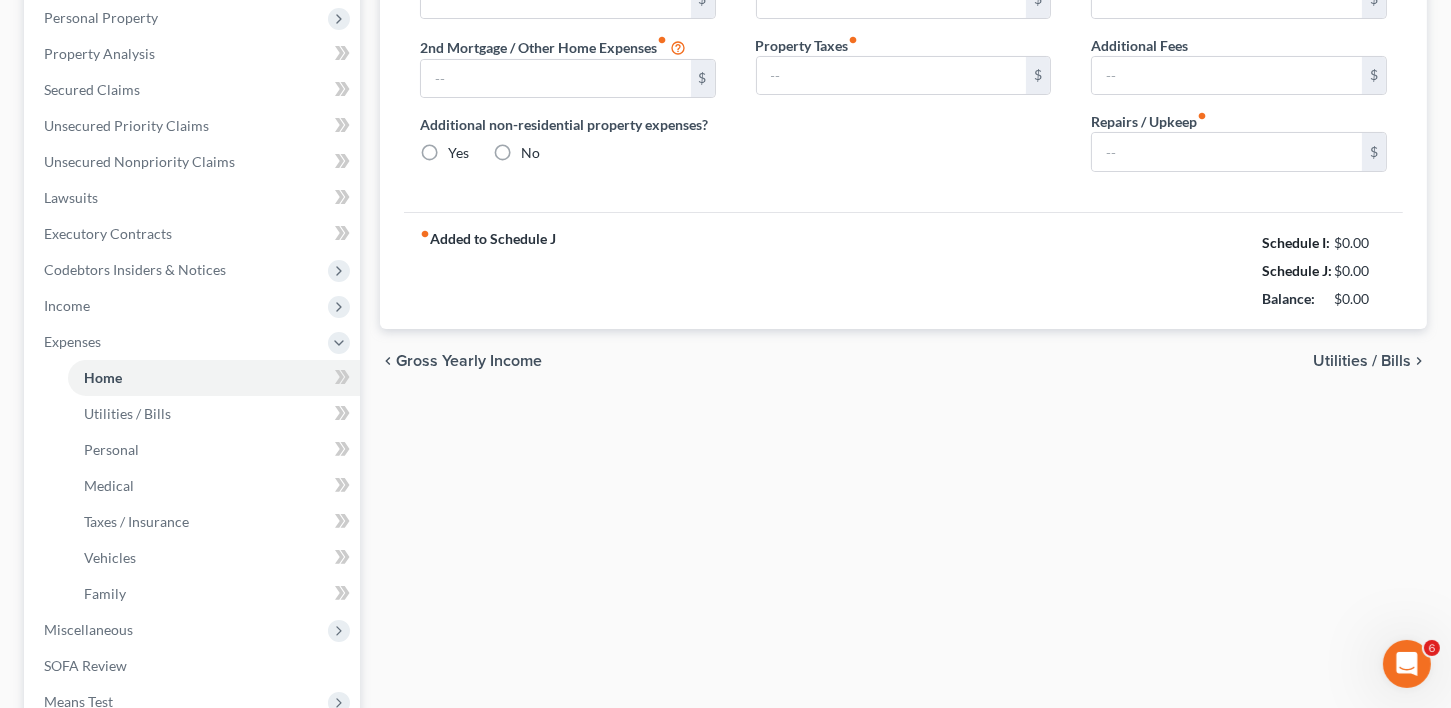 type on "0.00" 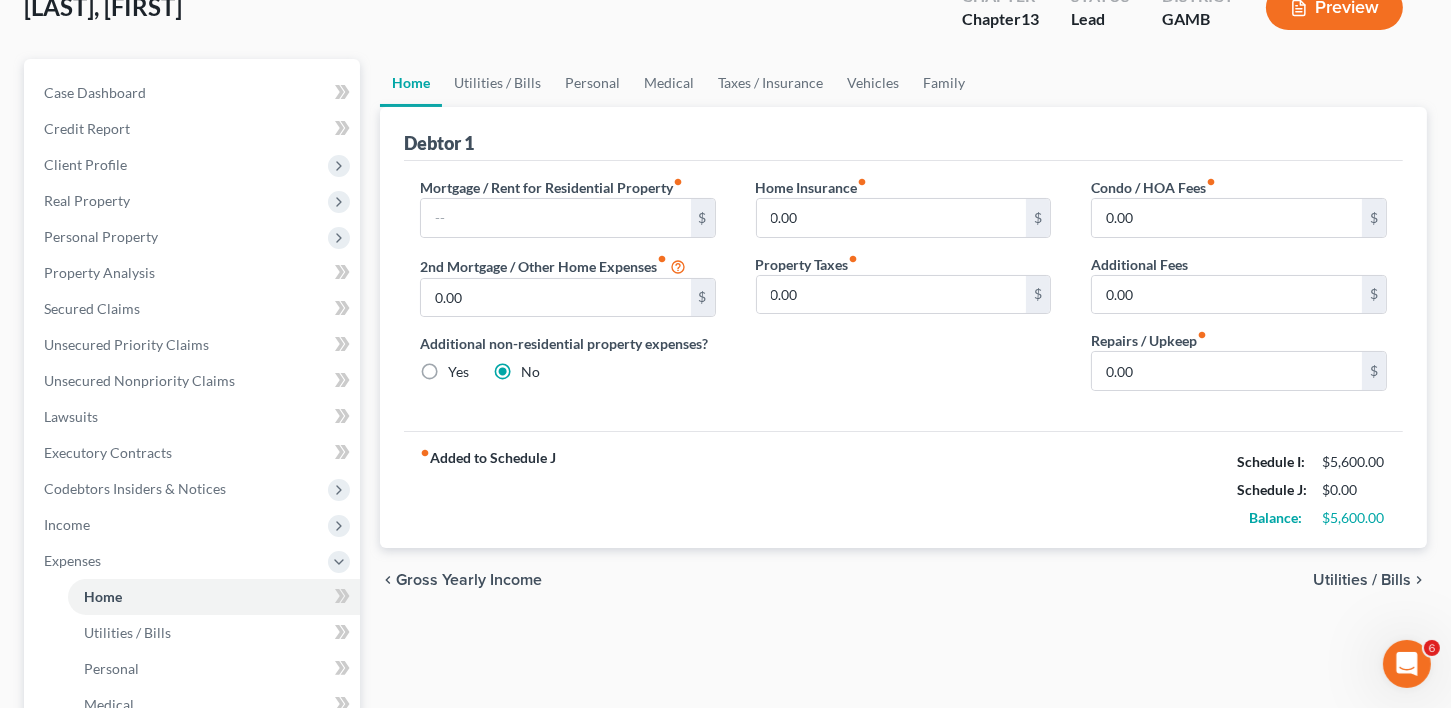 scroll, scrollTop: 234, scrollLeft: 0, axis: vertical 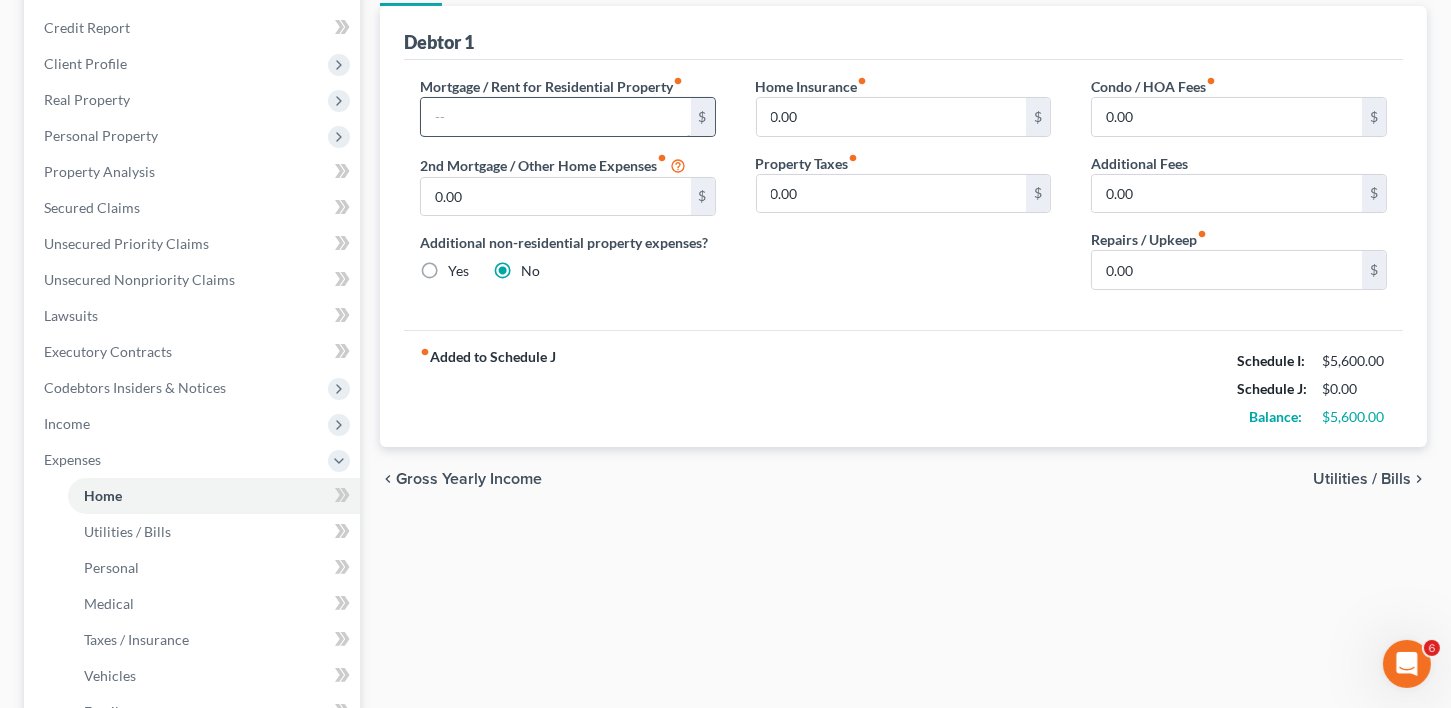 click at bounding box center [556, 117] 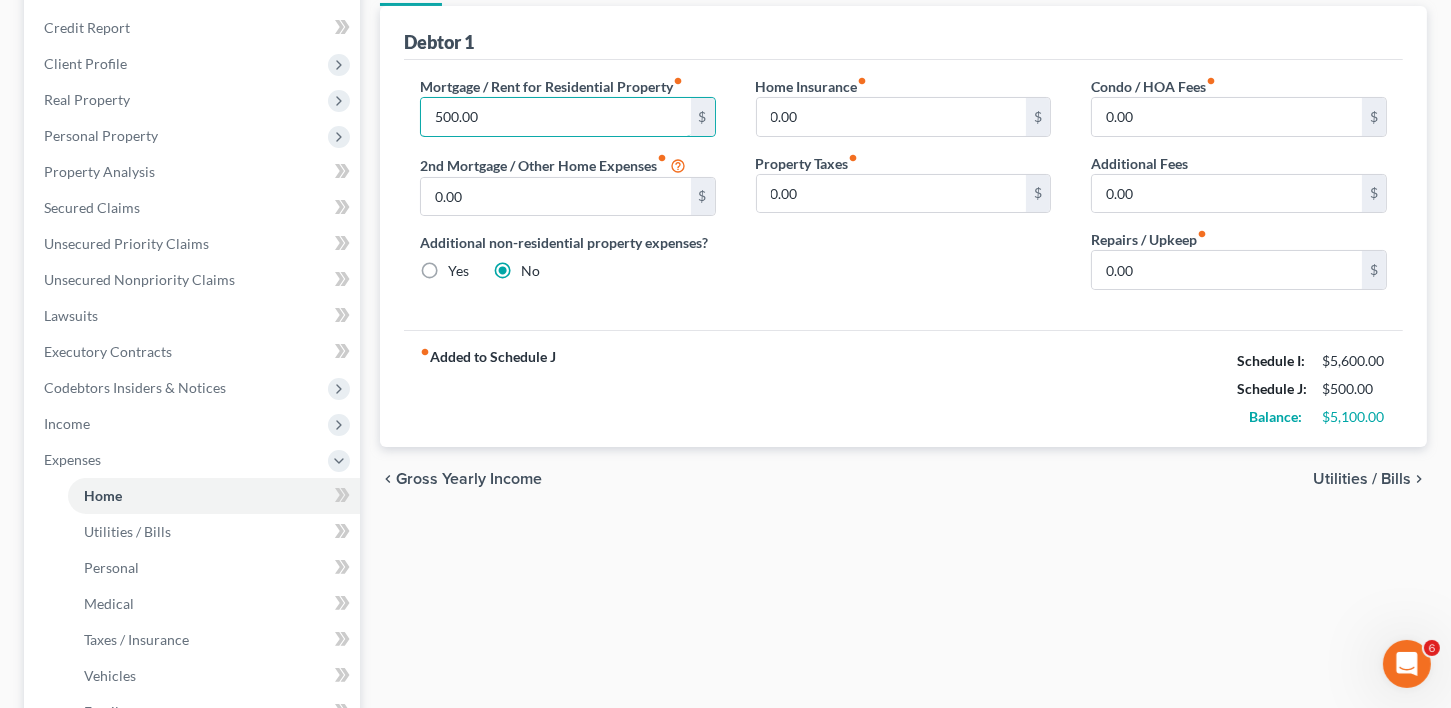 type on "500.00" 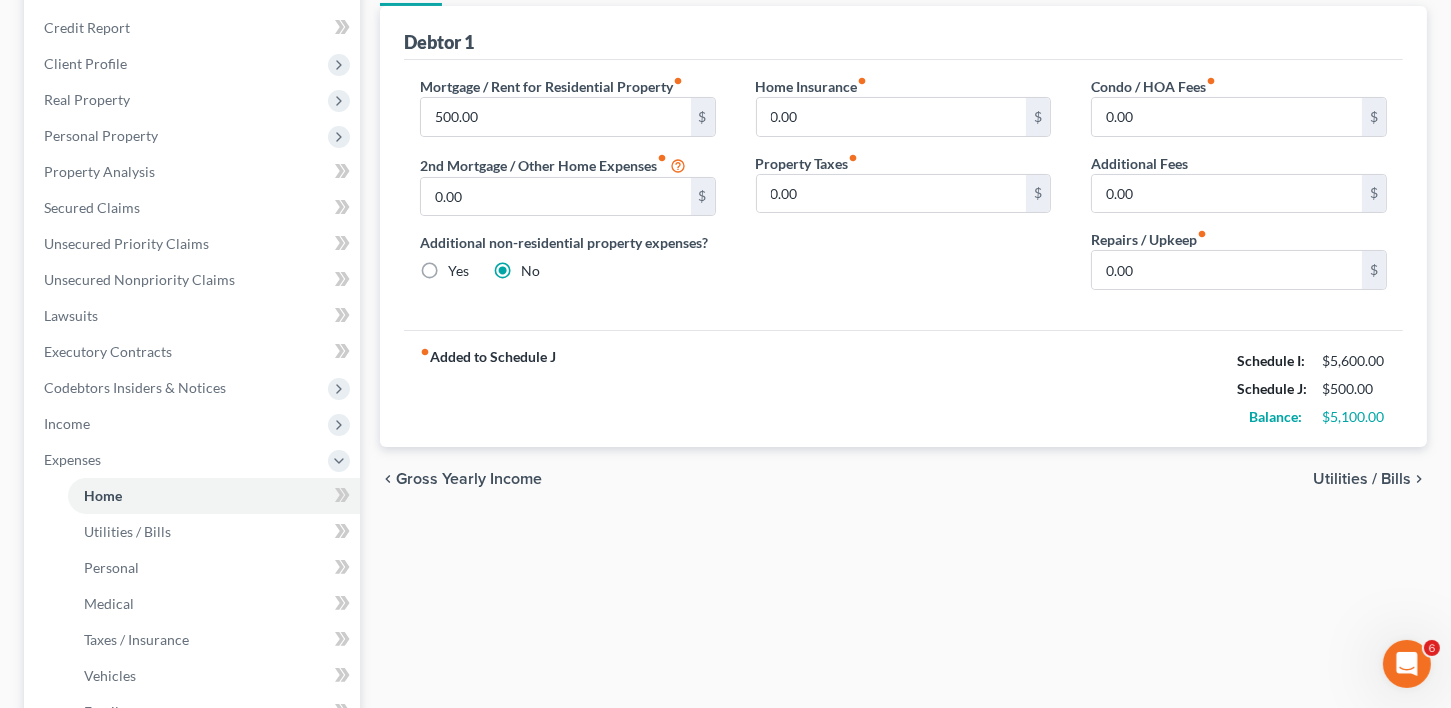 click on "Utilities / Bills" at bounding box center (1362, 479) 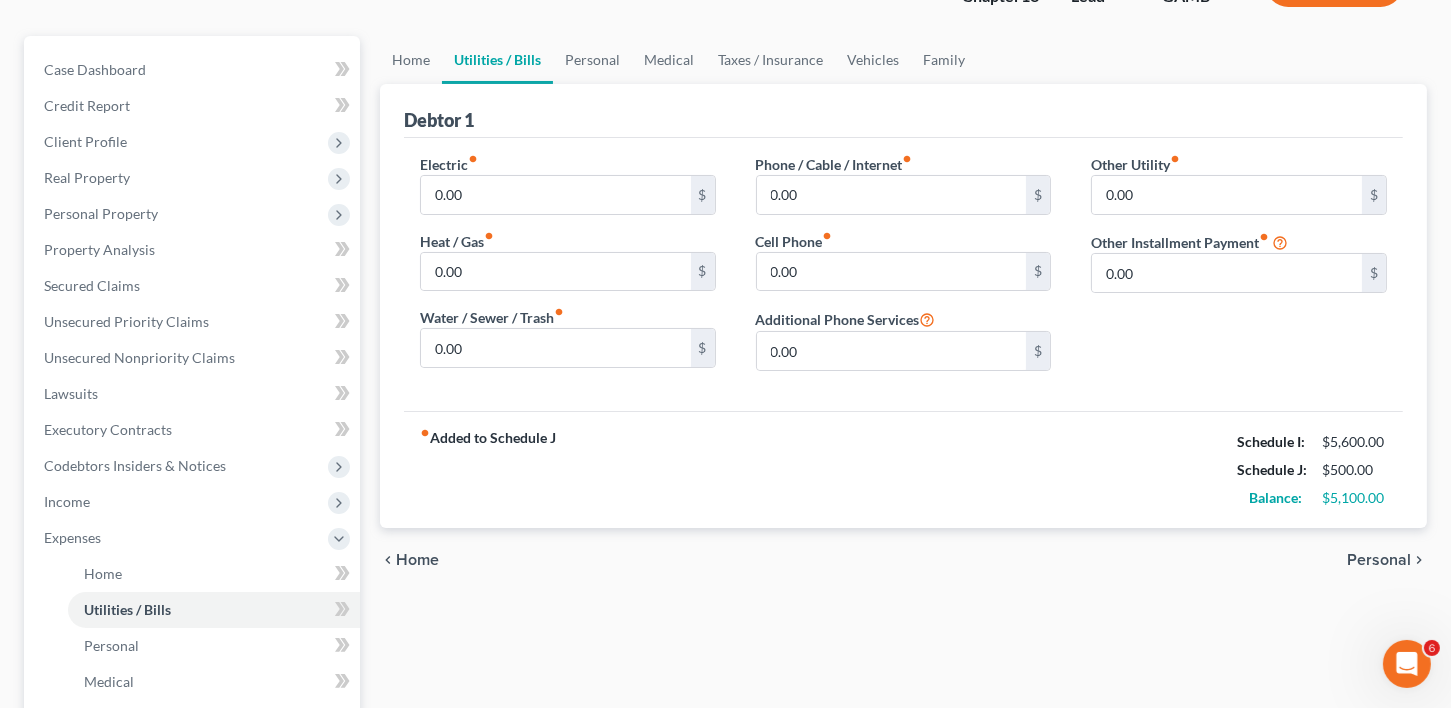 scroll, scrollTop: 0, scrollLeft: 0, axis: both 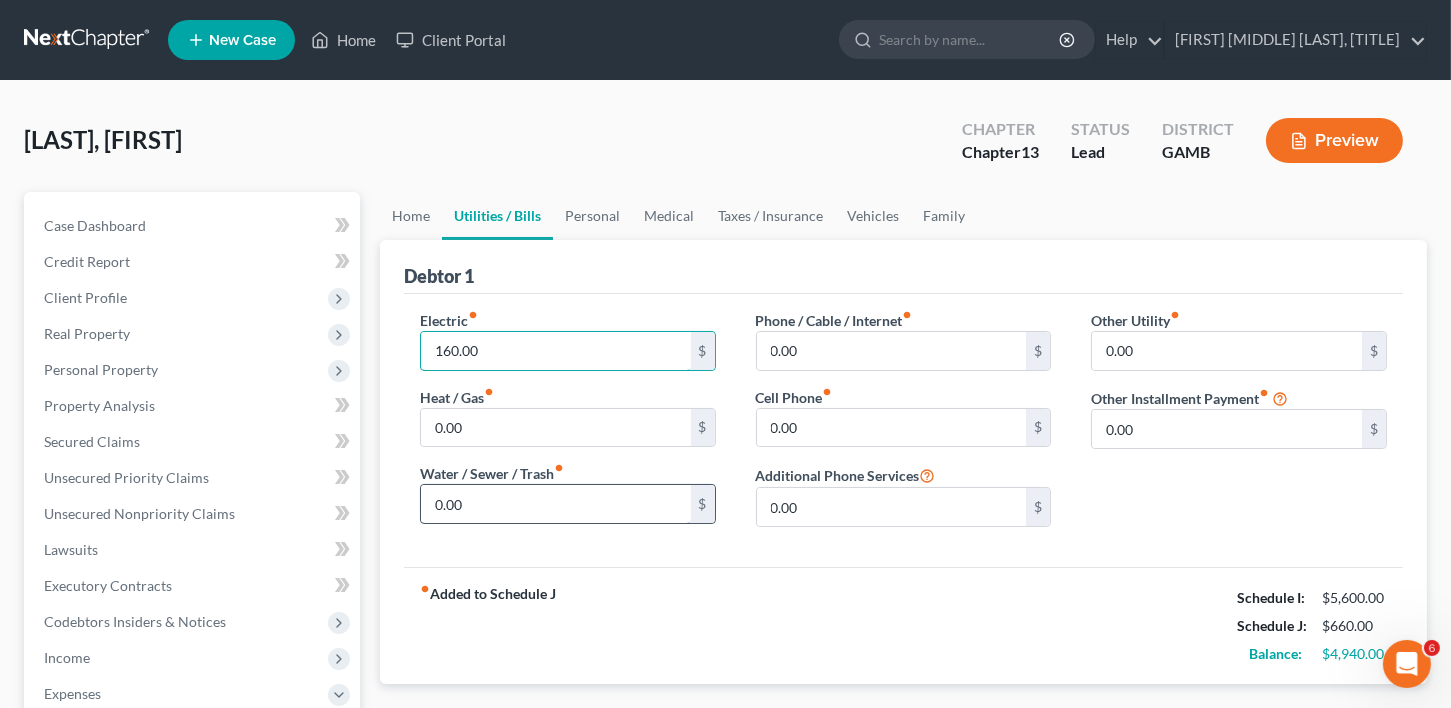 type on "160.00" 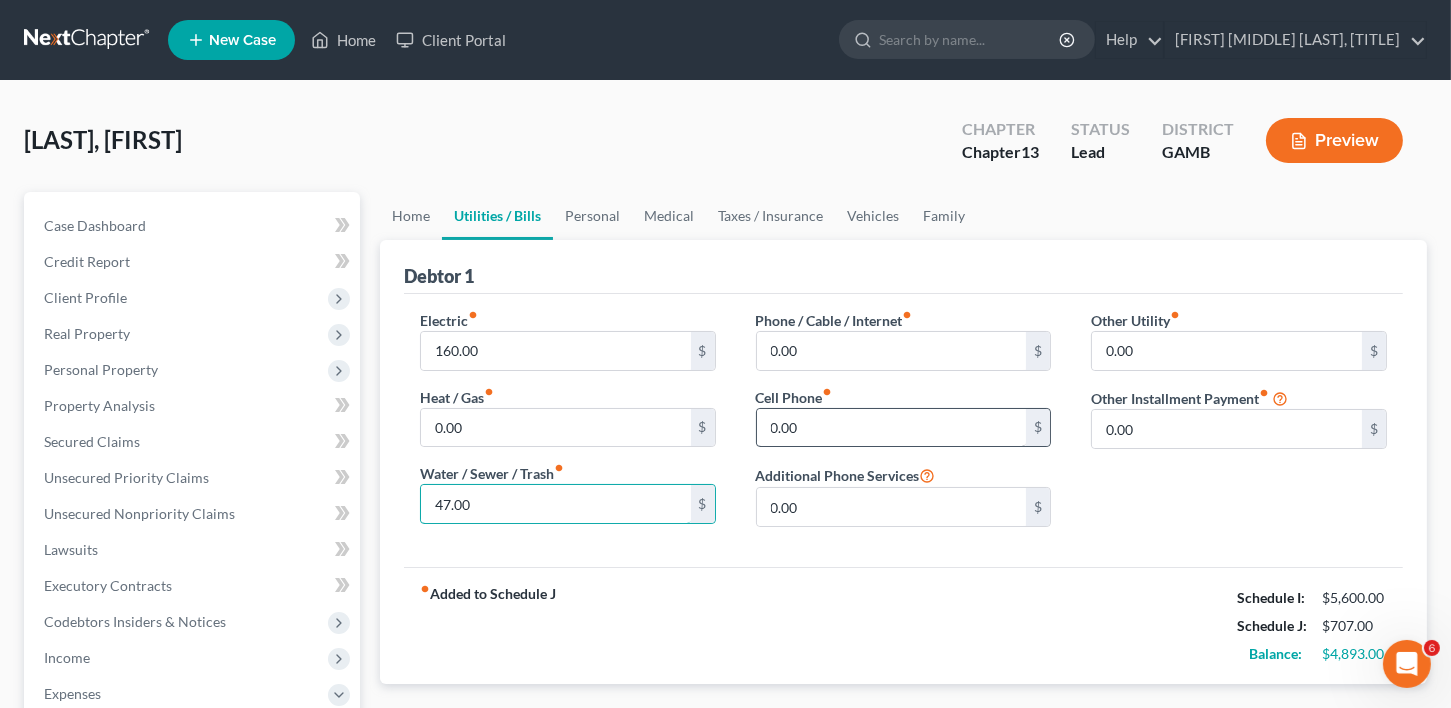 type on "47.00" 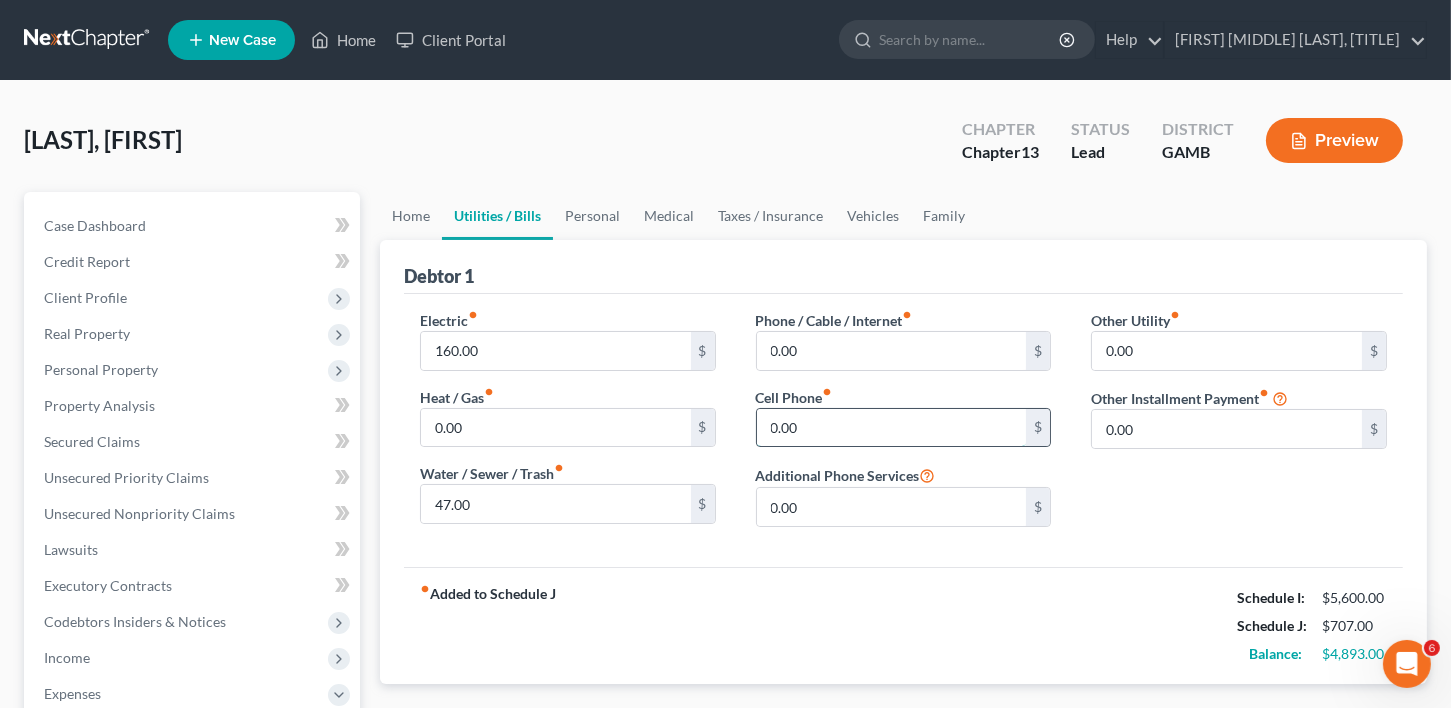 click on "0.00" at bounding box center (892, 428) 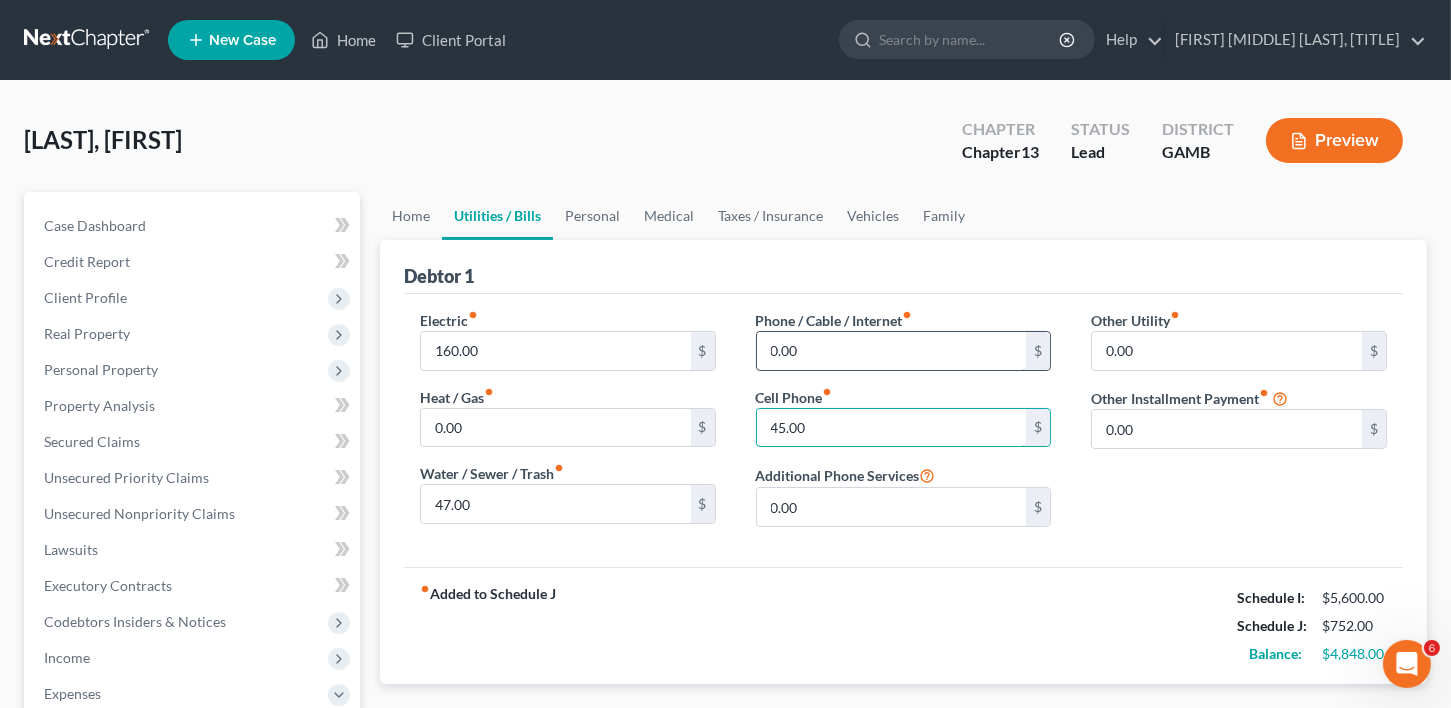 type on "45.00" 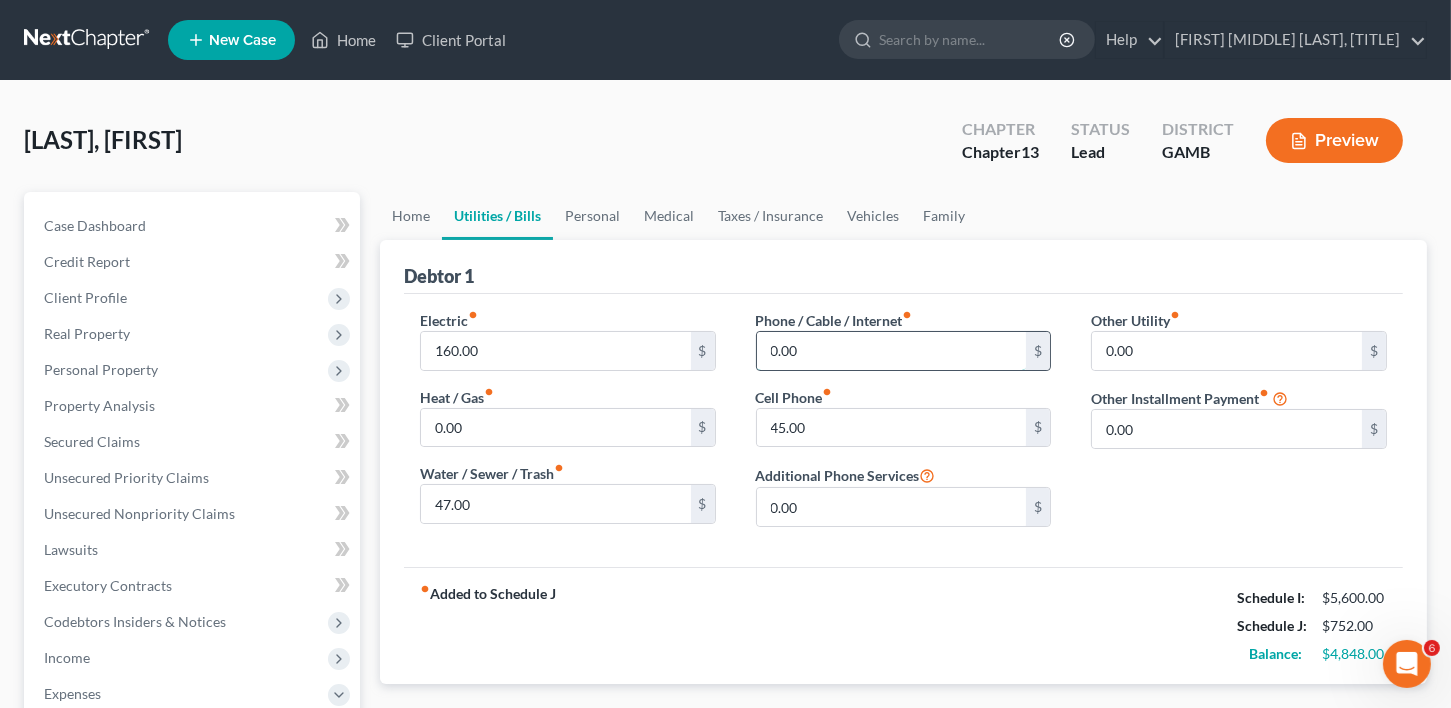 click on "0.00" at bounding box center [892, 351] 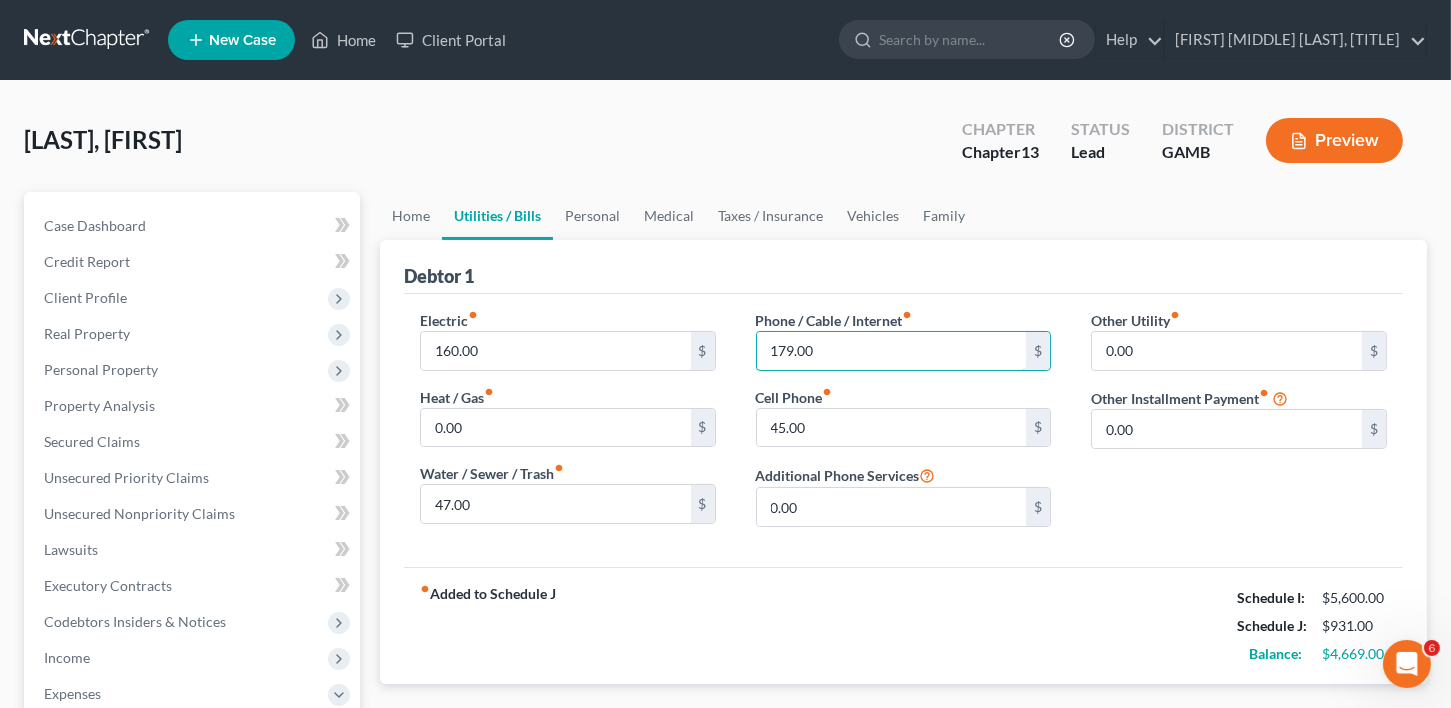 scroll, scrollTop: 188, scrollLeft: 0, axis: vertical 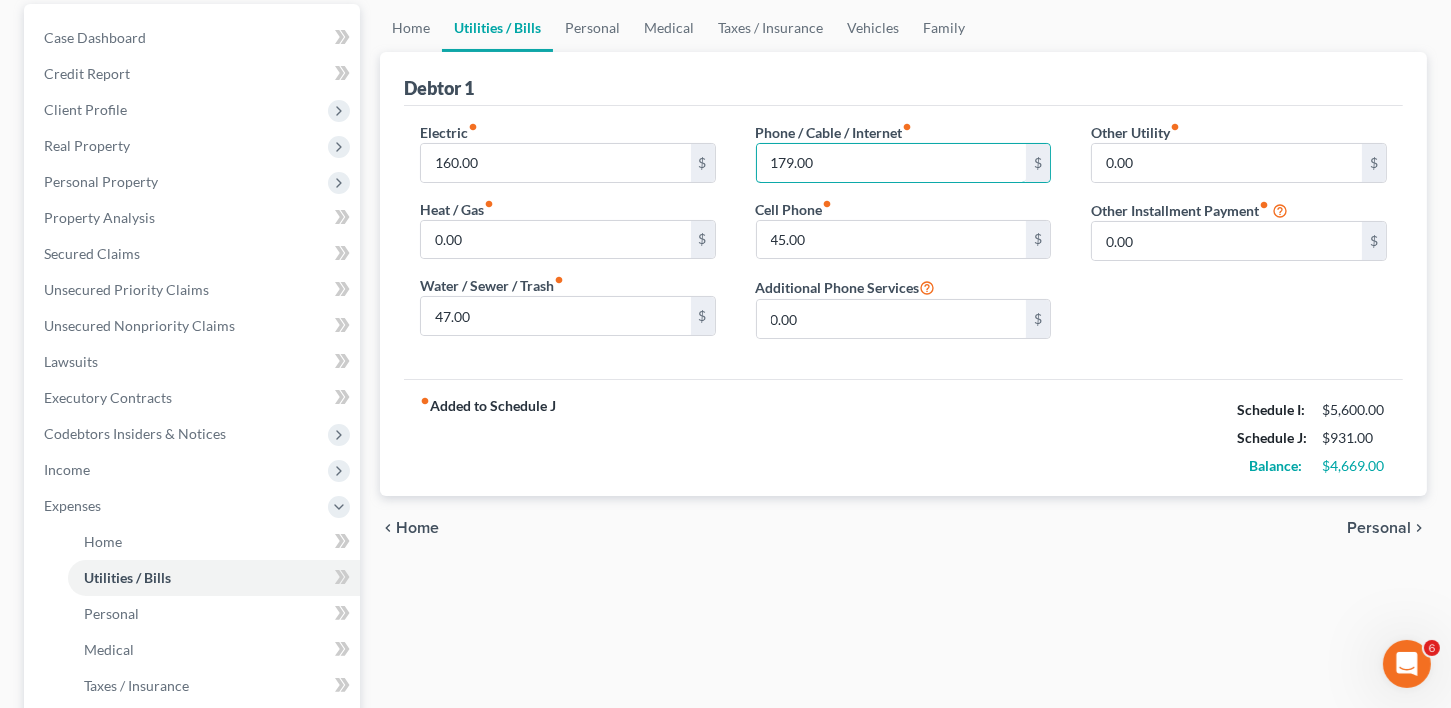 type on "179.00" 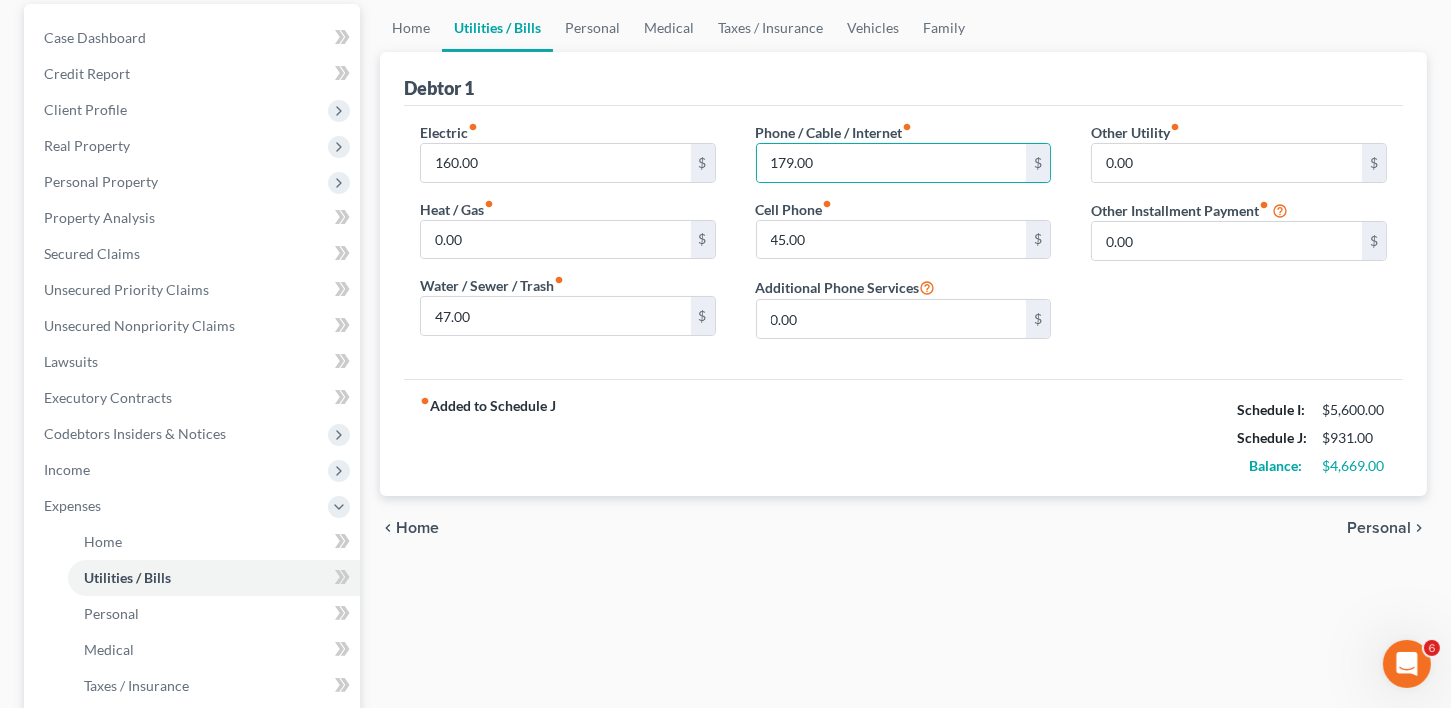 drag, startPoint x: 1385, startPoint y: 525, endPoint x: 936, endPoint y: 454, distance: 454.57892 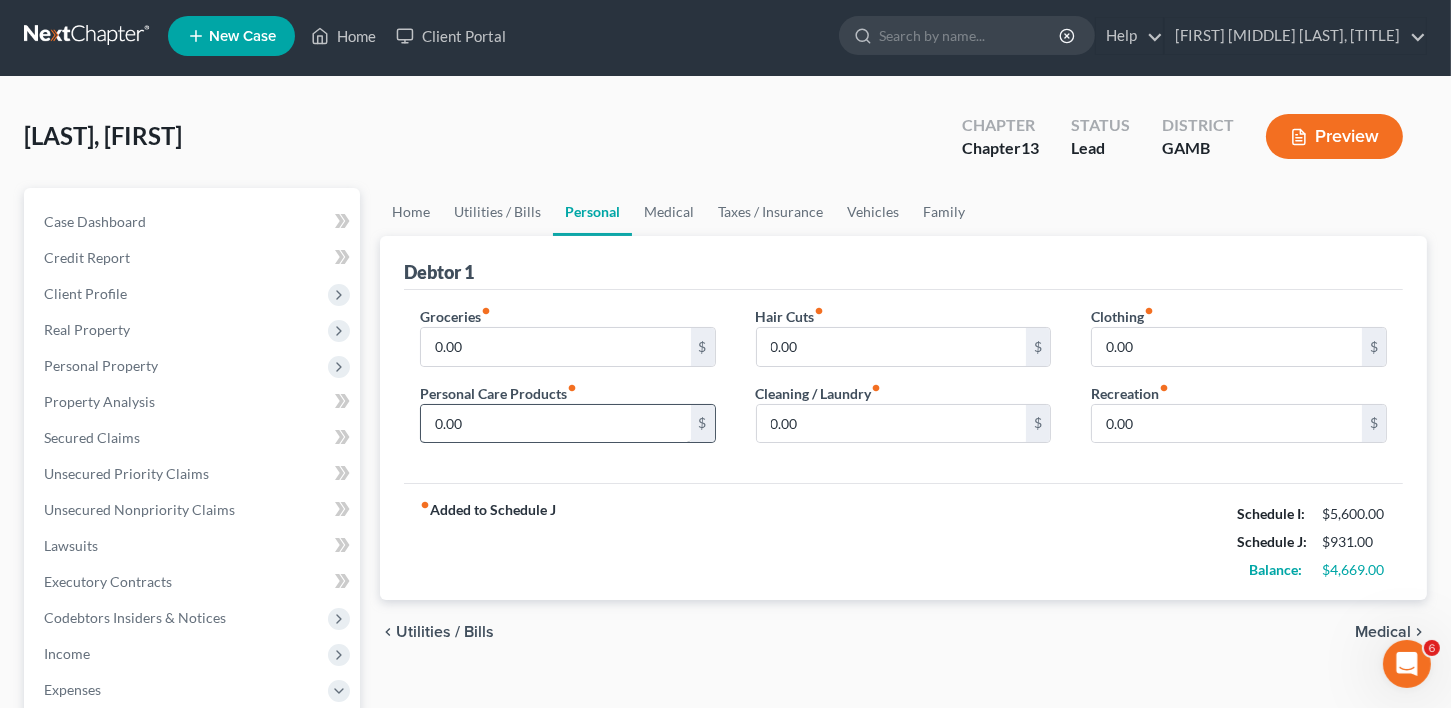 scroll, scrollTop: 0, scrollLeft: 0, axis: both 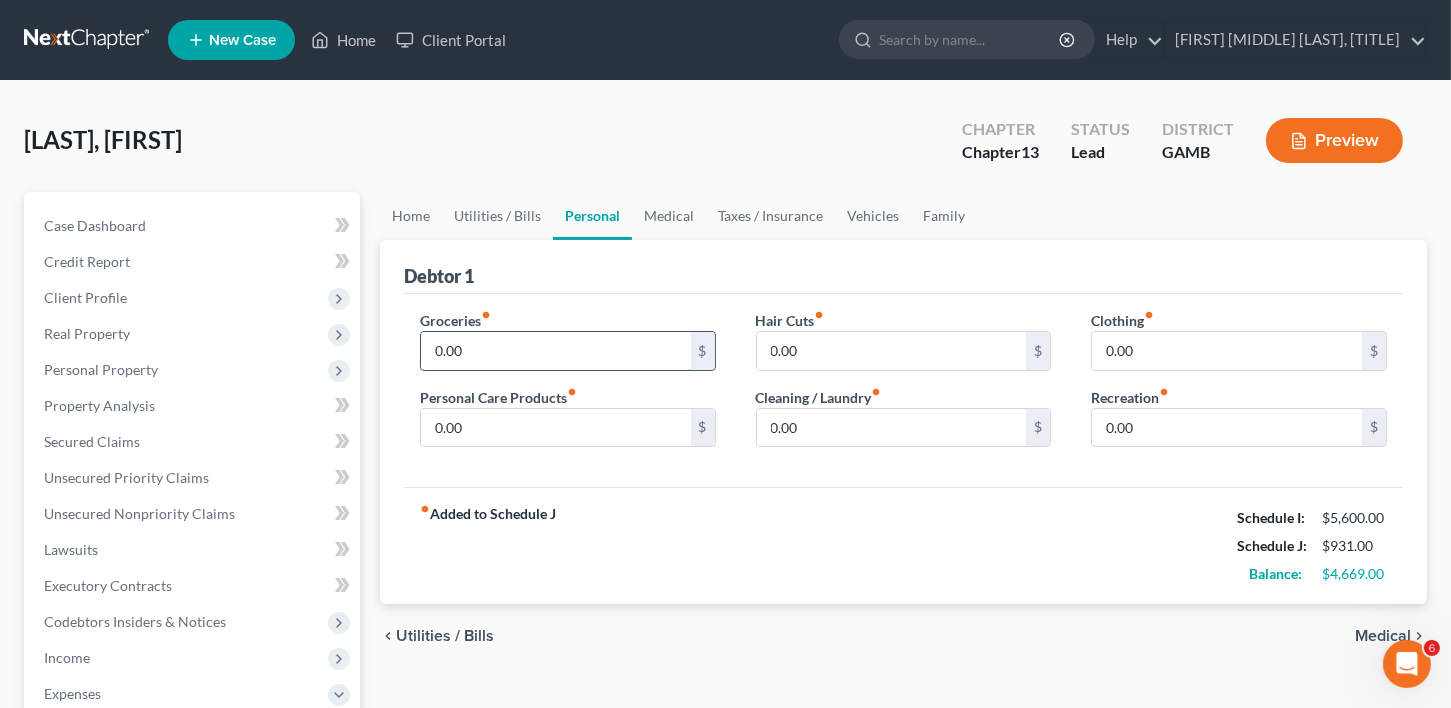 click on "0.00" at bounding box center (556, 351) 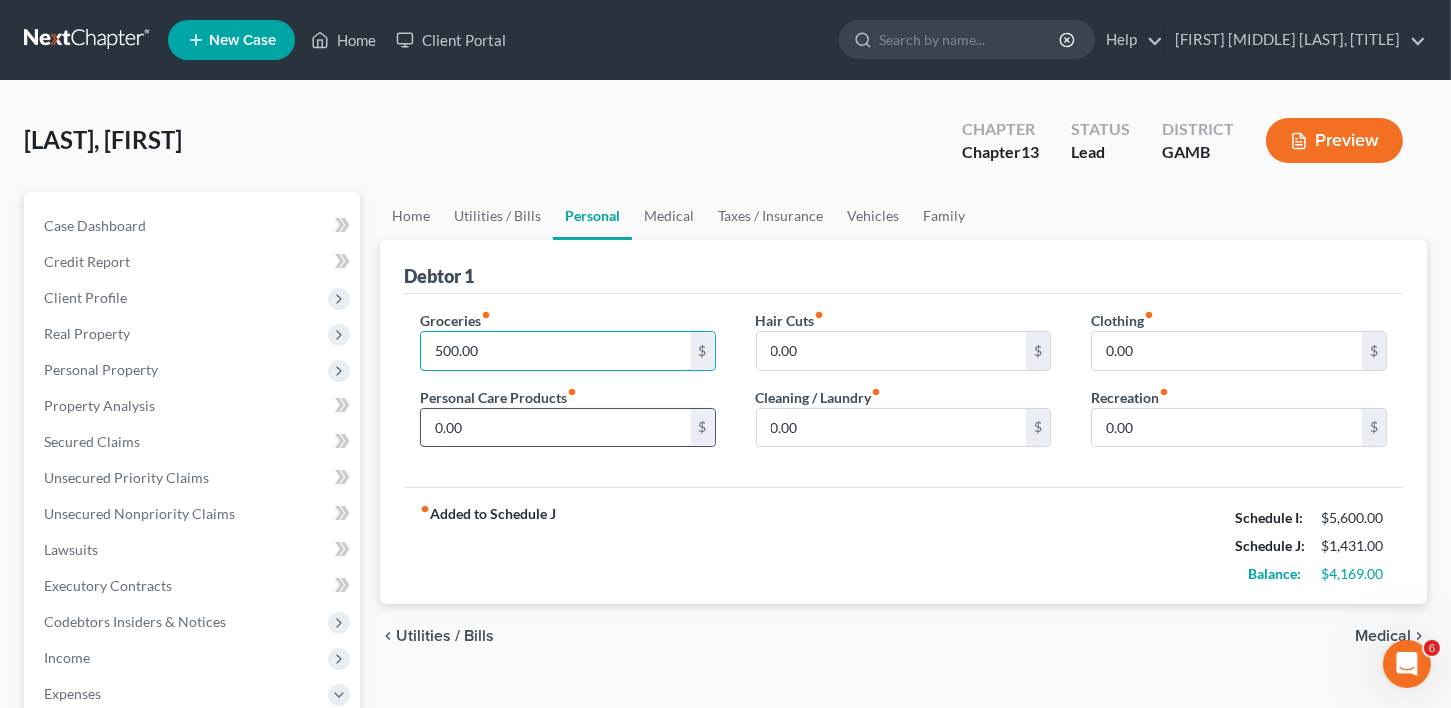 type on "500.00" 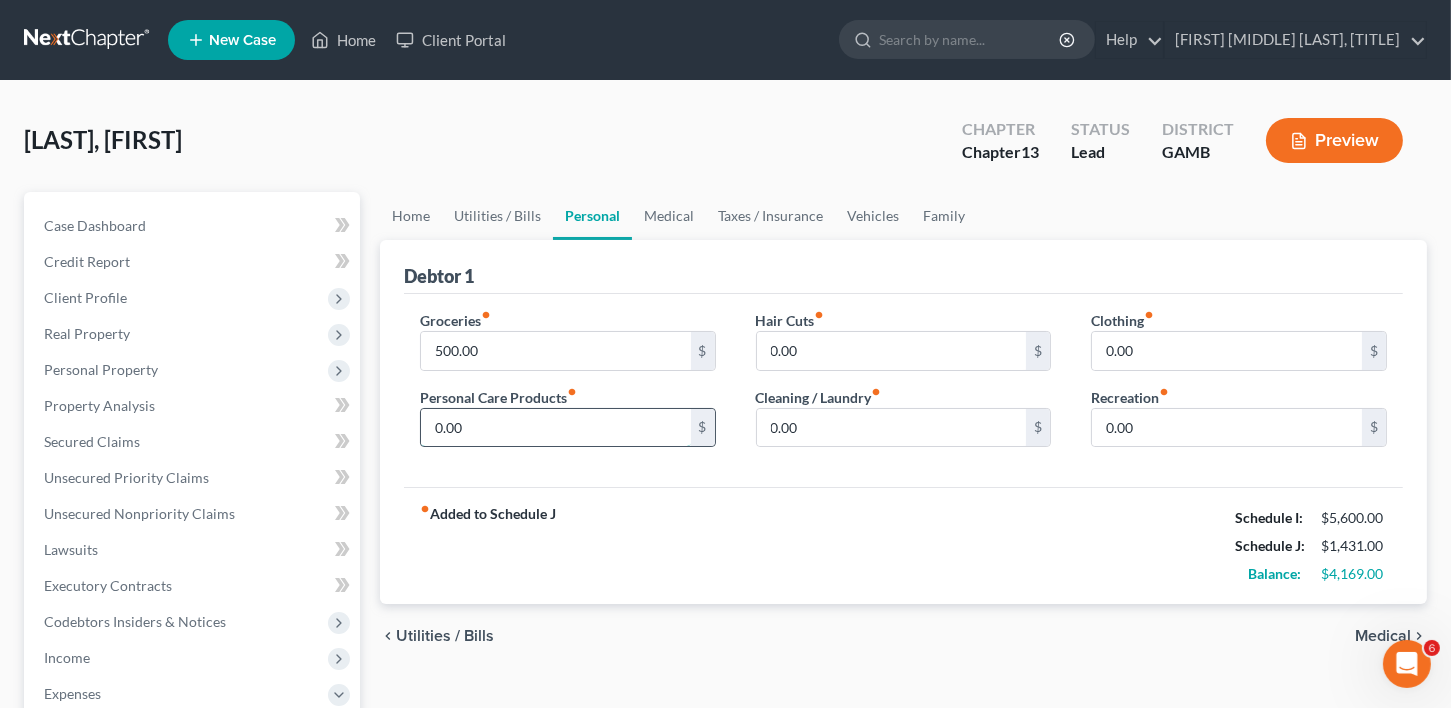 click on "0.00" at bounding box center (556, 428) 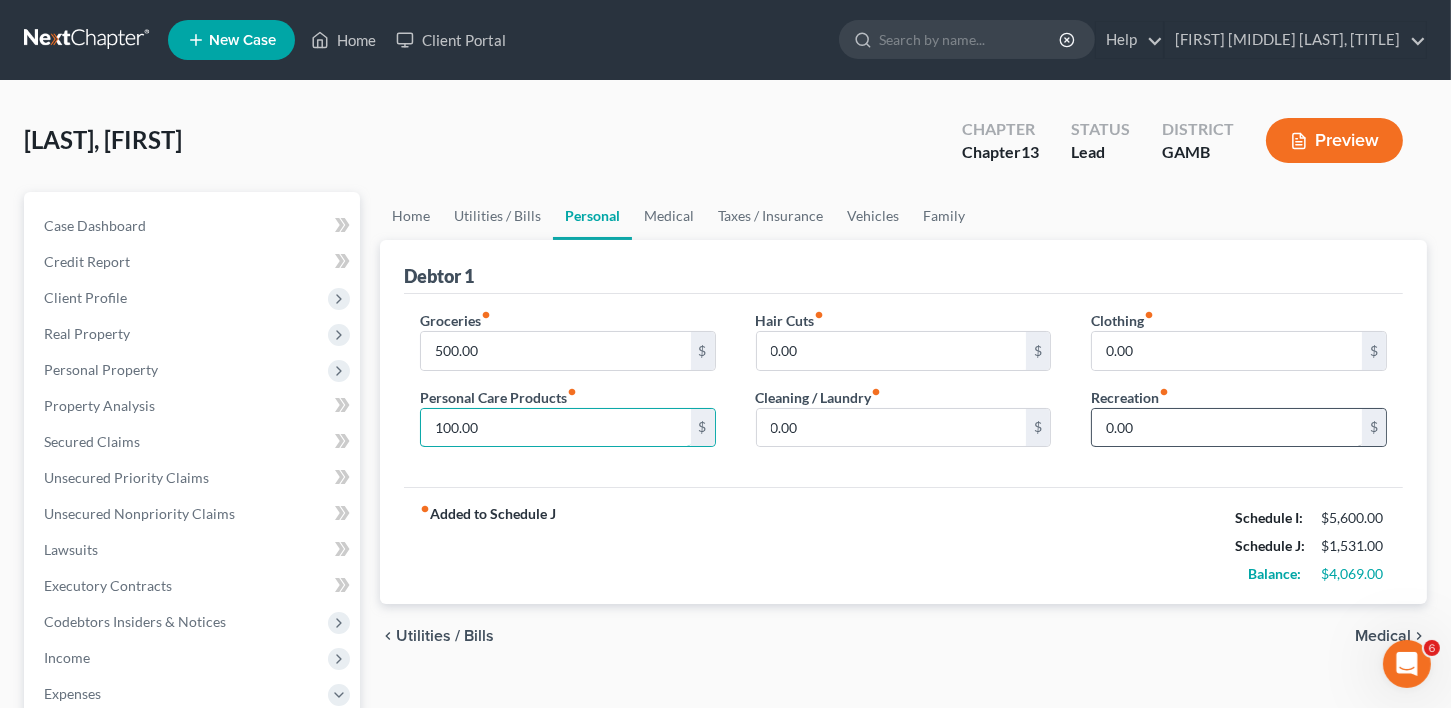 type on "100.00" 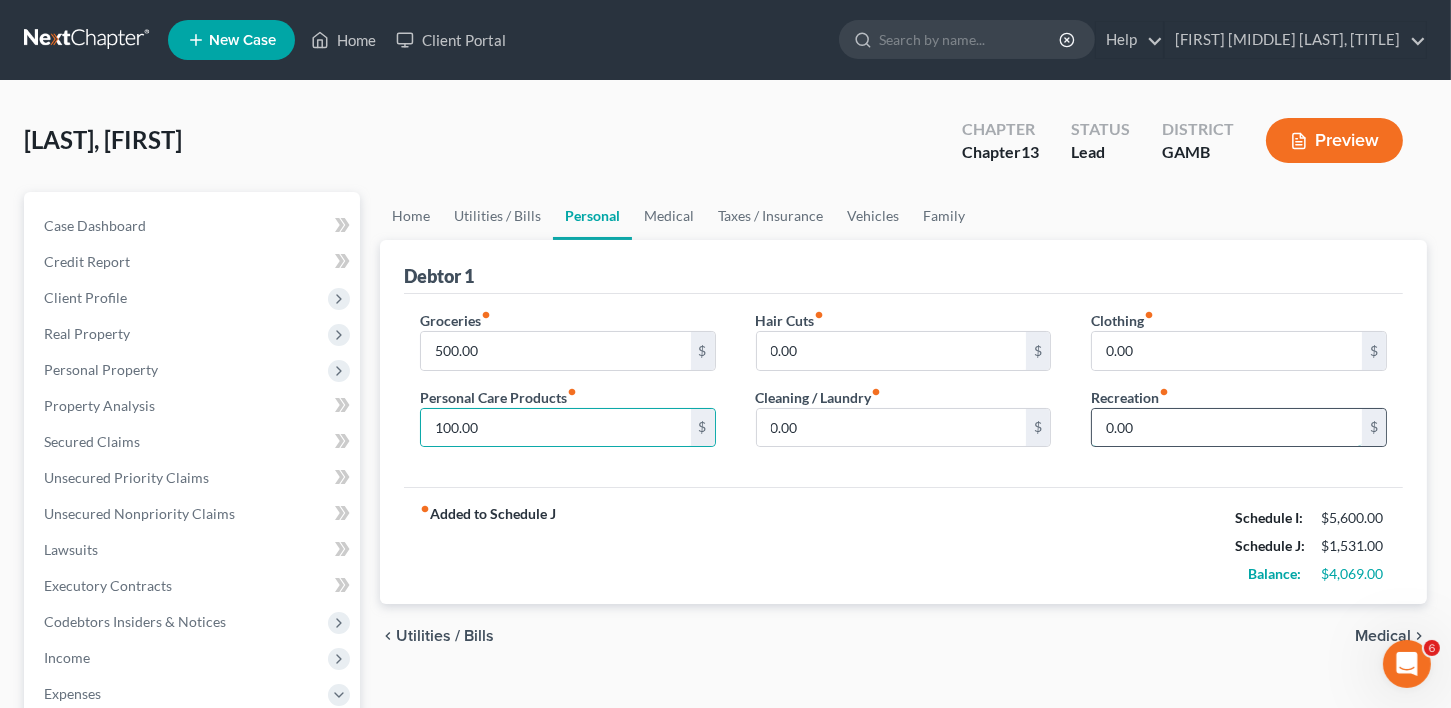 click on "0.00" at bounding box center [1227, 428] 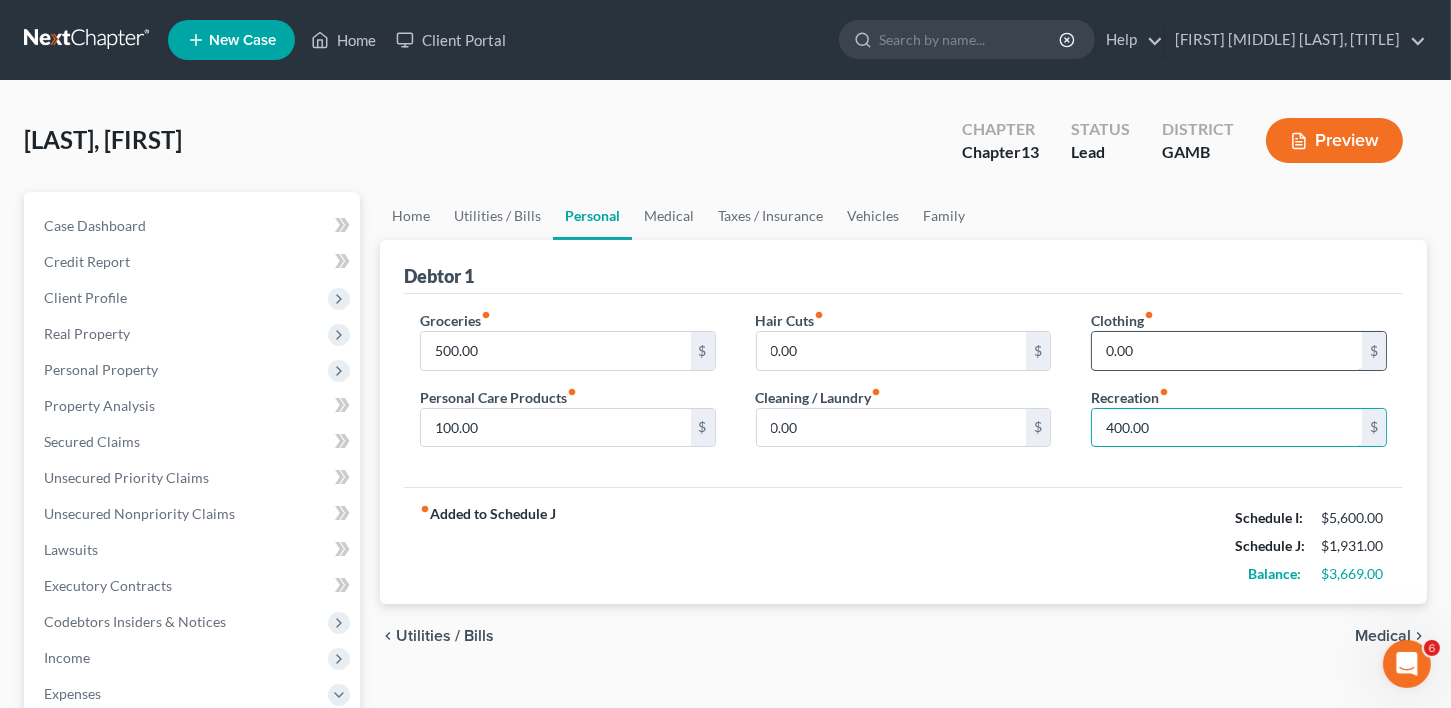 type on "400.00" 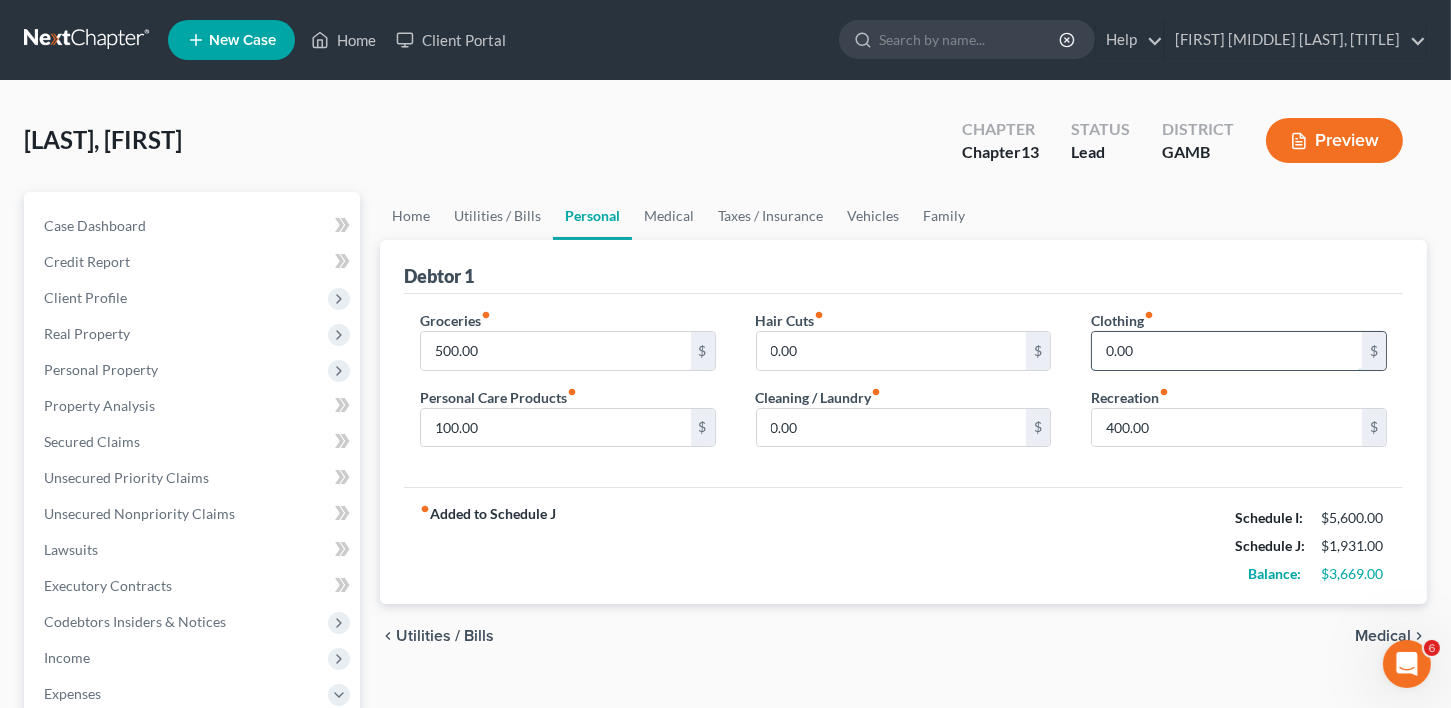 click on "0.00" at bounding box center (1227, 351) 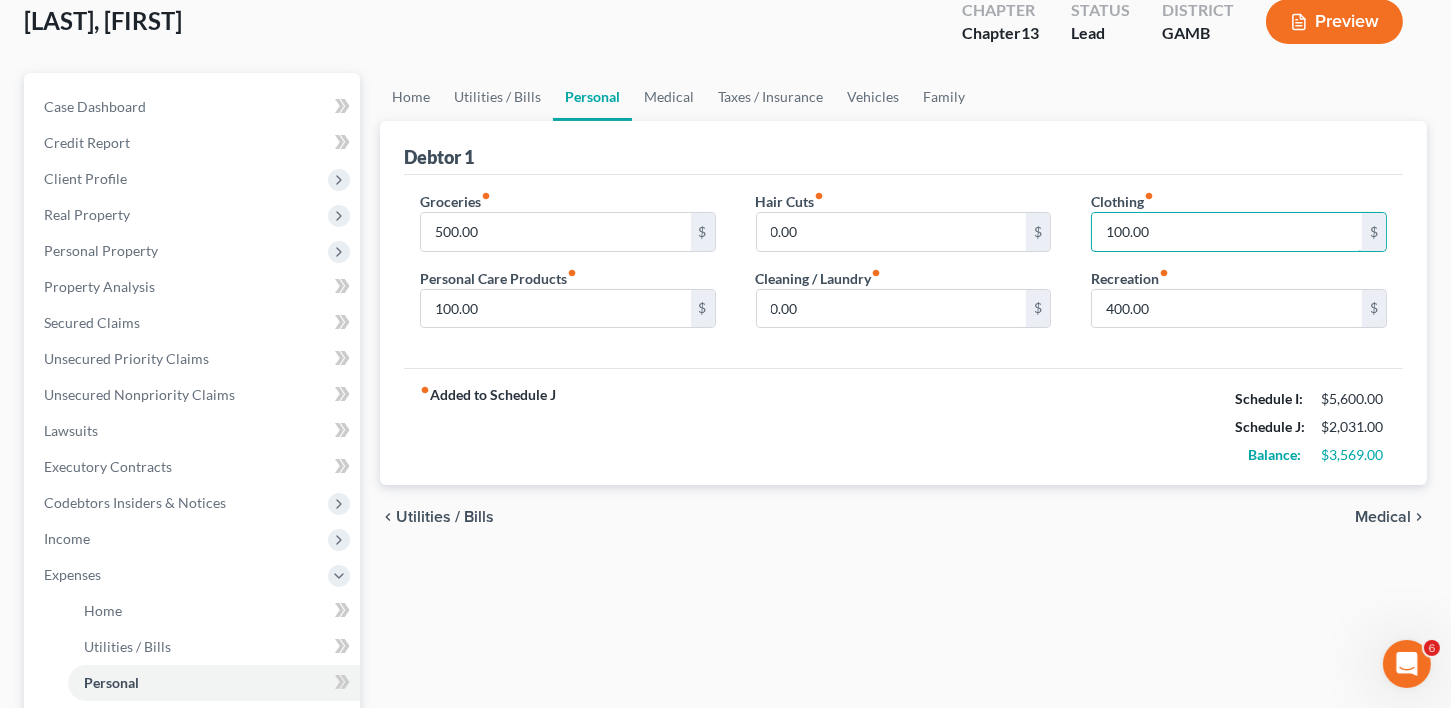 scroll, scrollTop: 142, scrollLeft: 0, axis: vertical 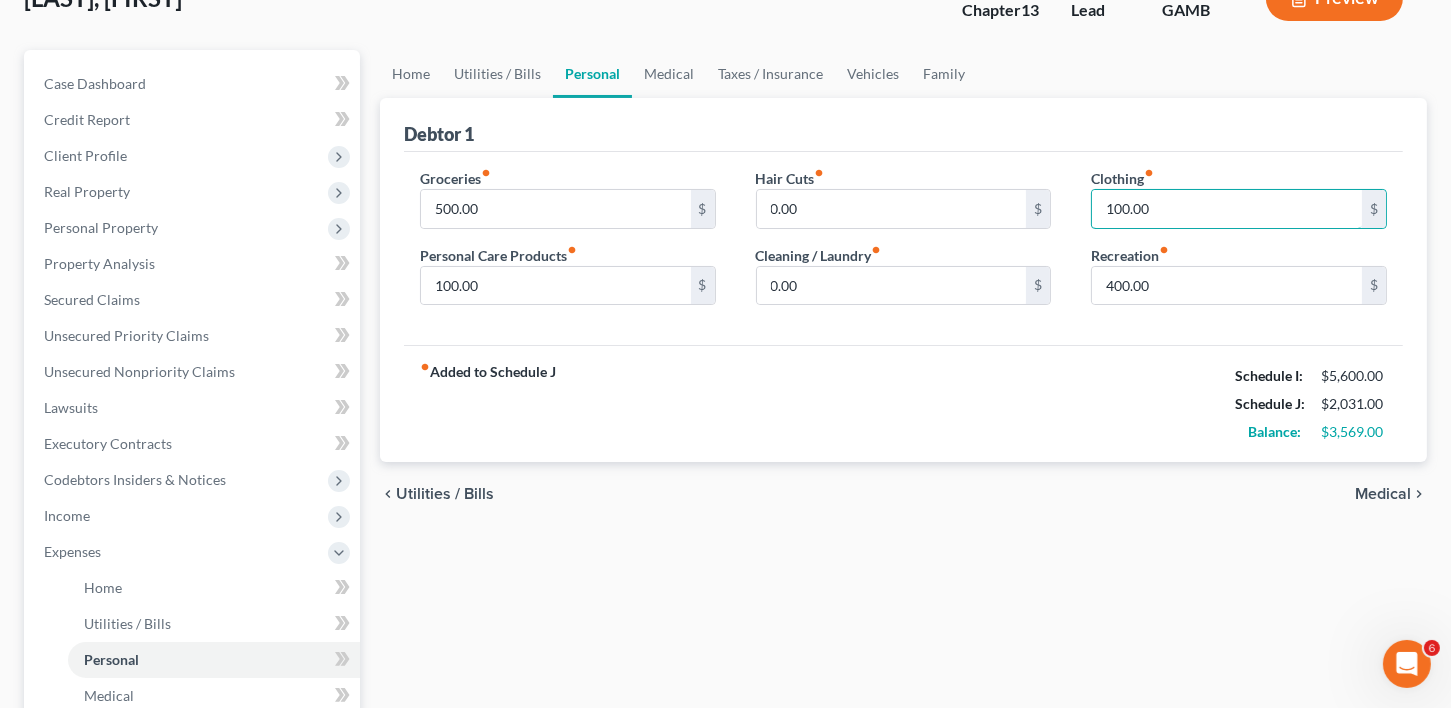 type on "100.00" 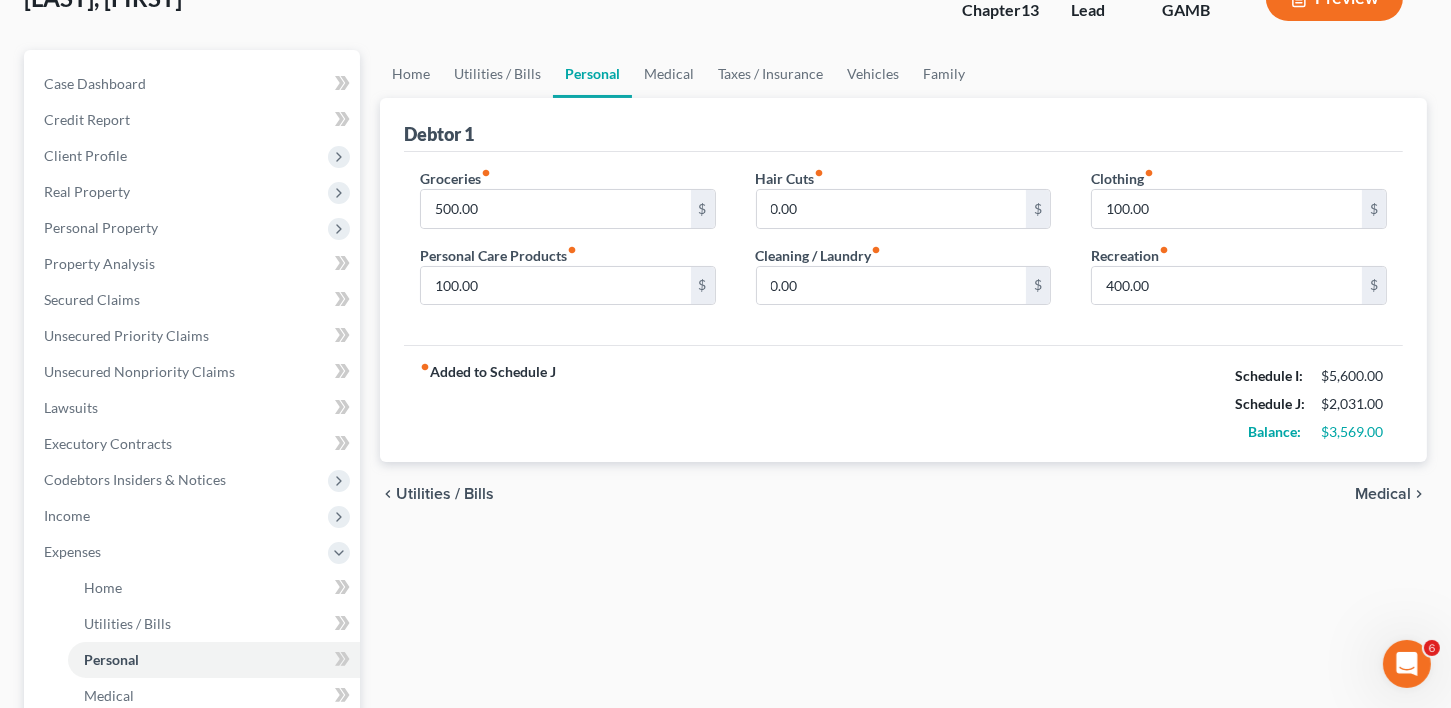 click on "Medical" at bounding box center [1383, 494] 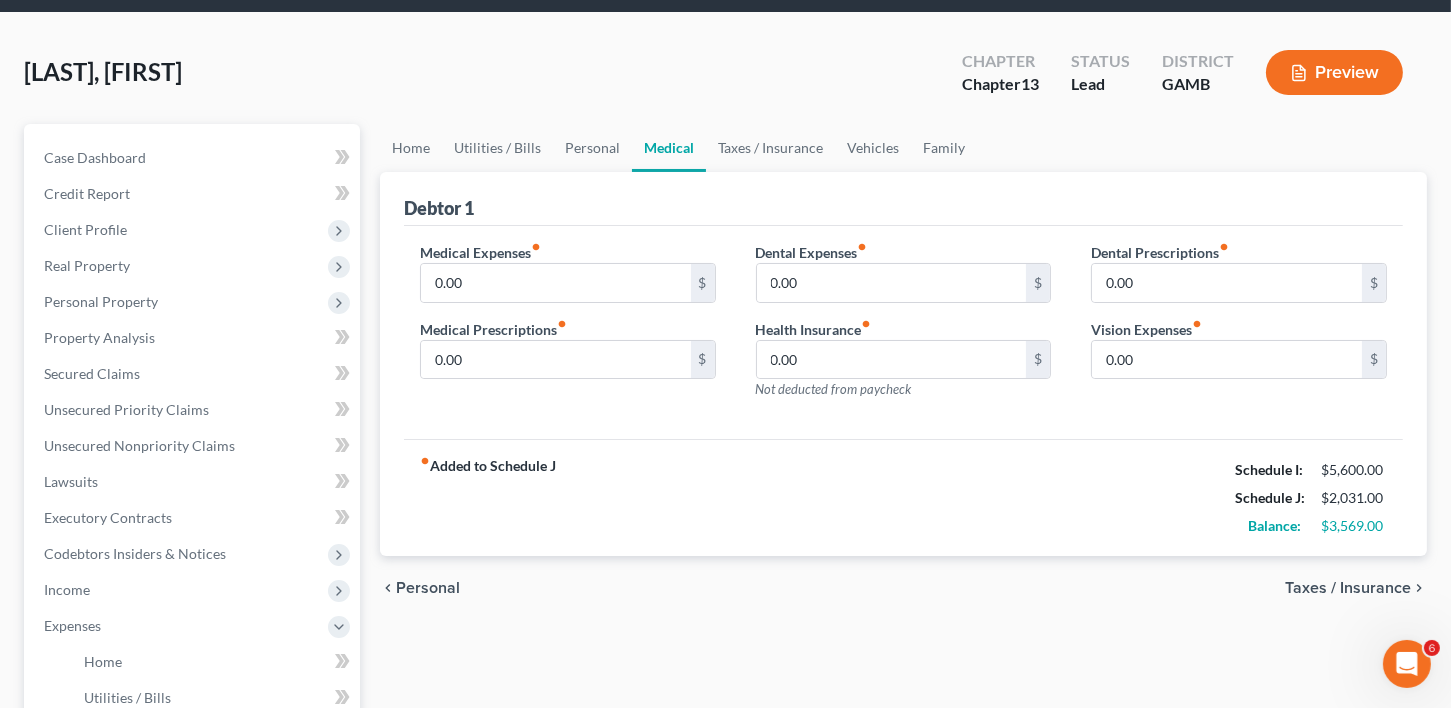 scroll, scrollTop: 0, scrollLeft: 0, axis: both 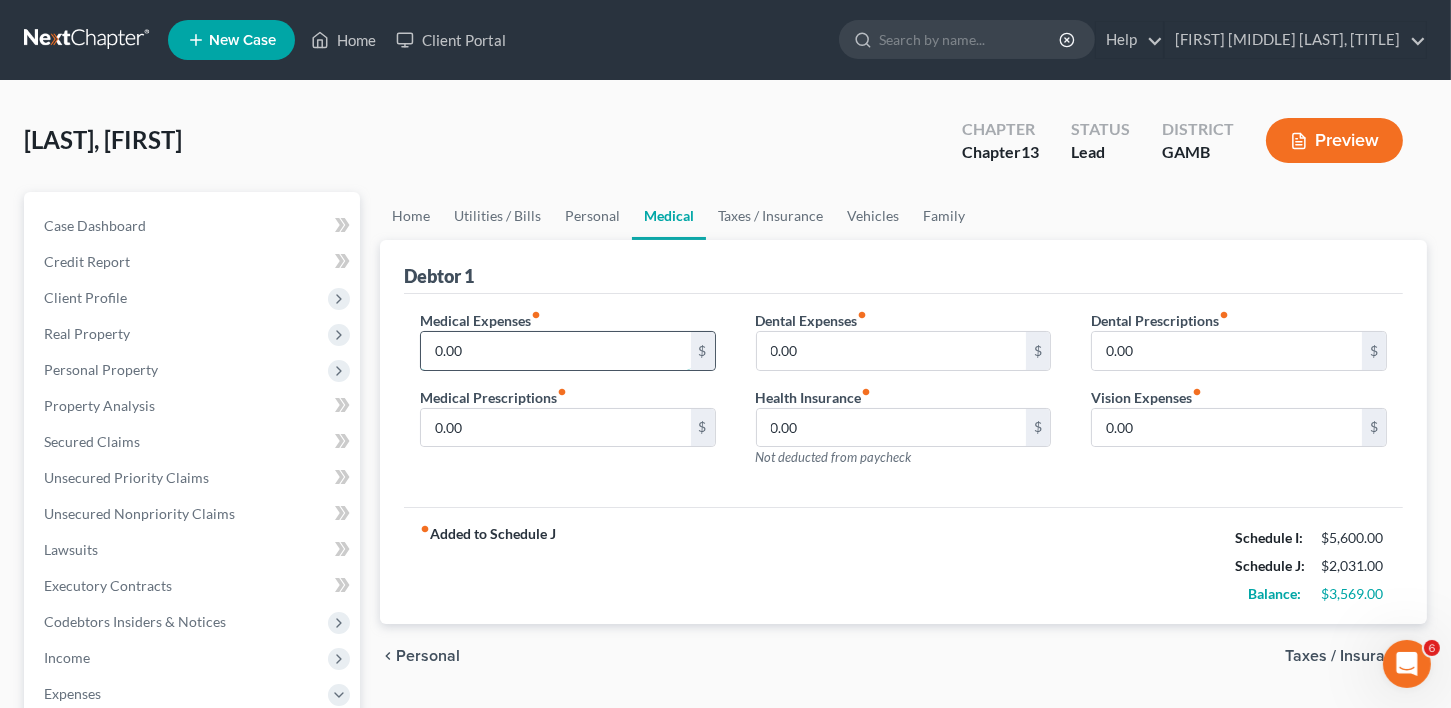 click on "0.00" at bounding box center [556, 351] 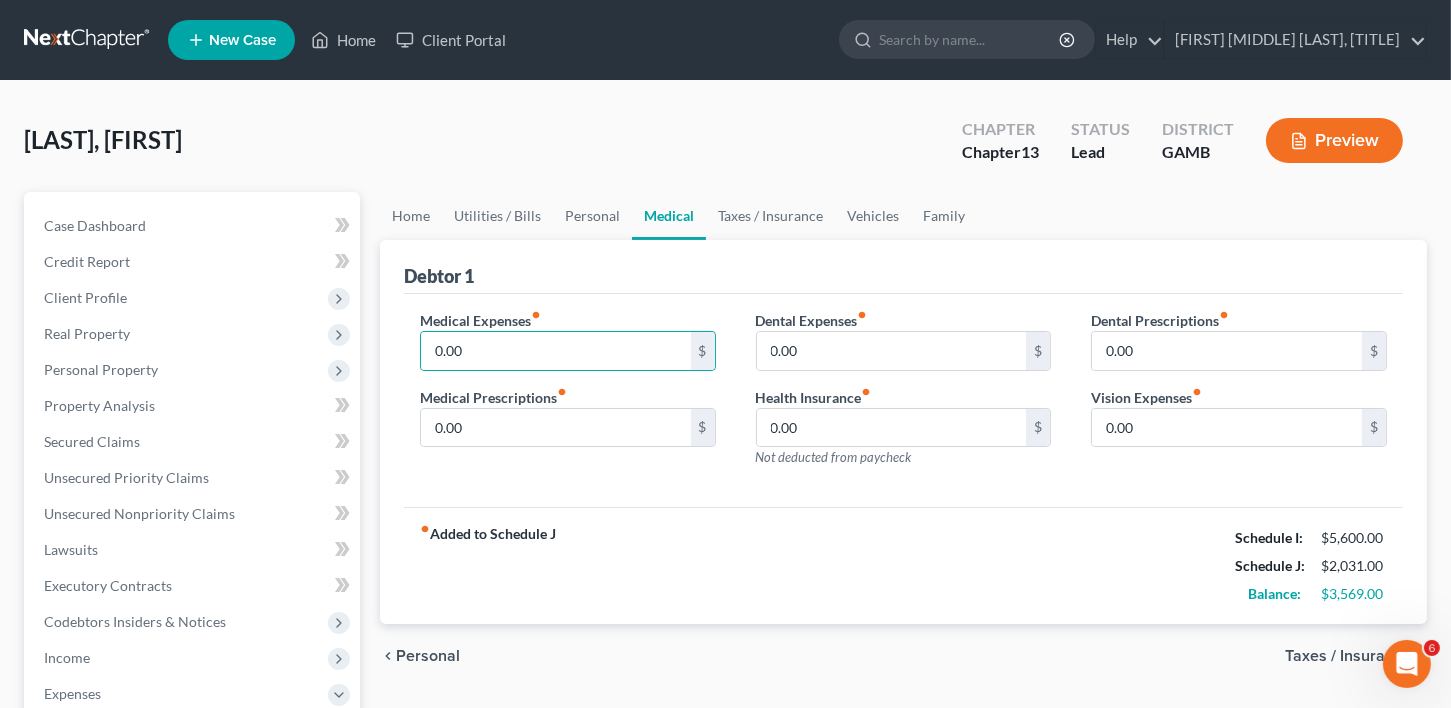 click on "Taxes / Insurance" at bounding box center (1348, 656) 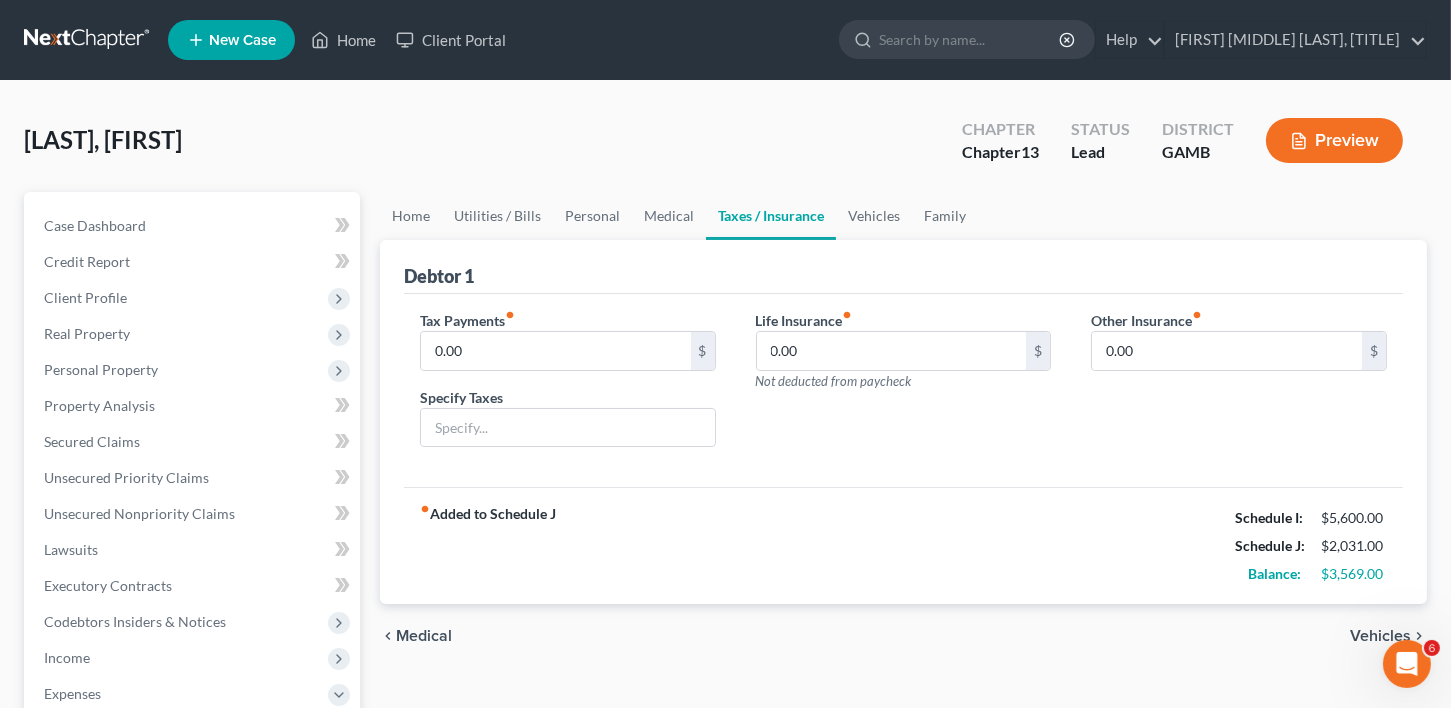 click on "Vehicles" at bounding box center (1380, 636) 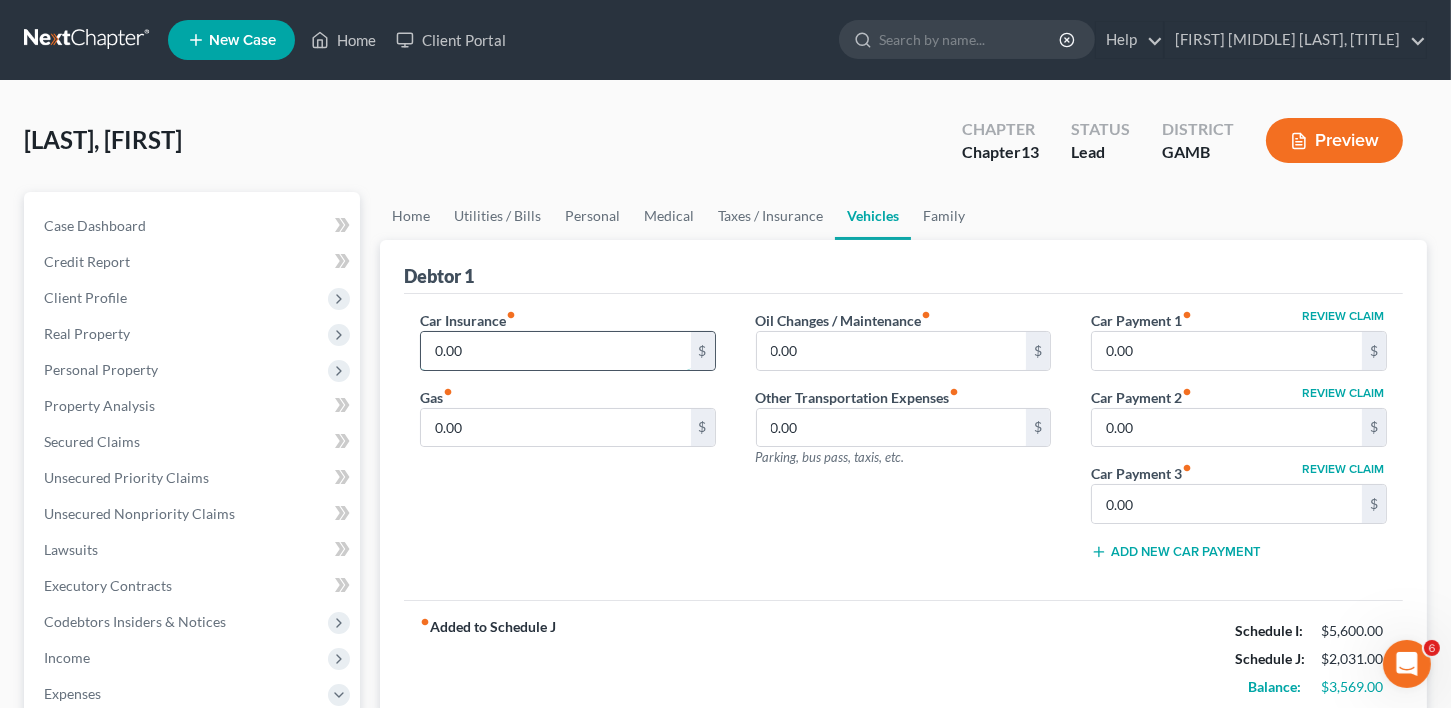 click on "0.00" at bounding box center [556, 351] 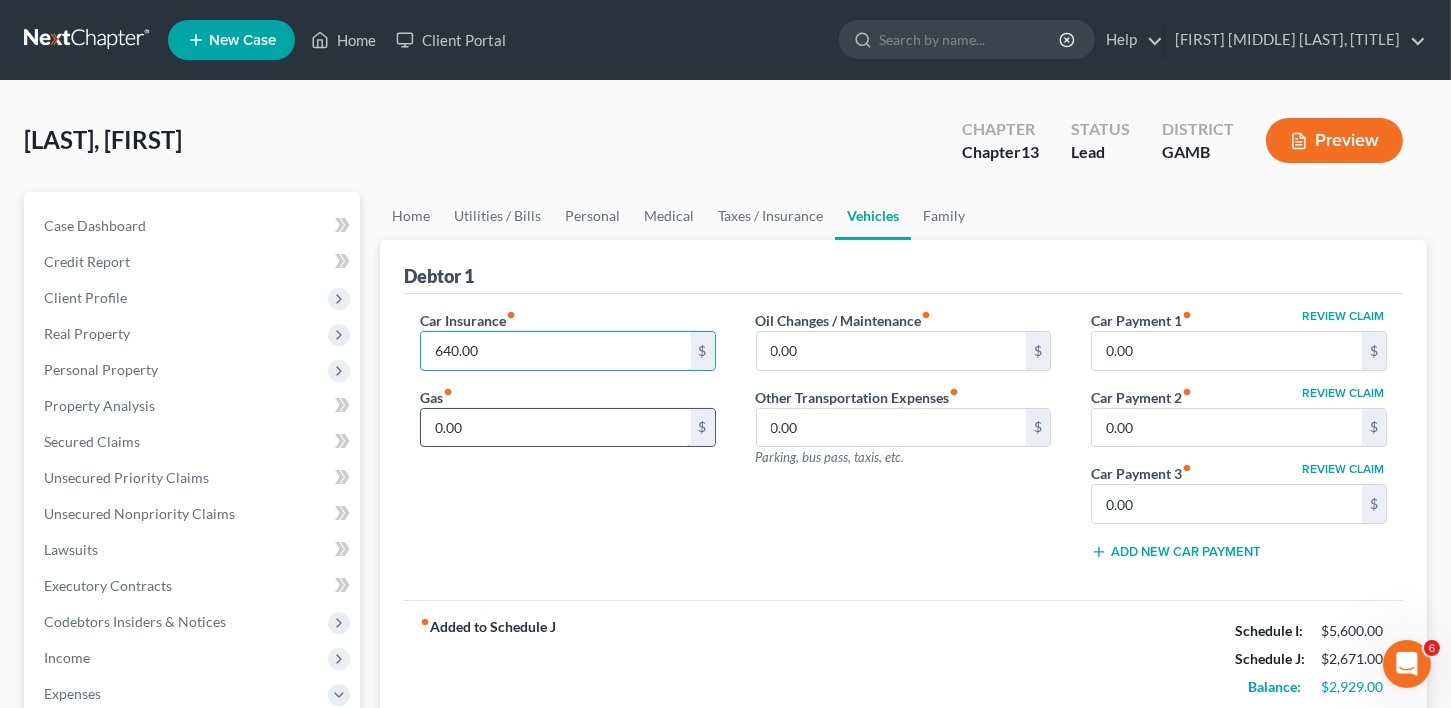 type on "640.00" 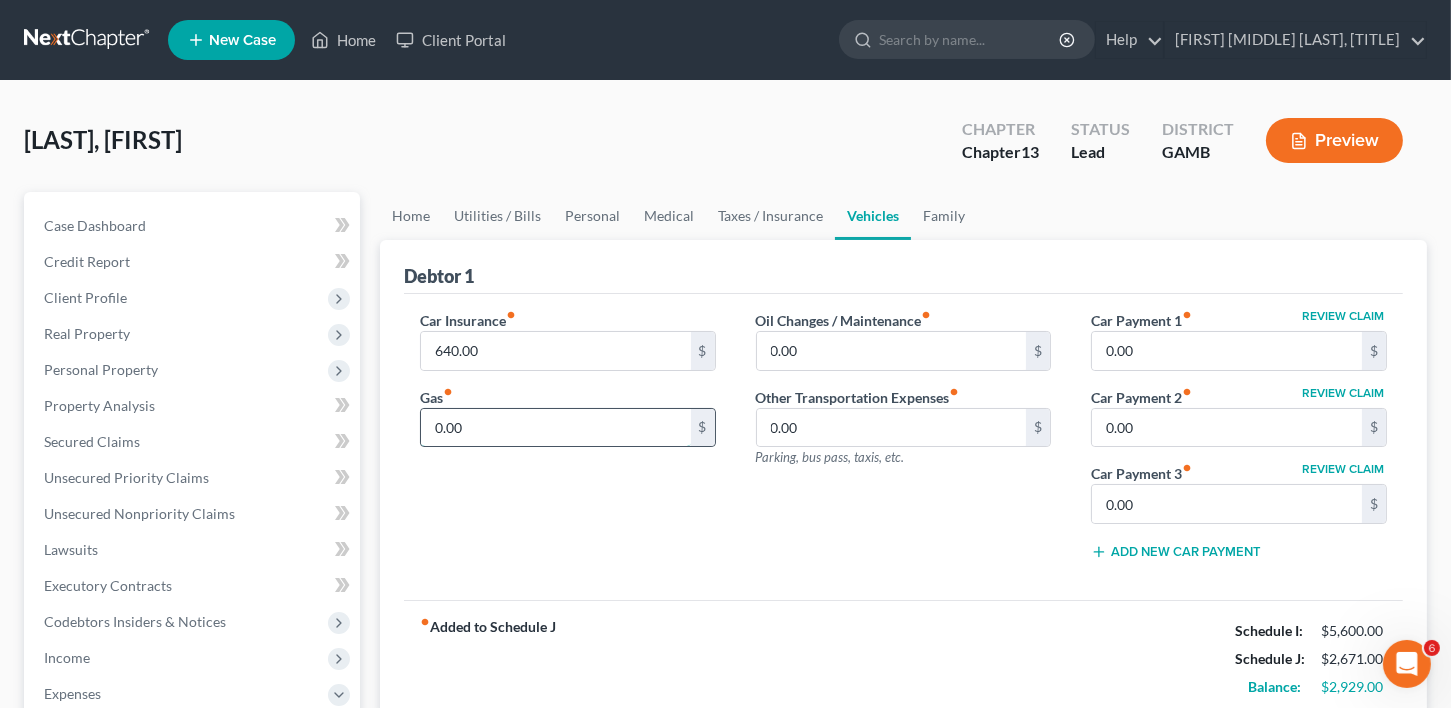 click on "0.00" at bounding box center [556, 428] 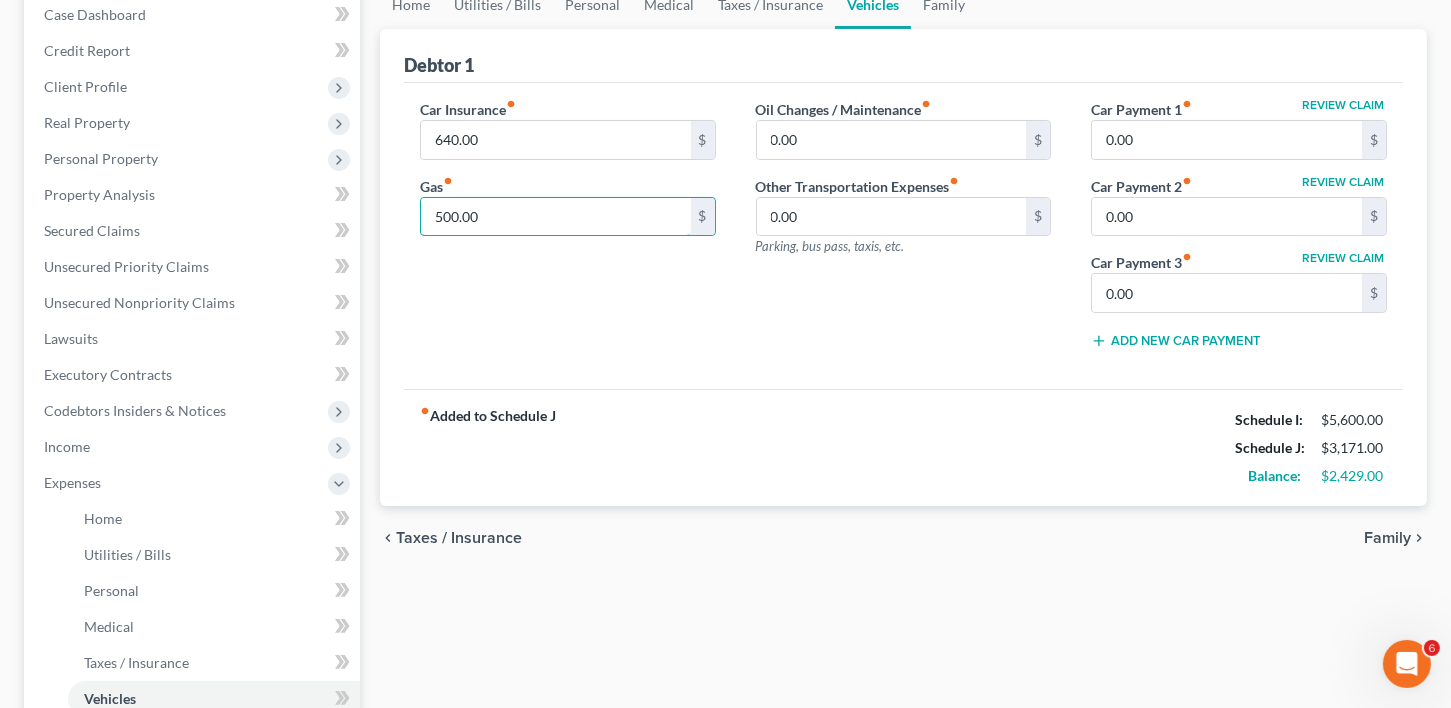 scroll, scrollTop: 238, scrollLeft: 0, axis: vertical 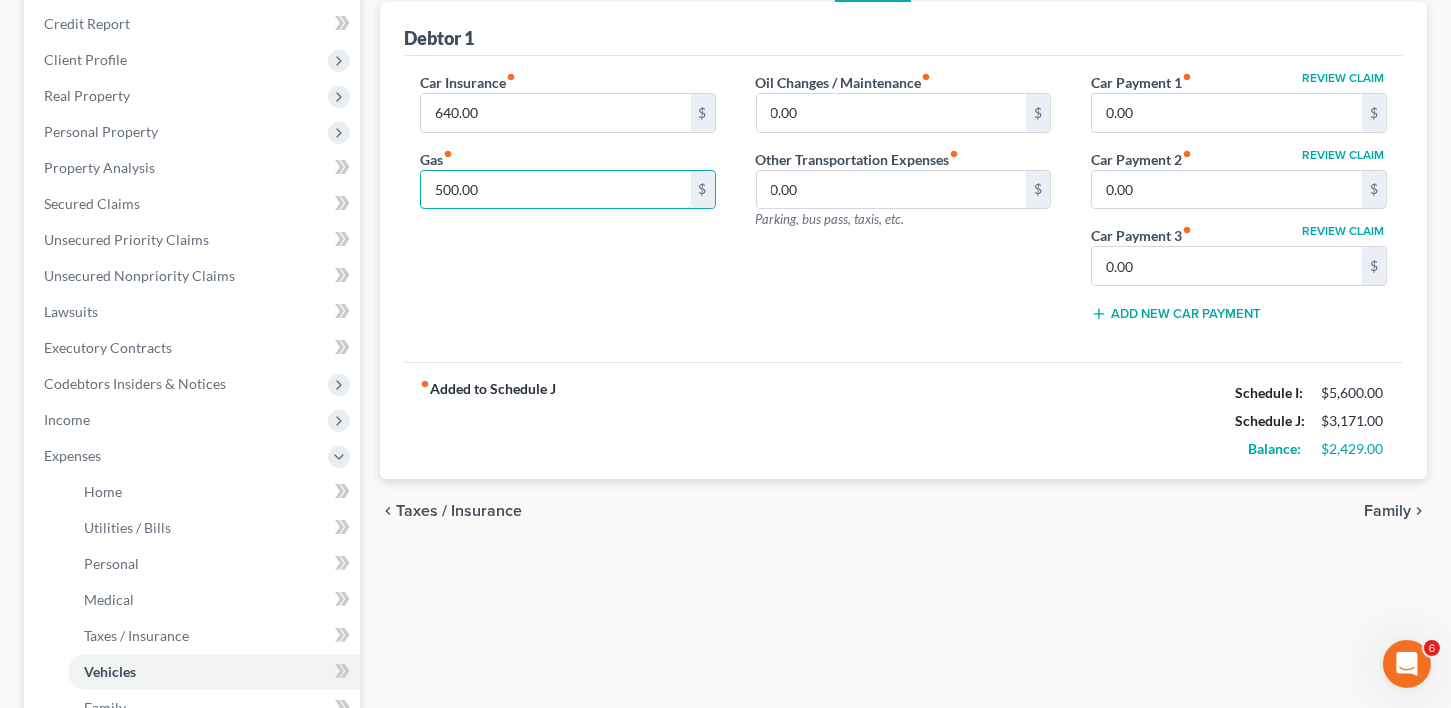 type on "500.00" 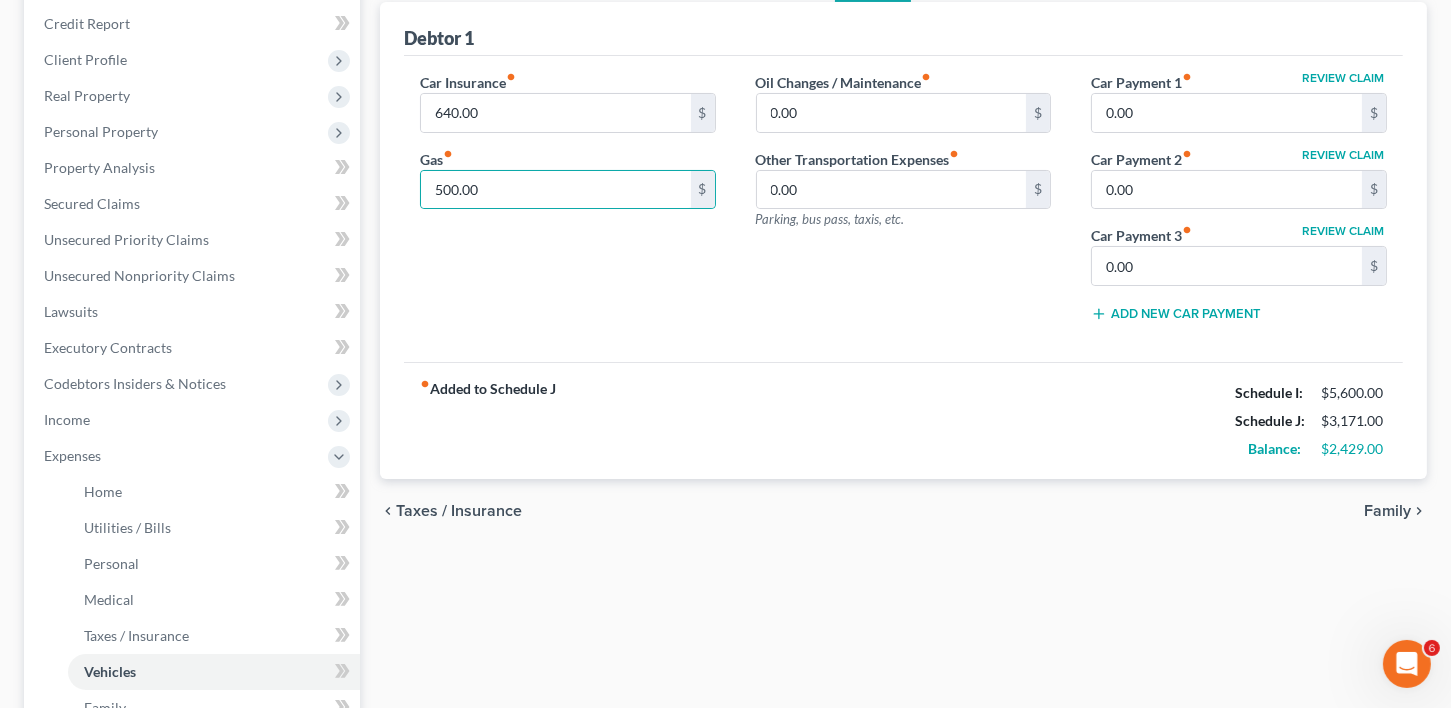 click on "Family" at bounding box center [1387, 511] 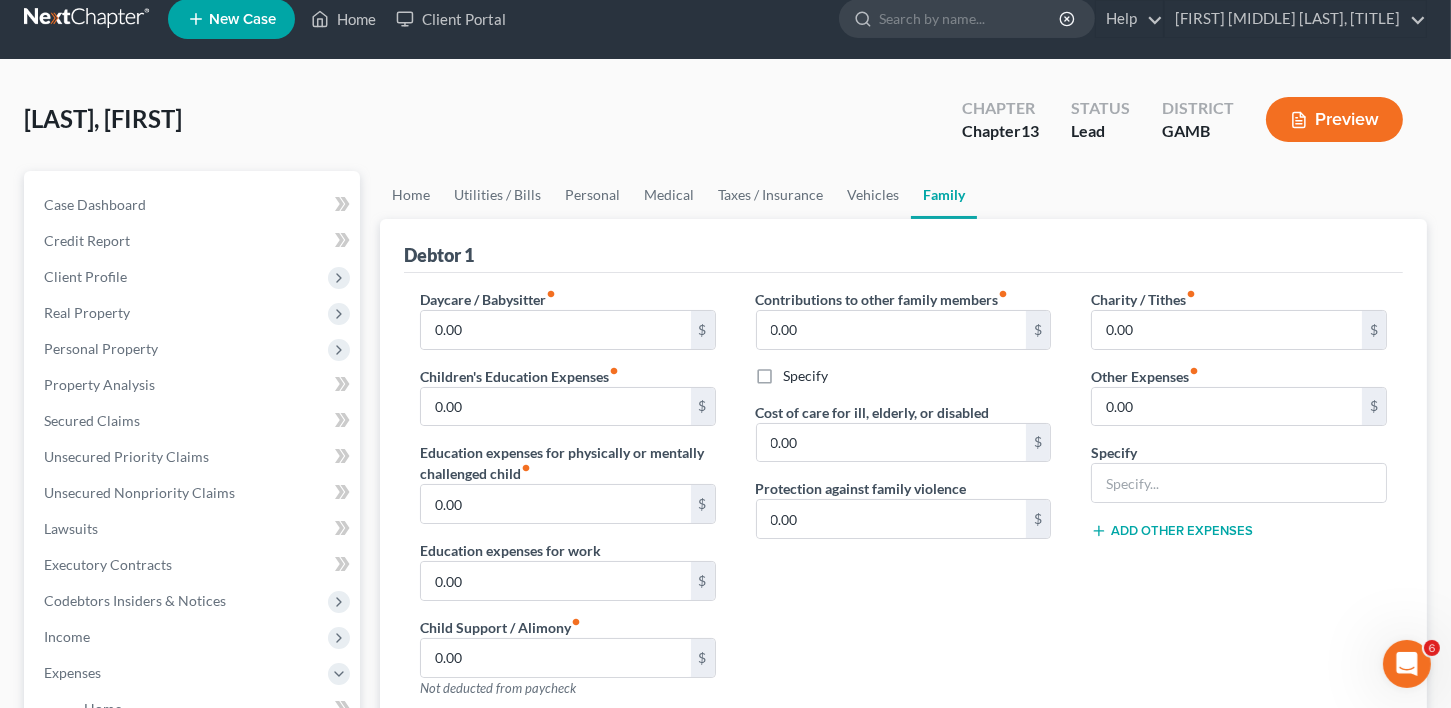 scroll, scrollTop: 0, scrollLeft: 0, axis: both 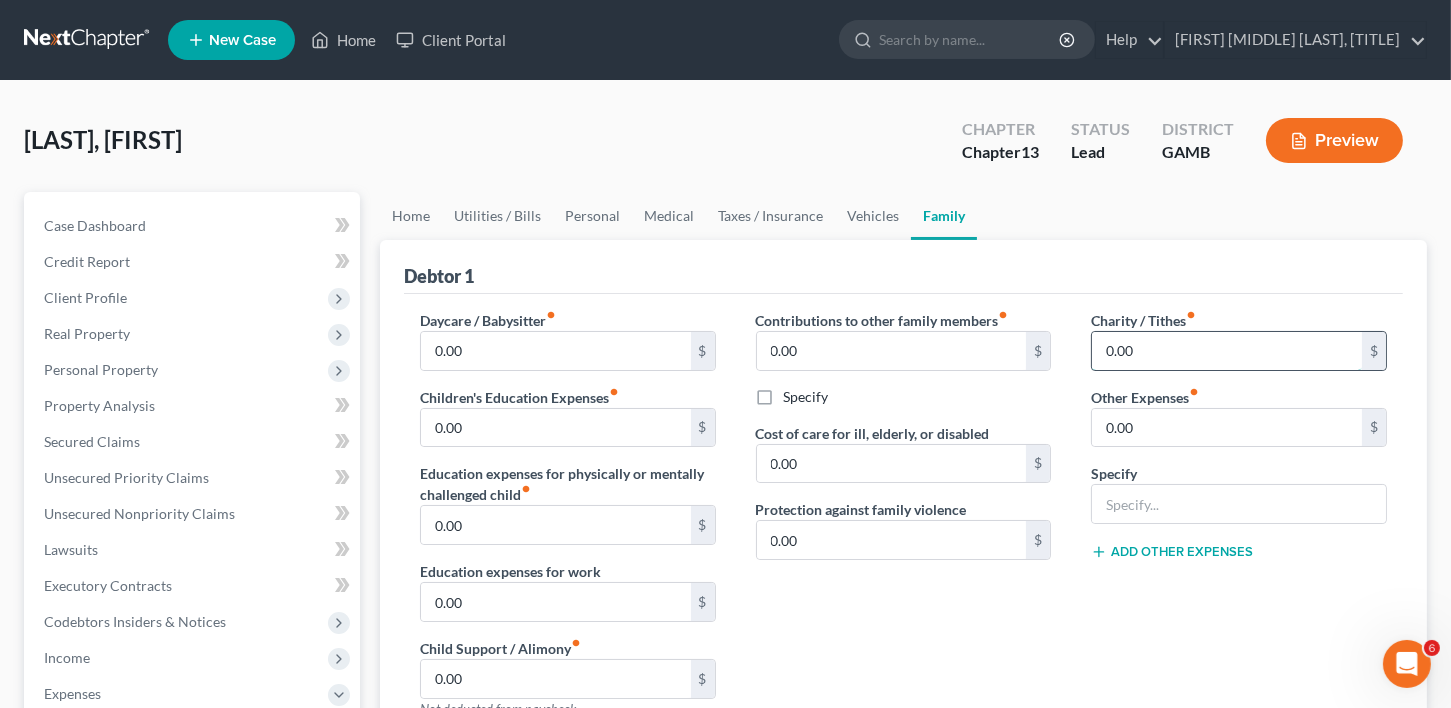 click on "0.00" at bounding box center [1227, 351] 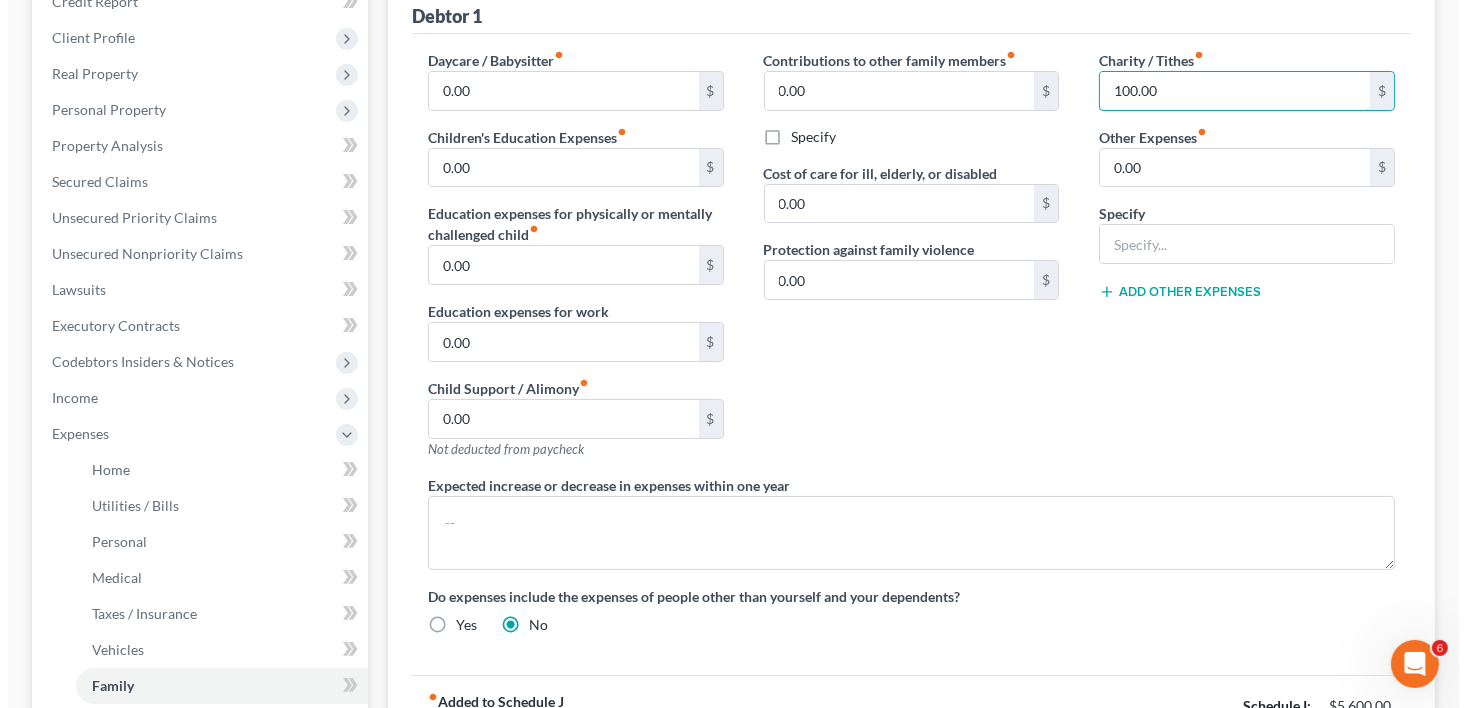 scroll, scrollTop: 573, scrollLeft: 0, axis: vertical 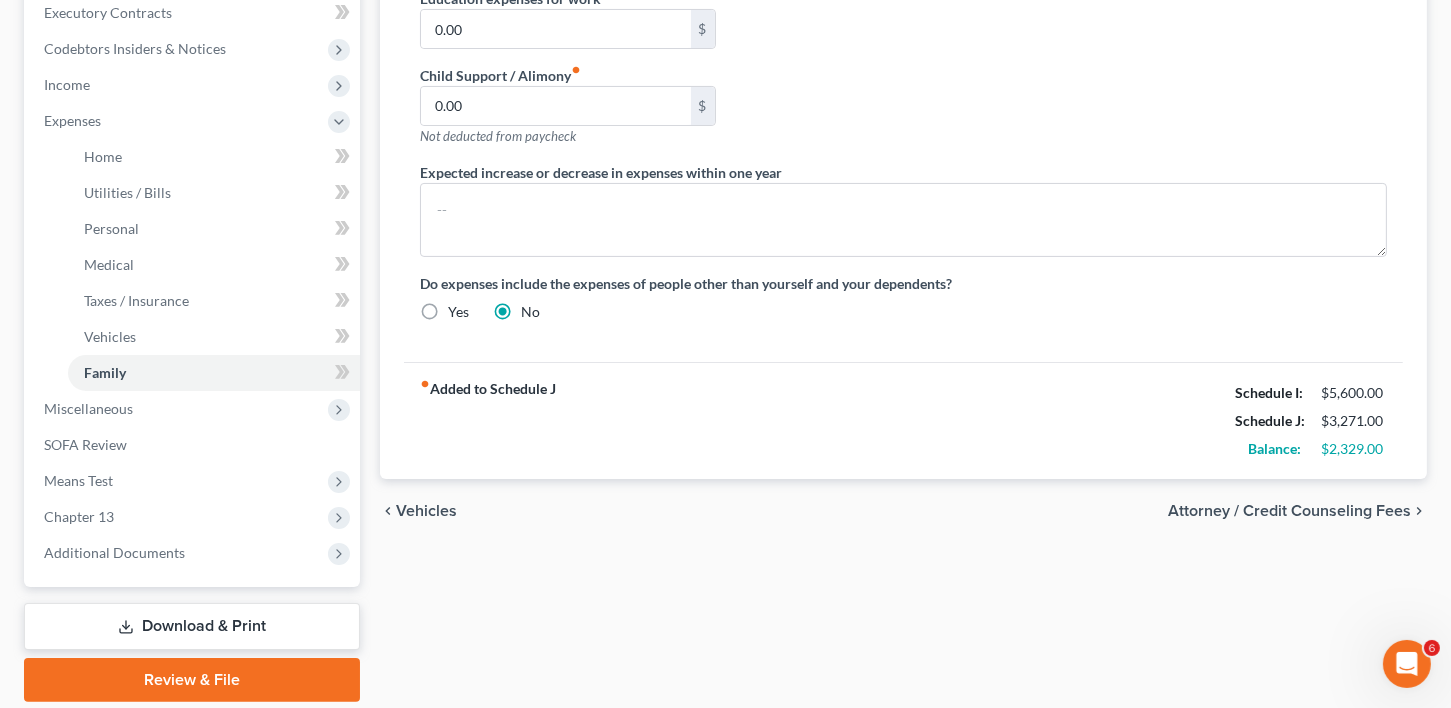 type on "100.00" 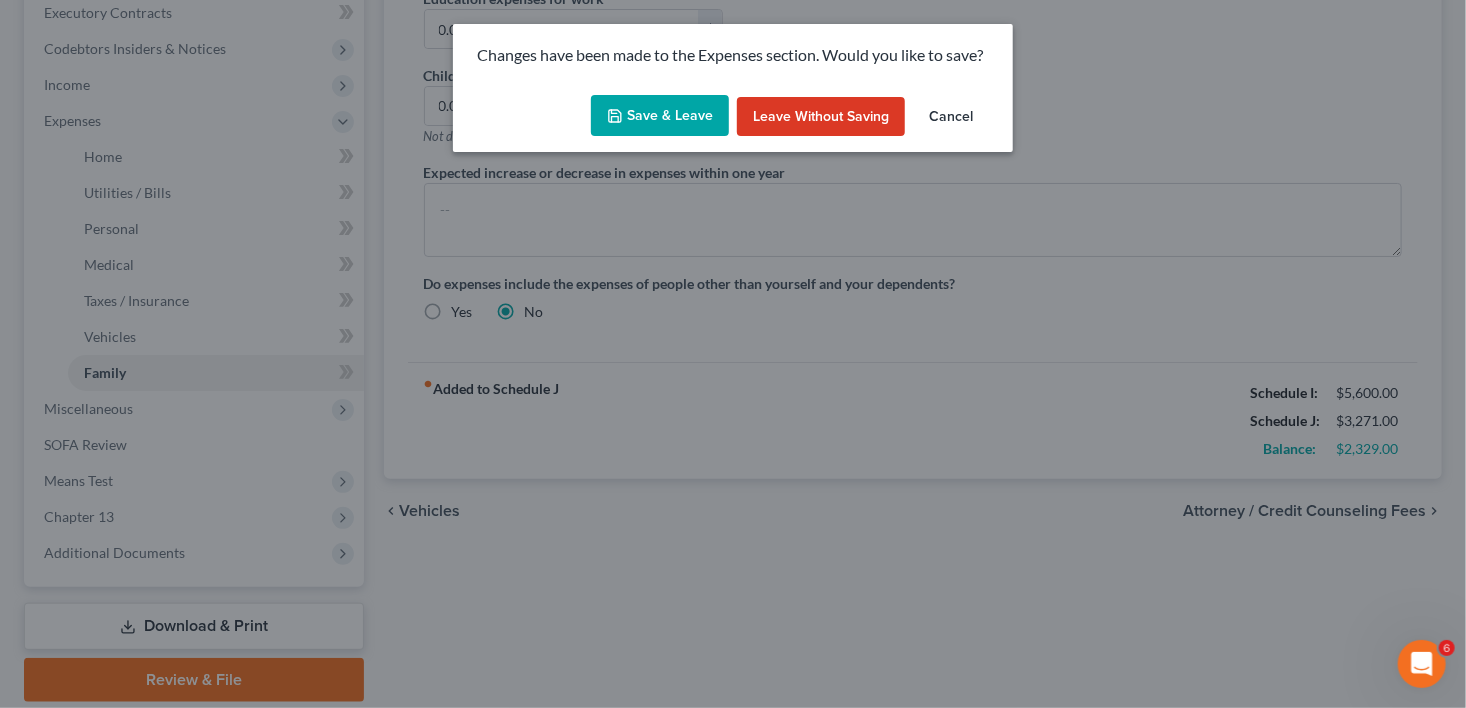 click on "Save & Leave" at bounding box center (660, 116) 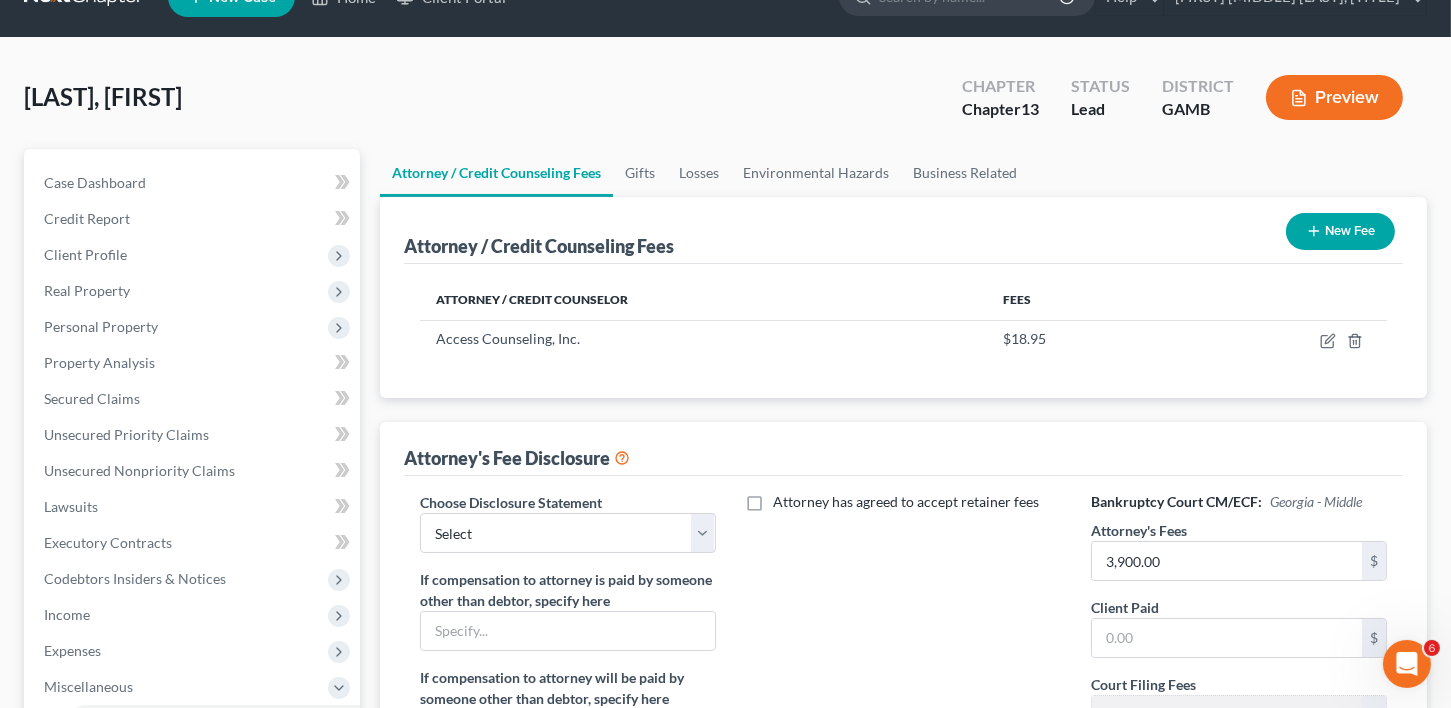 scroll, scrollTop: 0, scrollLeft: 0, axis: both 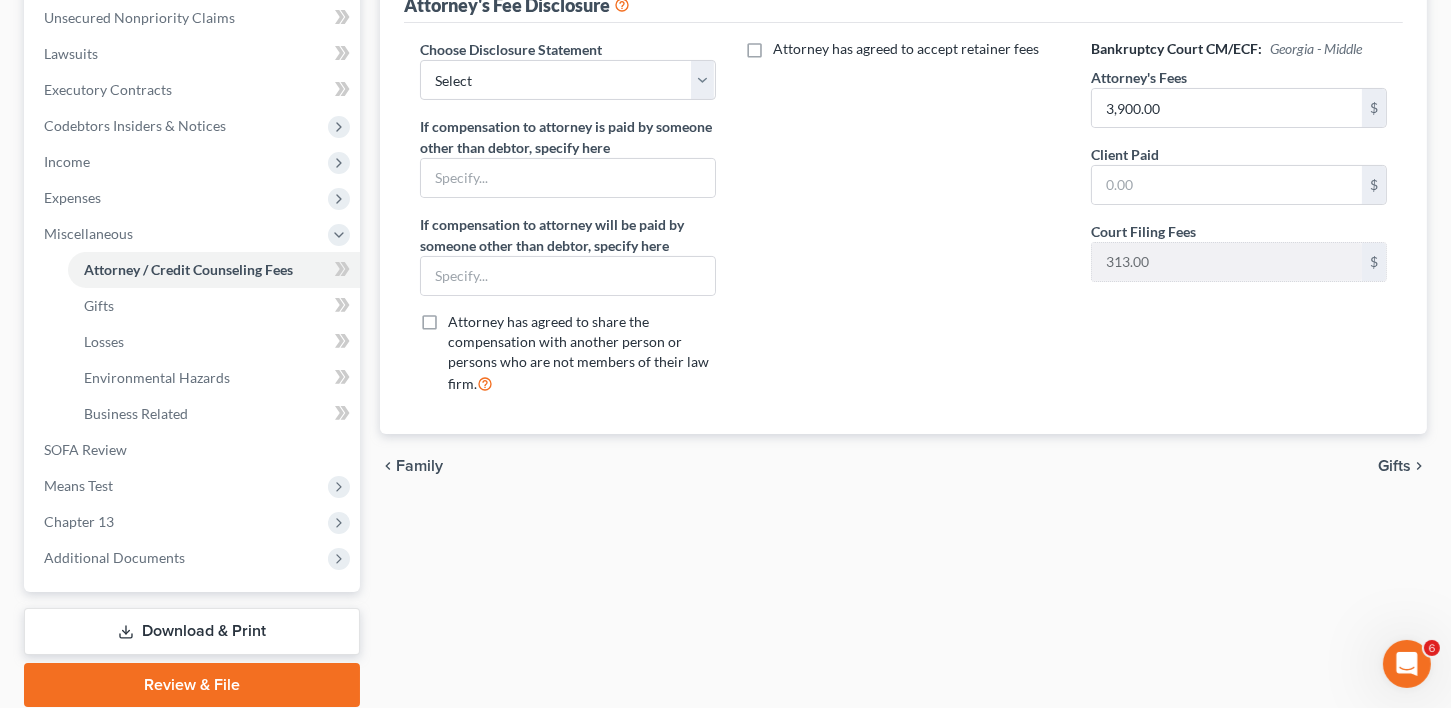 click on "Gifts" at bounding box center (1394, 466) 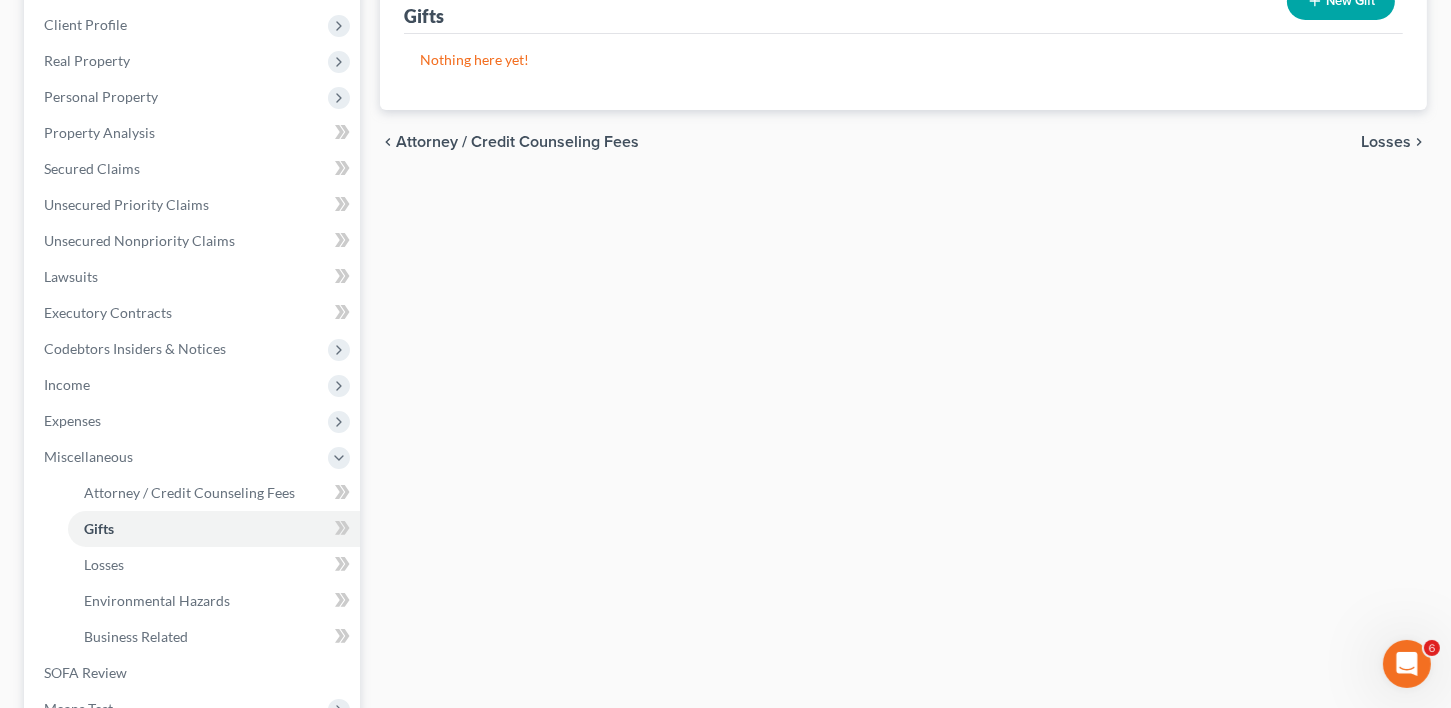 scroll, scrollTop: 0, scrollLeft: 0, axis: both 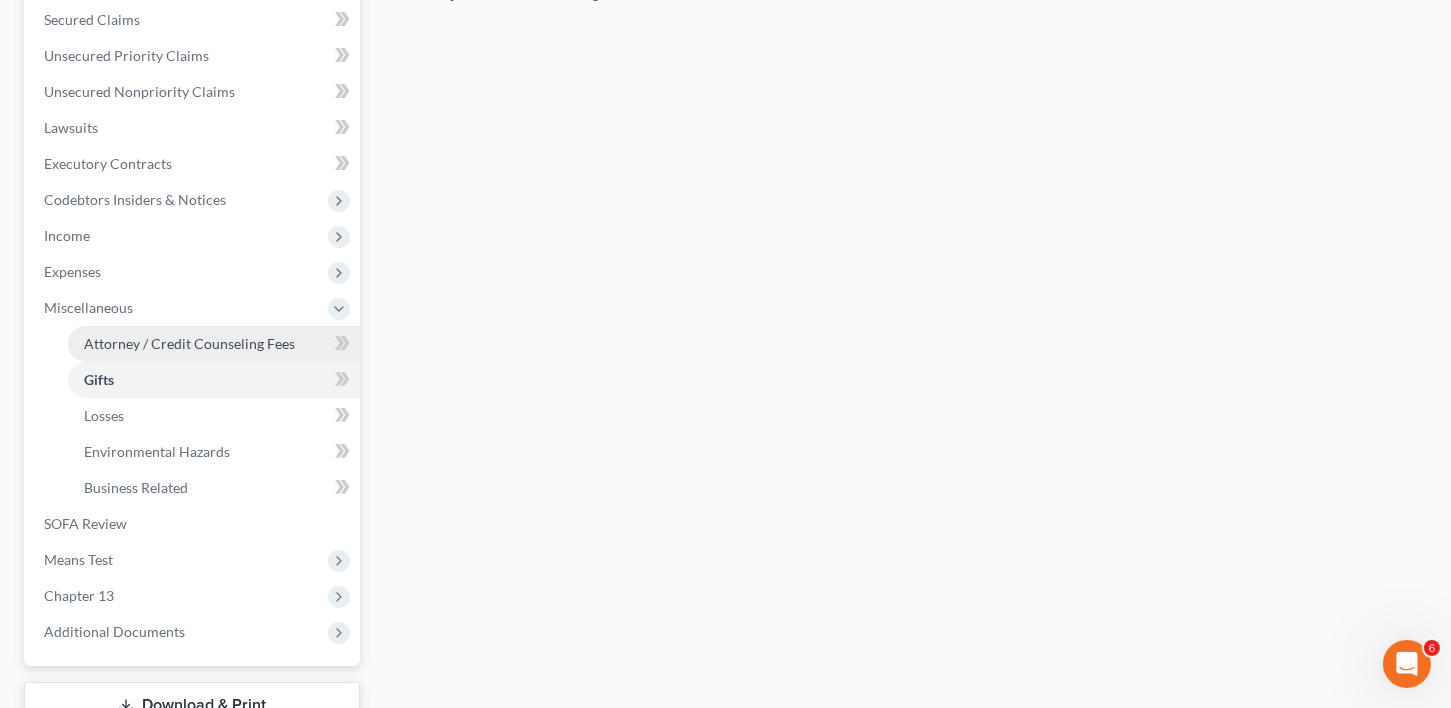 click on "Attorney / Credit Counseling Fees" at bounding box center (189, 343) 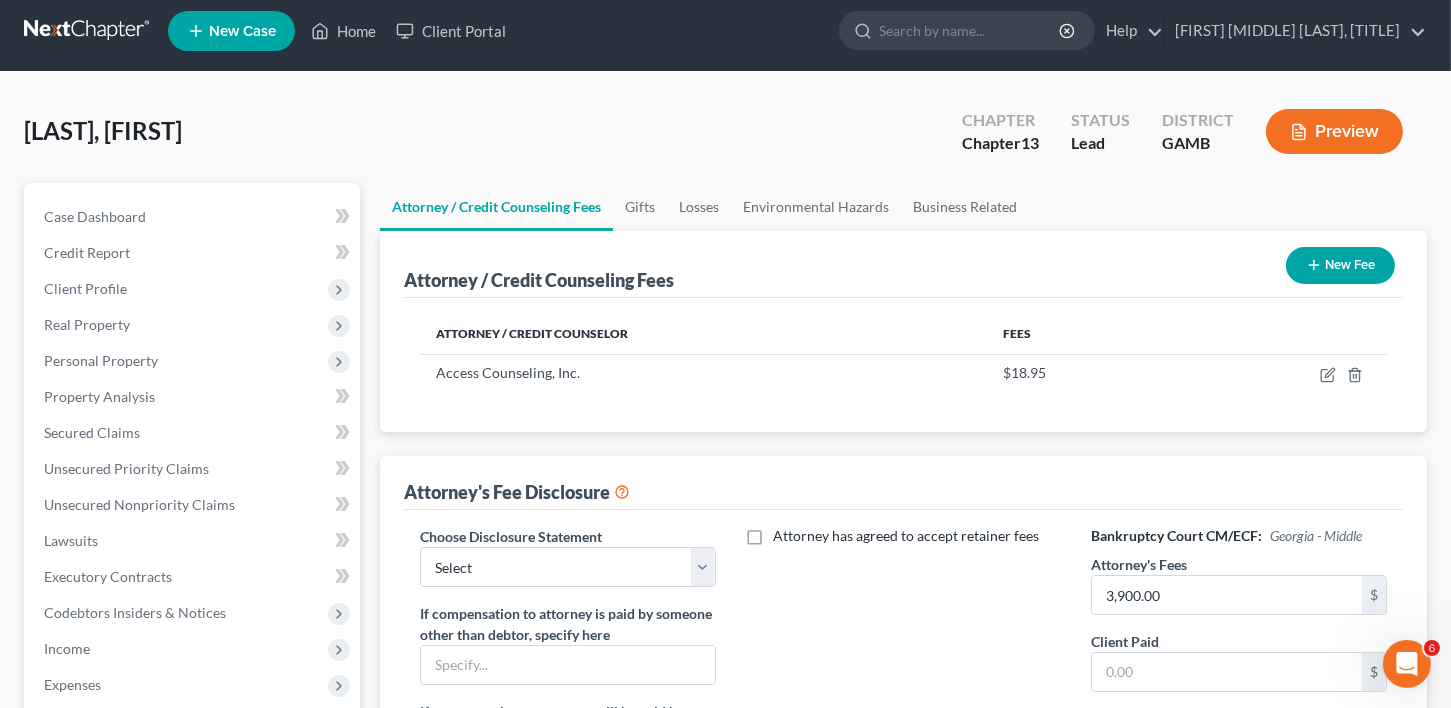 scroll, scrollTop: 0, scrollLeft: 0, axis: both 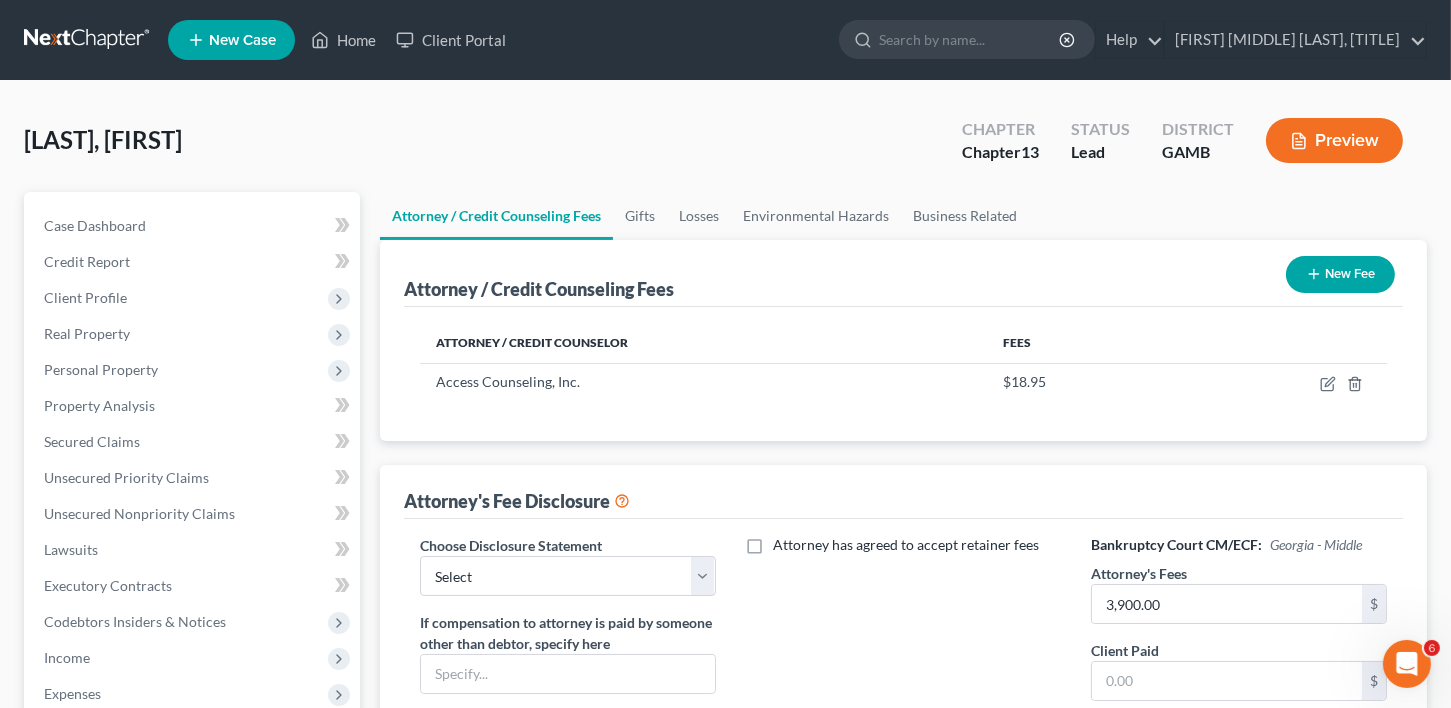 click on "New Fee" at bounding box center (1340, 274) 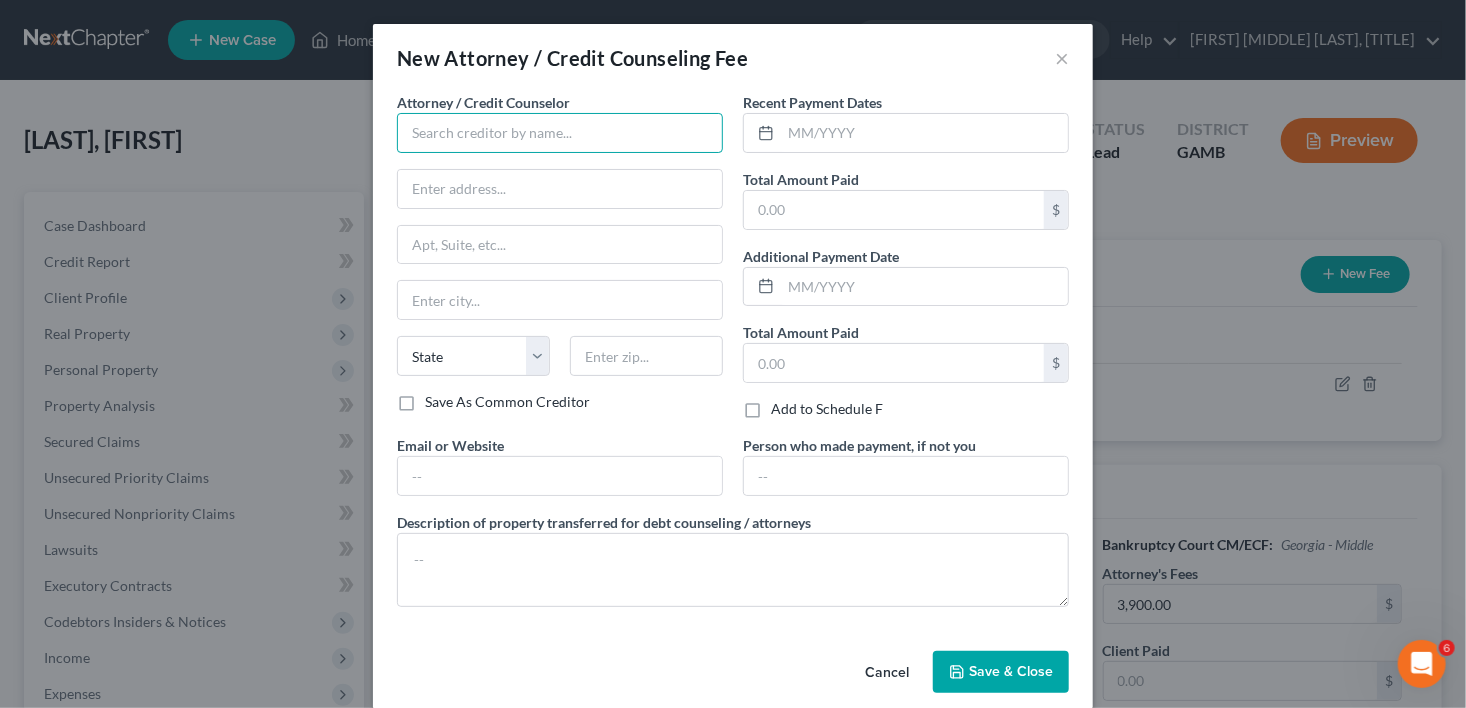 click at bounding box center [560, 133] 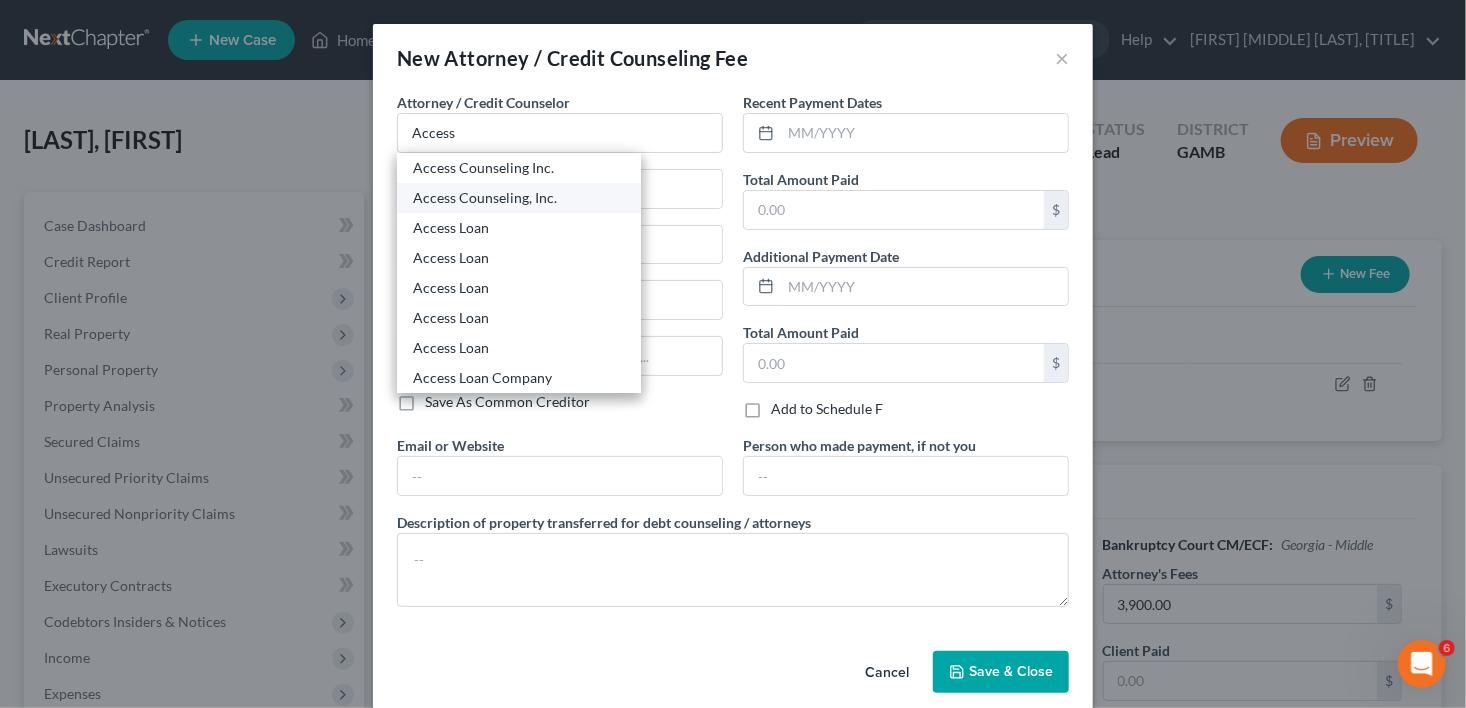click on "Access Counseling, Inc." at bounding box center [519, 198] 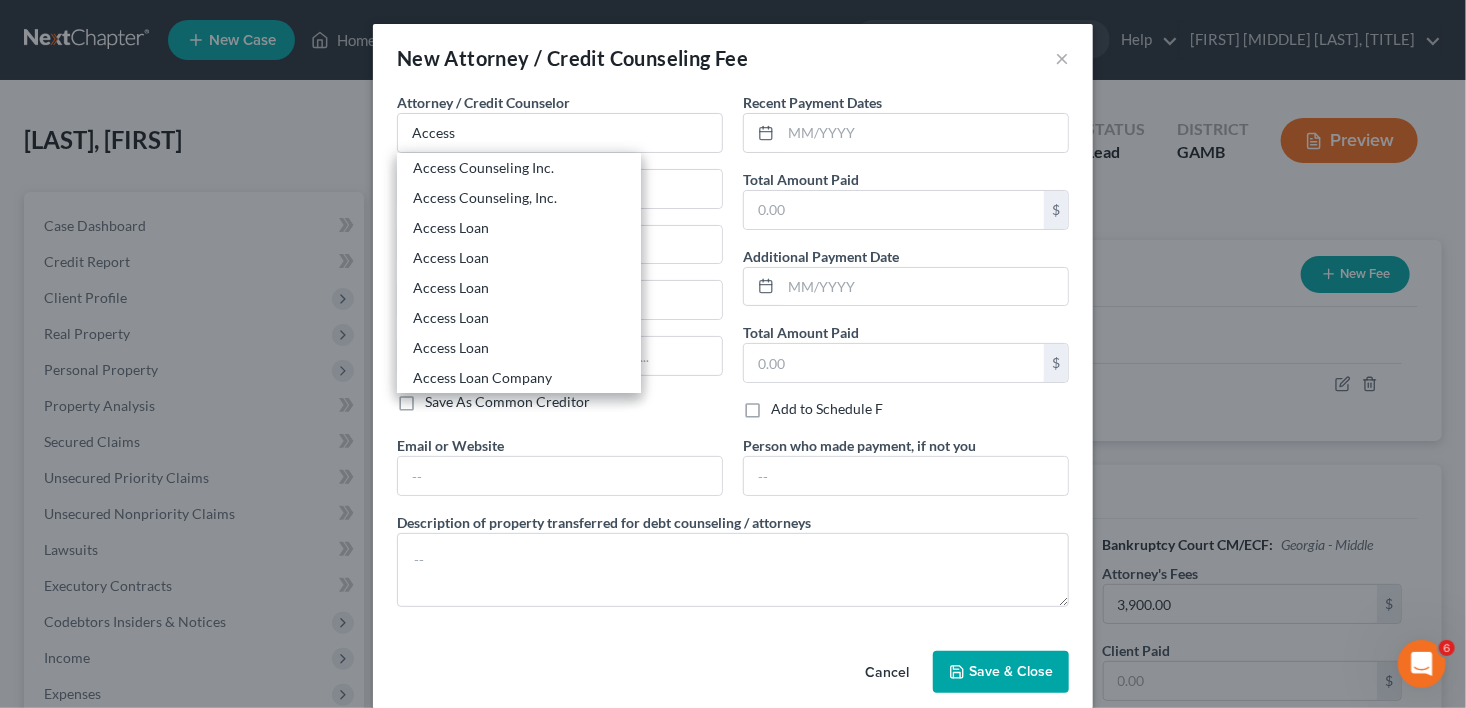 type on "Access Counseling, Inc." 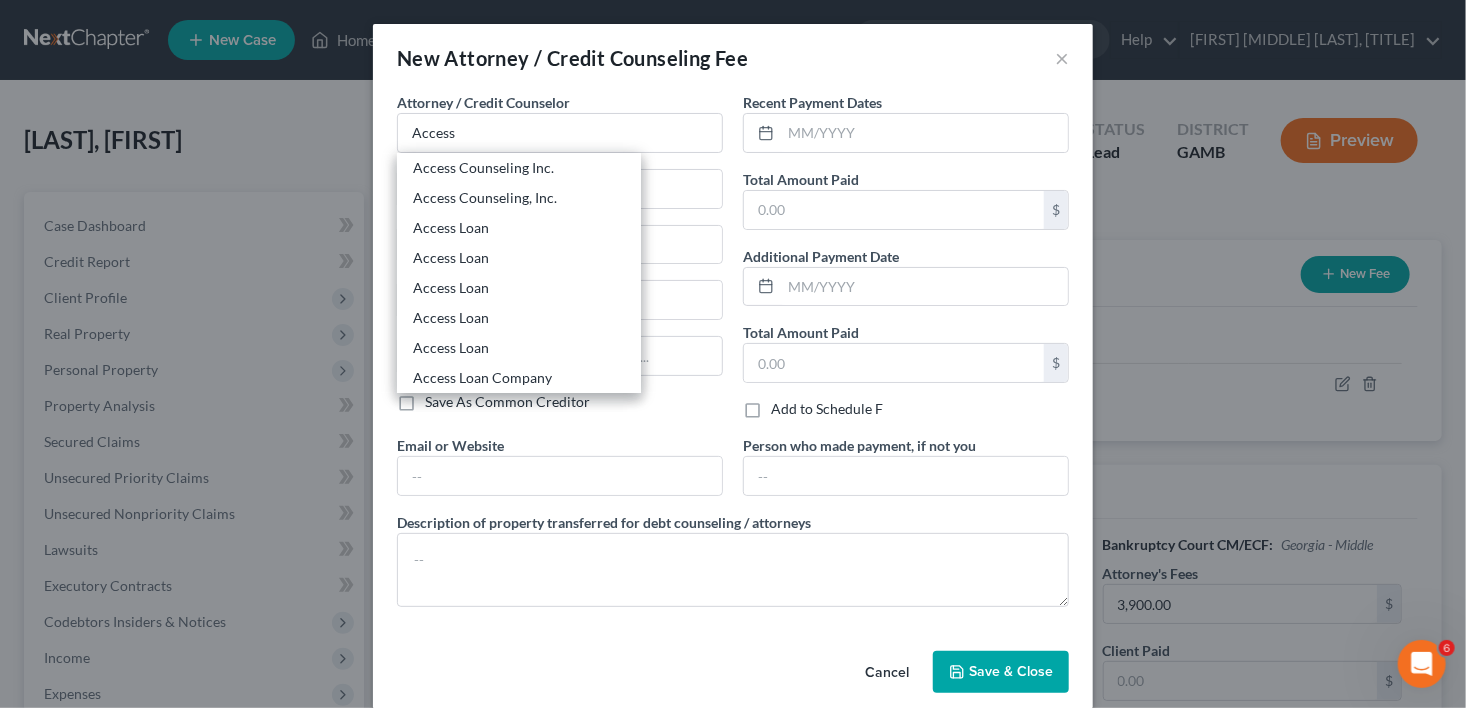 type on "[NUMBER] [STREET]" 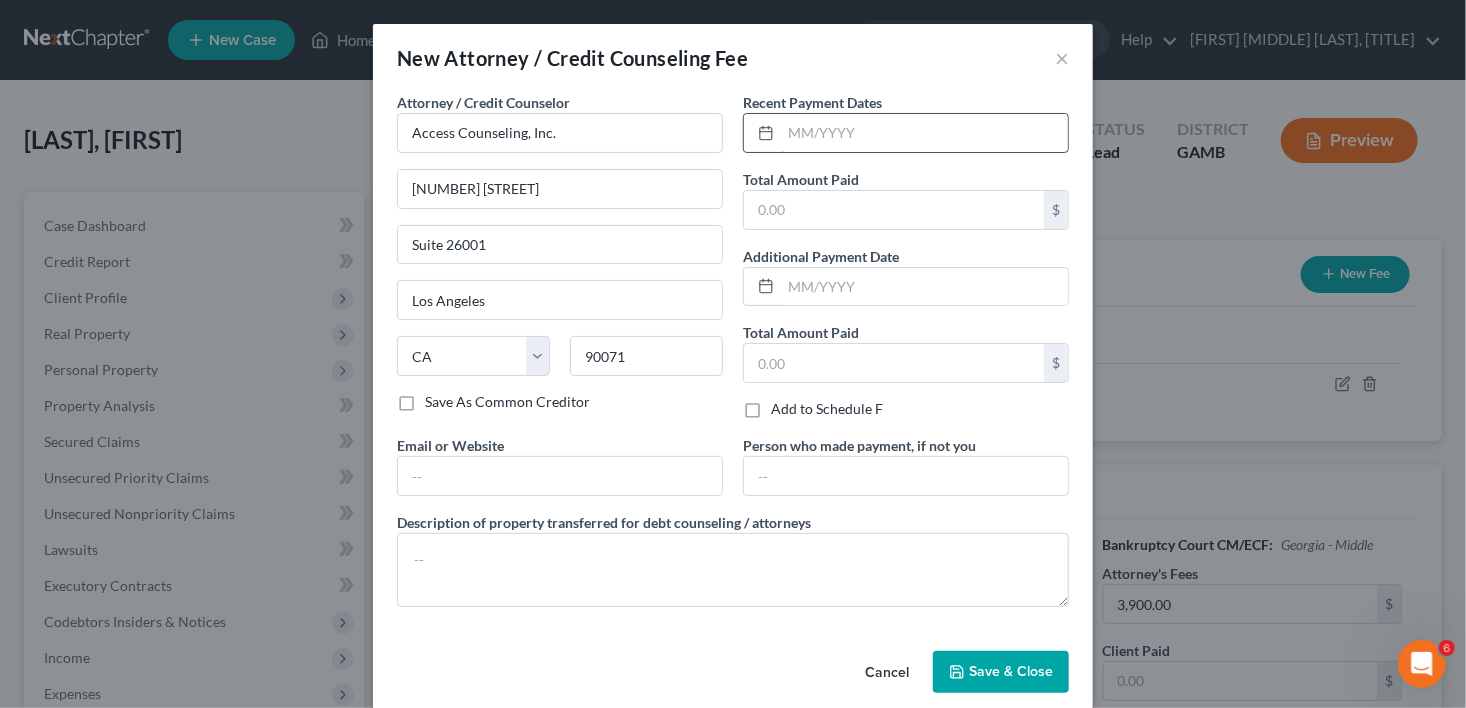 click at bounding box center (924, 133) 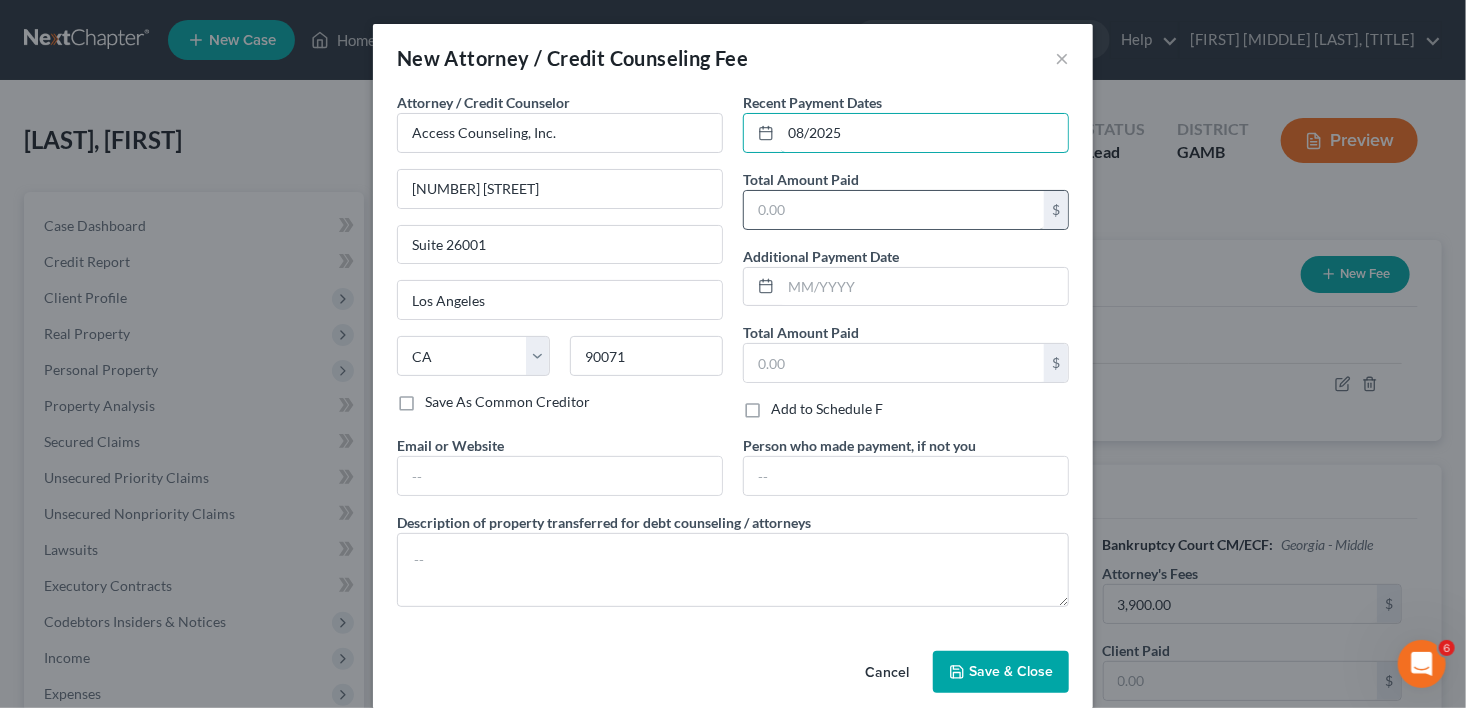 type on "08/2025" 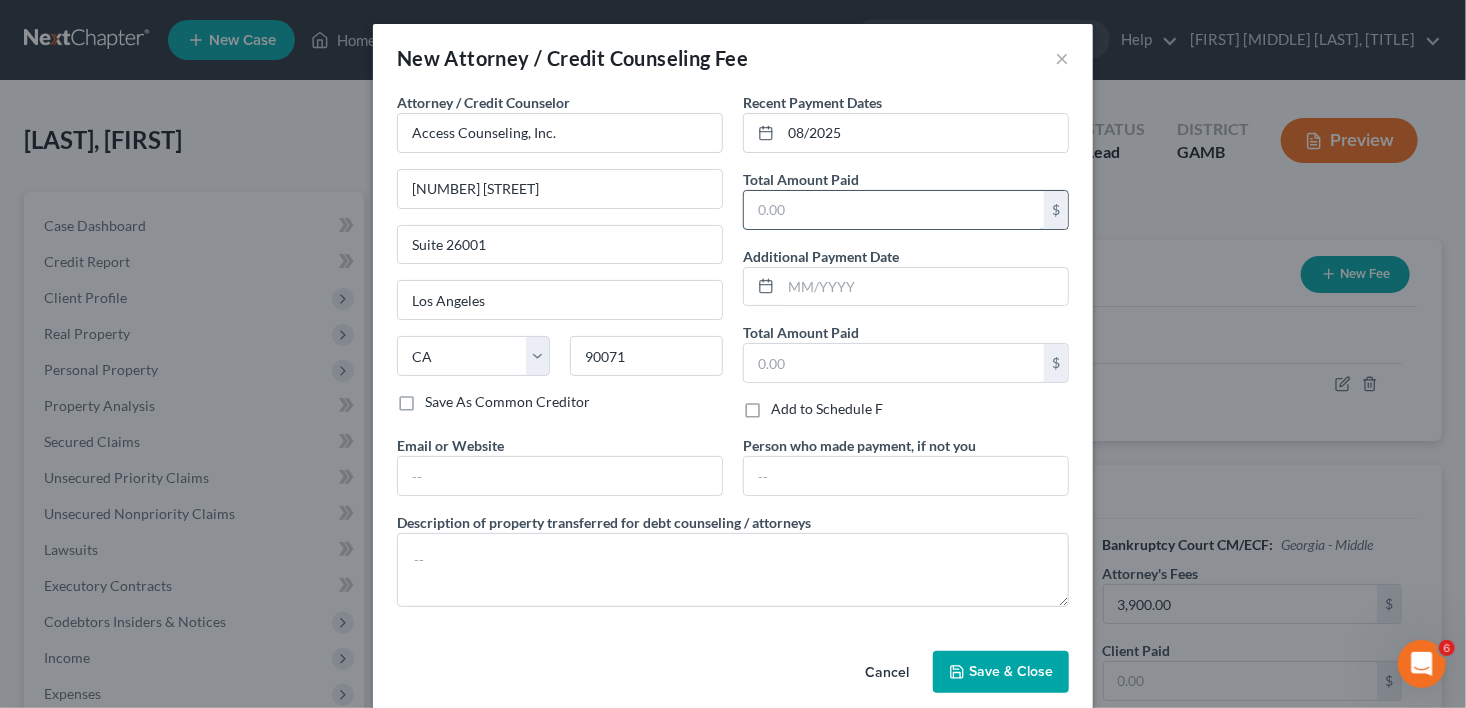 click at bounding box center (894, 210) 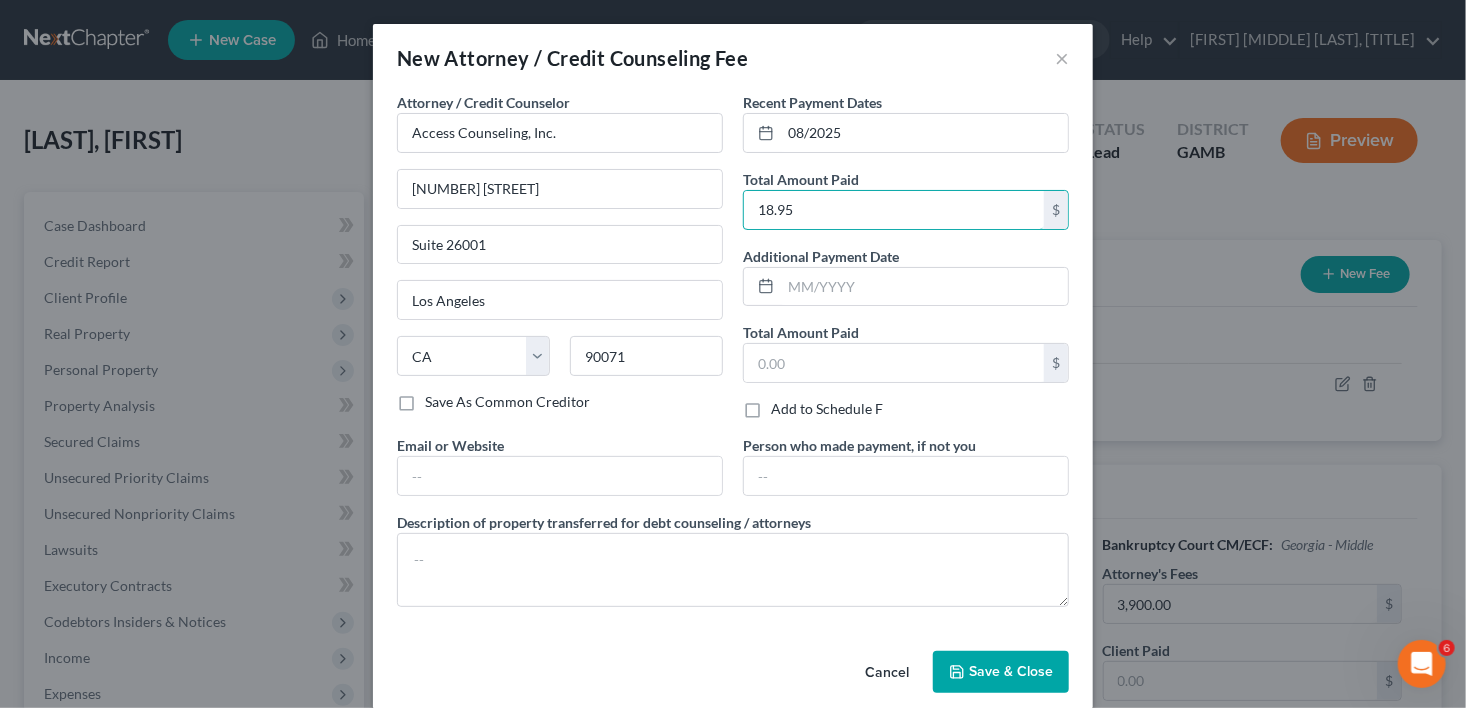 type on "18.95" 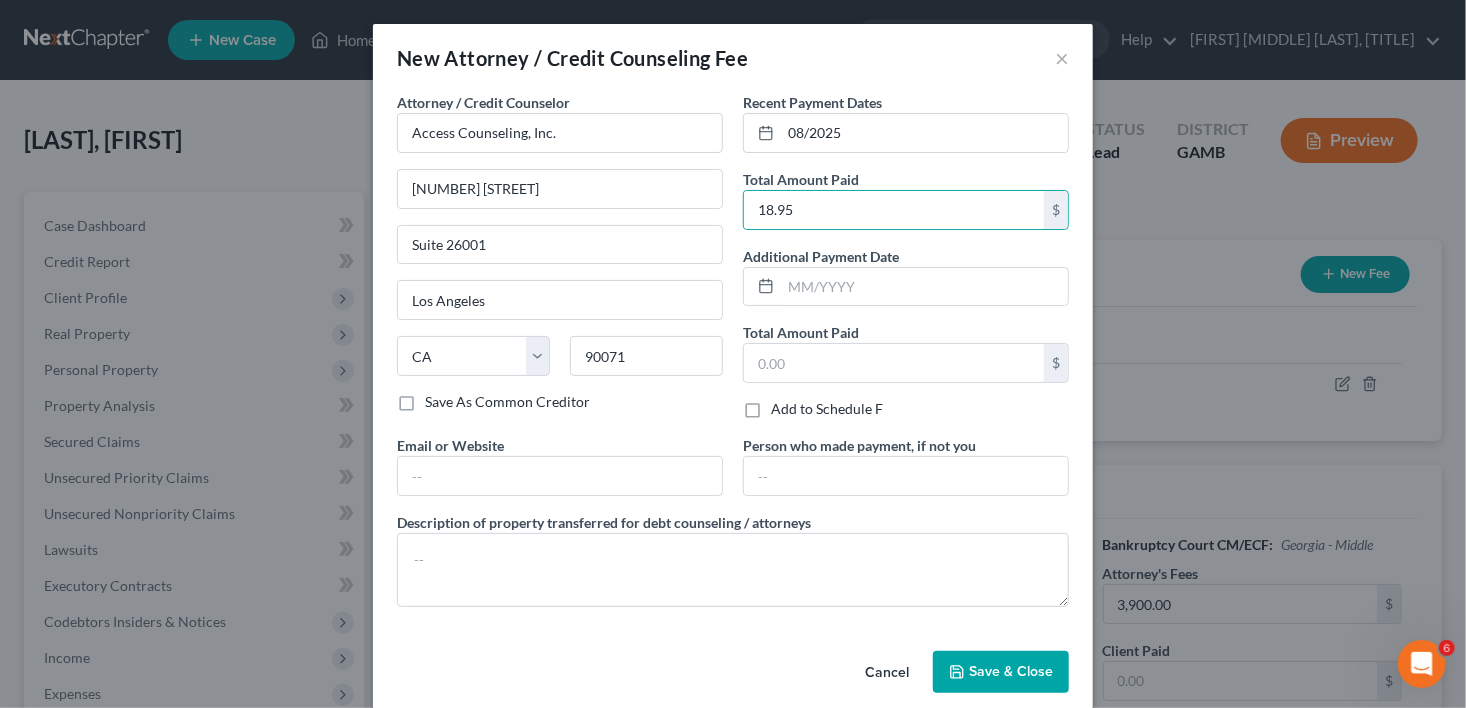 click on "Save & Close" at bounding box center (1001, 672) 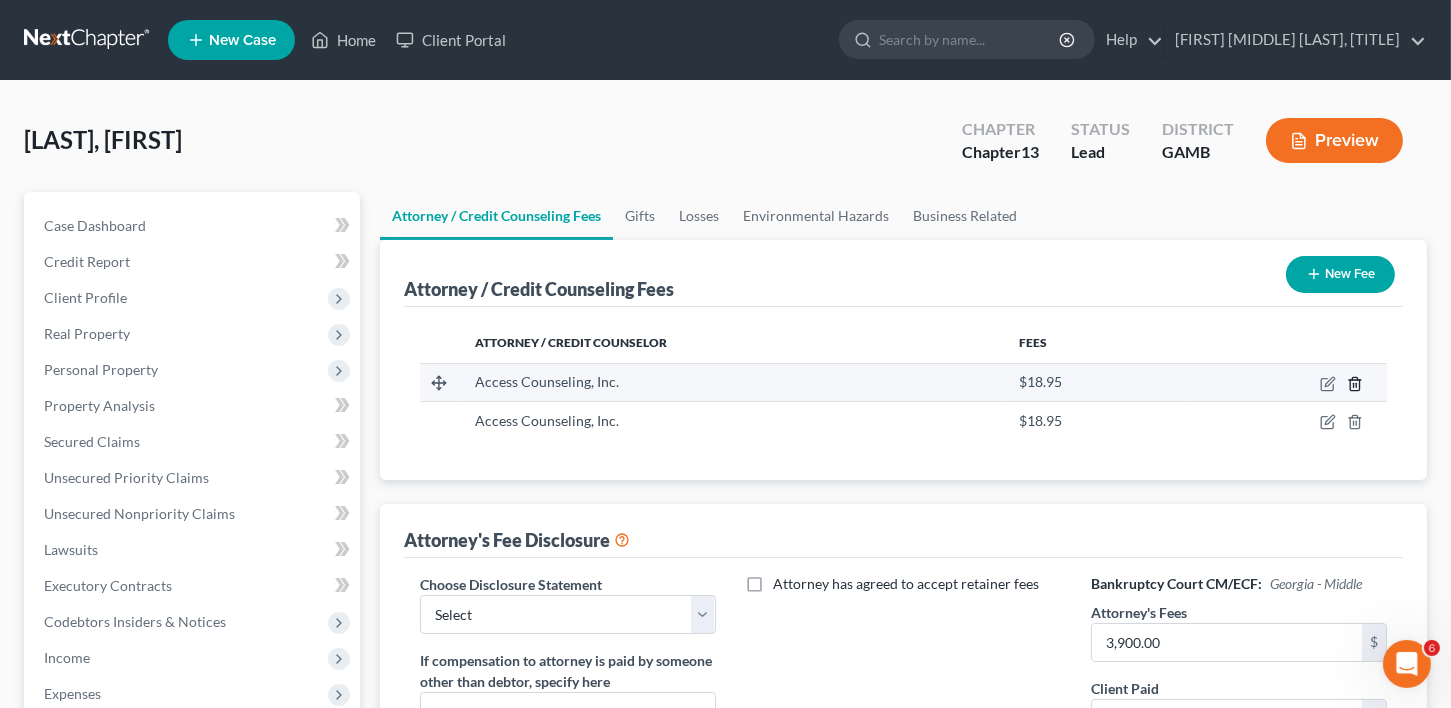 click 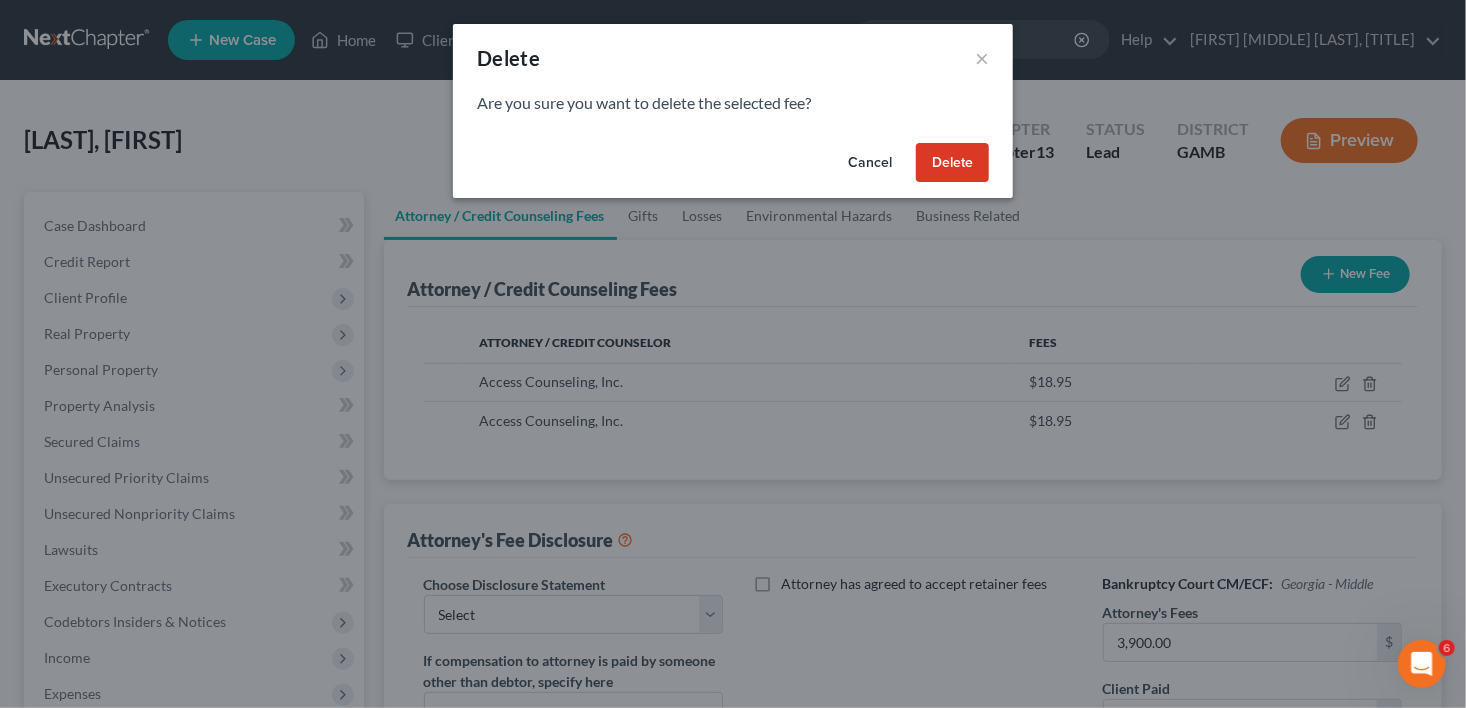 click on "Delete" at bounding box center [952, 163] 